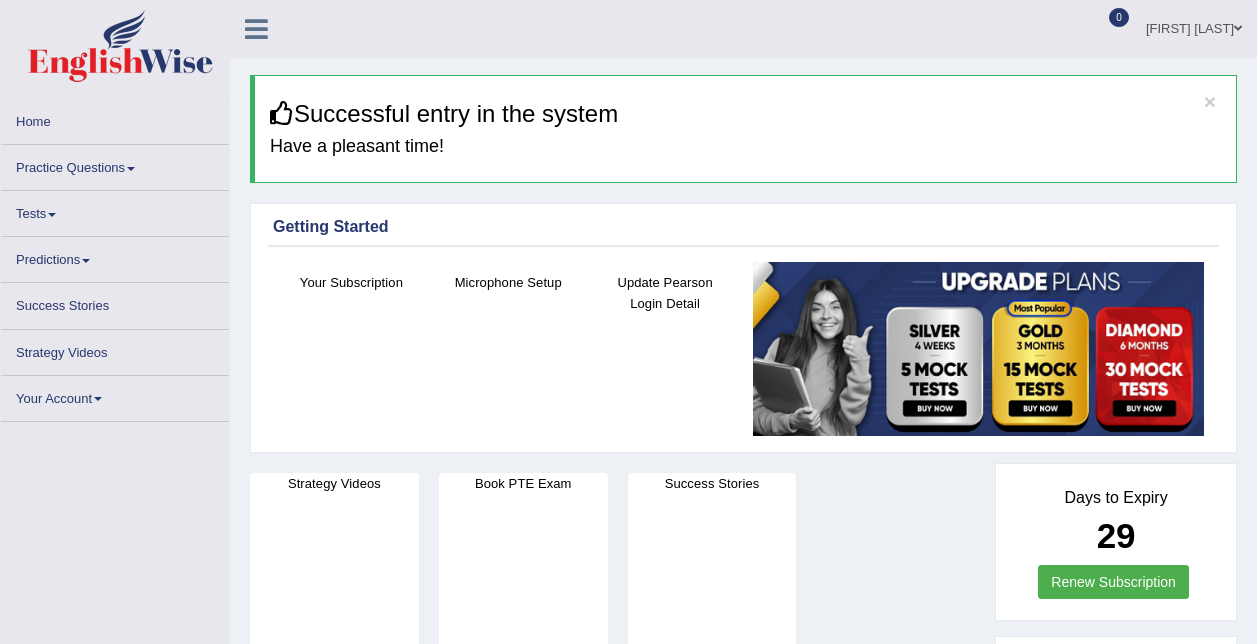 scroll, scrollTop: 1000, scrollLeft: 0, axis: vertical 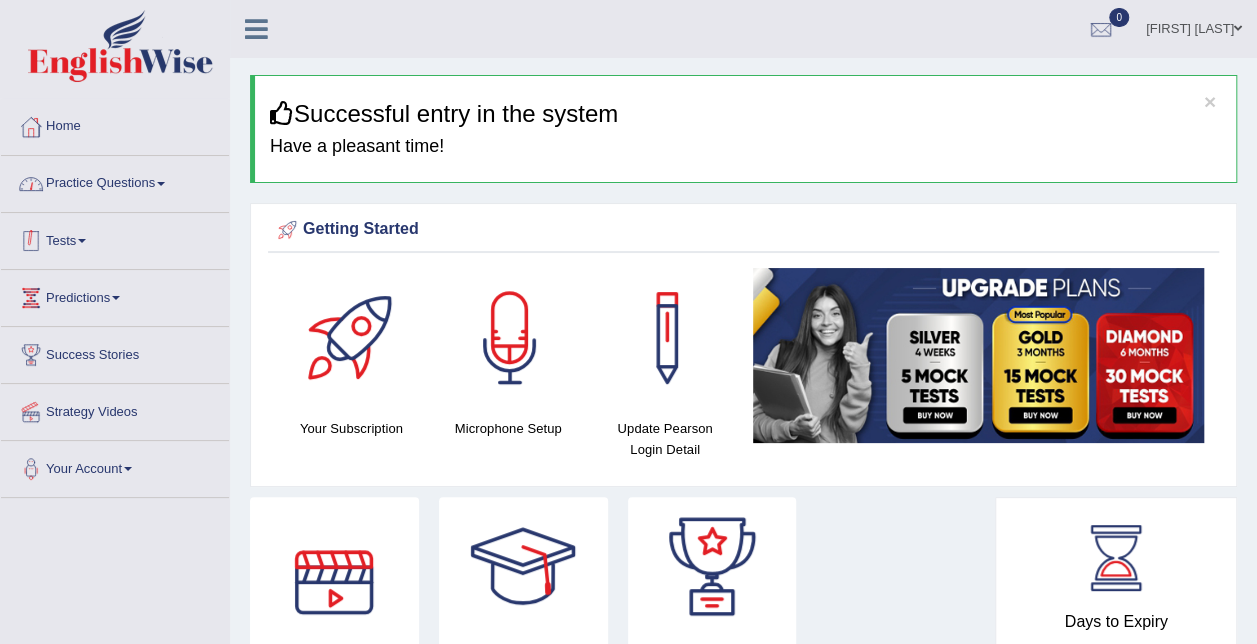 click on "Practice Questions" at bounding box center (115, 181) 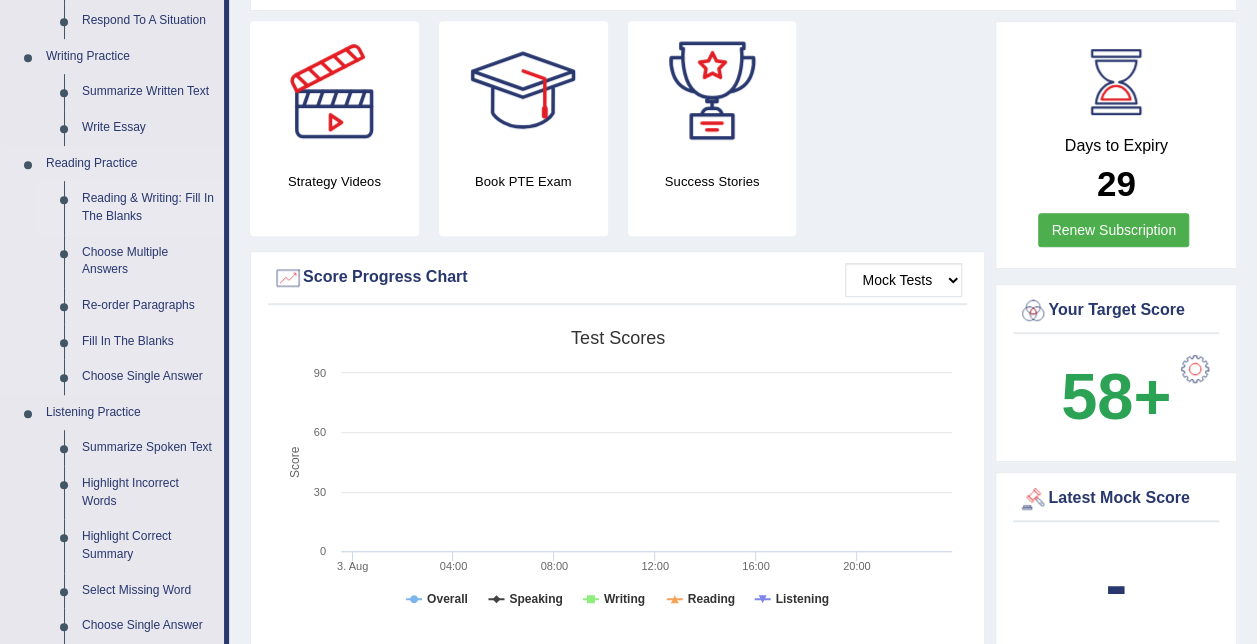 scroll, scrollTop: 500, scrollLeft: 0, axis: vertical 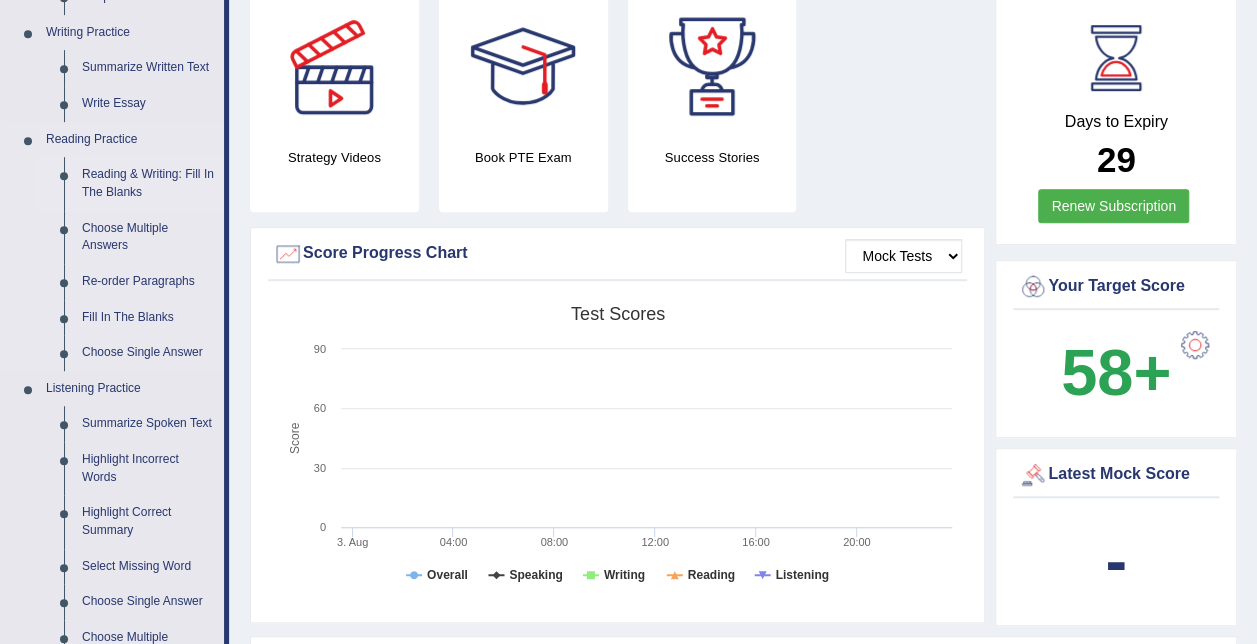 click on "Reading & Writing: Fill In The Blanks" at bounding box center [148, 183] 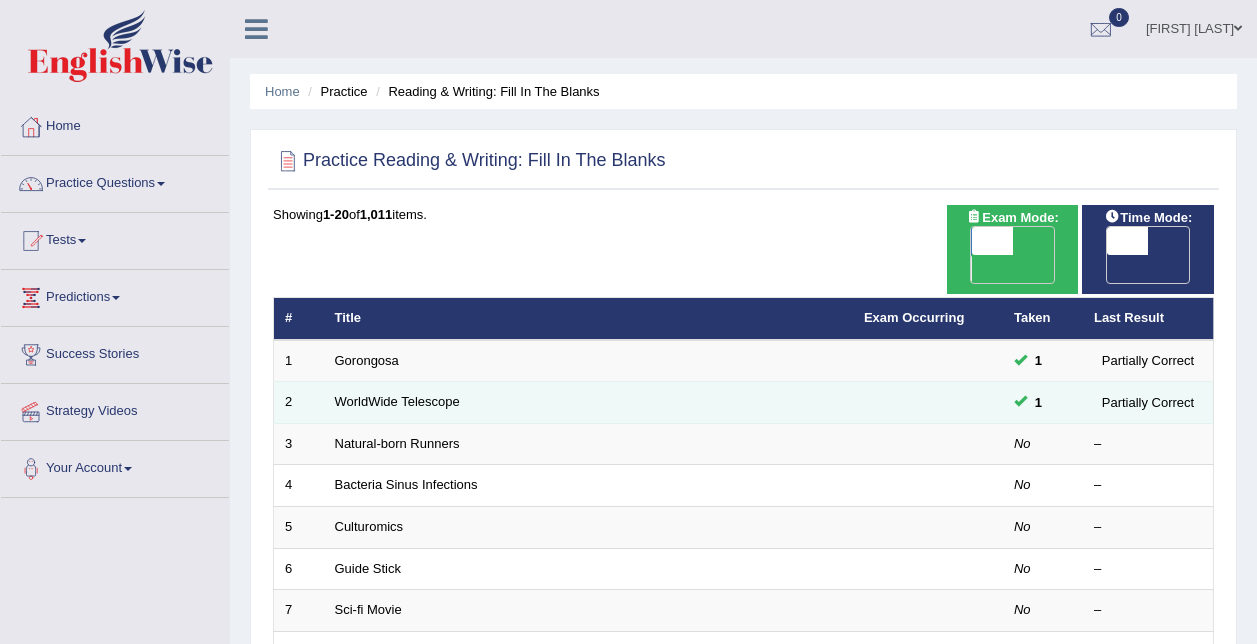 scroll, scrollTop: 0, scrollLeft: 0, axis: both 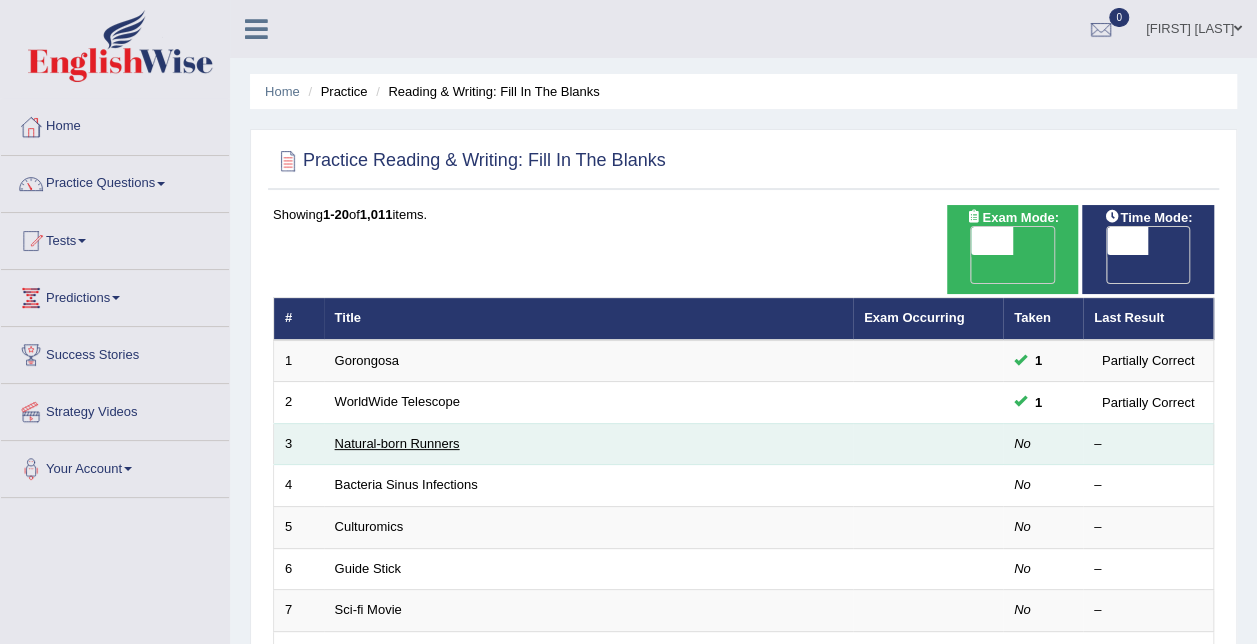 click on "Natural-born Runners" at bounding box center (397, 443) 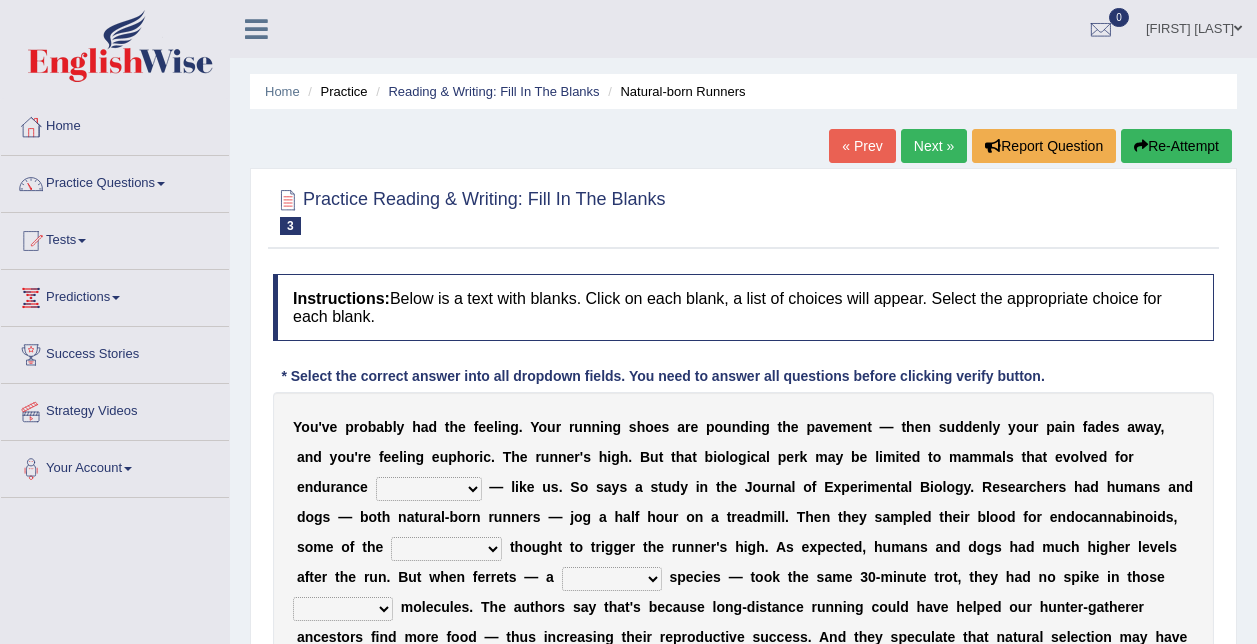 scroll, scrollTop: 0, scrollLeft: 0, axis: both 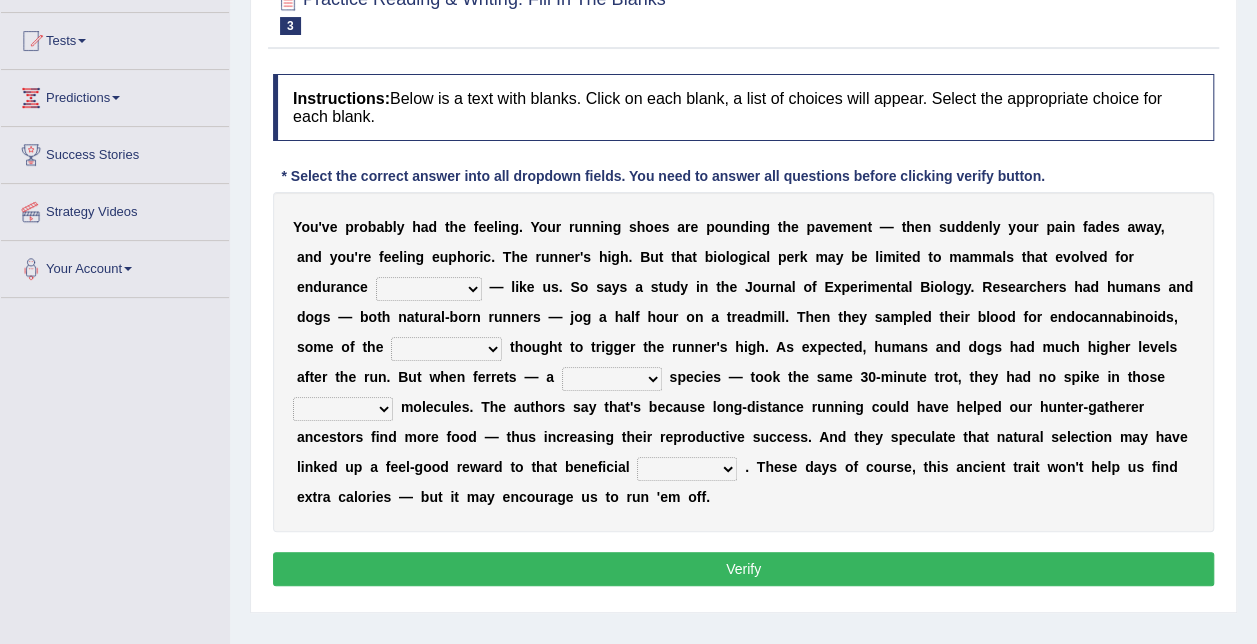 click on "dykes personalize classifies exercise" at bounding box center [429, 289] 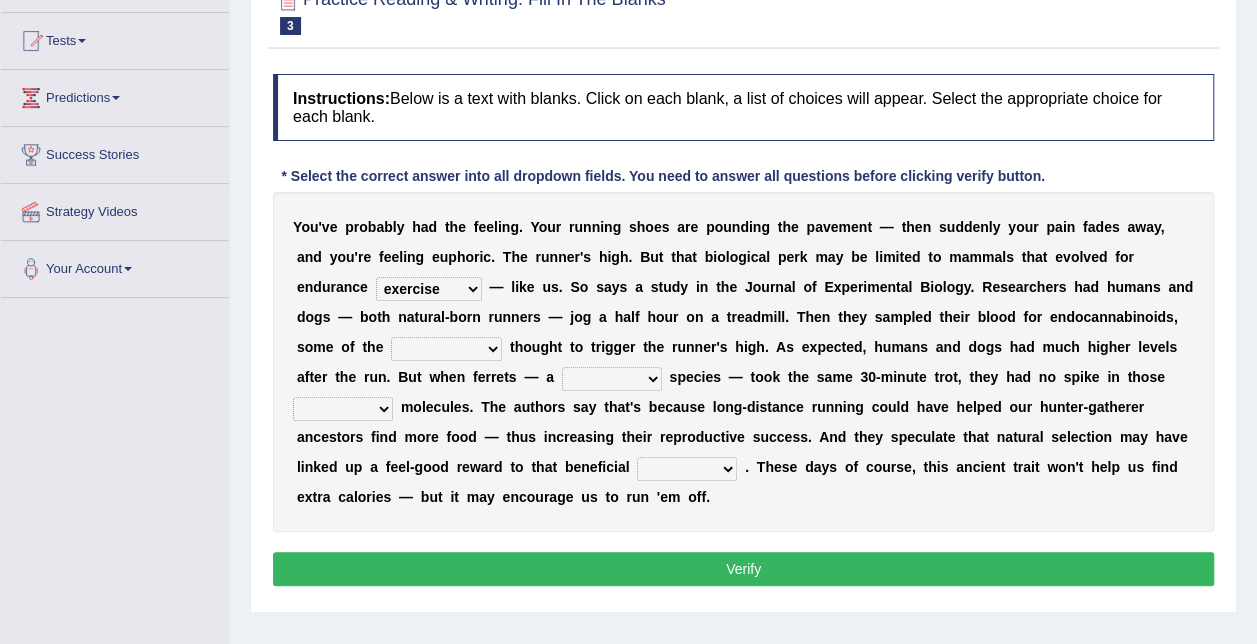 click on "almshouse turnarounds compounds foxhounds" at bounding box center [446, 349] 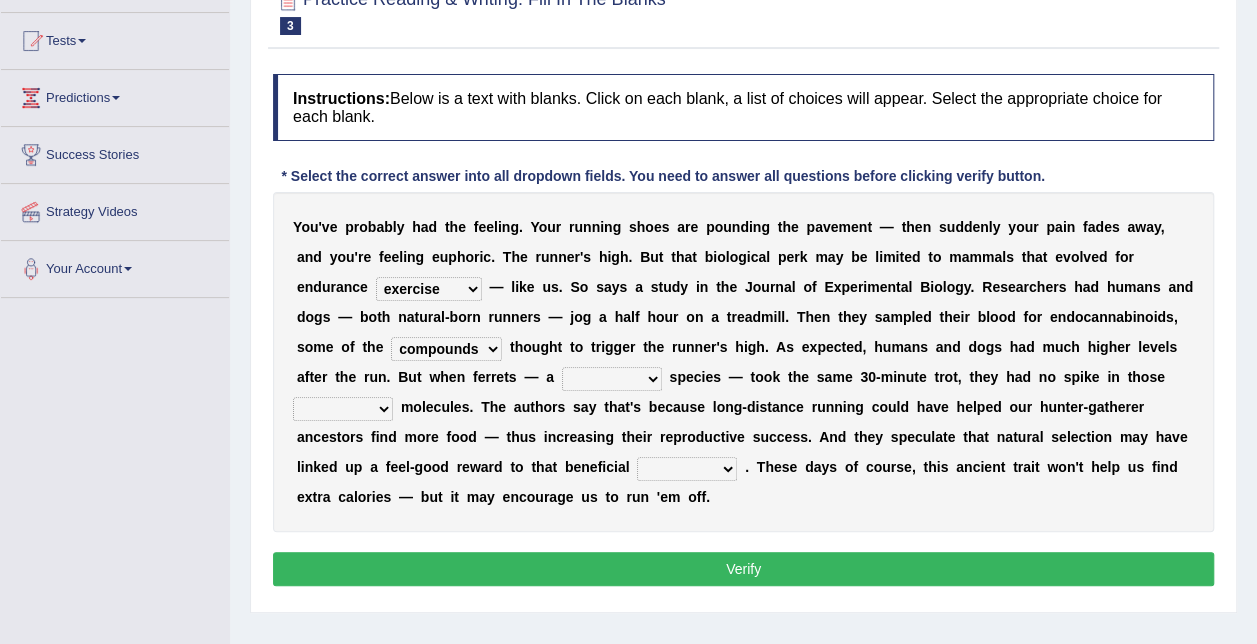 click on "almshouse turnarounds compounds foxhounds" at bounding box center (446, 349) 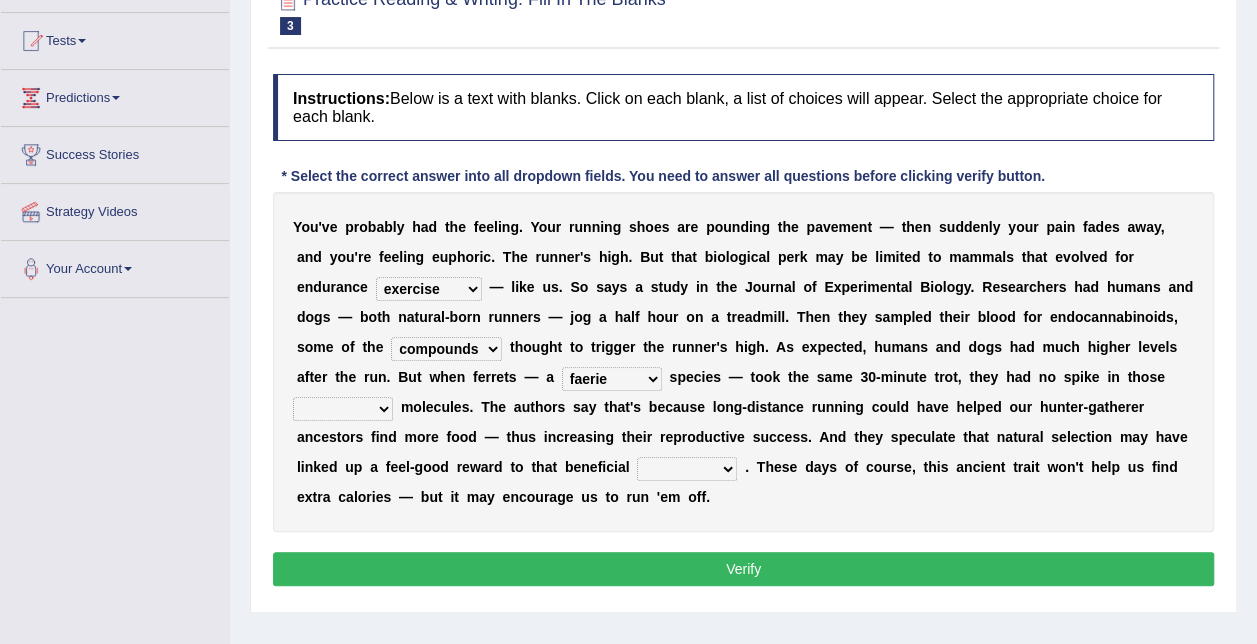 click on "groaned feel-good inchoate loaned" at bounding box center [343, 409] 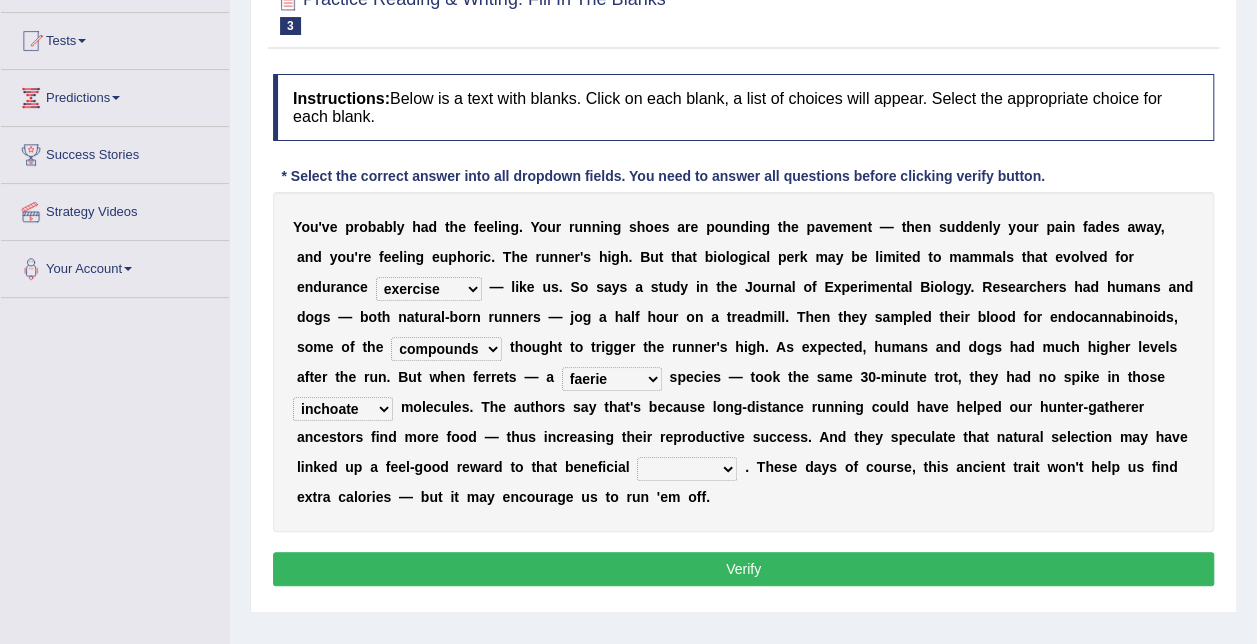 click on "wager exchanger behavior regulator" at bounding box center (687, 469) 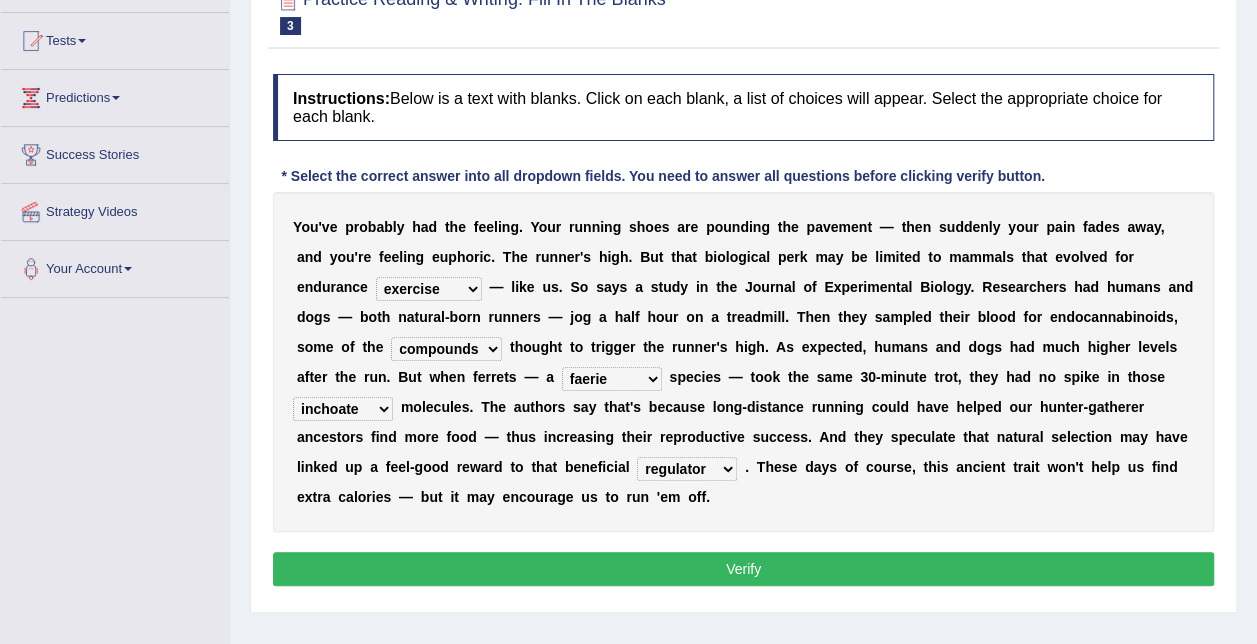 click on "wager exchanger behavior regulator" at bounding box center (687, 469) 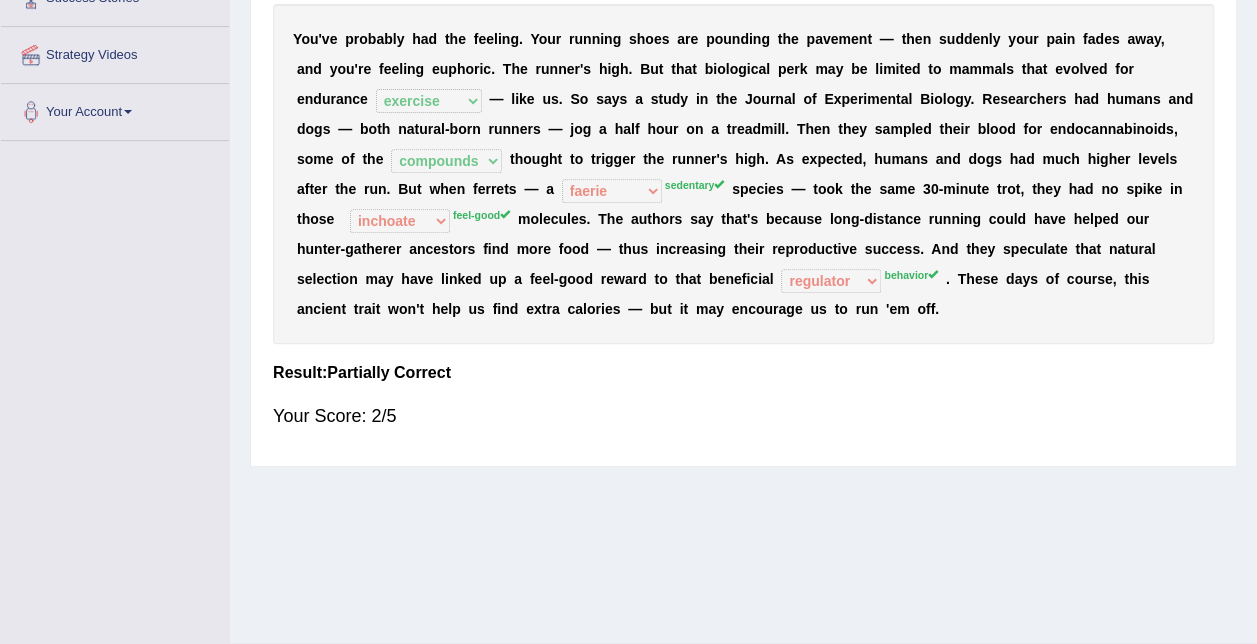 scroll, scrollTop: 406, scrollLeft: 0, axis: vertical 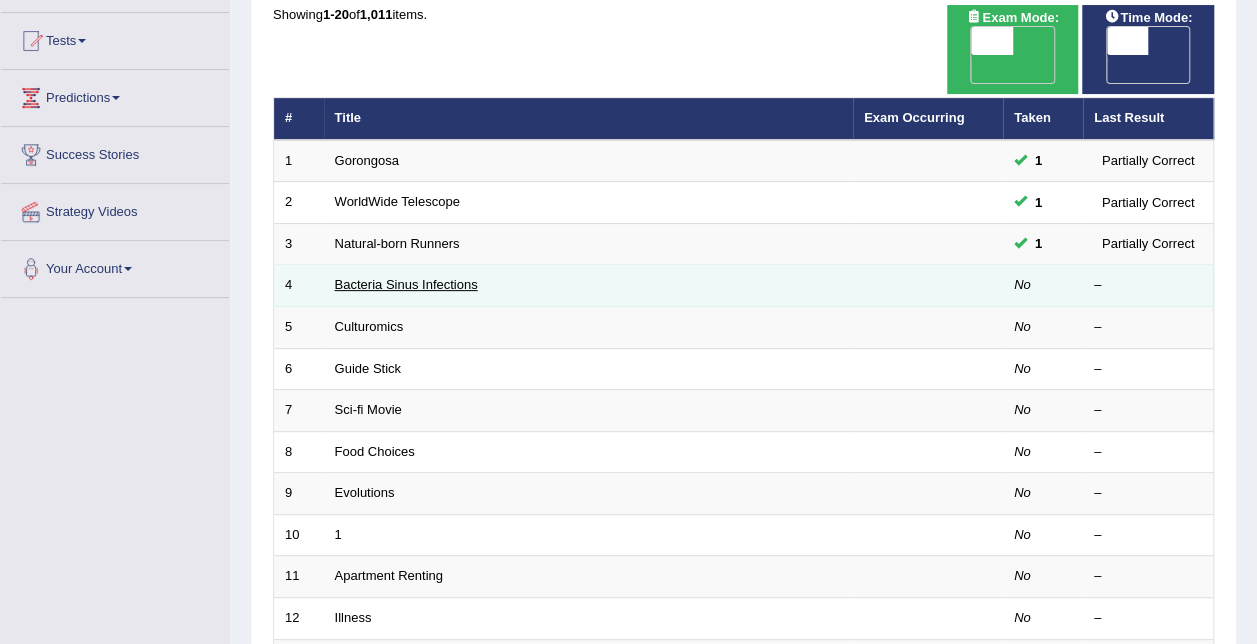 click on "Bacteria Sinus Infections" at bounding box center [406, 284] 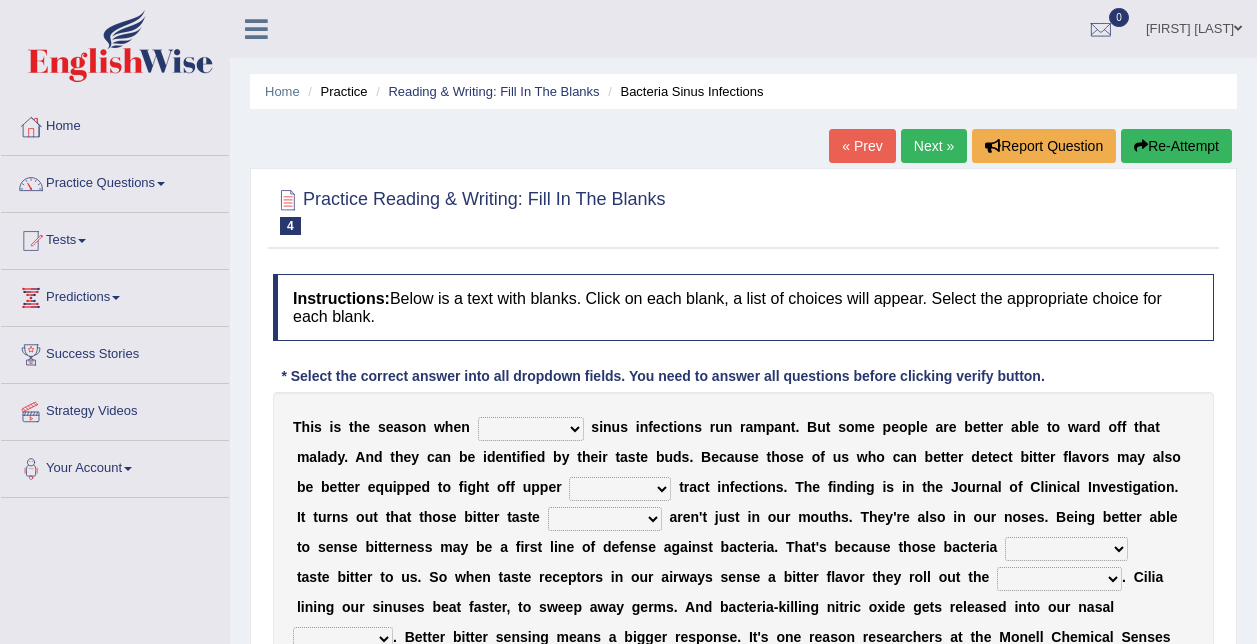 scroll, scrollTop: 0, scrollLeft: 0, axis: both 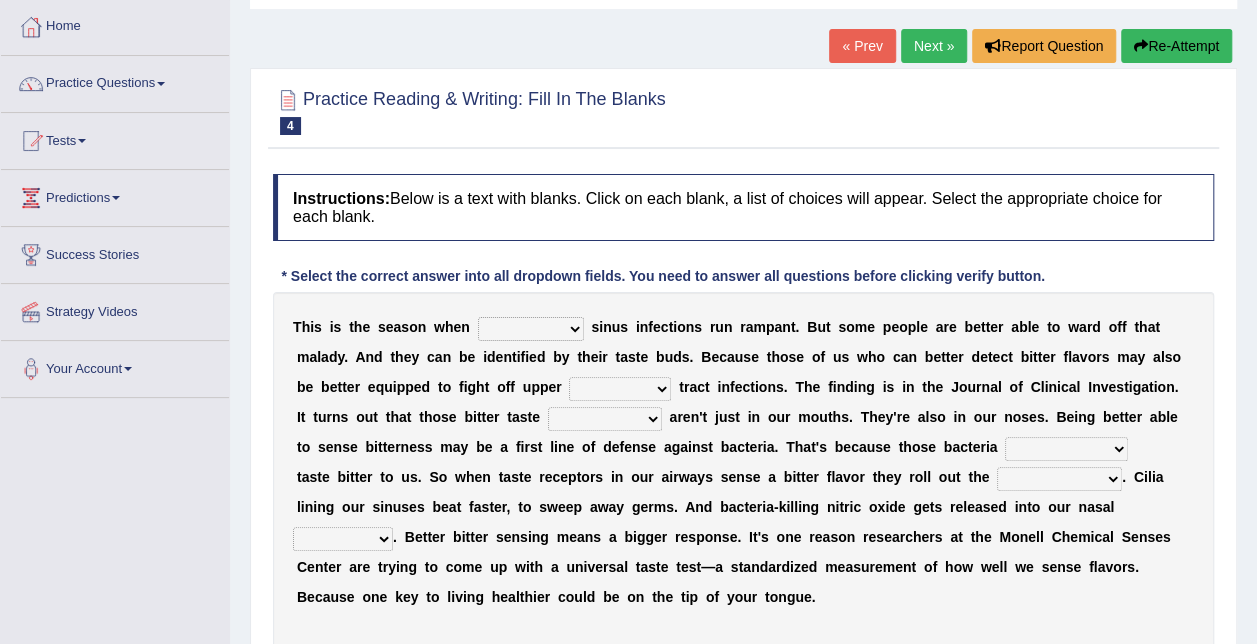 click on "conventicle atheist bacterial prissier" at bounding box center (531, 329) 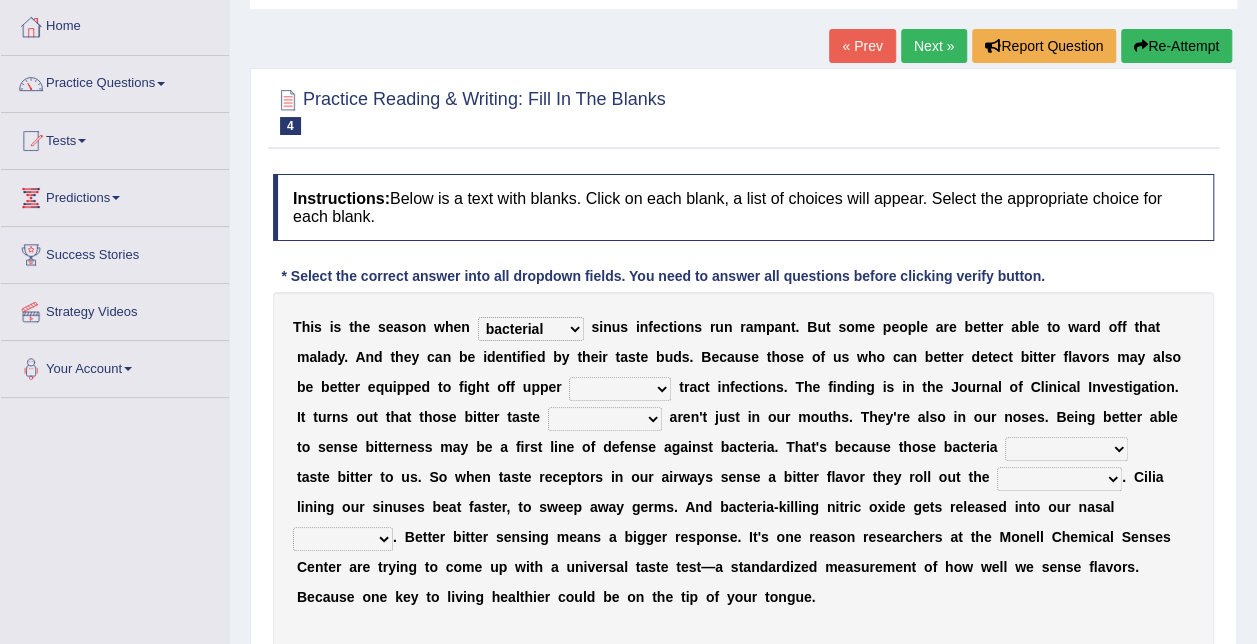click on "faulty respiratory togae gawky" at bounding box center (620, 389) 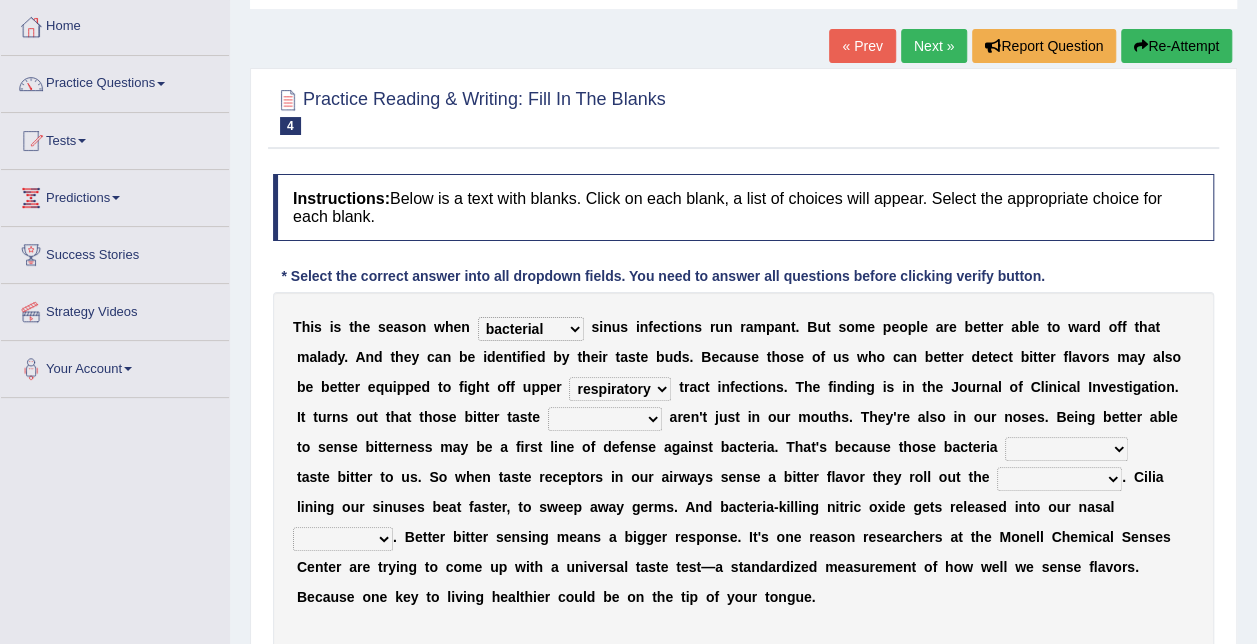 click on "depressions dinners submissions receptors" at bounding box center (605, 419) 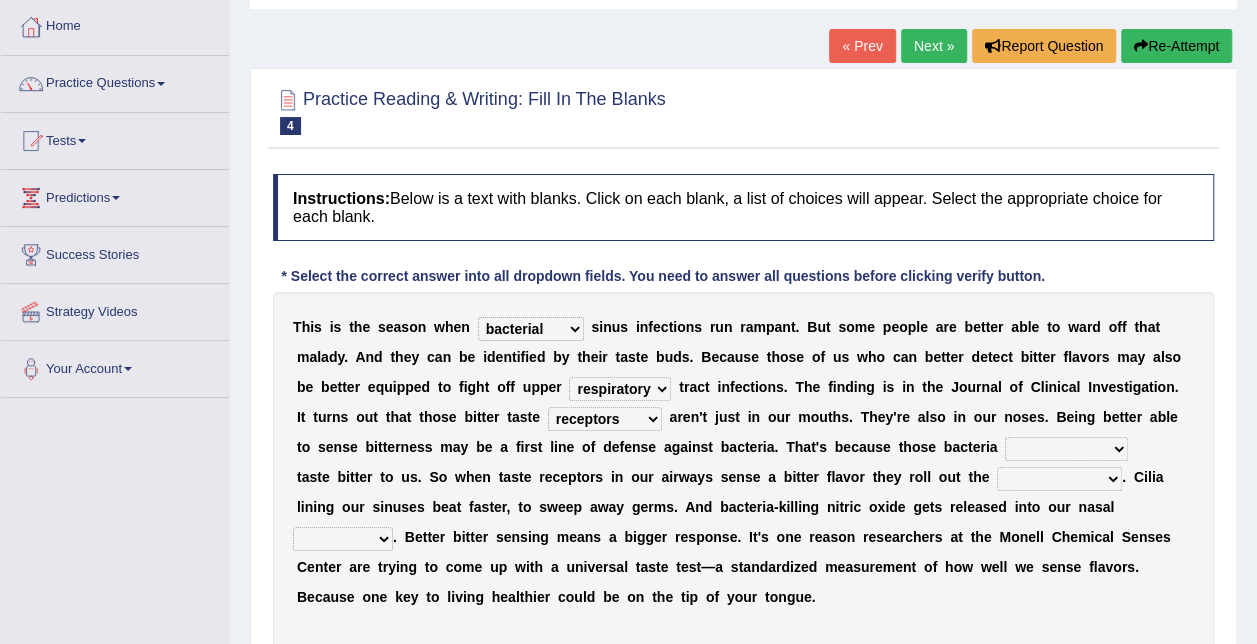click on "depressions dinners submissions receptors" at bounding box center (605, 419) 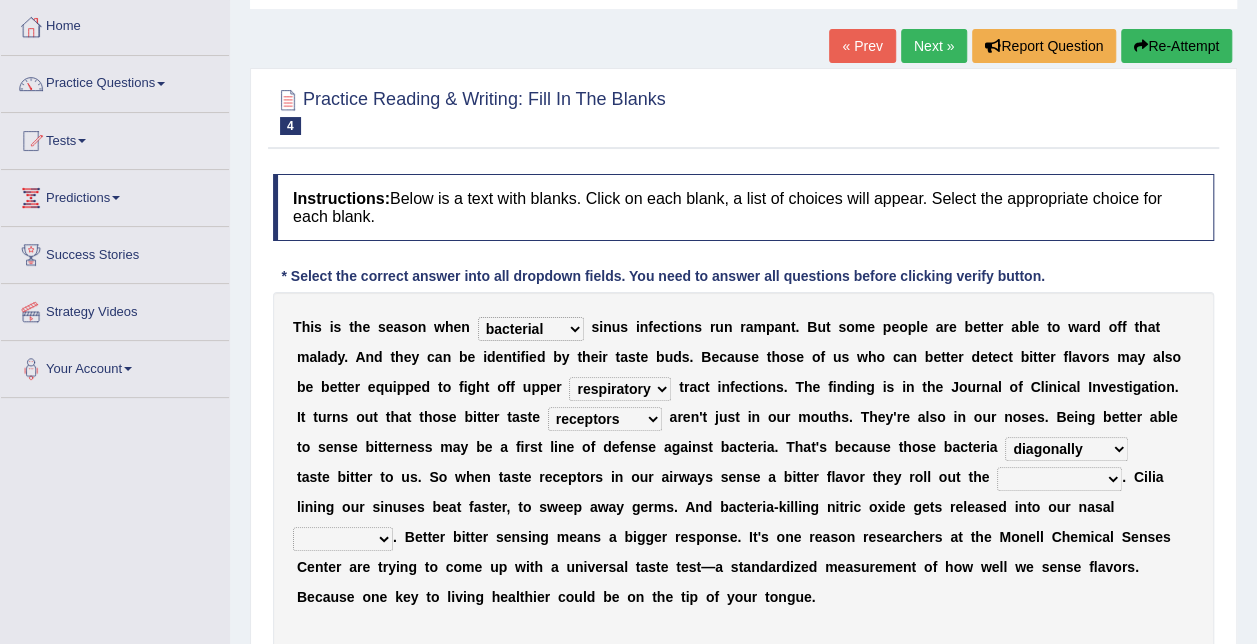 click on "purposelessly actually diagonally providently" at bounding box center [1066, 449] 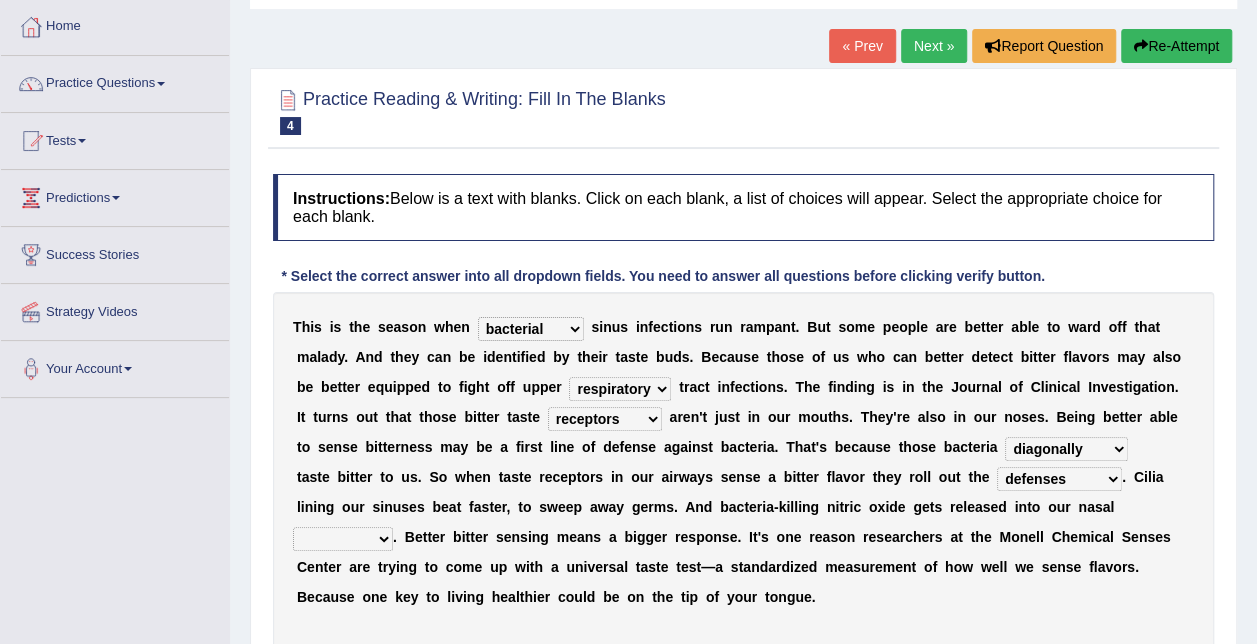 click on "causalities localities infirmities cavities" at bounding box center (343, 539) 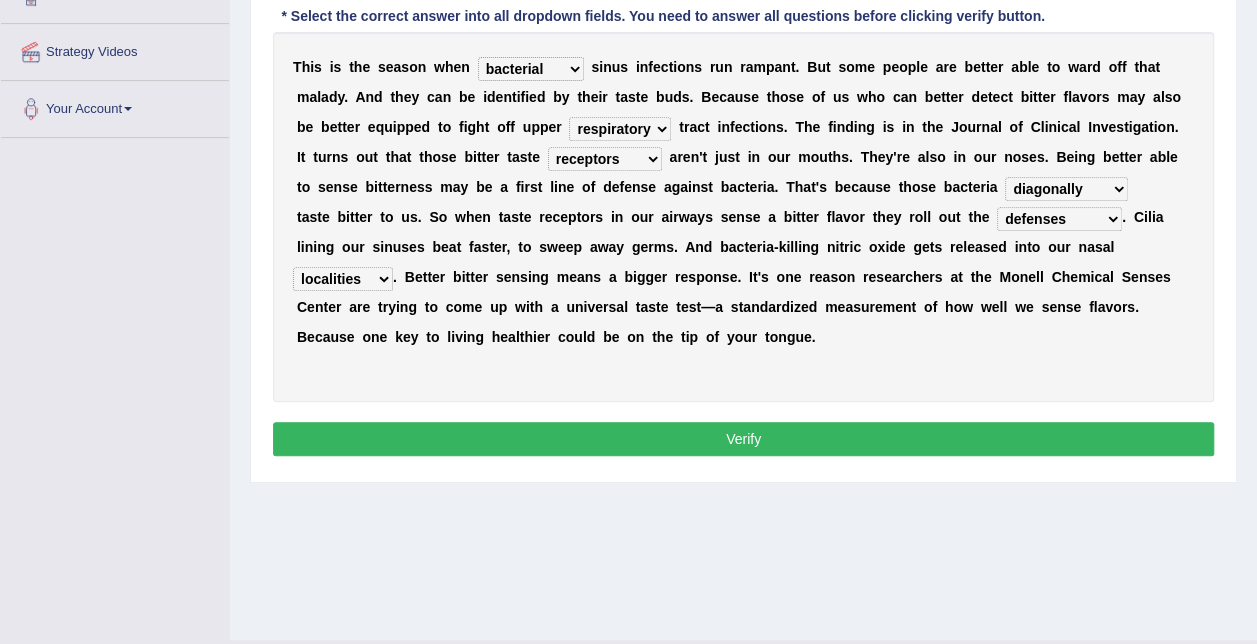 scroll, scrollTop: 406, scrollLeft: 0, axis: vertical 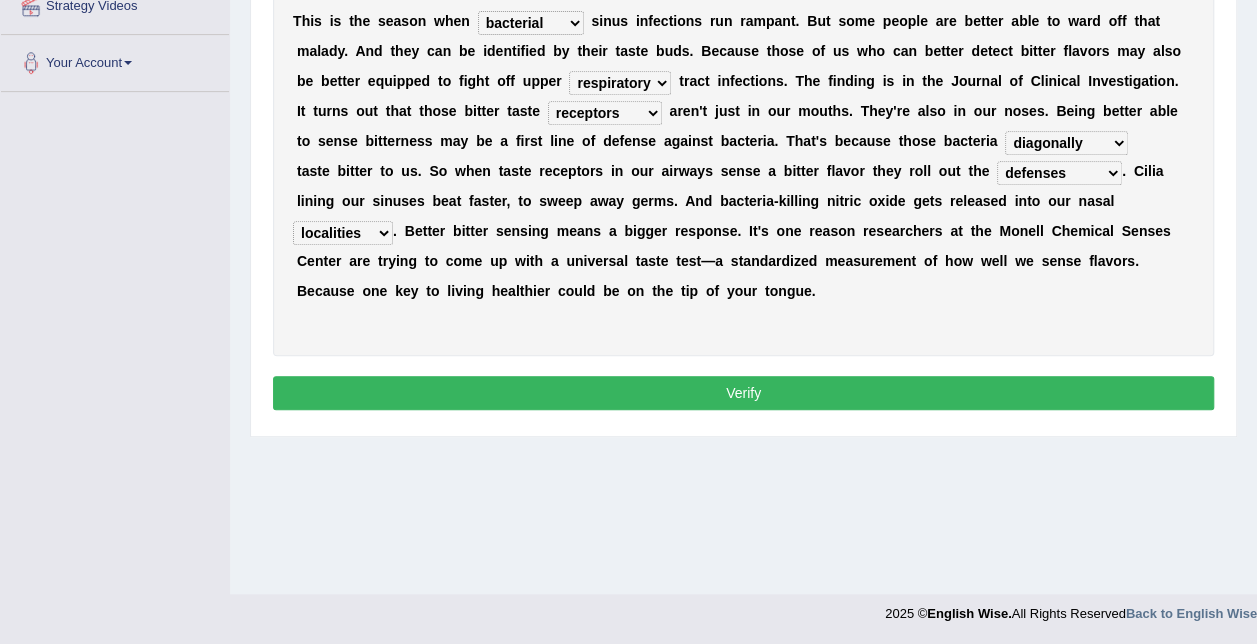 click on "Verify" at bounding box center (743, 393) 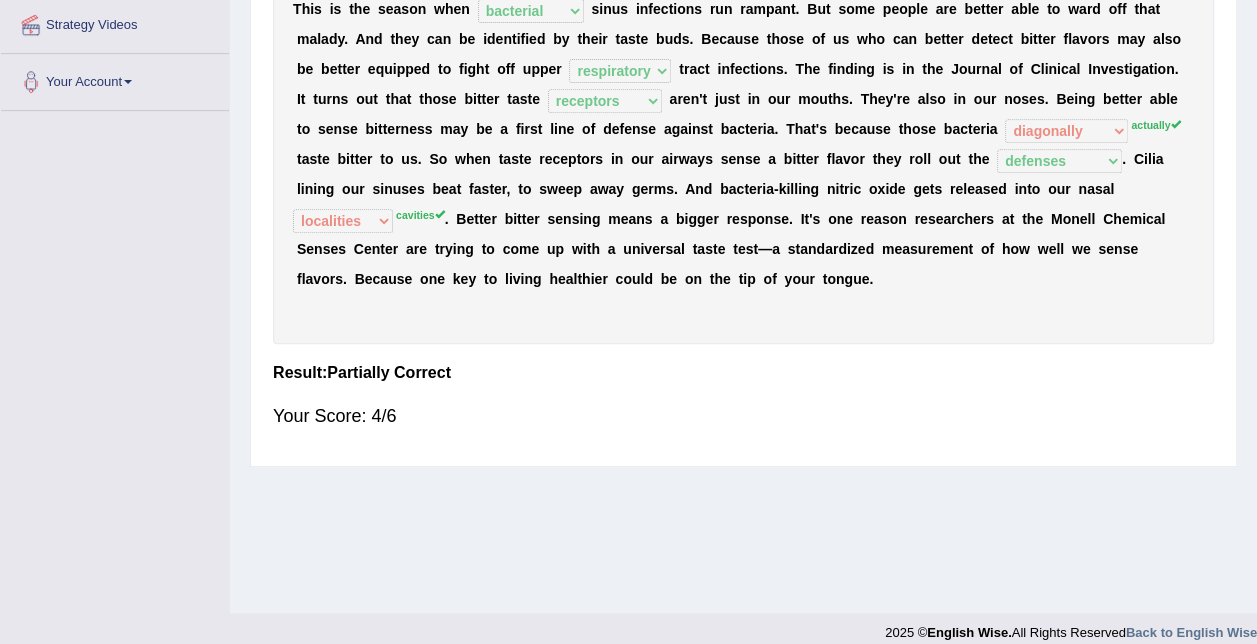 scroll, scrollTop: 406, scrollLeft: 0, axis: vertical 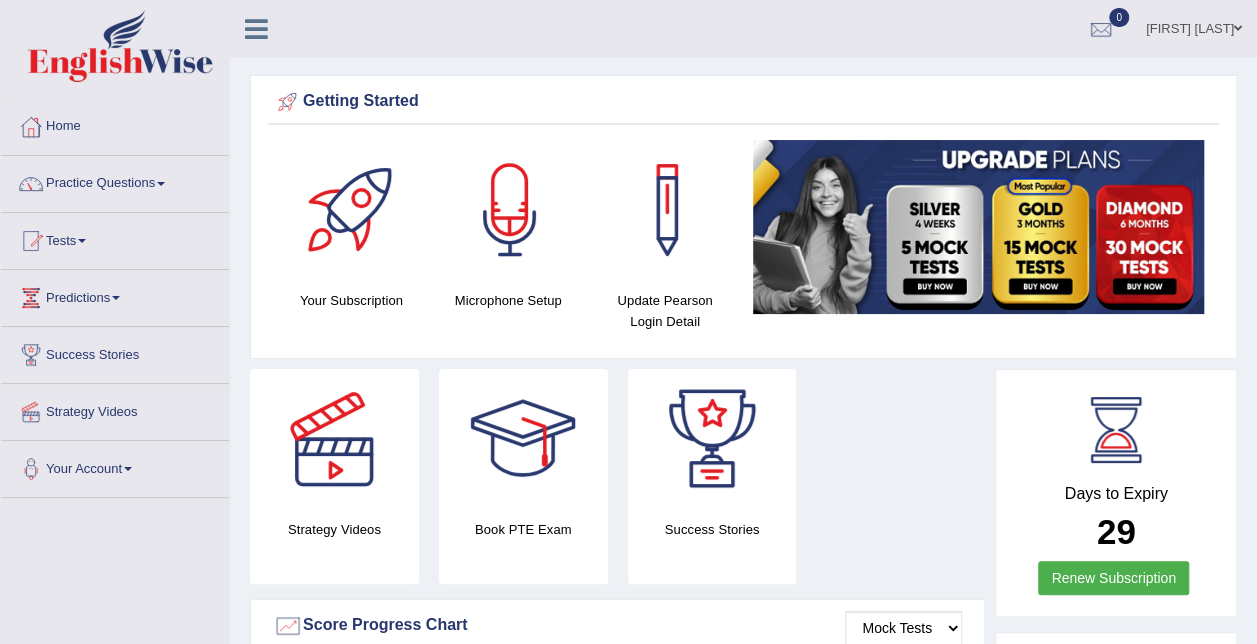 click on "Practice Questions" at bounding box center [115, 181] 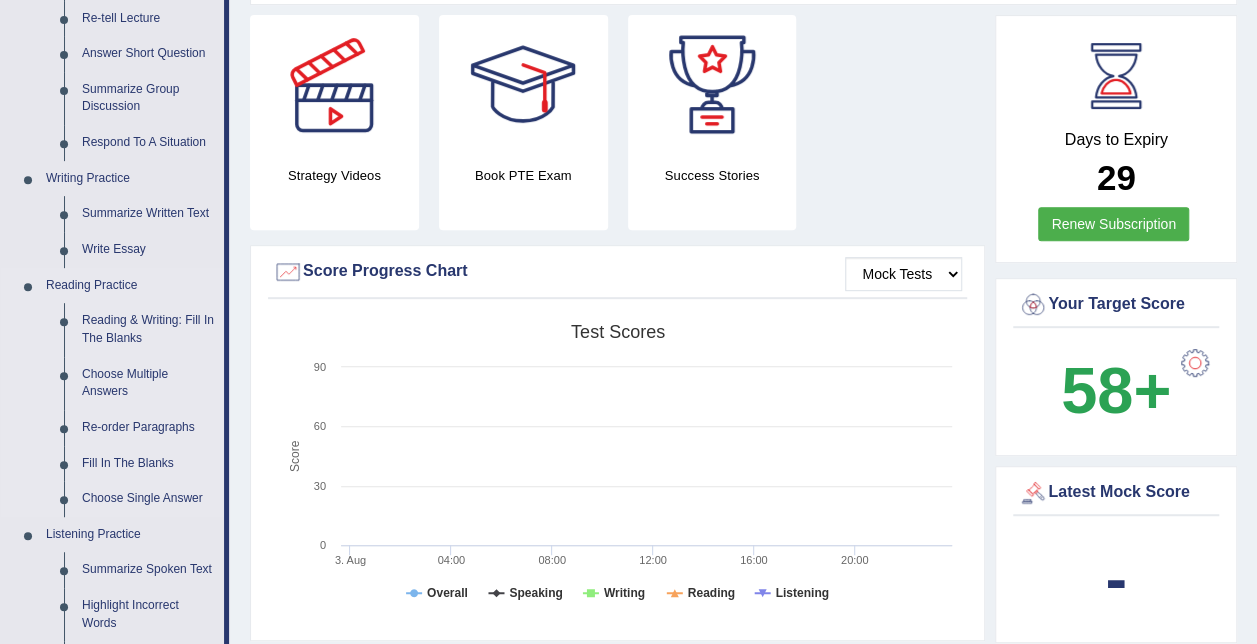 scroll, scrollTop: 400, scrollLeft: 0, axis: vertical 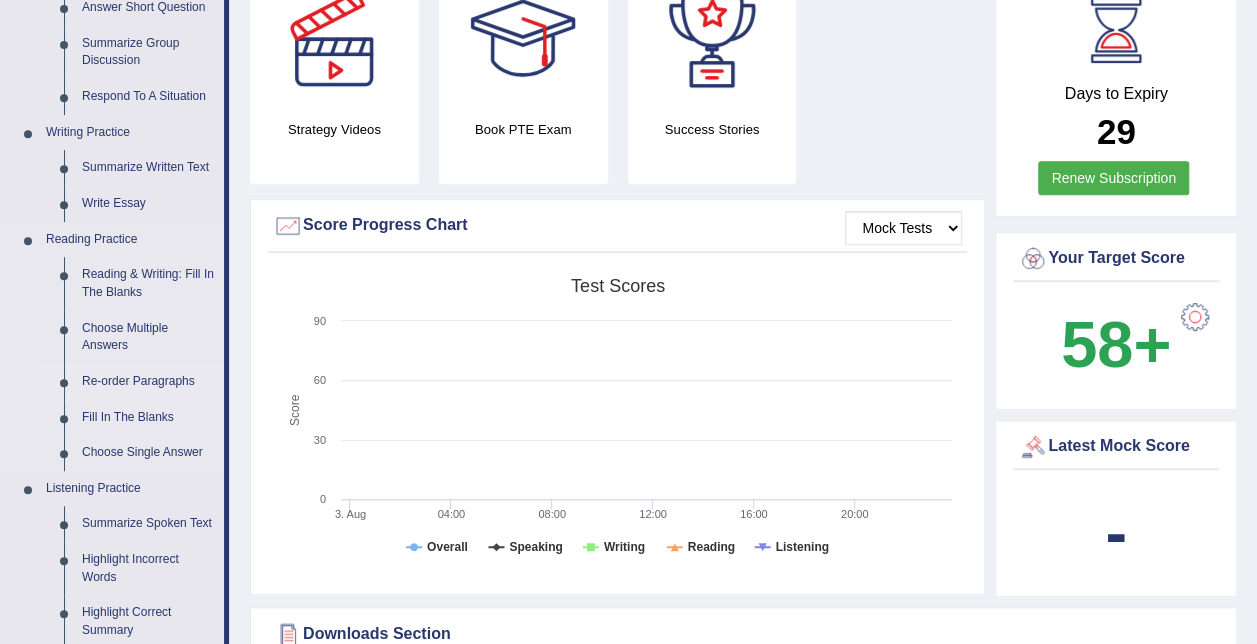 click on "Re-order Paragraphs" at bounding box center (148, 382) 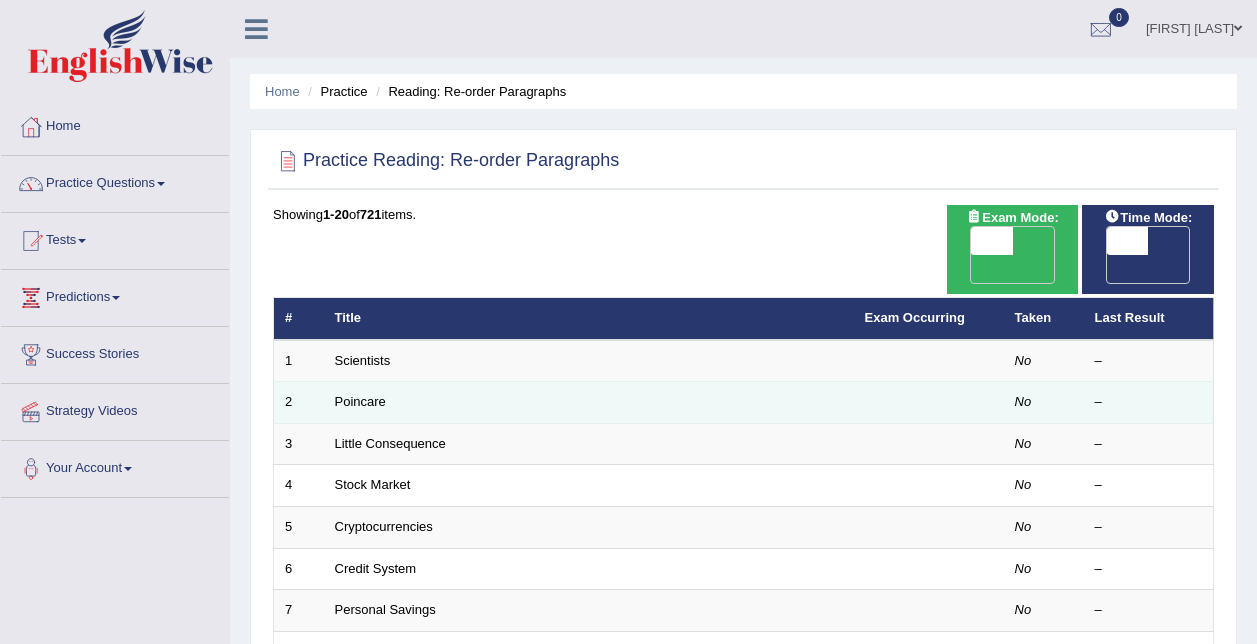 scroll, scrollTop: 0, scrollLeft: 0, axis: both 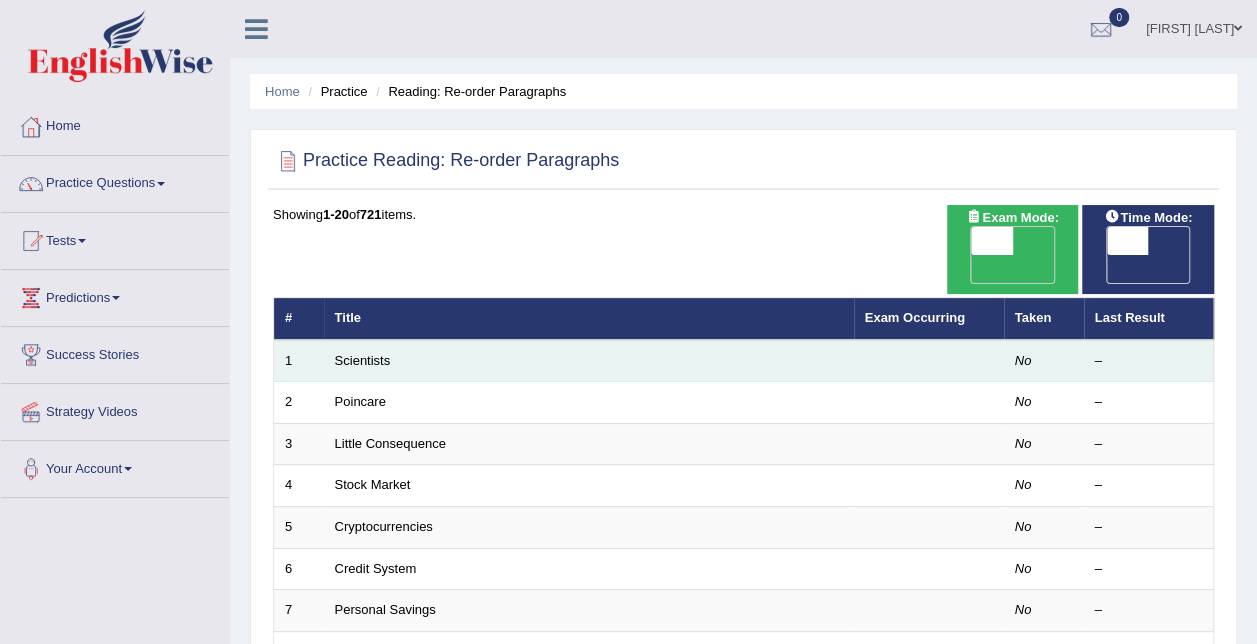 click on "Scientists" at bounding box center [589, 361] 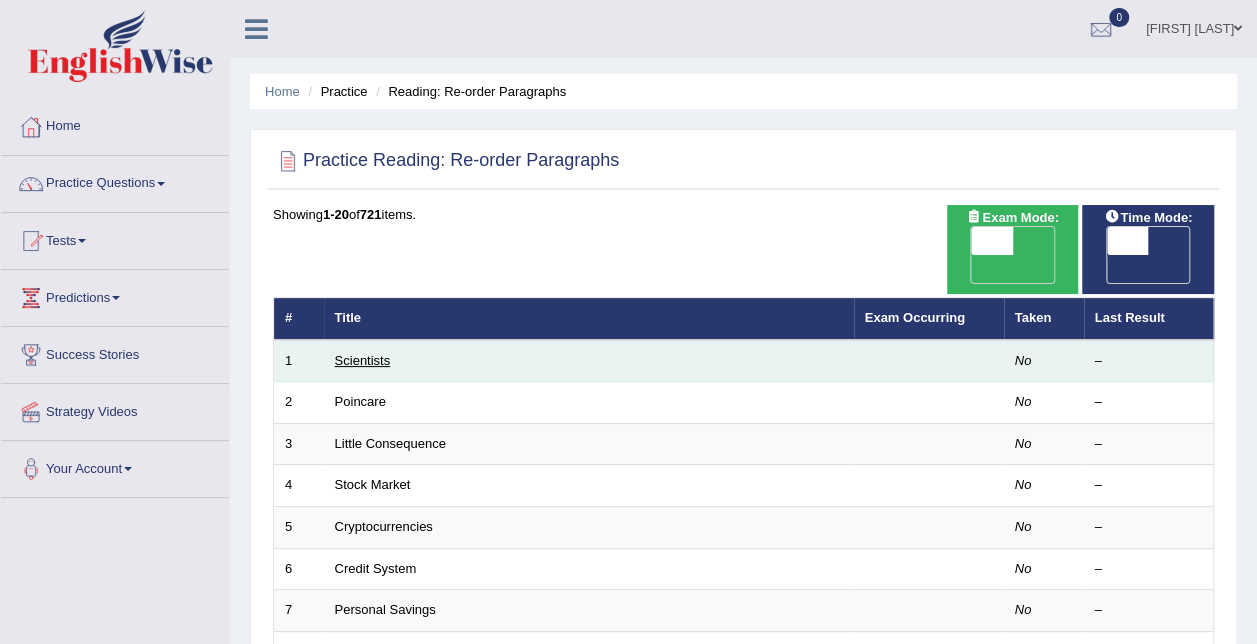 click on "Scientists" at bounding box center (363, 360) 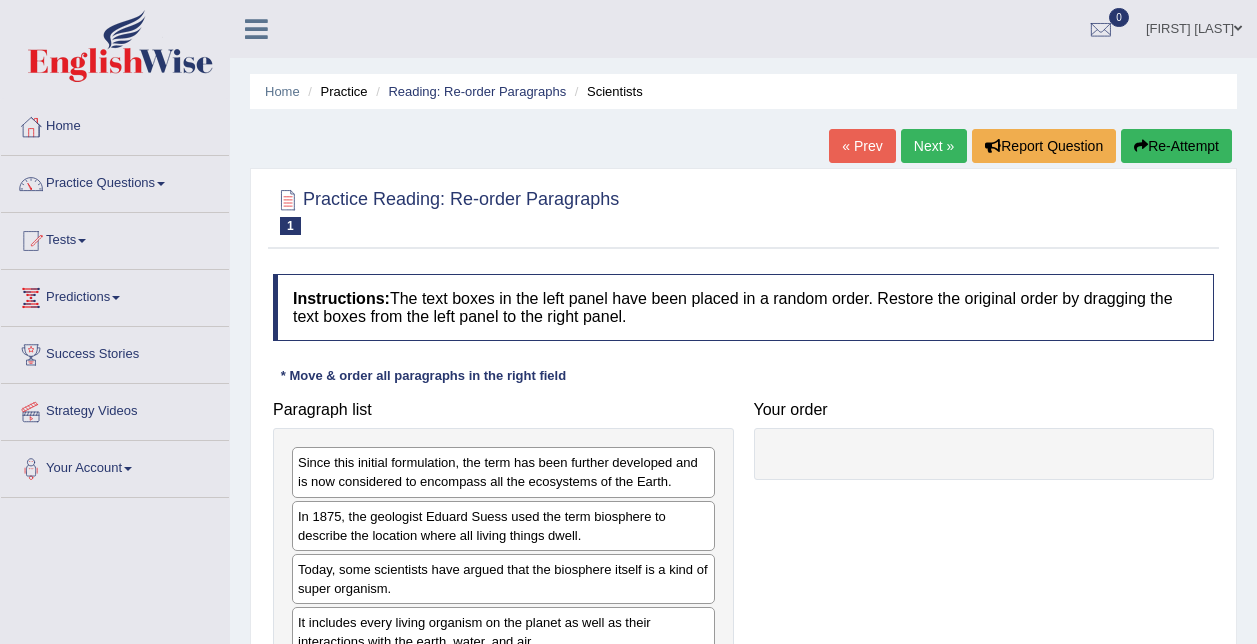 scroll, scrollTop: 0, scrollLeft: 0, axis: both 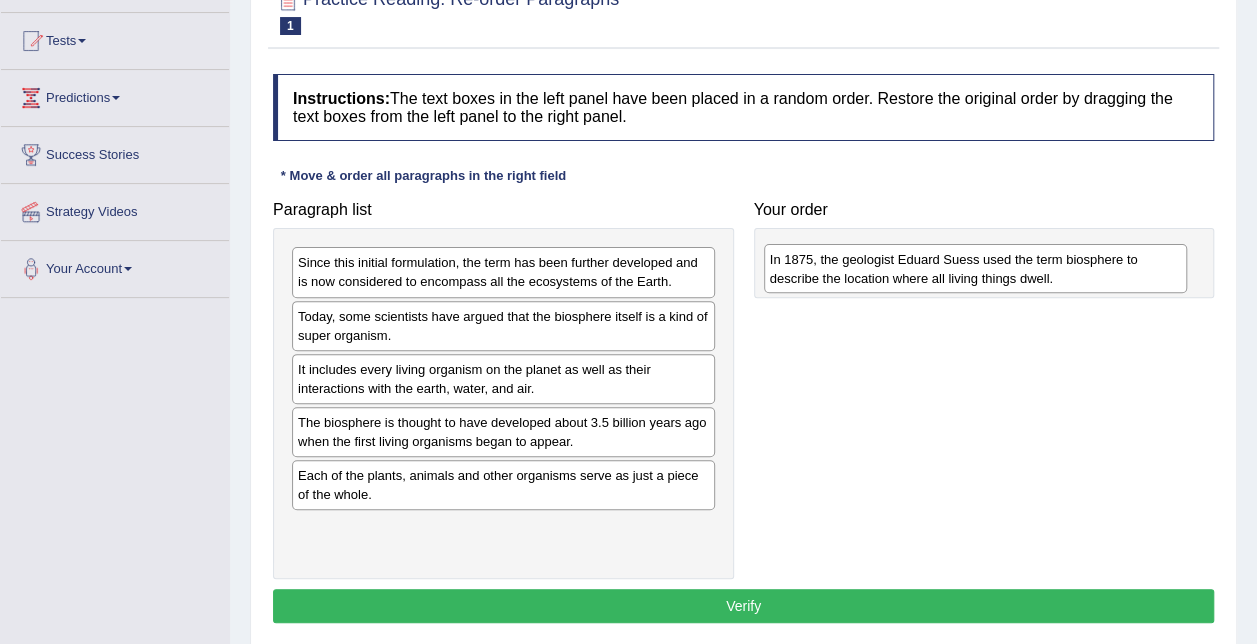 drag, startPoint x: 386, startPoint y: 336, endPoint x: 854, endPoint y: 269, distance: 472.7716 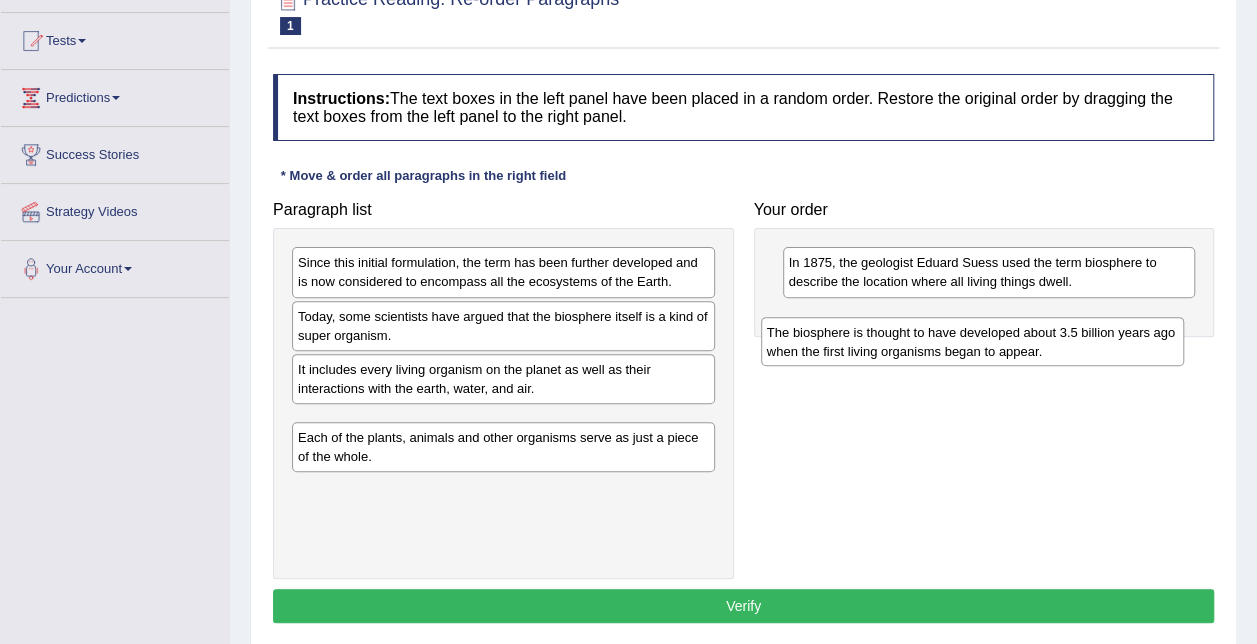 drag, startPoint x: 364, startPoint y: 432, endPoint x: 834, endPoint y: 334, distance: 480.1083 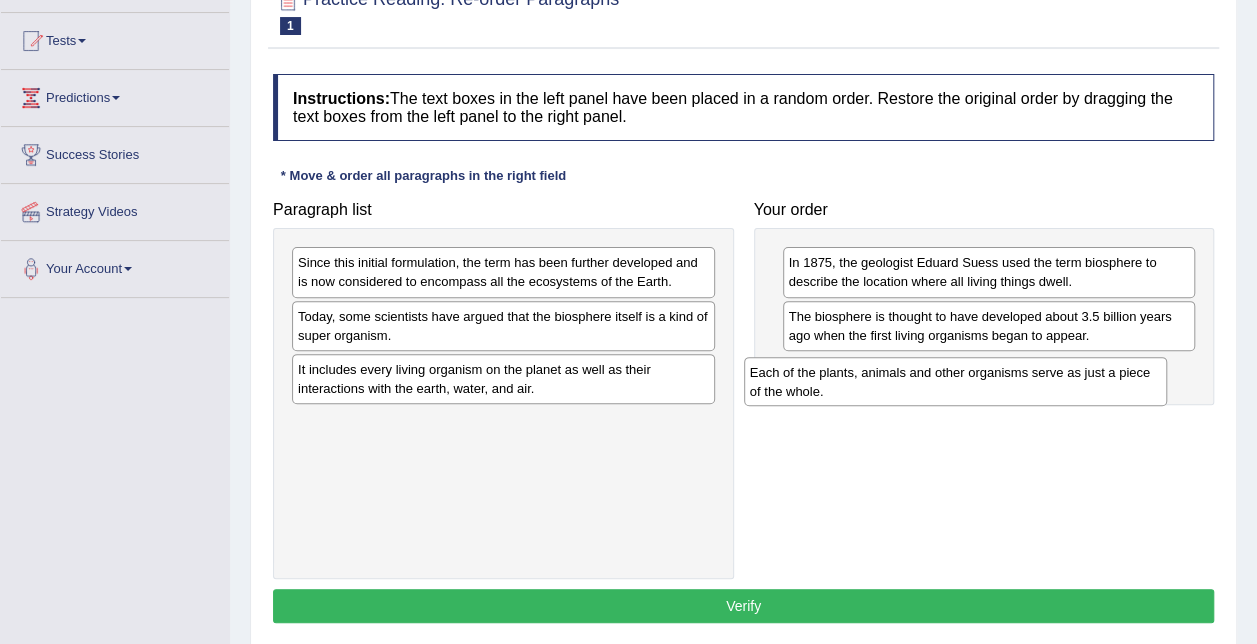 drag, startPoint x: 536, startPoint y: 434, endPoint x: 1006, endPoint y: 386, distance: 472.4447 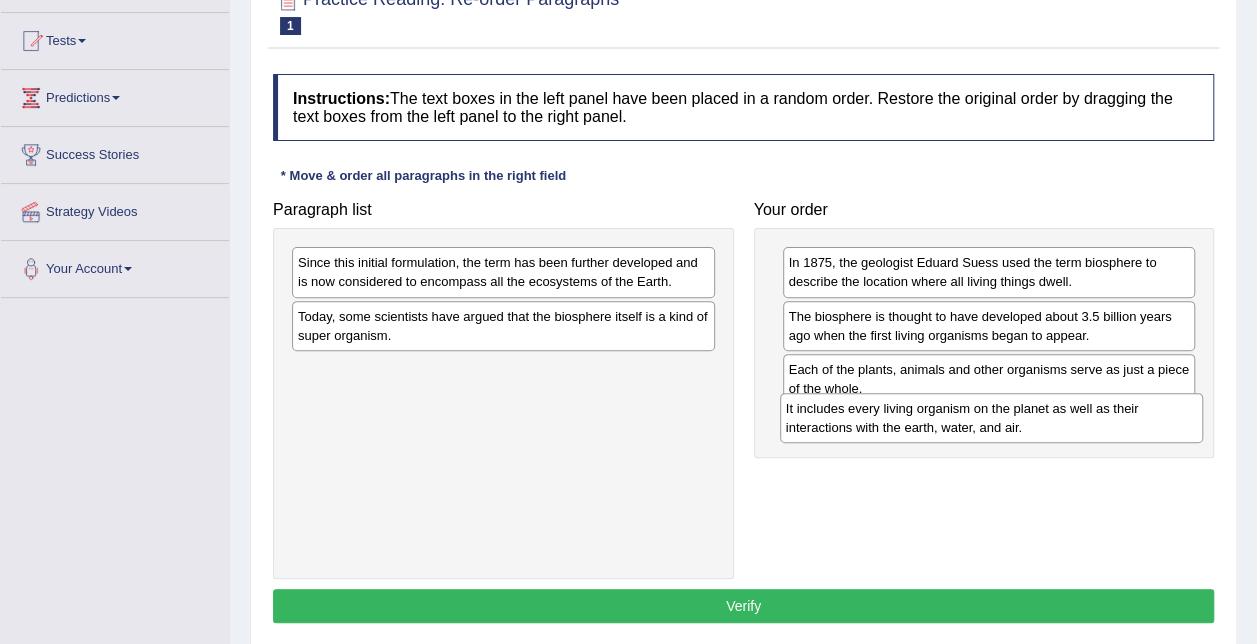 drag, startPoint x: 554, startPoint y: 390, endPoint x: 1039, endPoint y: 433, distance: 486.90247 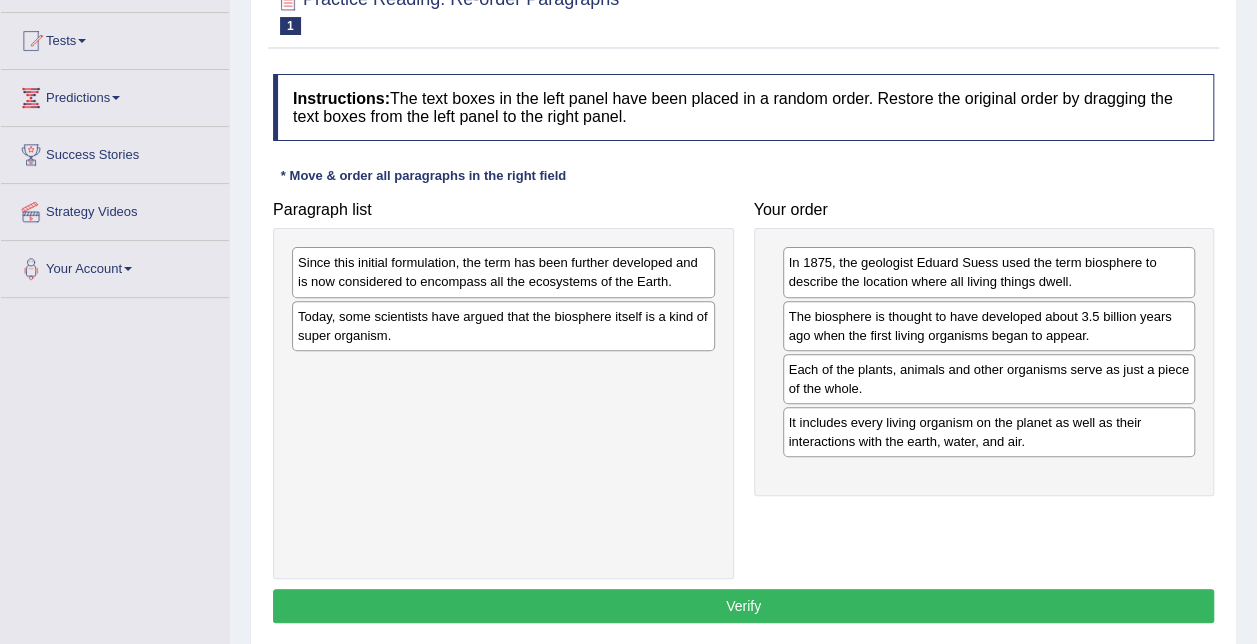 click on "Today, some scientists have argued that the biosphere itself is a kind of super organism." at bounding box center [503, 326] 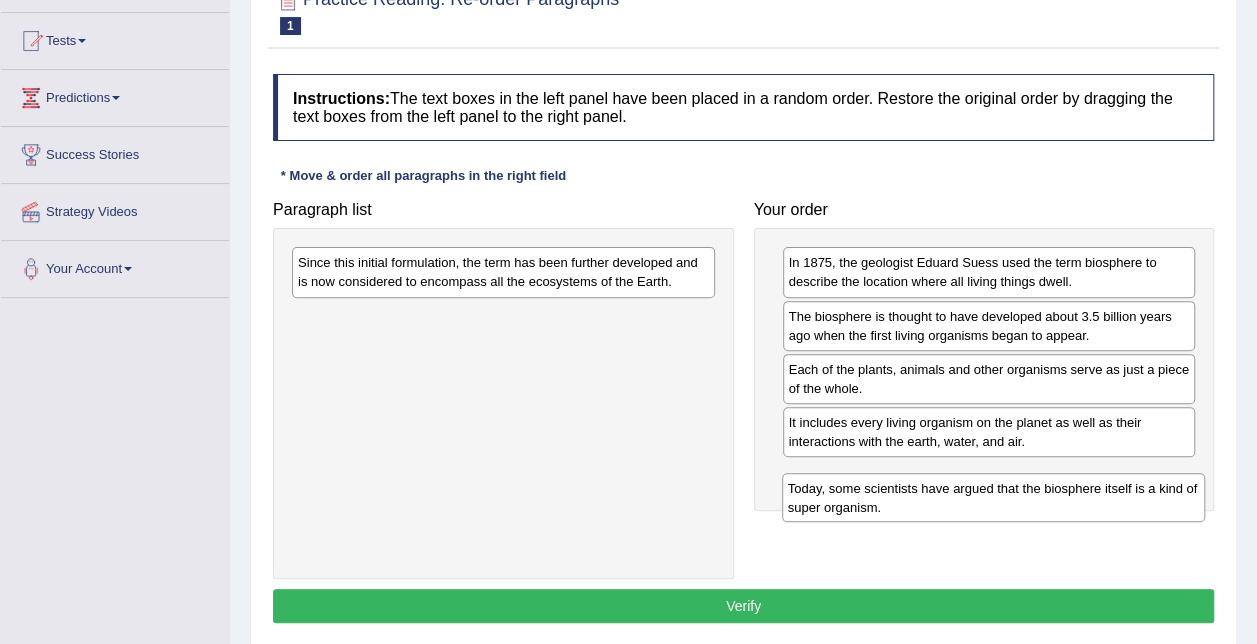 drag, startPoint x: 560, startPoint y: 320, endPoint x: 1050, endPoint y: 493, distance: 519.6431 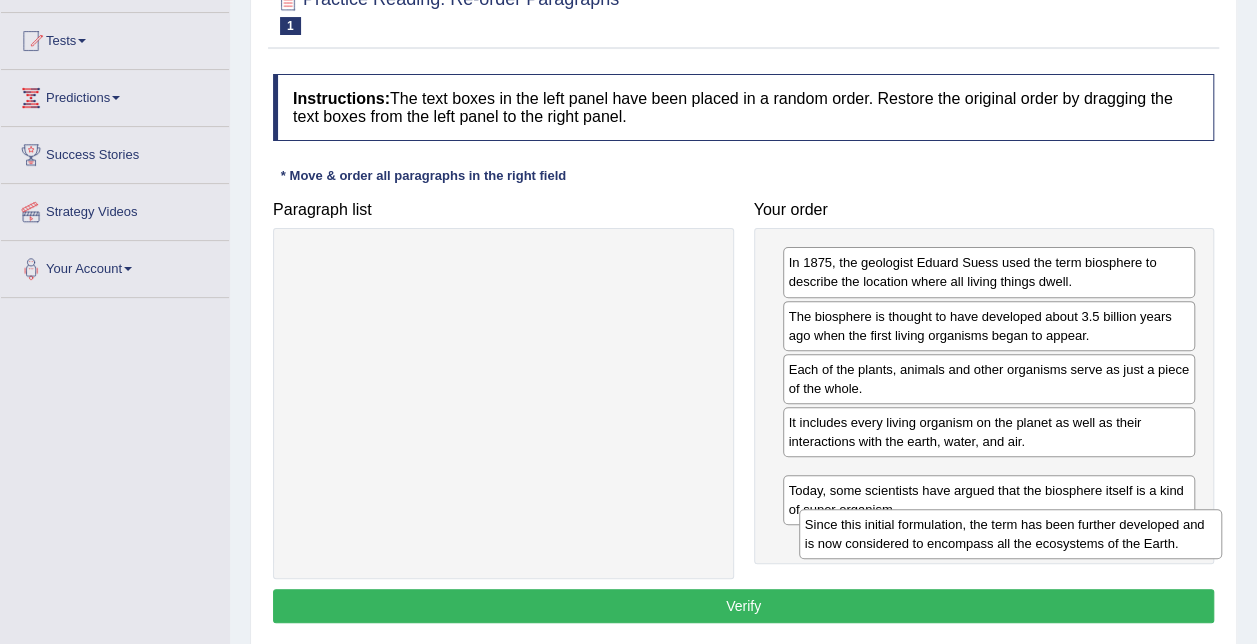 drag, startPoint x: 354, startPoint y: 284, endPoint x: 861, endPoint y: 546, distance: 570.6952 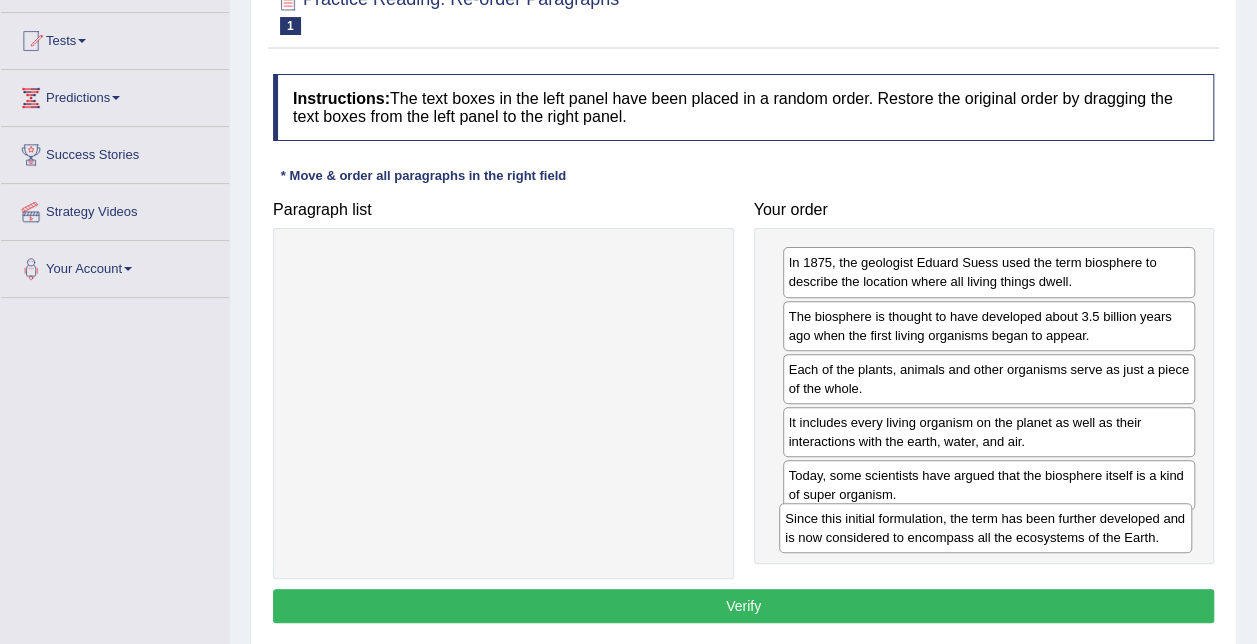 drag, startPoint x: 896, startPoint y: 491, endPoint x: 903, endPoint y: 528, distance: 37.65634 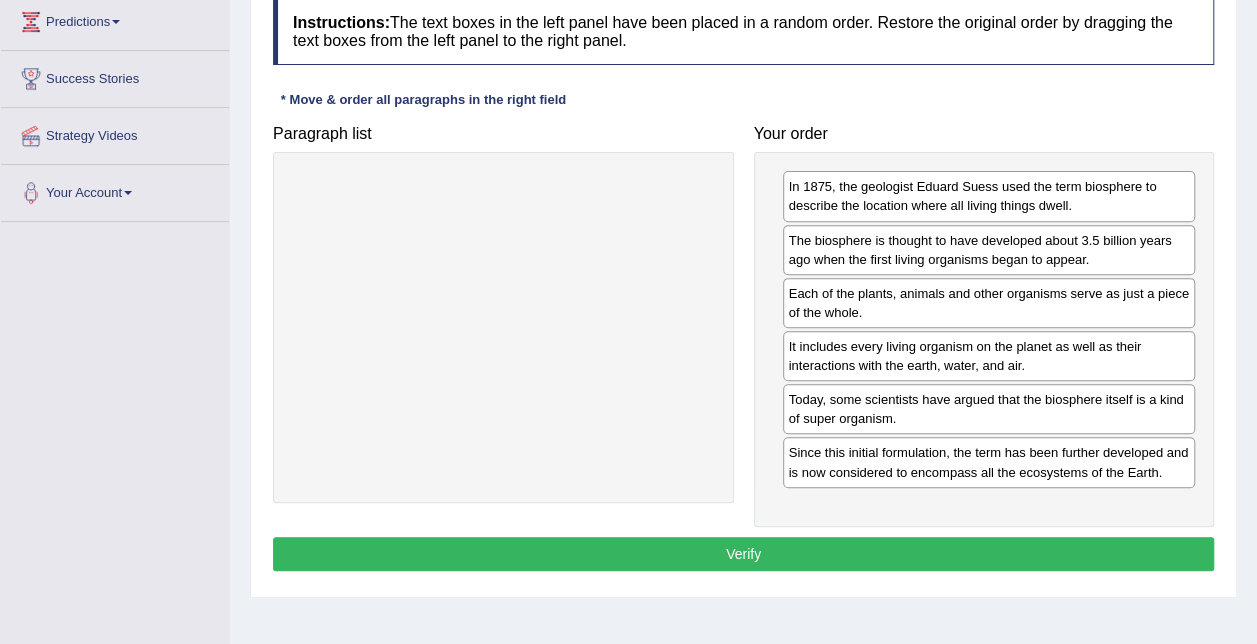 scroll, scrollTop: 400, scrollLeft: 0, axis: vertical 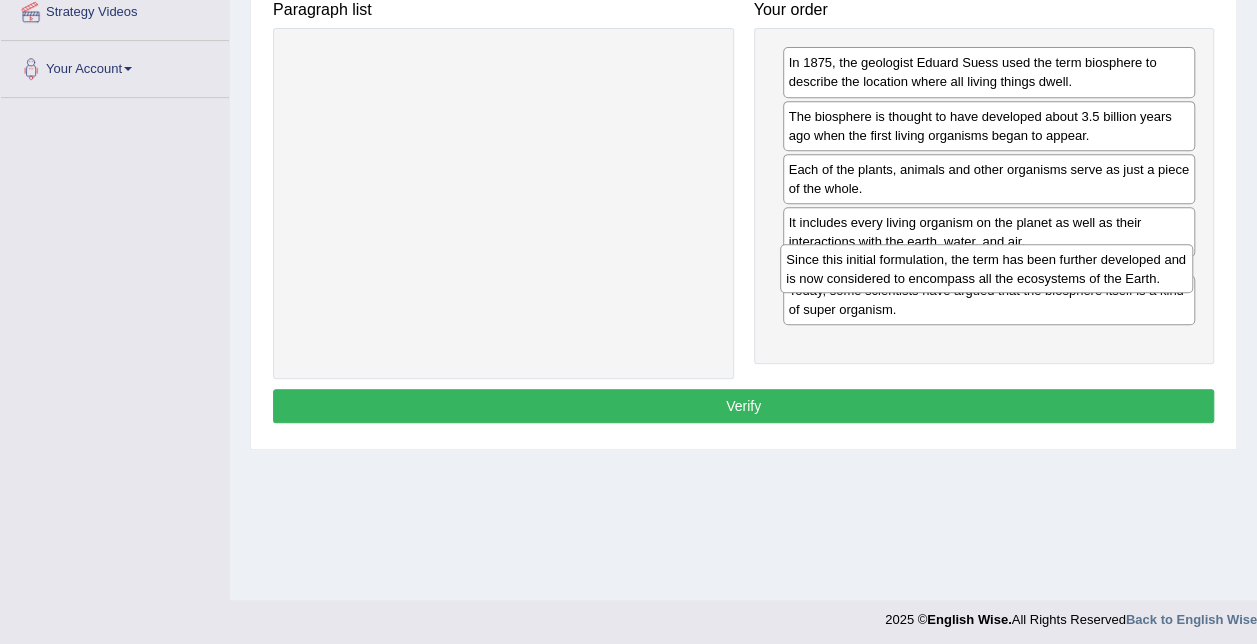 drag, startPoint x: 866, startPoint y: 342, endPoint x: 866, endPoint y: 276, distance: 66 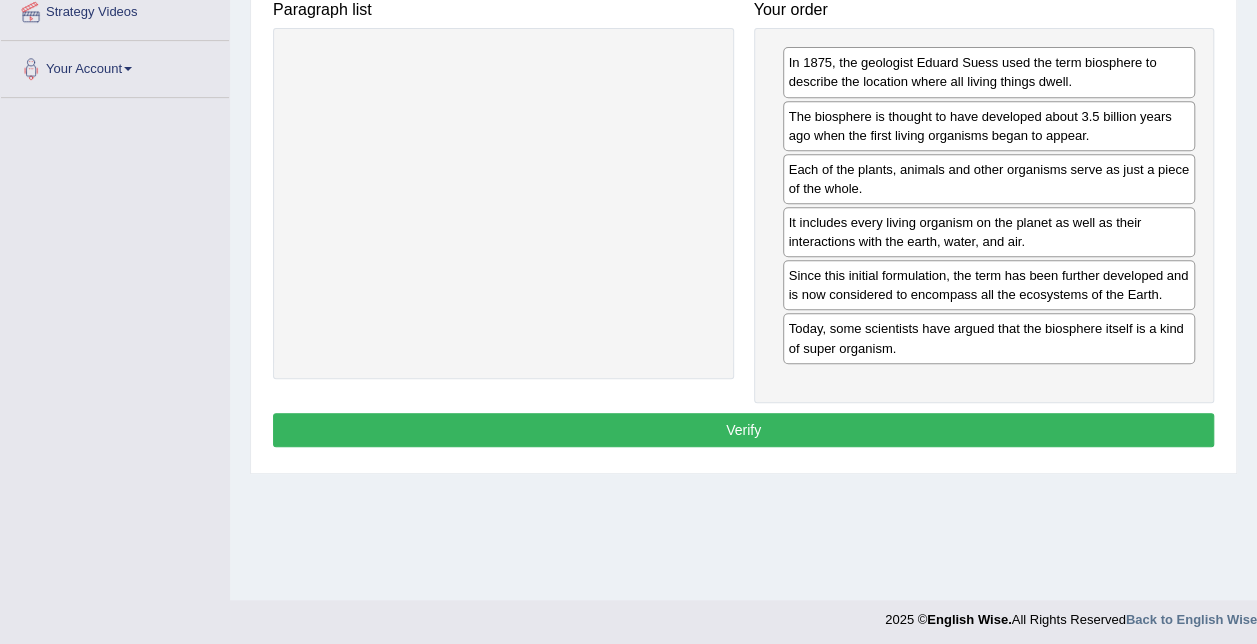 click on "Since this initial formulation, the term has been further developed and is now considered to encompass all the ecosystems of the Earth." at bounding box center [989, 285] 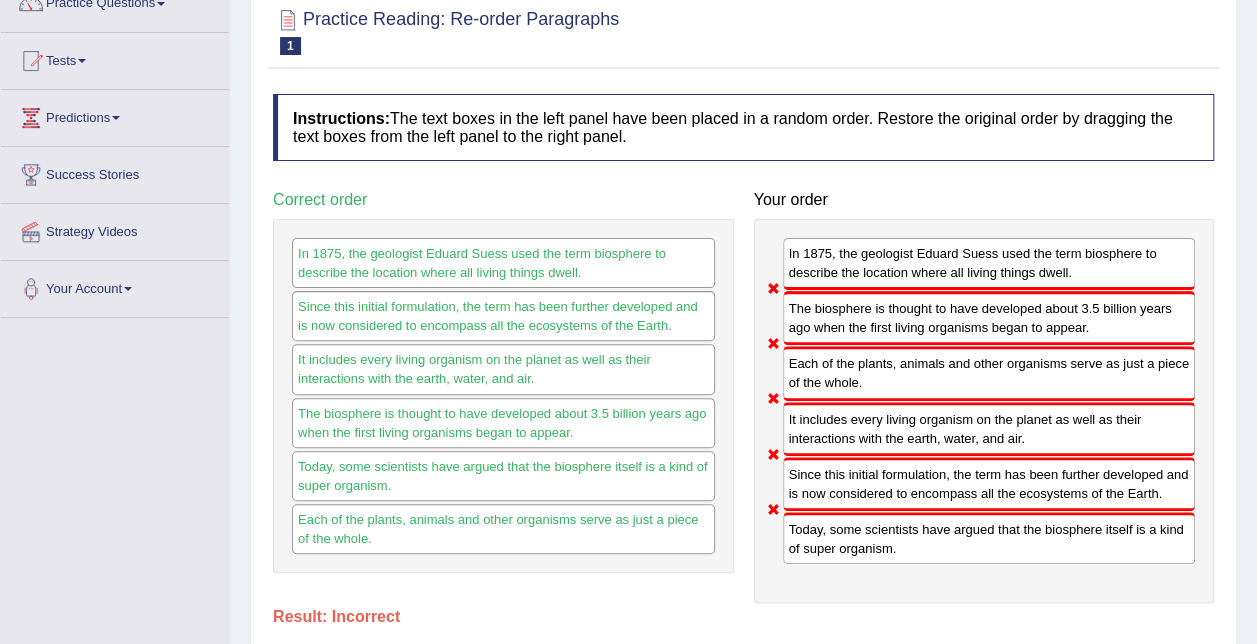 scroll, scrollTop: 0, scrollLeft: 0, axis: both 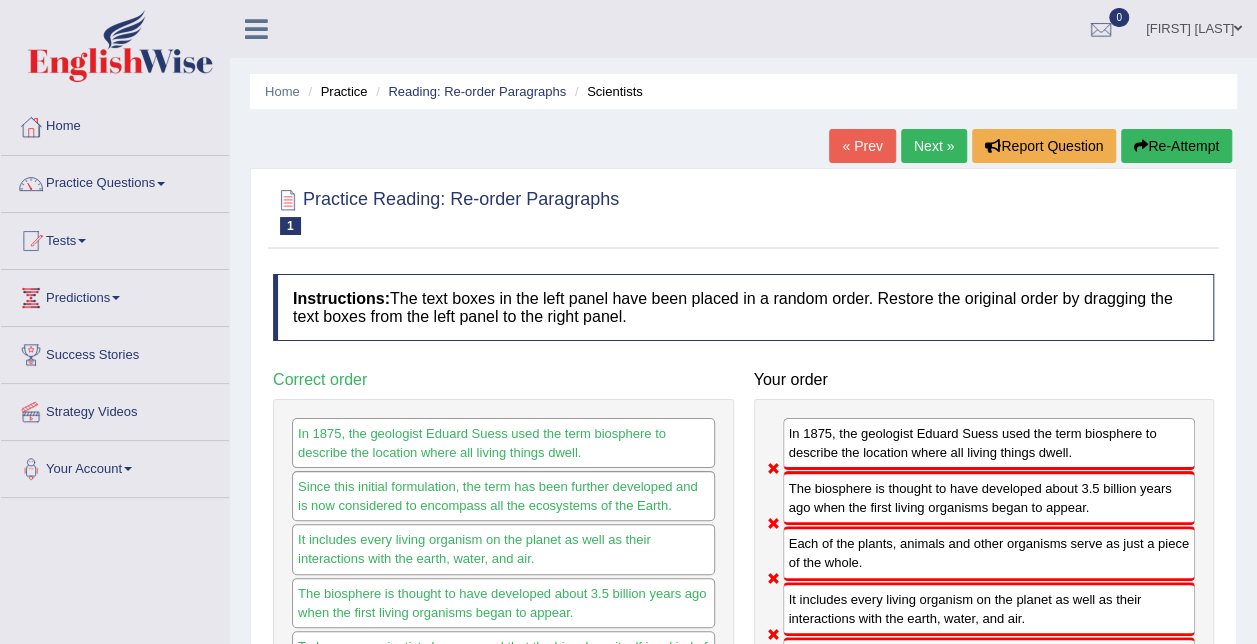 click on "« Prev" at bounding box center (862, 146) 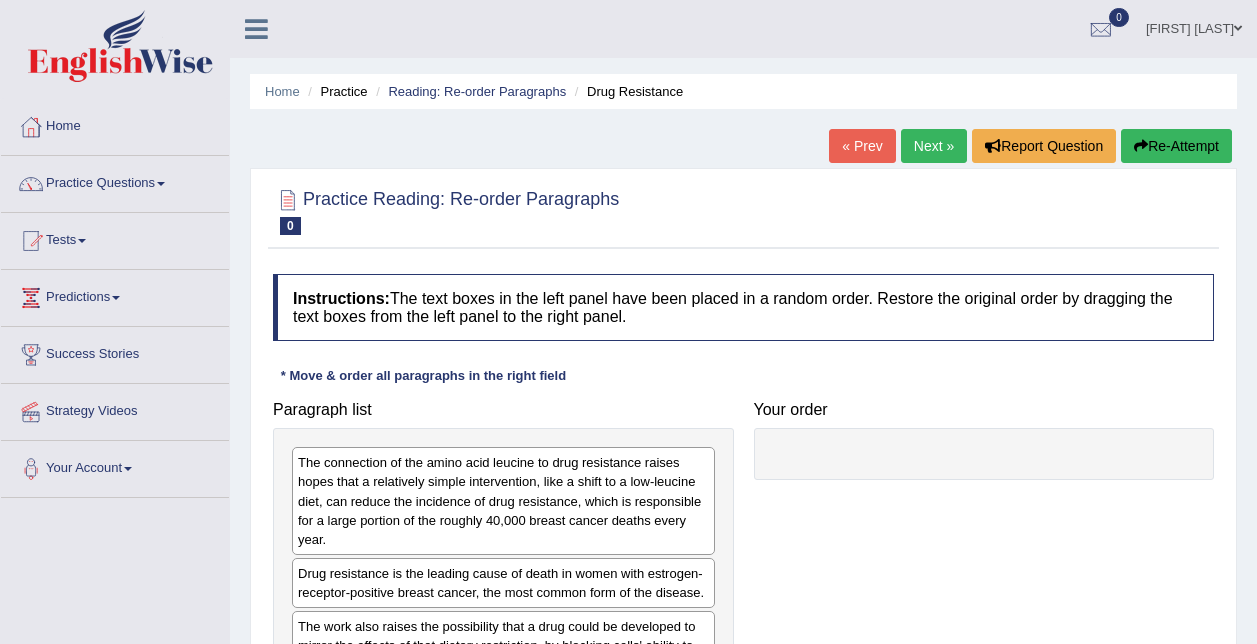 scroll, scrollTop: 0, scrollLeft: 0, axis: both 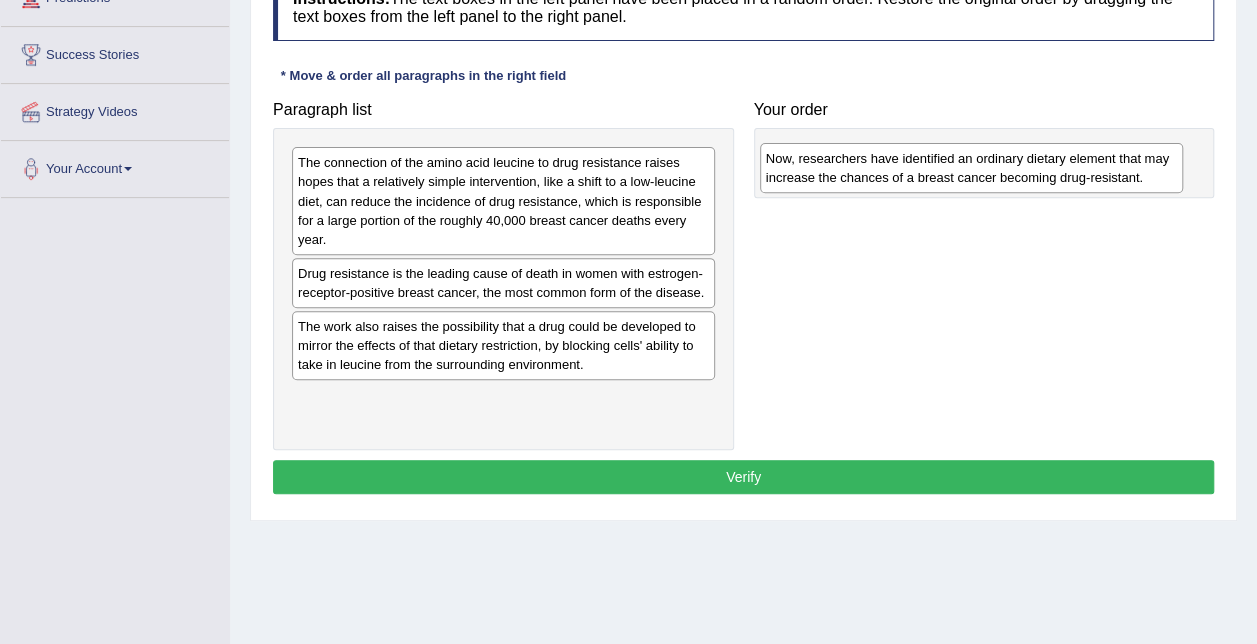 drag, startPoint x: 515, startPoint y: 418, endPoint x: 981, endPoint y: 180, distance: 523.25903 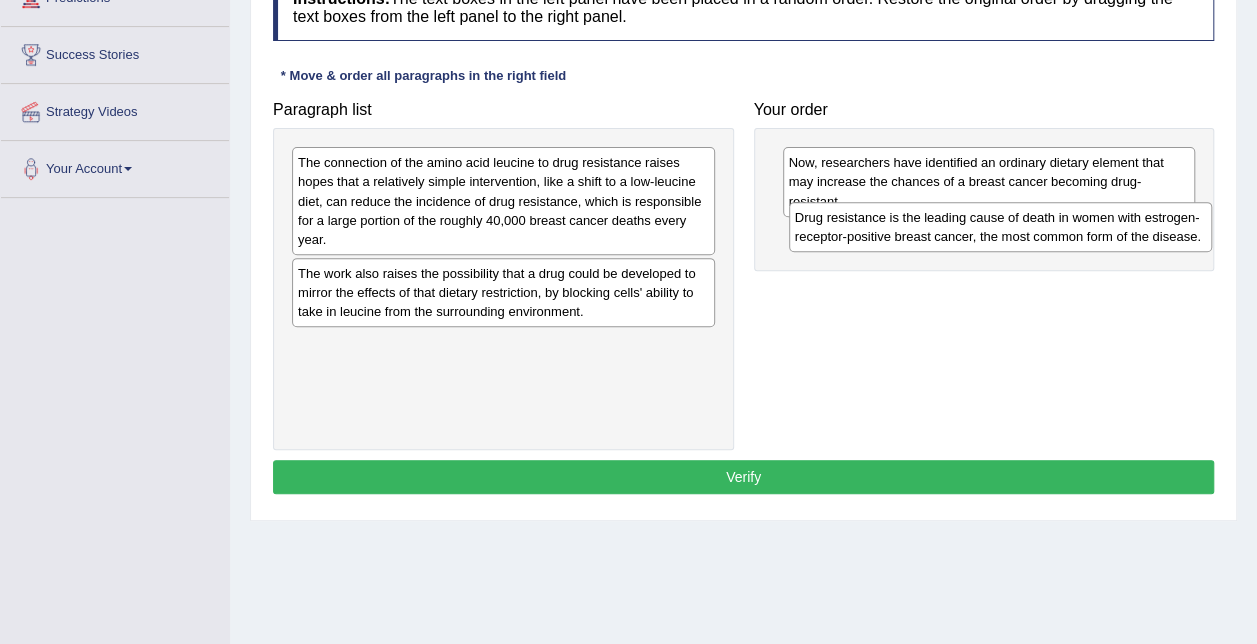 drag, startPoint x: 400, startPoint y: 282, endPoint x: 897, endPoint y: 227, distance: 500.034 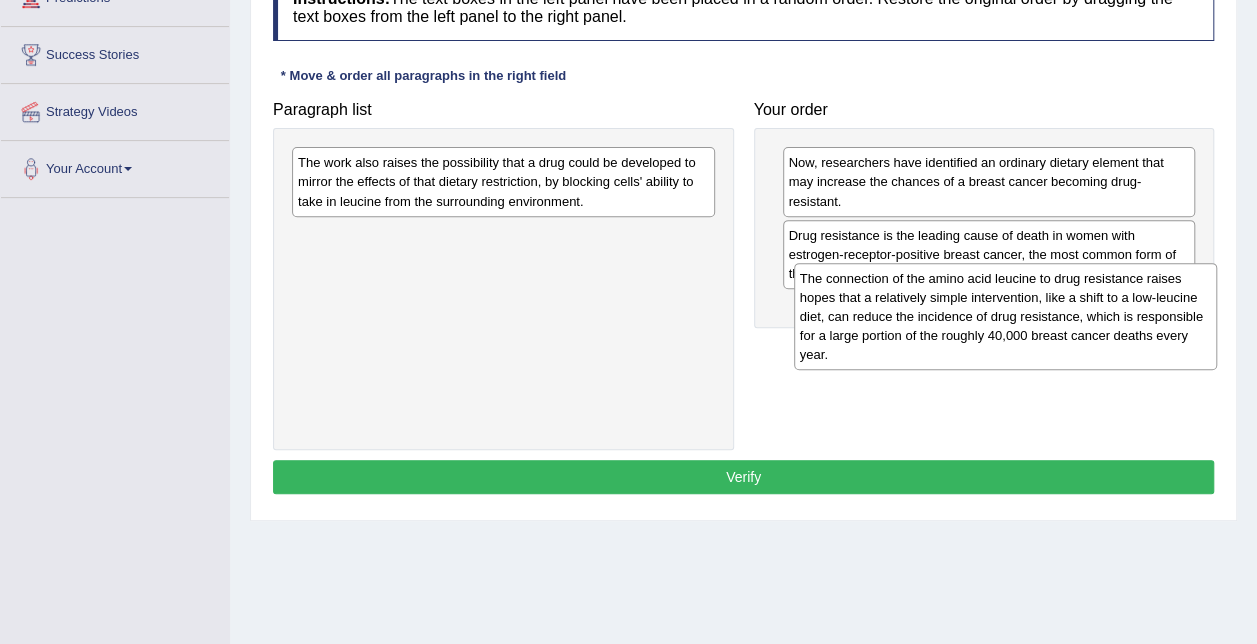 drag, startPoint x: 559, startPoint y: 216, endPoint x: 1061, endPoint y: 332, distance: 515.2281 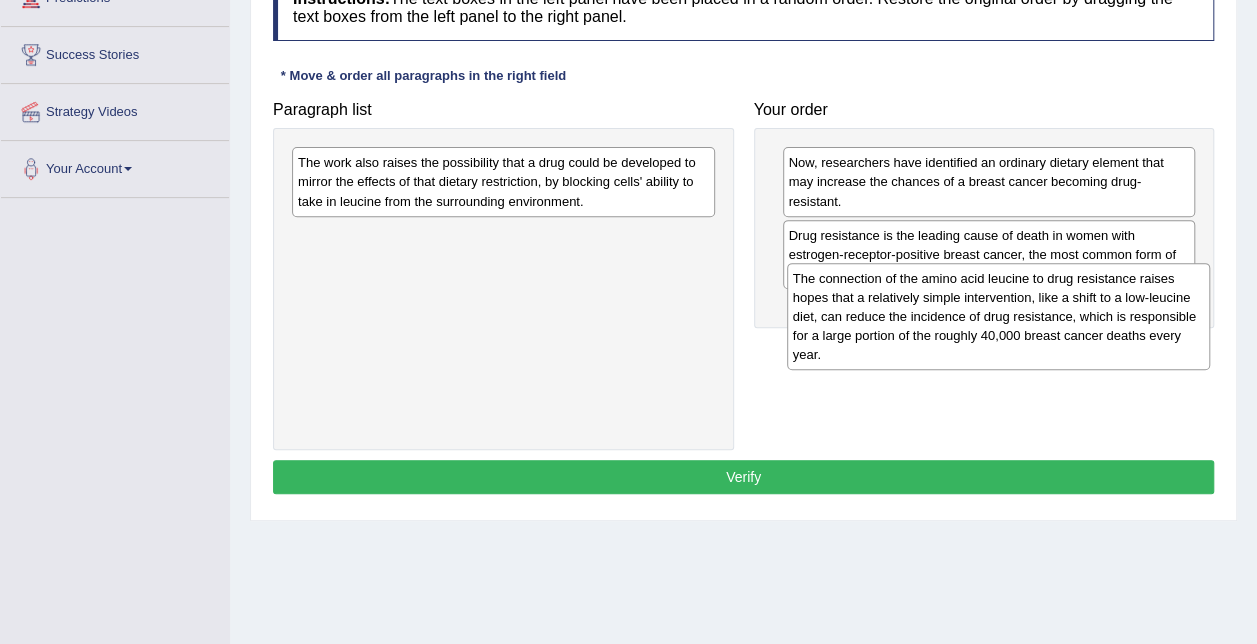 drag, startPoint x: 683, startPoint y: 286, endPoint x: 1178, endPoint y: 330, distance: 496.95172 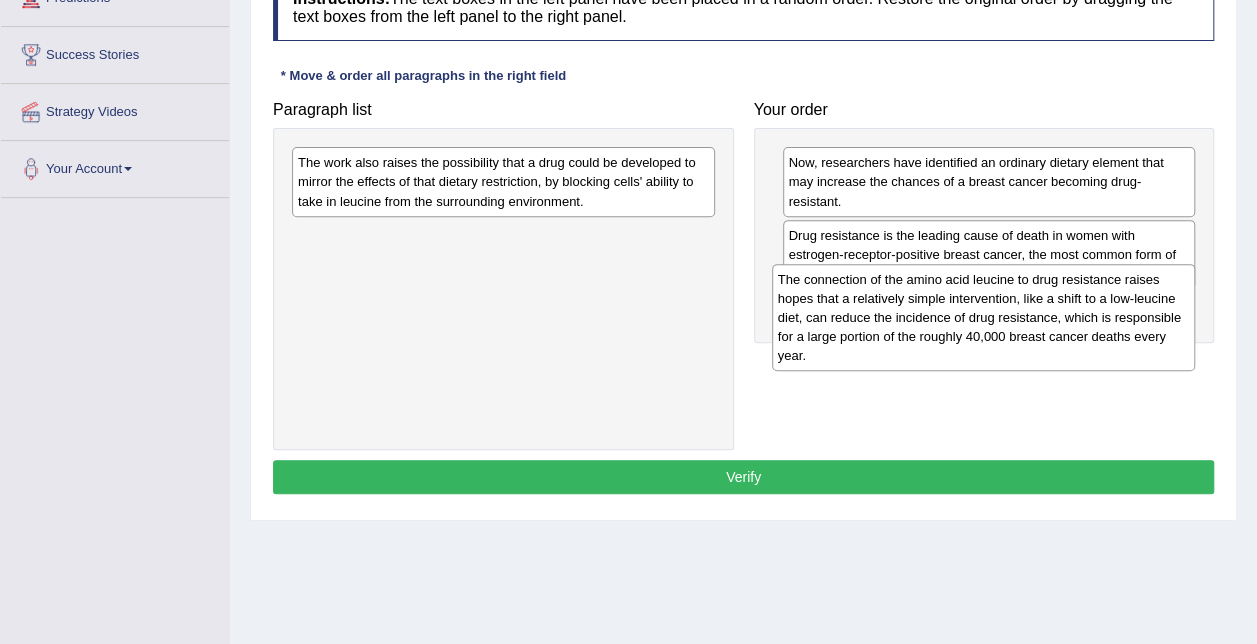 drag, startPoint x: 501, startPoint y: 262, endPoint x: 981, endPoint y: 307, distance: 482.10477 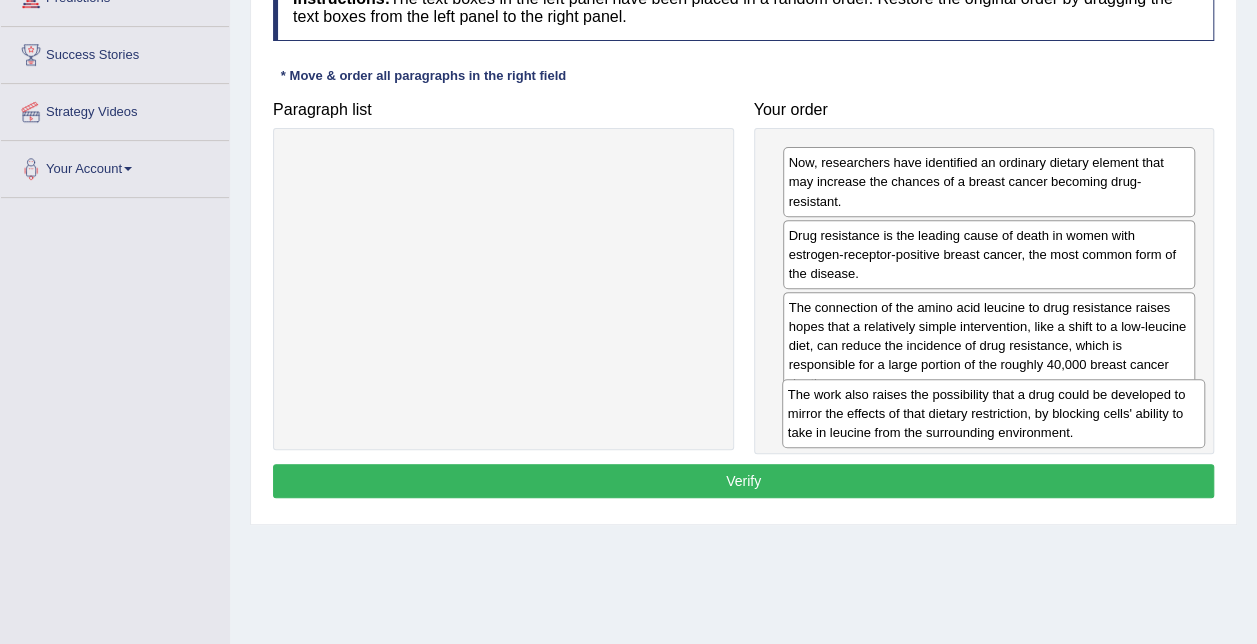 drag, startPoint x: 520, startPoint y: 198, endPoint x: 1010, endPoint y: 430, distance: 542.1476 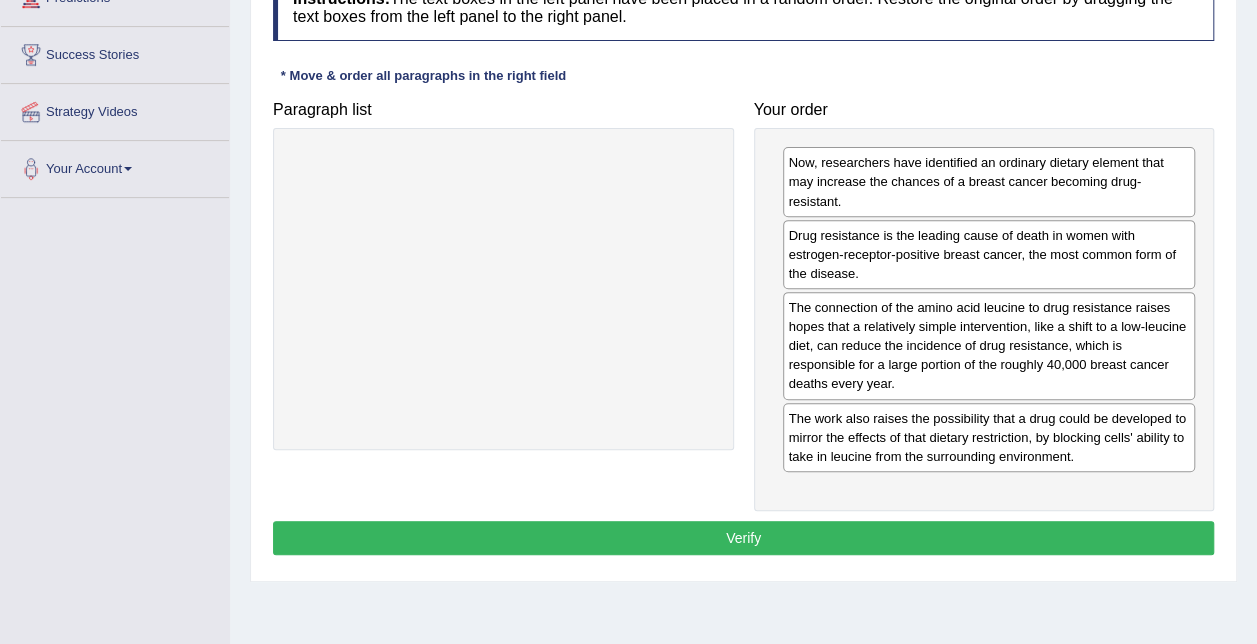 click on "Verify" at bounding box center (743, 538) 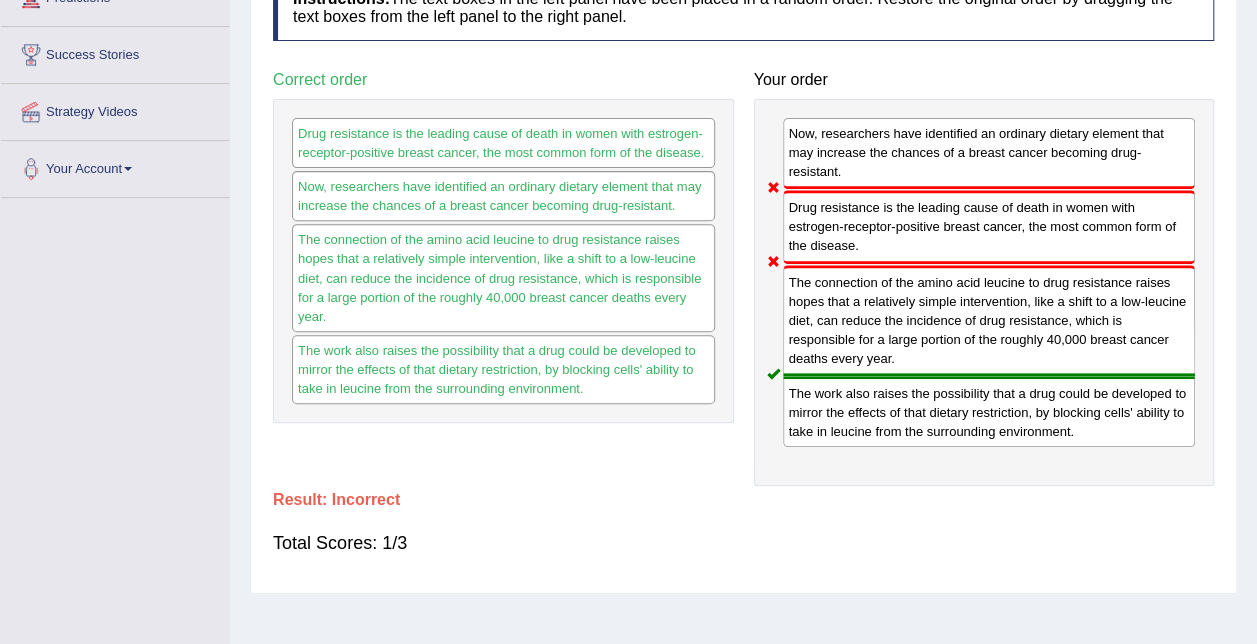 drag, startPoint x: 826, startPoint y: 202, endPoint x: 828, endPoint y: 138, distance: 64.03124 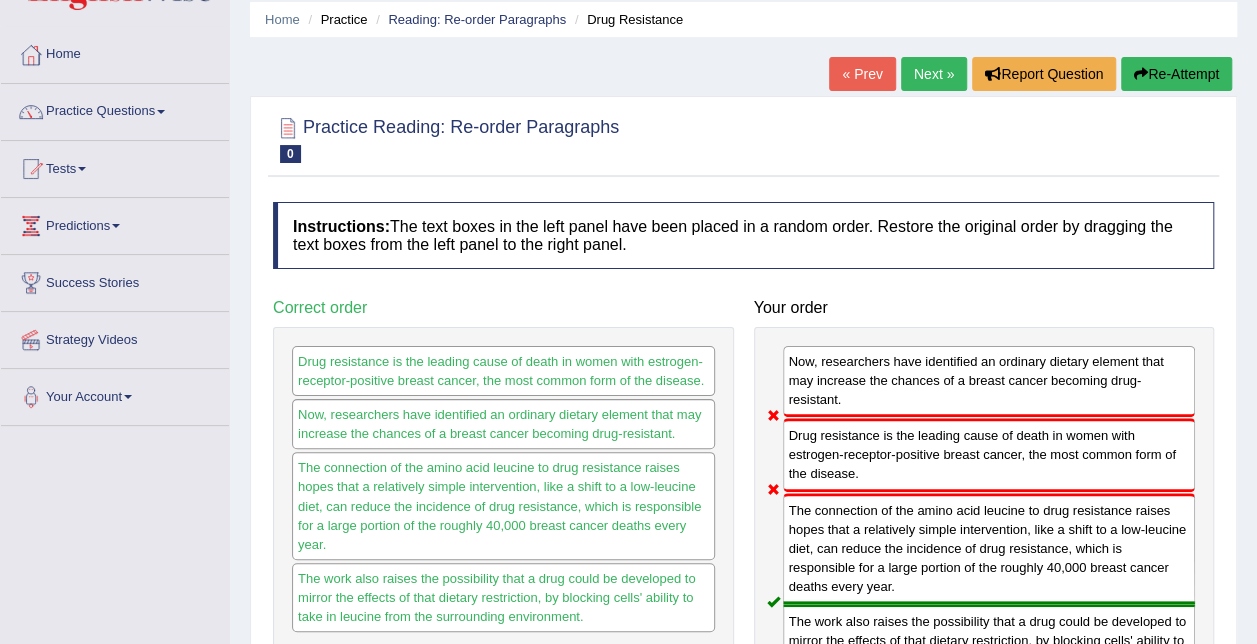 scroll, scrollTop: 0, scrollLeft: 0, axis: both 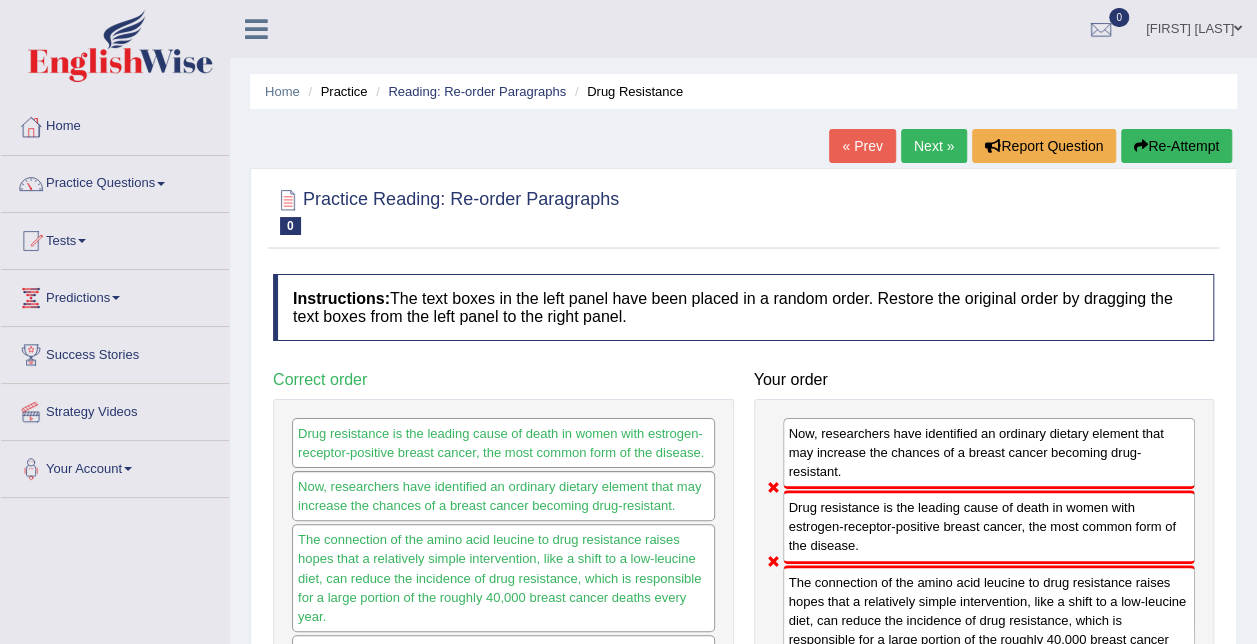 click on "Re-Attempt" at bounding box center [1176, 146] 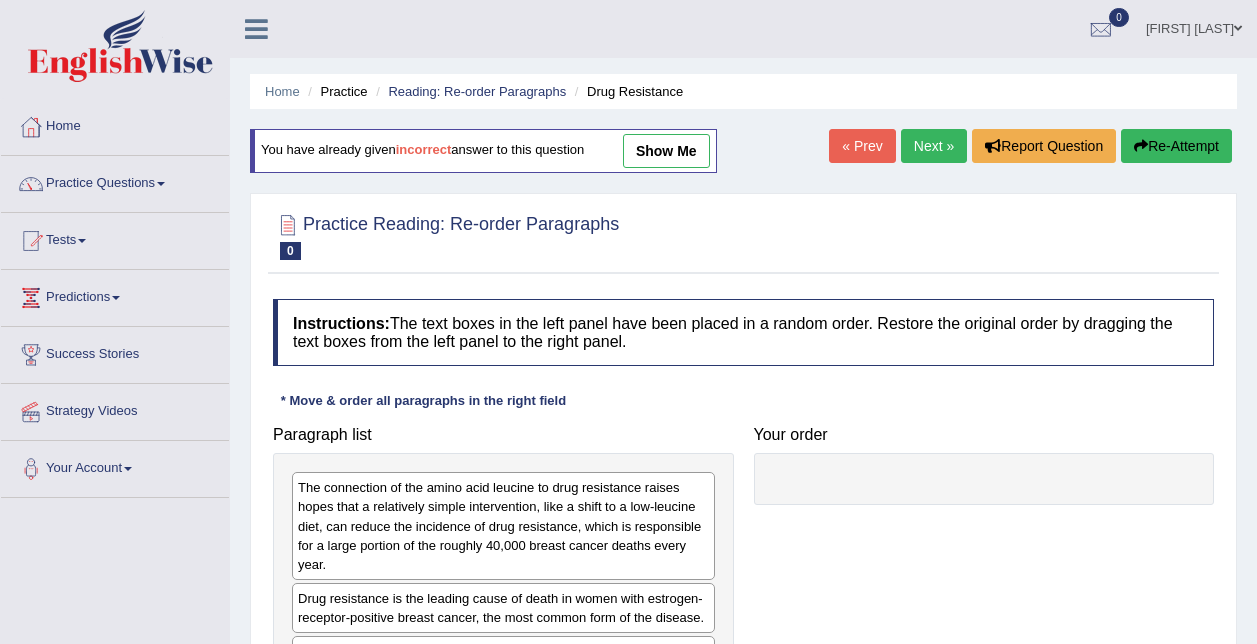 scroll, scrollTop: 56, scrollLeft: 0, axis: vertical 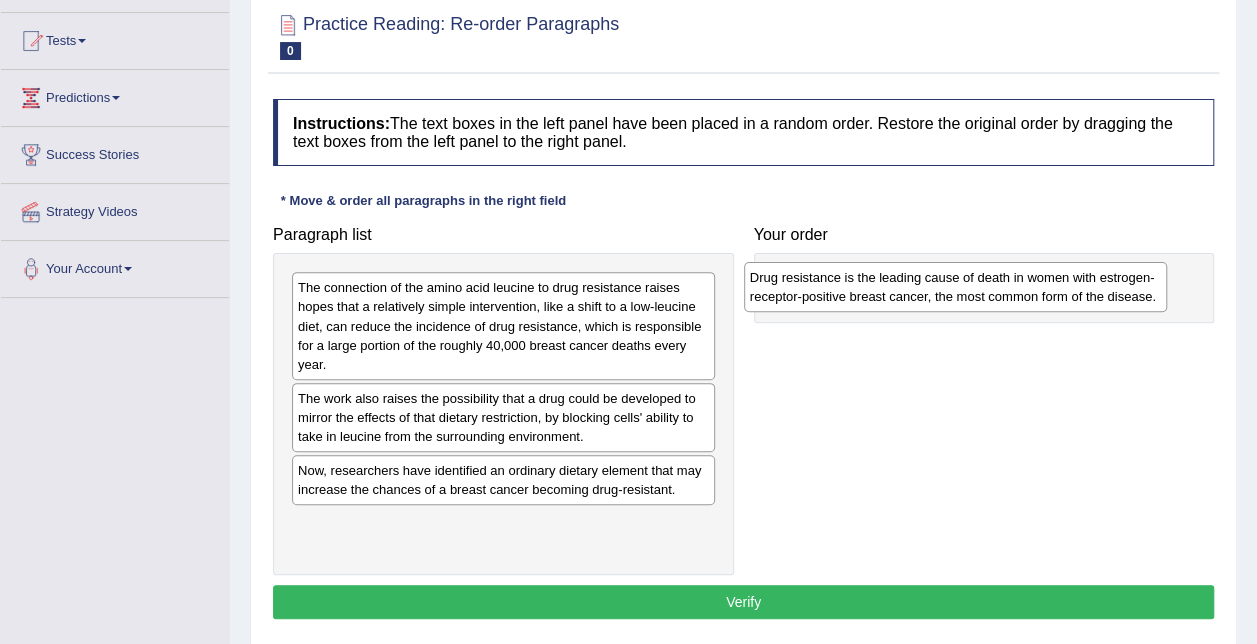 drag, startPoint x: 554, startPoint y: 420, endPoint x: 1006, endPoint y: 300, distance: 467.658 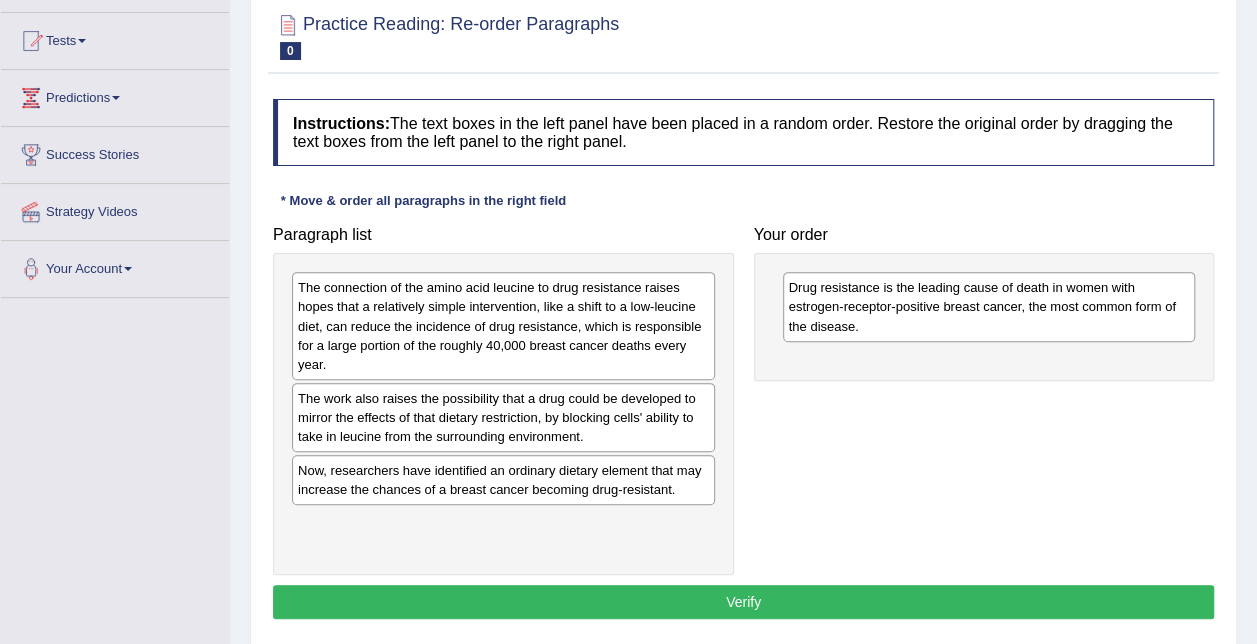 drag, startPoint x: 543, startPoint y: 506, endPoint x: 734, endPoint y: 476, distance: 193.34166 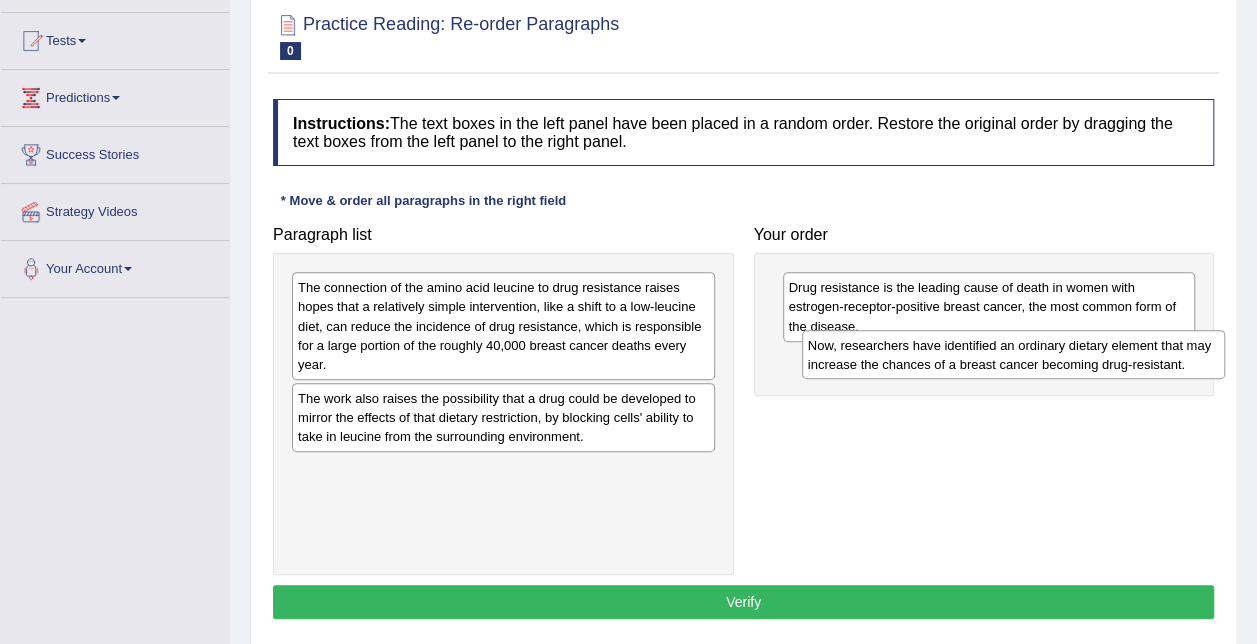 drag, startPoint x: 528, startPoint y: 490, endPoint x: 1038, endPoint y: 366, distance: 524.8581 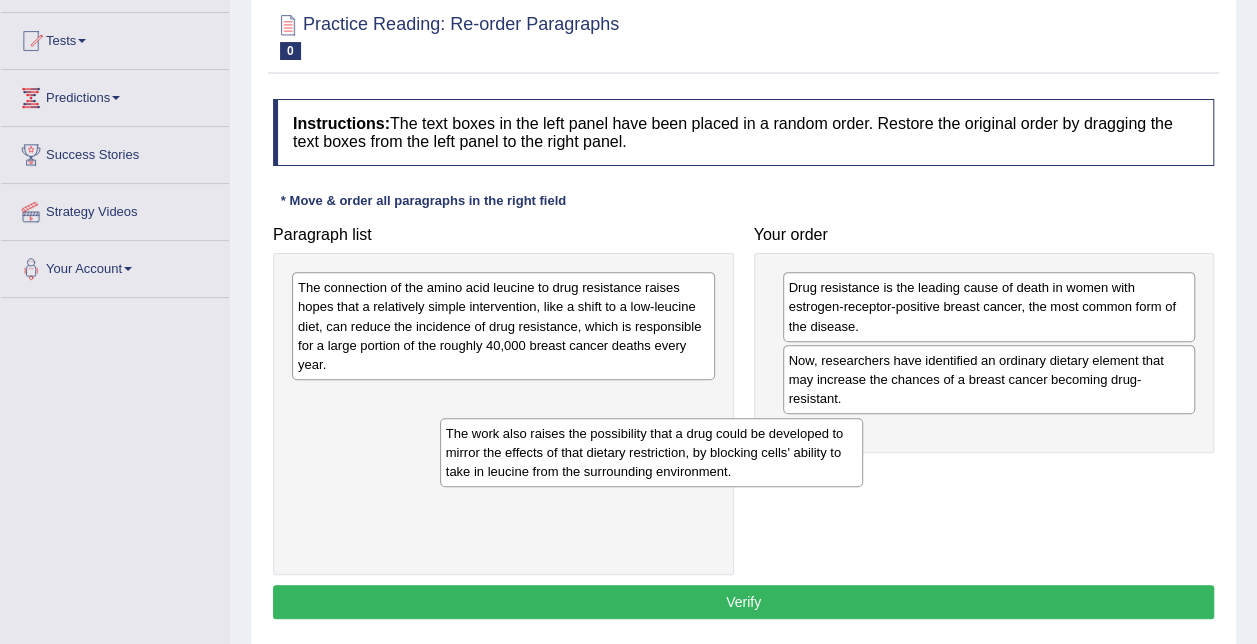 drag, startPoint x: 750, startPoint y: 498, endPoint x: 609, endPoint y: 440, distance: 152.4631 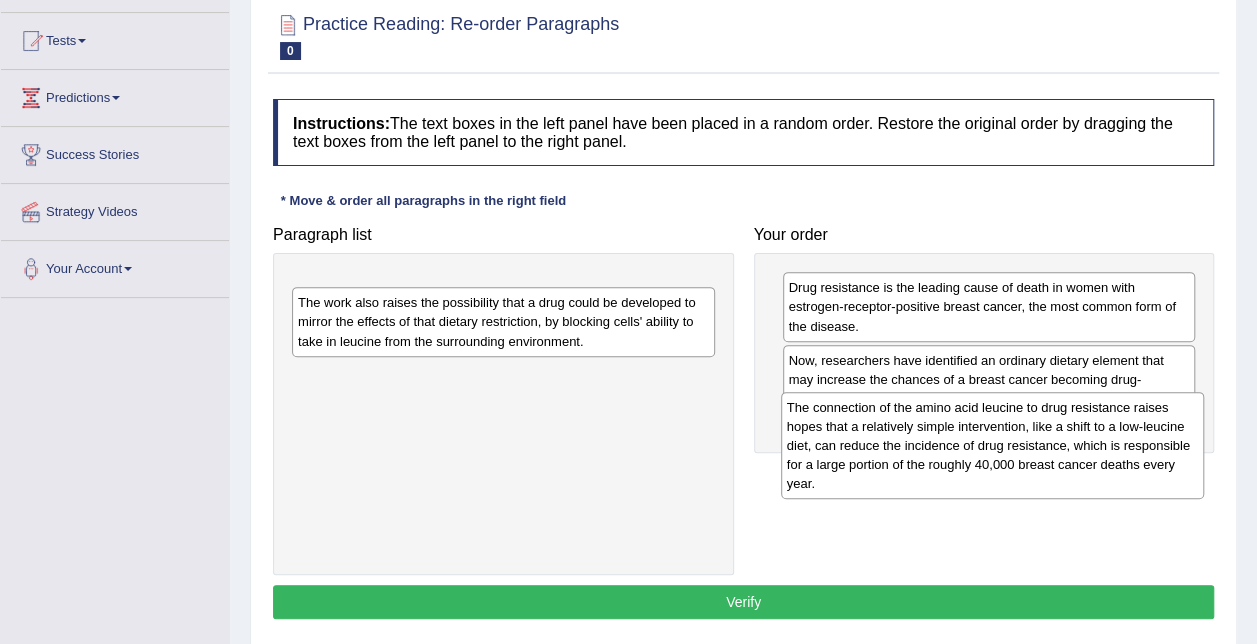 drag, startPoint x: 591, startPoint y: 310, endPoint x: 1080, endPoint y: 430, distance: 503.5087 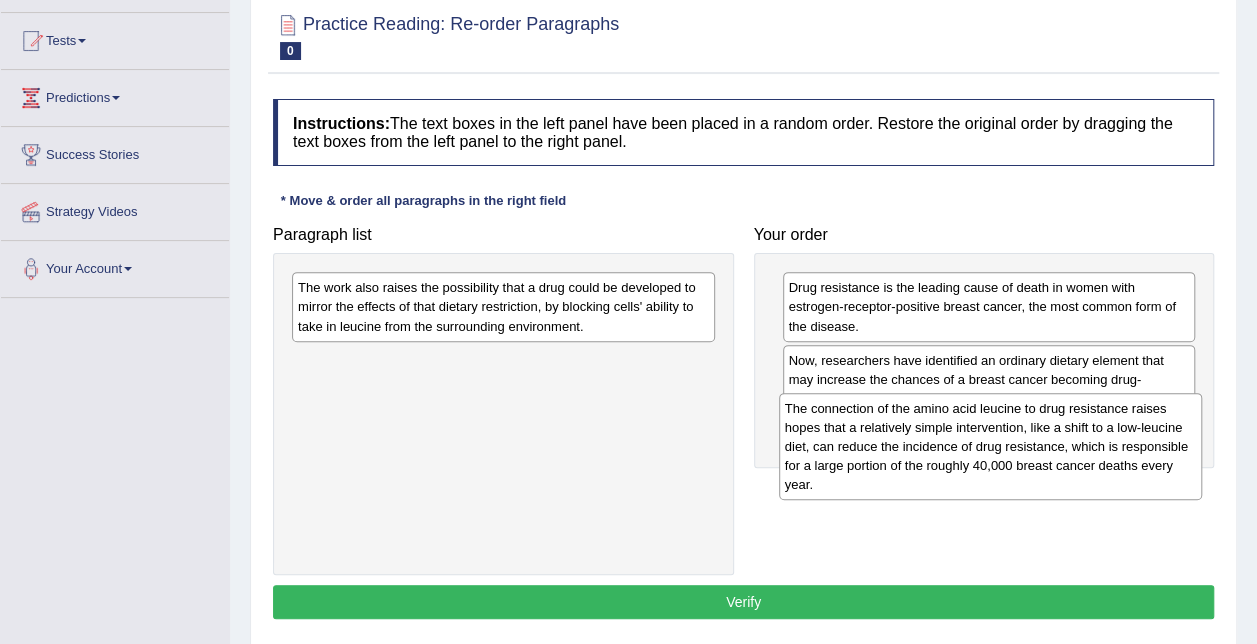 drag, startPoint x: 647, startPoint y: 341, endPoint x: 1134, endPoint y: 462, distance: 501.80673 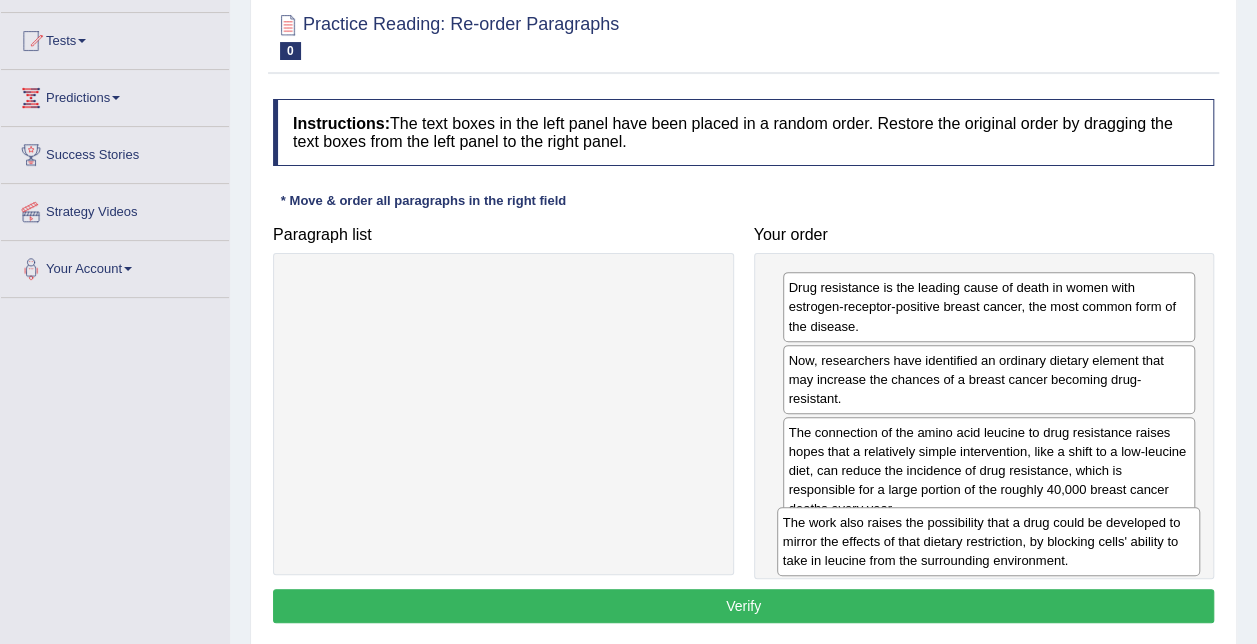 drag, startPoint x: 471, startPoint y: 312, endPoint x: 956, endPoint y: 547, distance: 538.93414 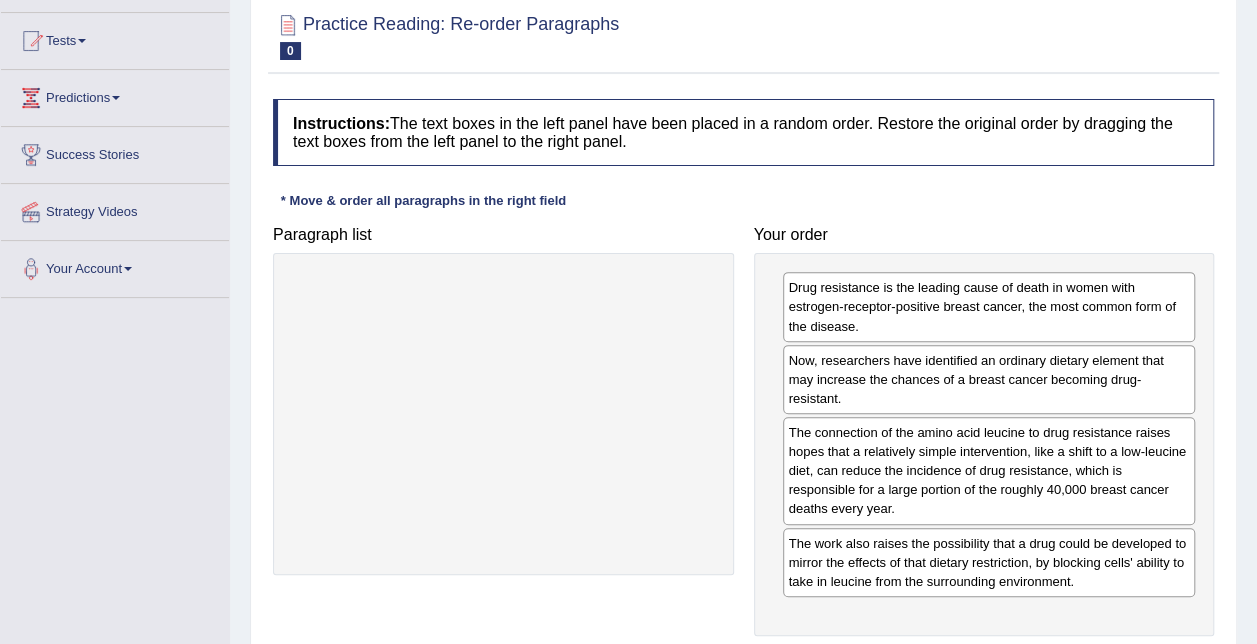 click on "Verify" at bounding box center [743, 663] 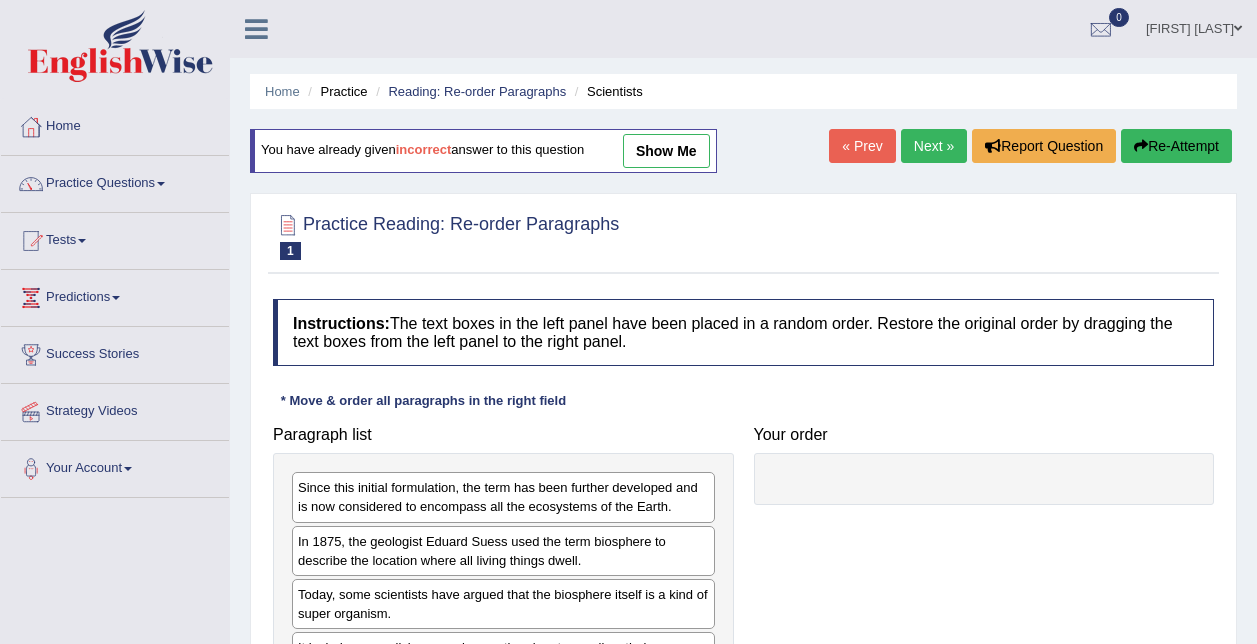 scroll, scrollTop: 0, scrollLeft: 0, axis: both 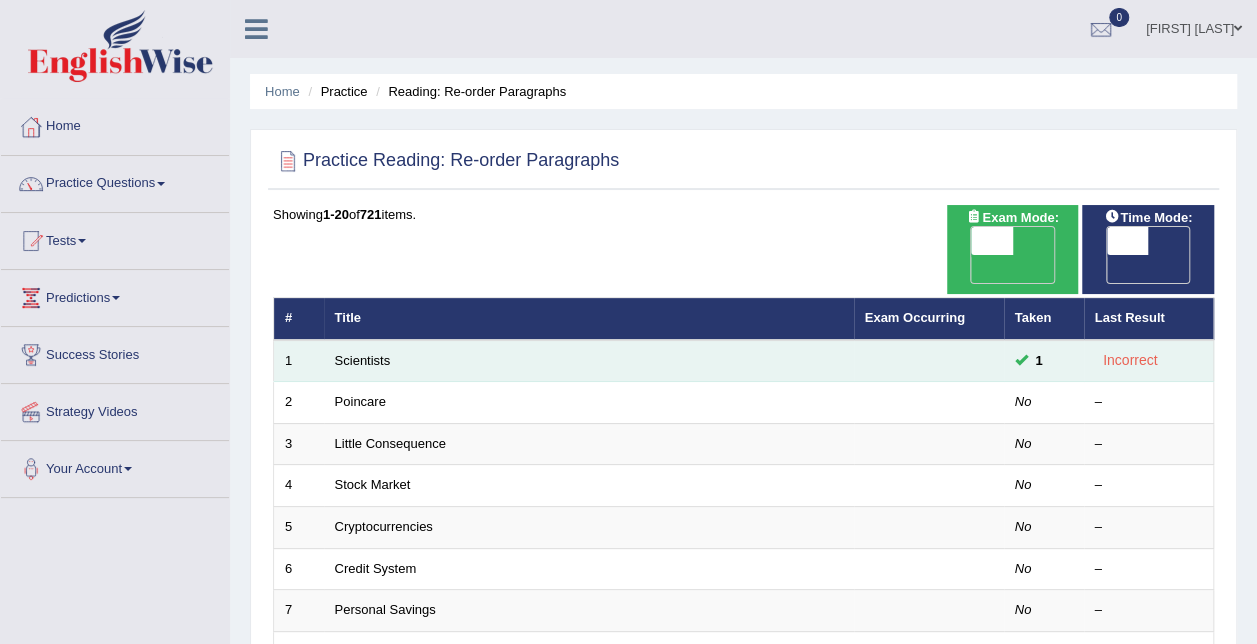 click at bounding box center [1021, 359] 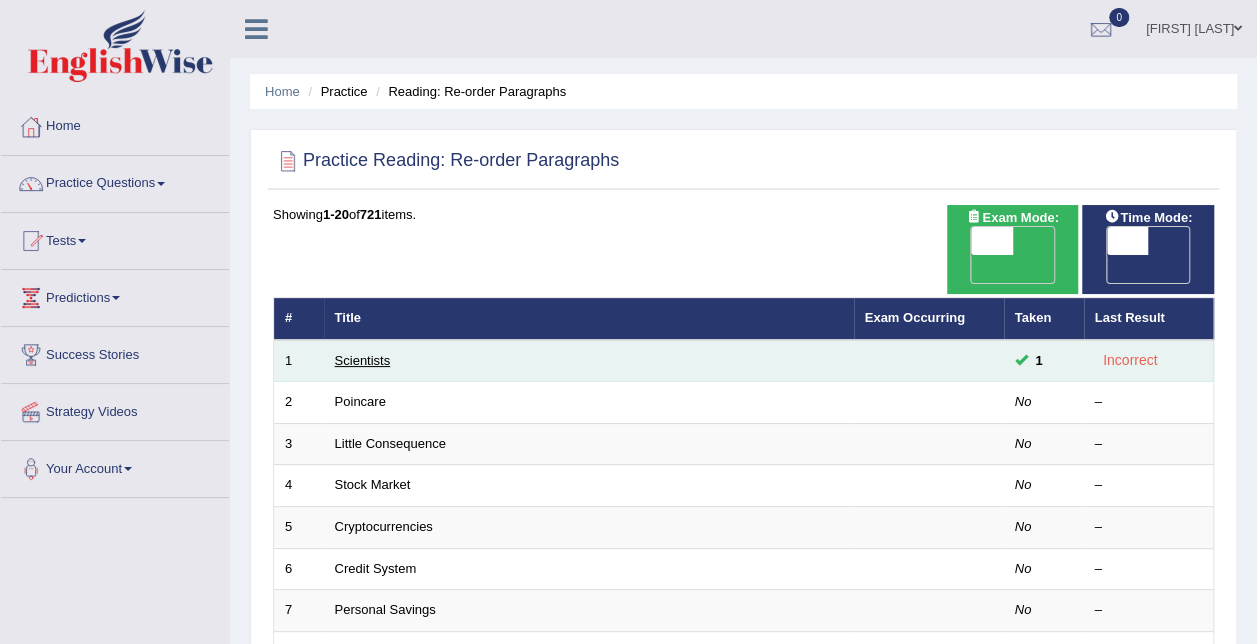 click on "Scientists" at bounding box center [363, 360] 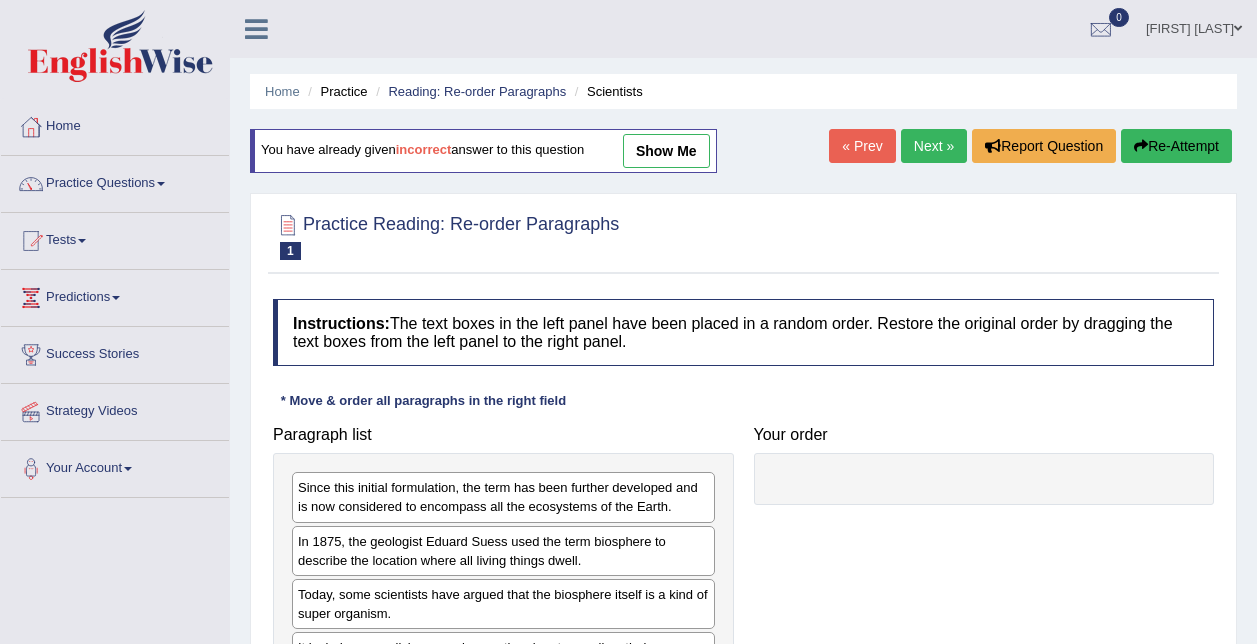 scroll, scrollTop: 0, scrollLeft: 0, axis: both 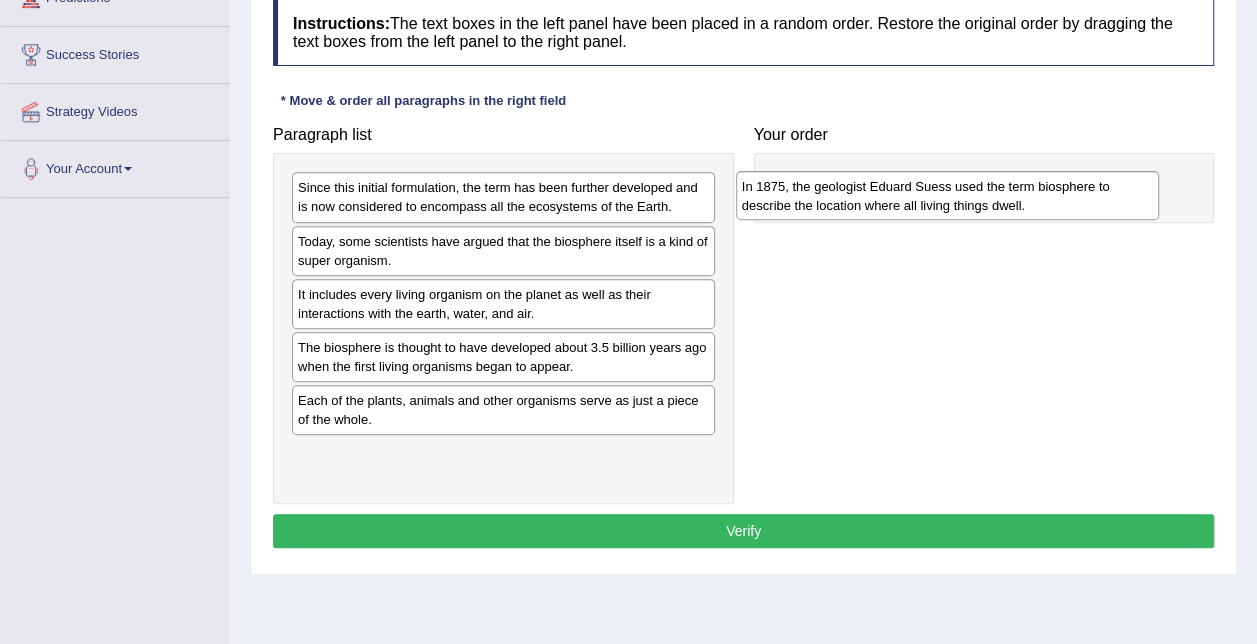 drag, startPoint x: 470, startPoint y: 250, endPoint x: 914, endPoint y: 196, distance: 447.27173 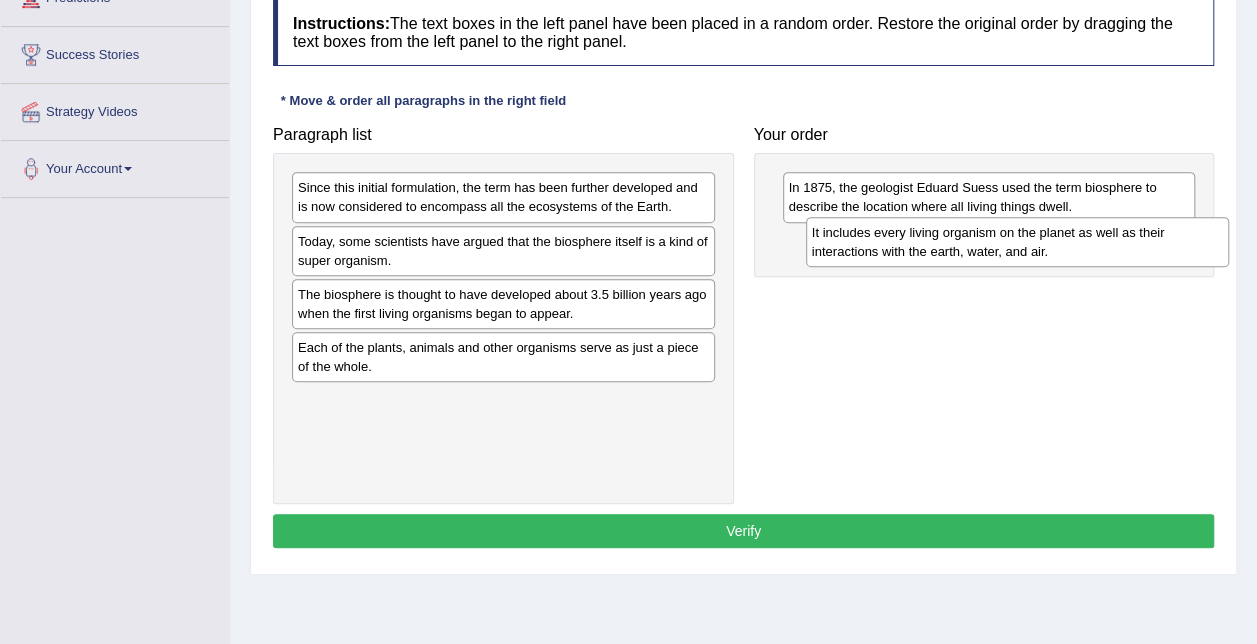 drag, startPoint x: 548, startPoint y: 302, endPoint x: 1062, endPoint y: 242, distance: 517.4901 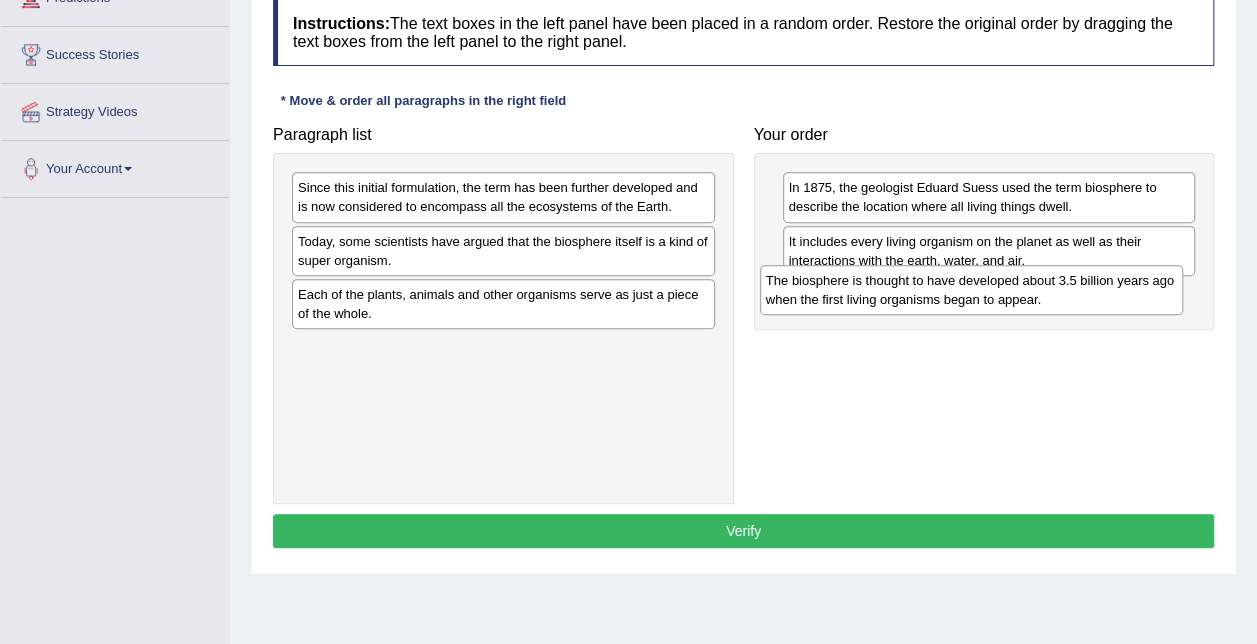 drag, startPoint x: 463, startPoint y: 310, endPoint x: 931, endPoint y: 298, distance: 468.1538 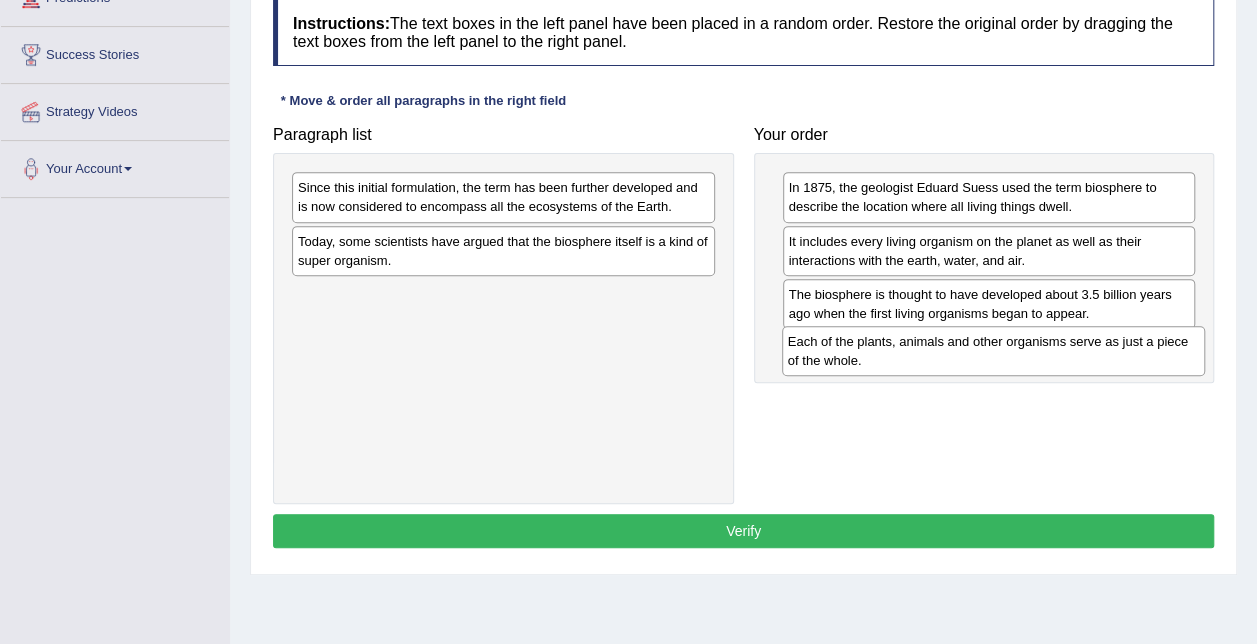drag, startPoint x: 490, startPoint y: 302, endPoint x: 980, endPoint y: 351, distance: 492.4439 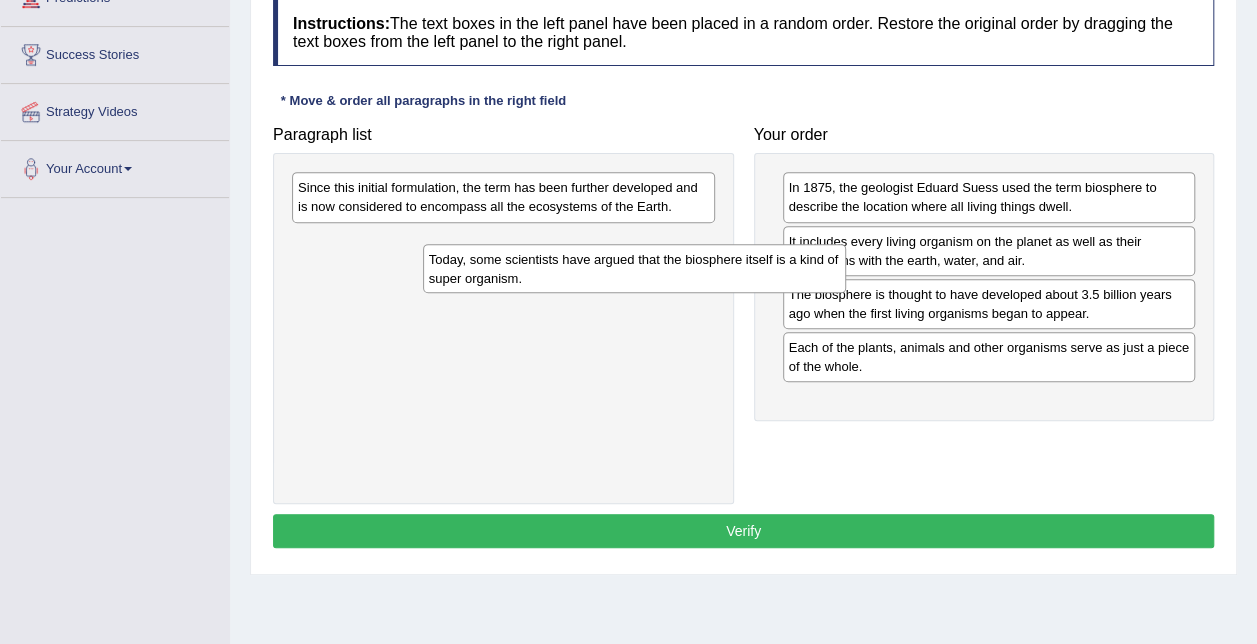 drag, startPoint x: 374, startPoint y: 254, endPoint x: 482, endPoint y: 256, distance: 108.01852 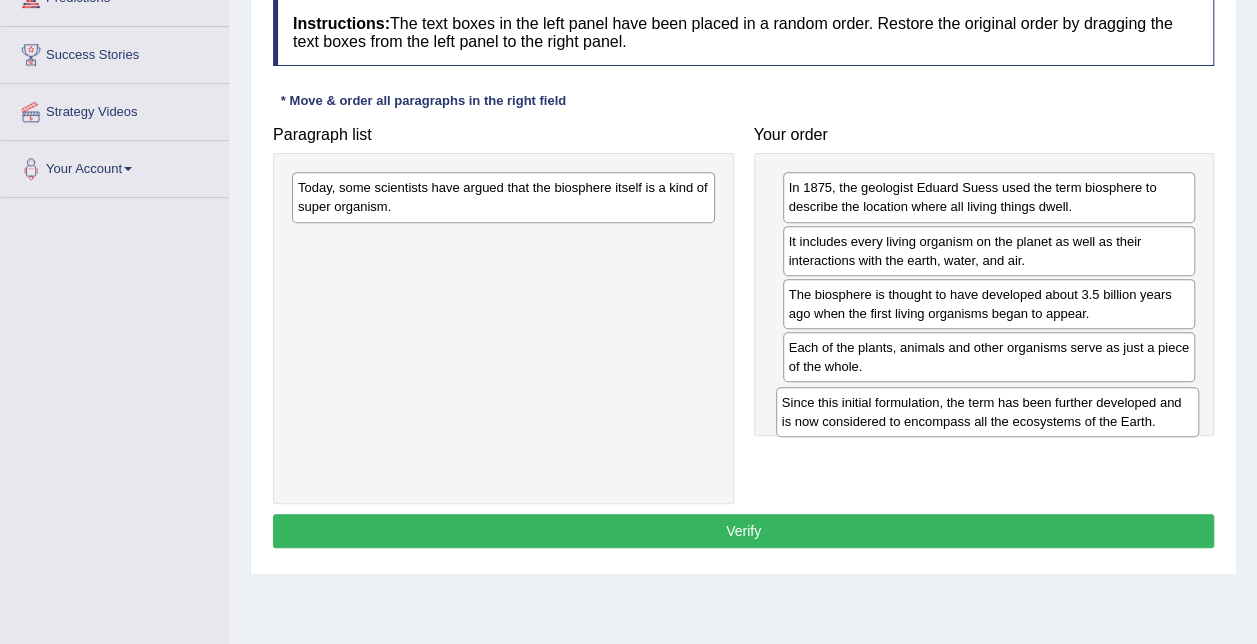 drag, startPoint x: 448, startPoint y: 196, endPoint x: 932, endPoint y: 411, distance: 529.60455 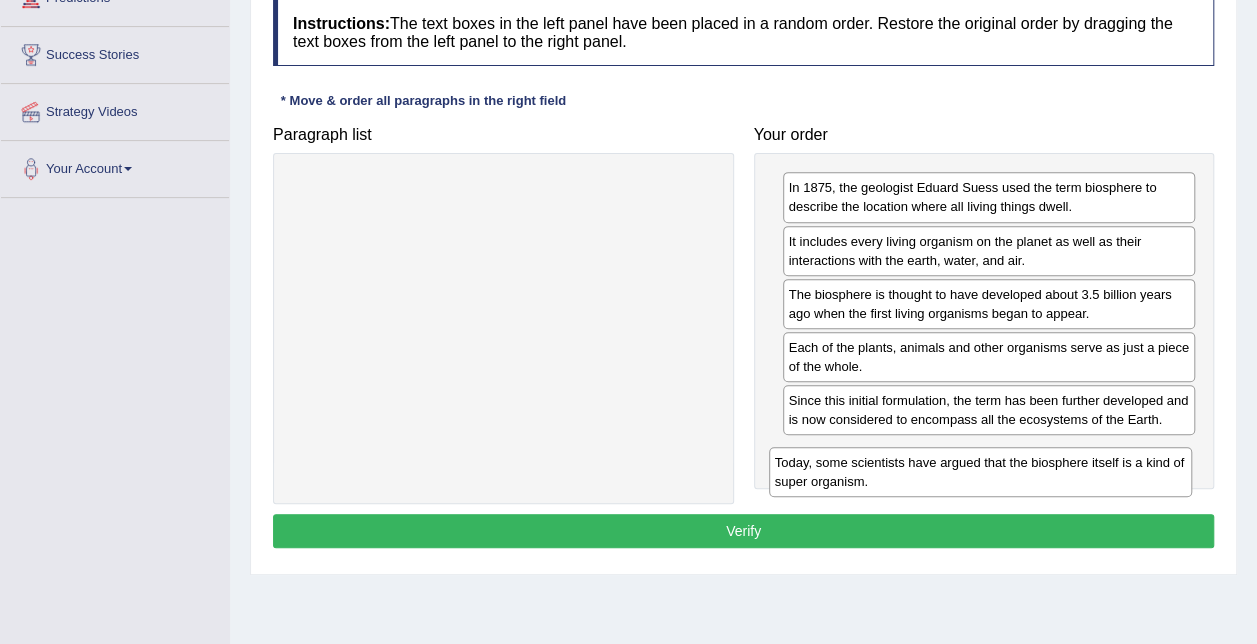 drag, startPoint x: 464, startPoint y: 207, endPoint x: 949, endPoint y: 480, distance: 556.5555 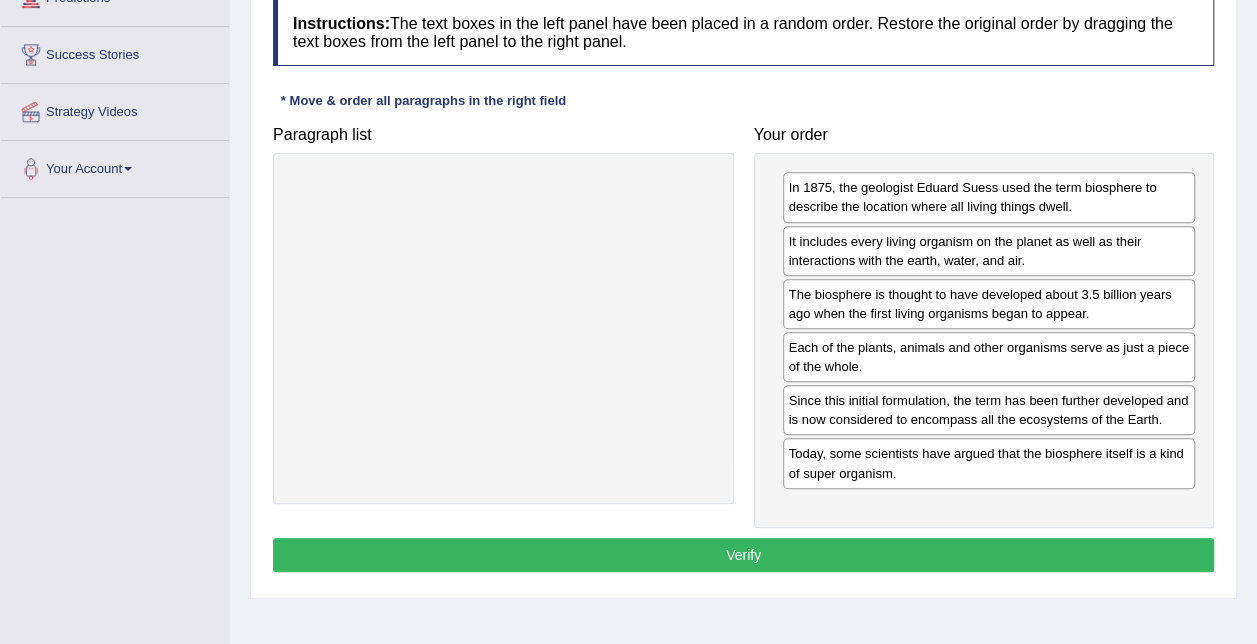 click on "Verify" at bounding box center [743, 555] 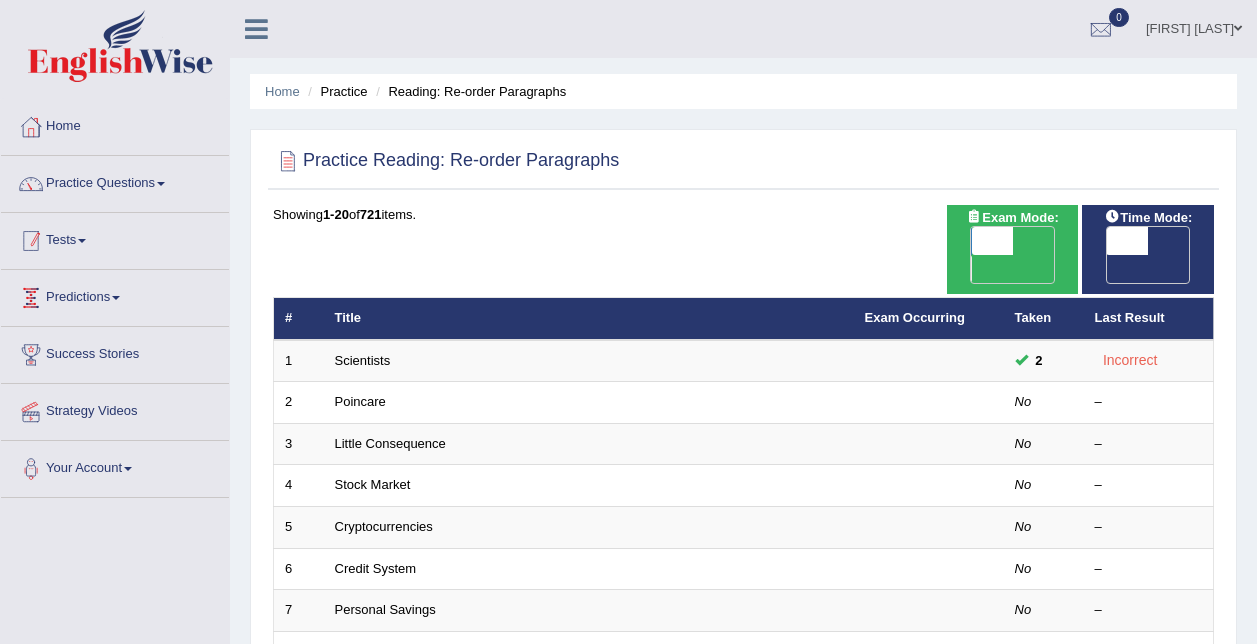 scroll, scrollTop: 0, scrollLeft: 0, axis: both 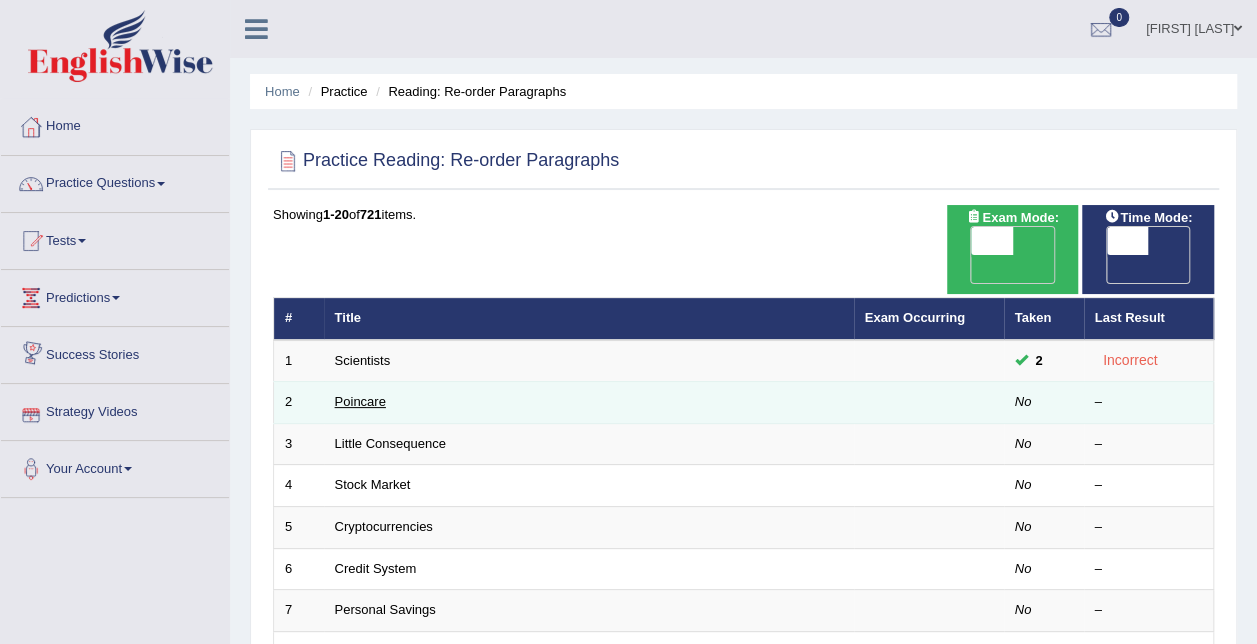 click on "Poincare" at bounding box center (360, 401) 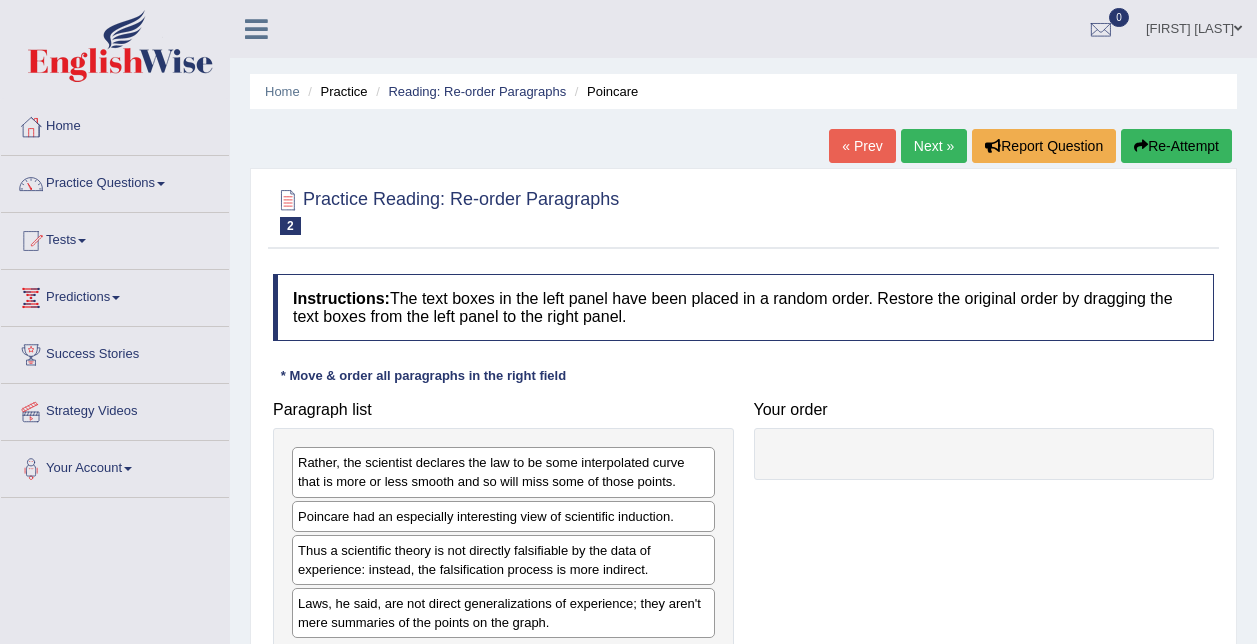 scroll, scrollTop: 0, scrollLeft: 0, axis: both 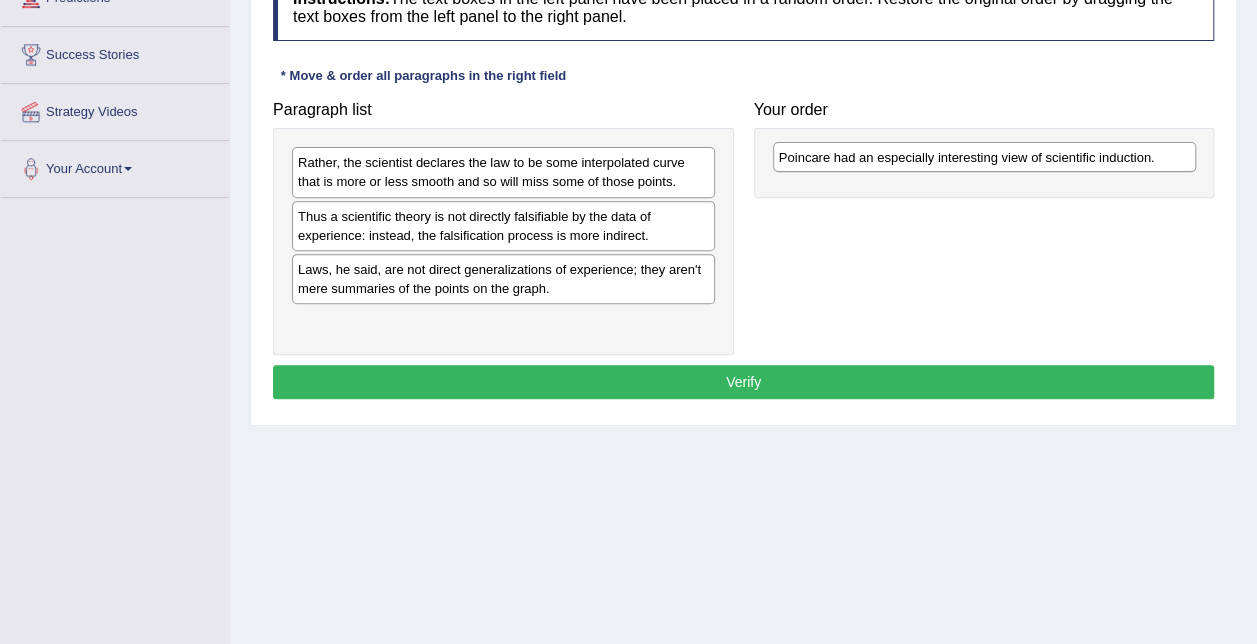 drag, startPoint x: 425, startPoint y: 220, endPoint x: 903, endPoint y: 162, distance: 481.50598 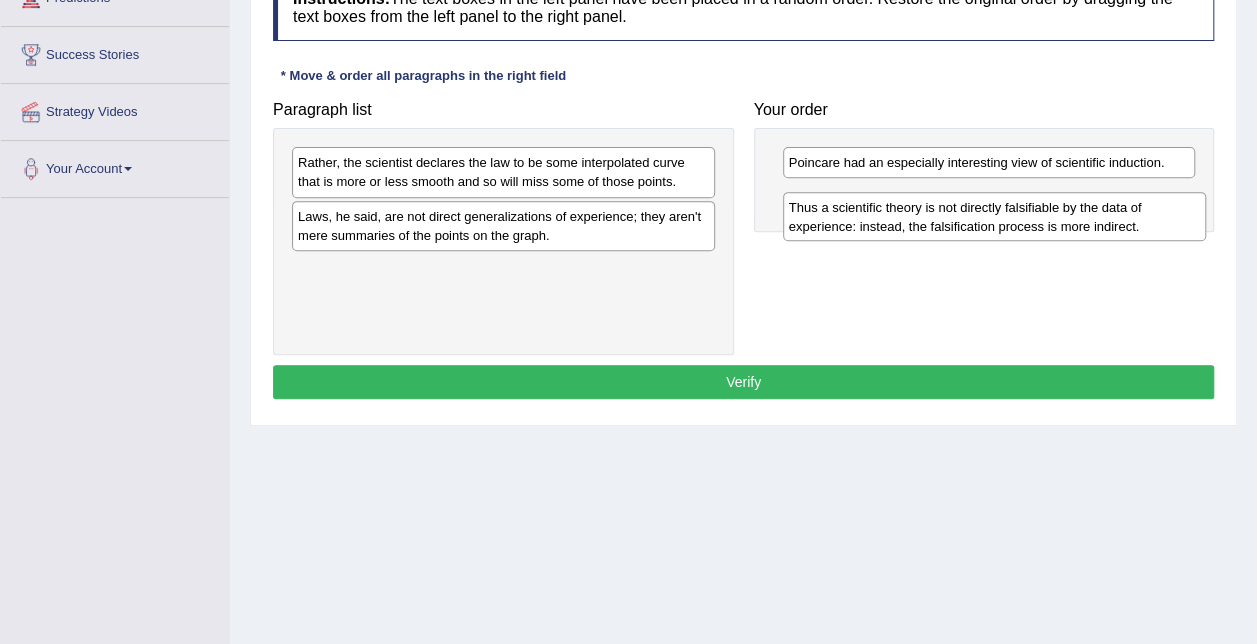 drag, startPoint x: 435, startPoint y: 226, endPoint x: 928, endPoint y: 207, distance: 493.366 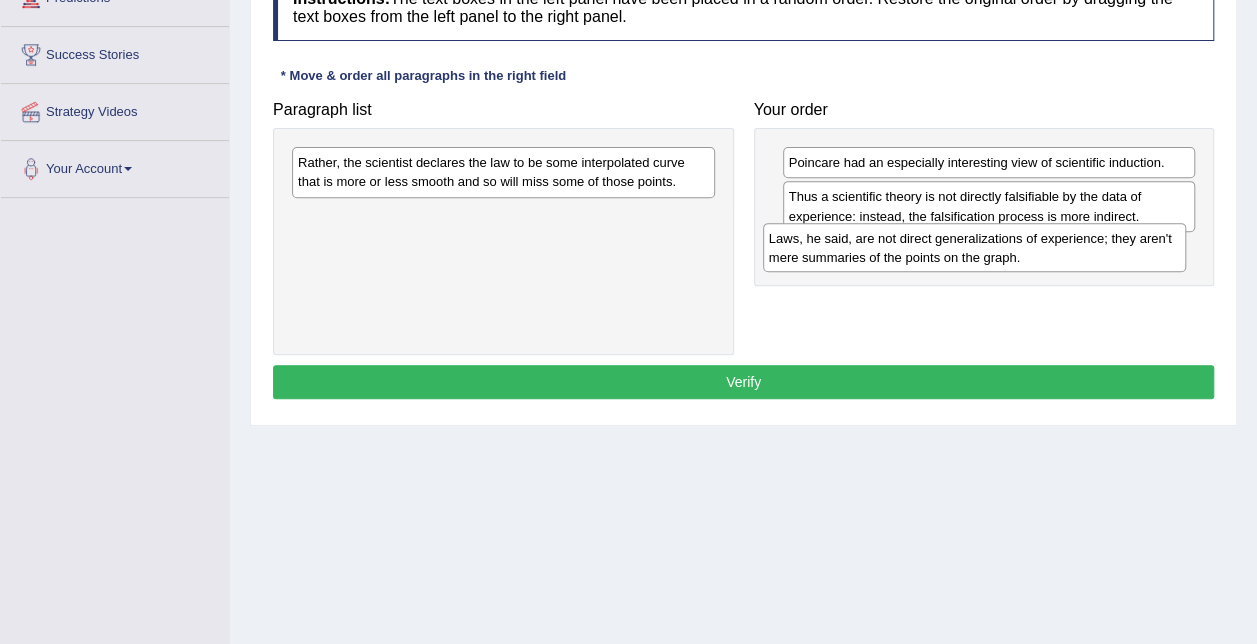 drag, startPoint x: 569, startPoint y: 245, endPoint x: 1040, endPoint y: 268, distance: 471.56125 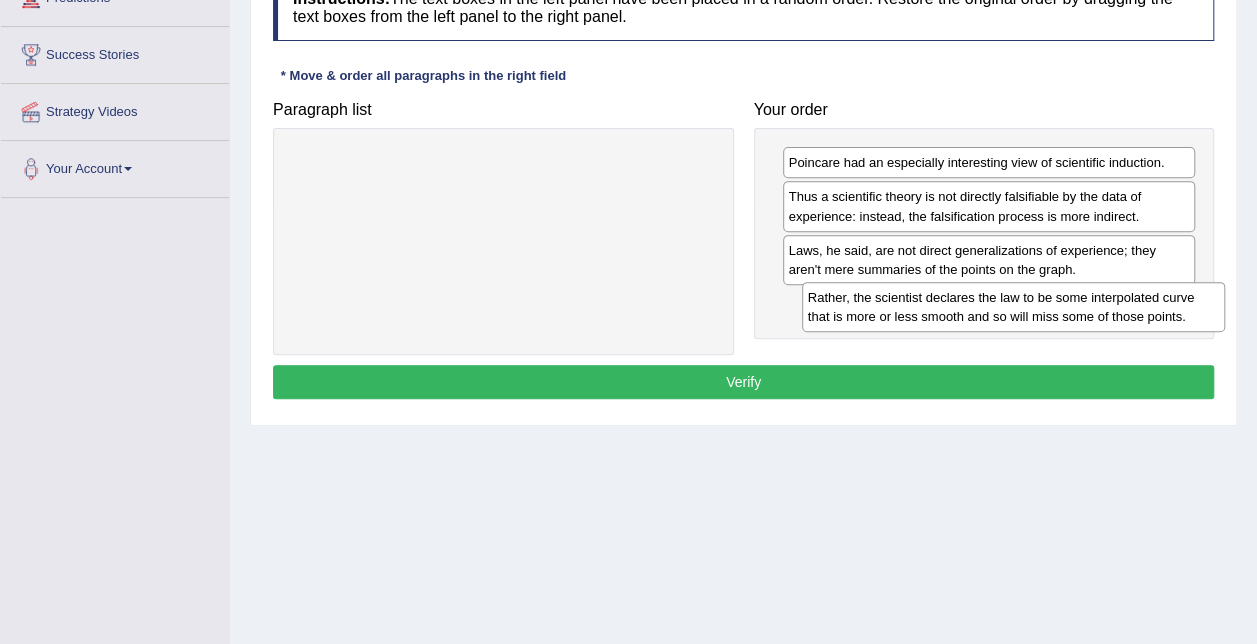 drag, startPoint x: 508, startPoint y: 166, endPoint x: 1018, endPoint y: 301, distance: 527.5652 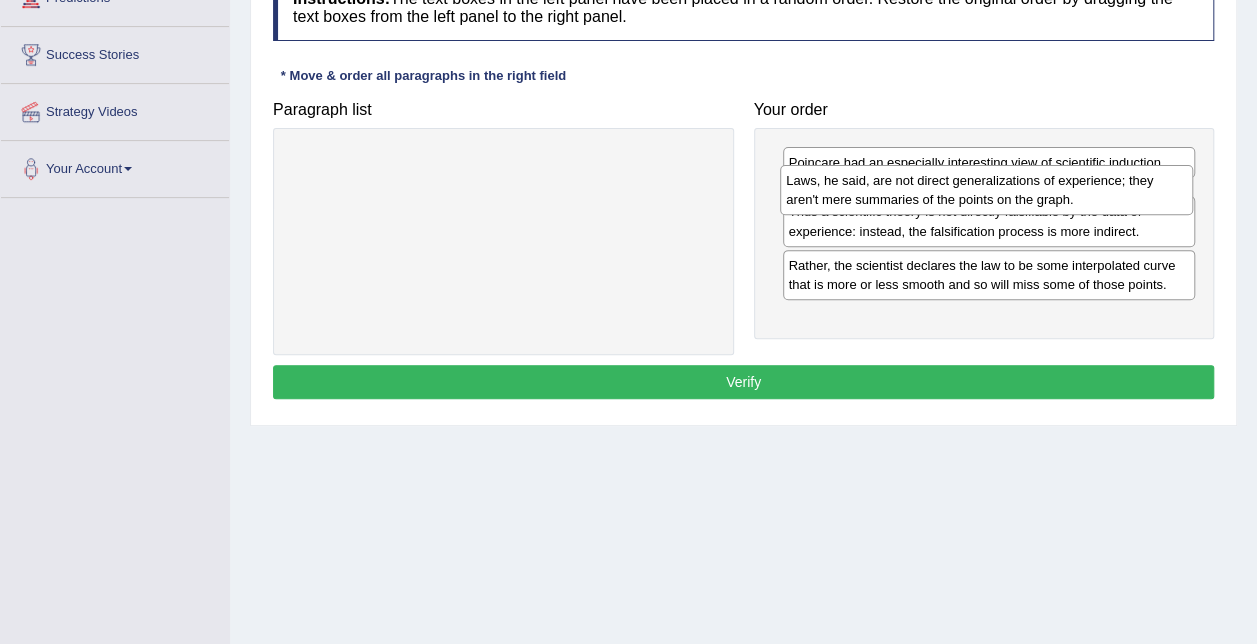 drag, startPoint x: 918, startPoint y: 270, endPoint x: 916, endPoint y: 202, distance: 68.0294 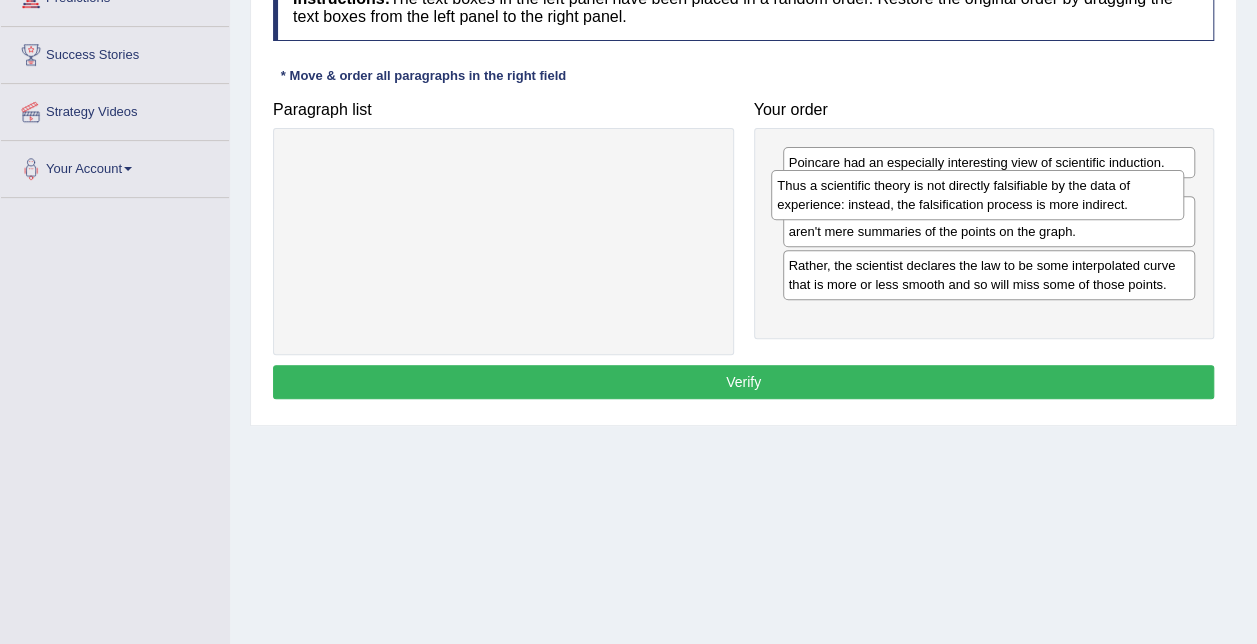 drag, startPoint x: 937, startPoint y: 267, endPoint x: 936, endPoint y: 200, distance: 67.00746 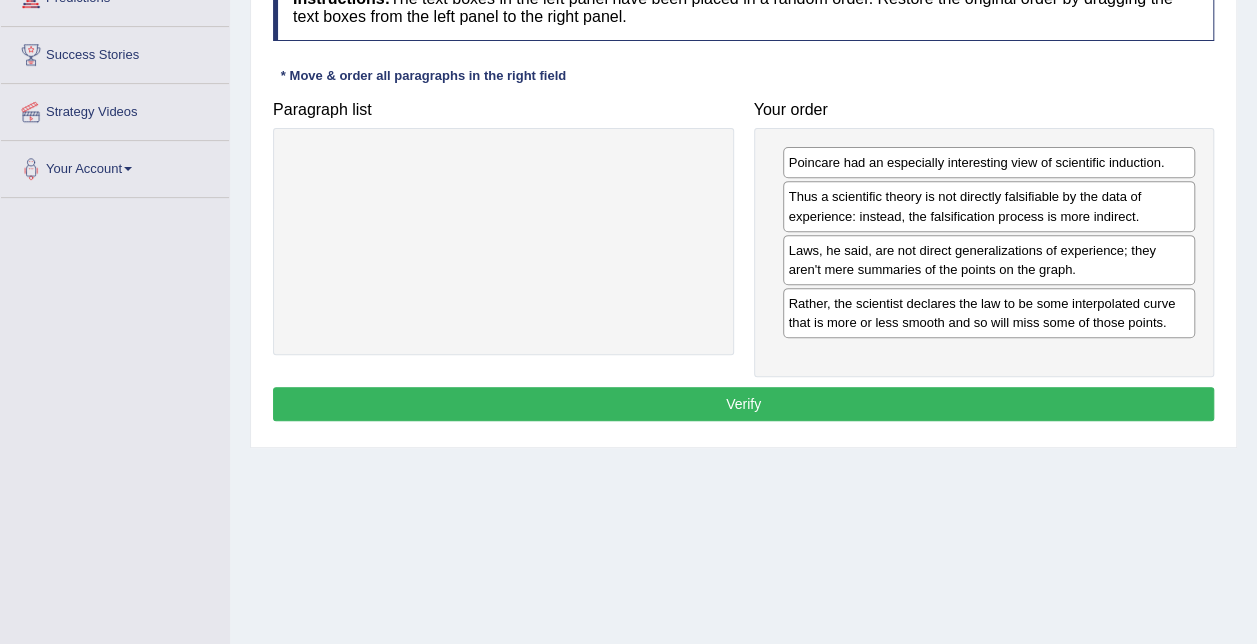 click on "Verify" at bounding box center (743, 404) 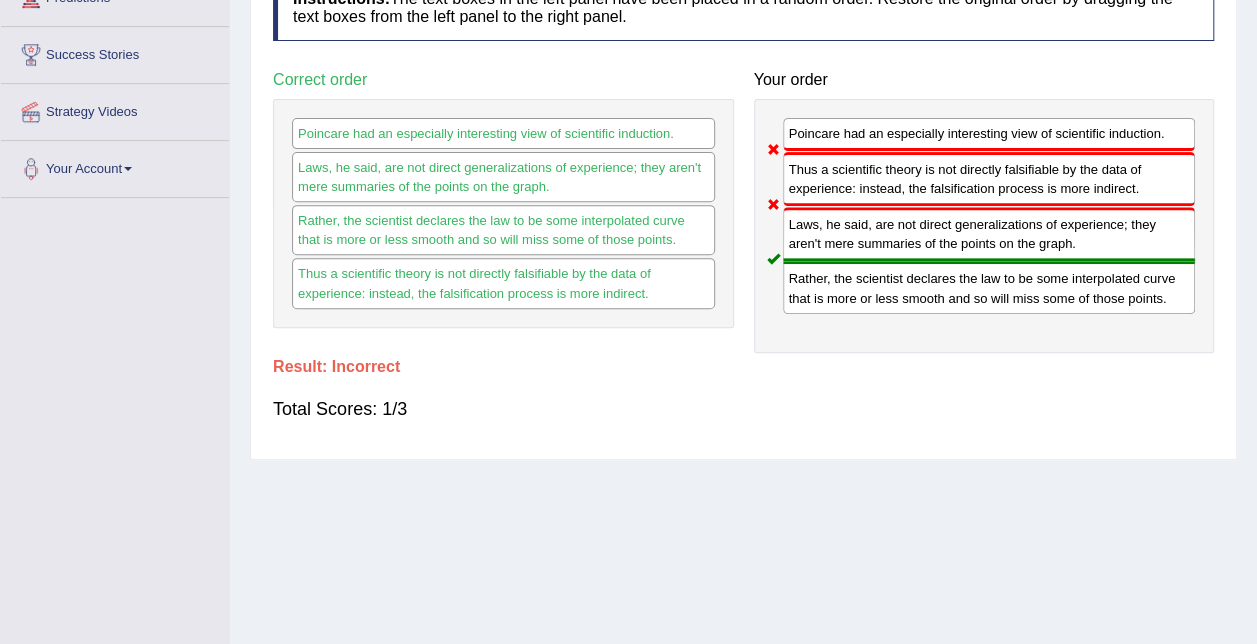 drag, startPoint x: 842, startPoint y: 231, endPoint x: 856, endPoint y: 170, distance: 62.58594 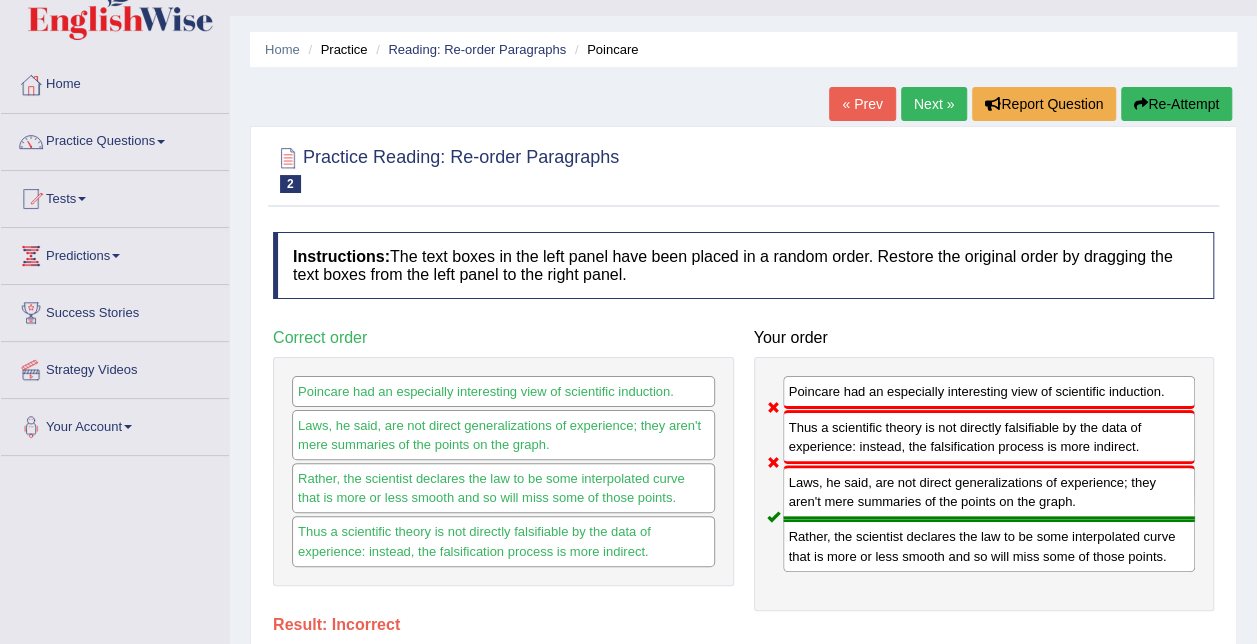 scroll, scrollTop: 0, scrollLeft: 0, axis: both 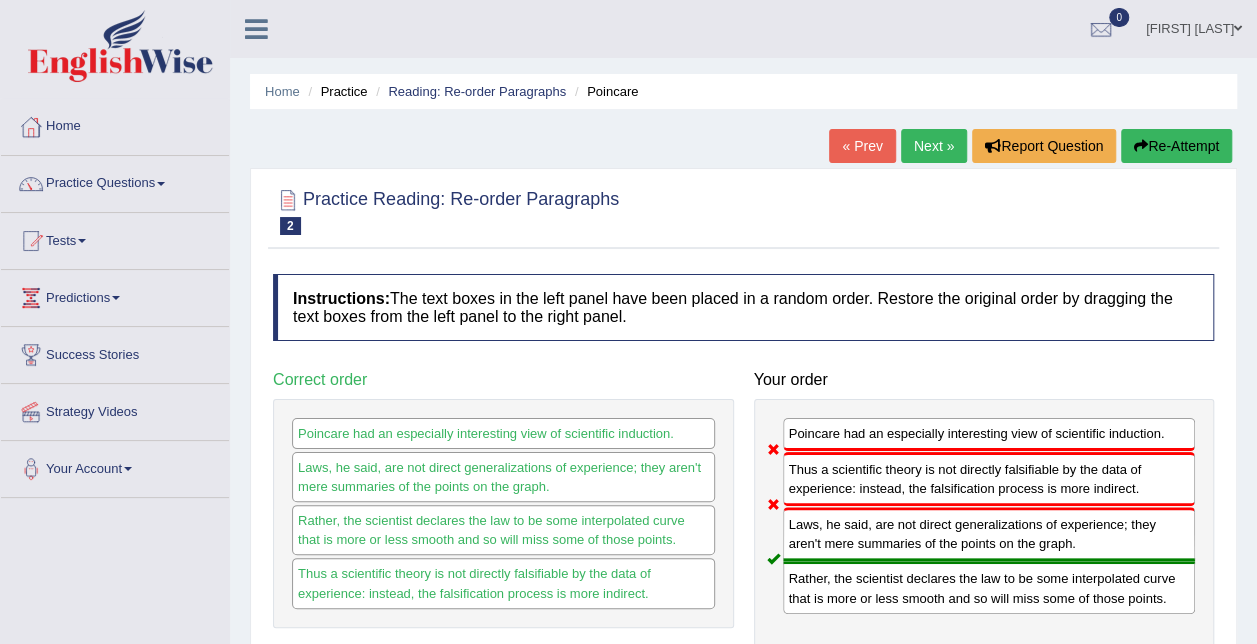 click on "Re-Attempt" at bounding box center [1176, 146] 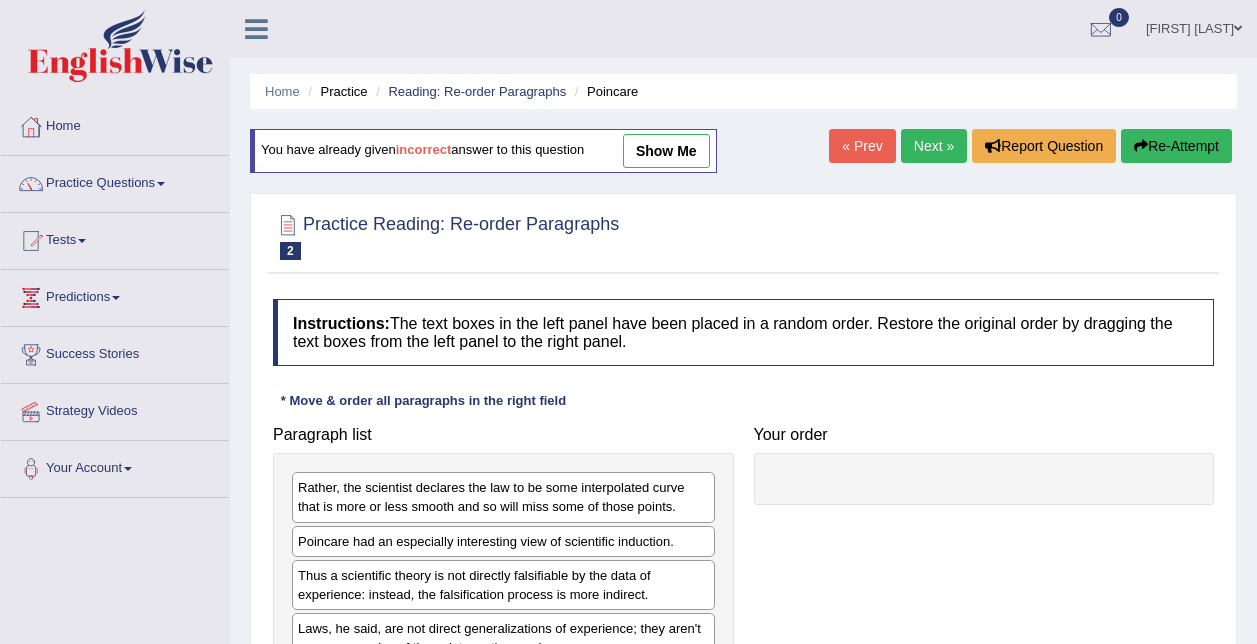 scroll, scrollTop: 0, scrollLeft: 0, axis: both 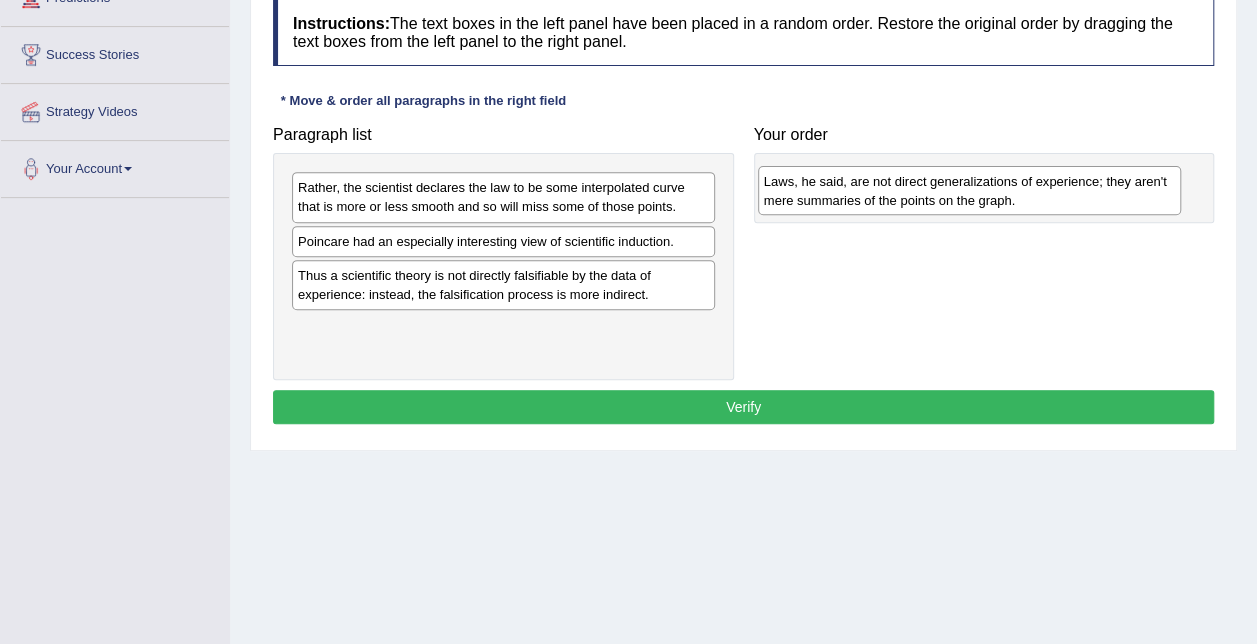 drag, startPoint x: 502, startPoint y: 348, endPoint x: 968, endPoint y: 202, distance: 488.33594 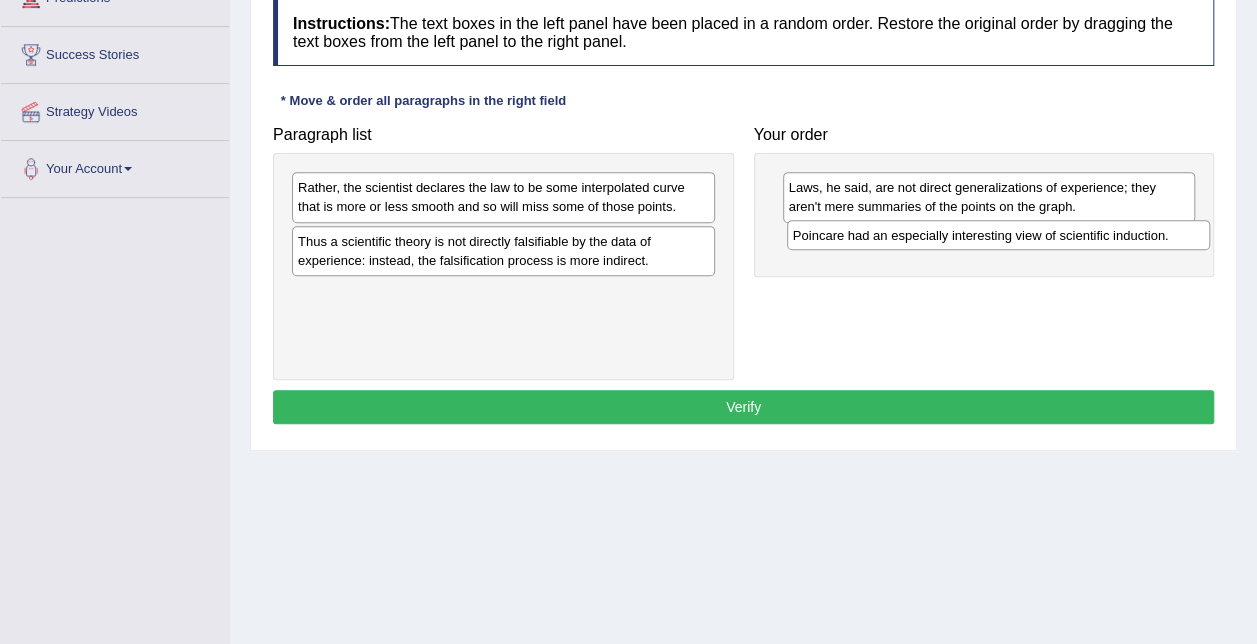drag, startPoint x: 515, startPoint y: 240, endPoint x: 1010, endPoint y: 235, distance: 495.02524 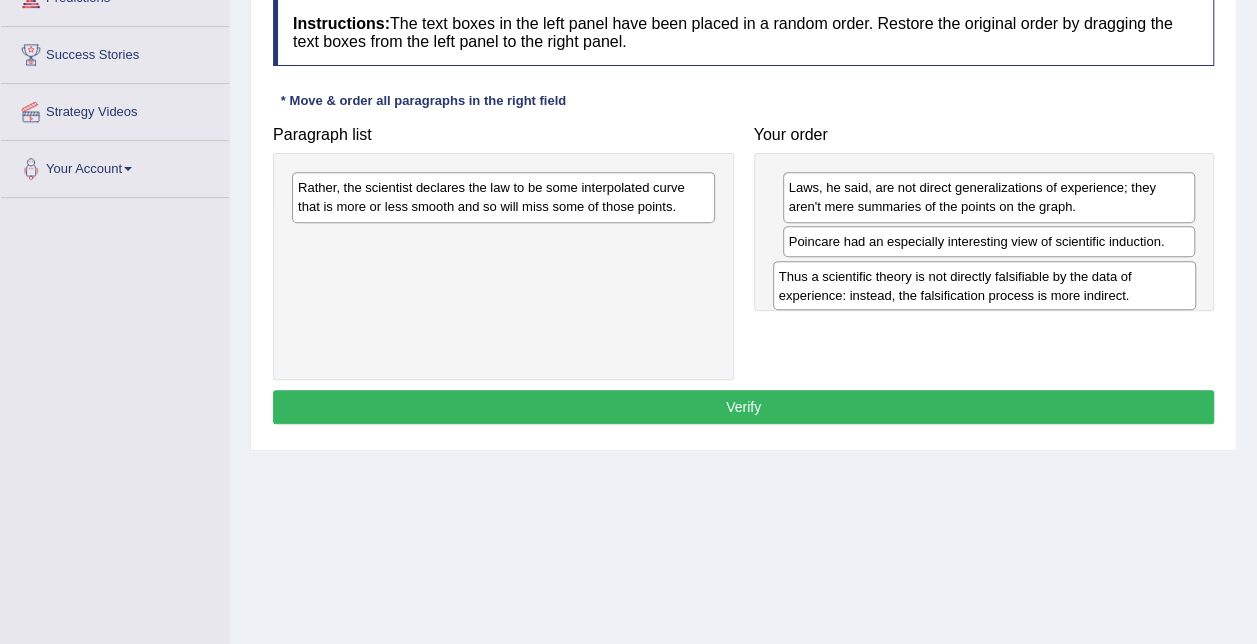drag, startPoint x: 508, startPoint y: 264, endPoint x: 951, endPoint y: 282, distance: 443.36554 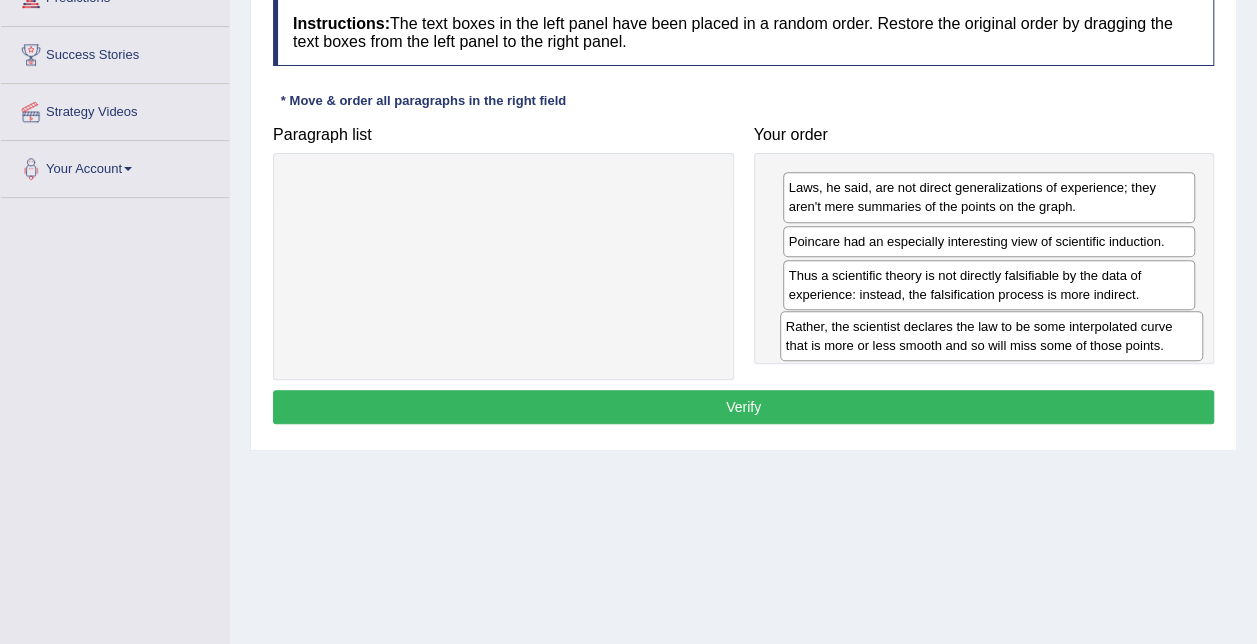 drag, startPoint x: 486, startPoint y: 204, endPoint x: 974, endPoint y: 341, distance: 506.86584 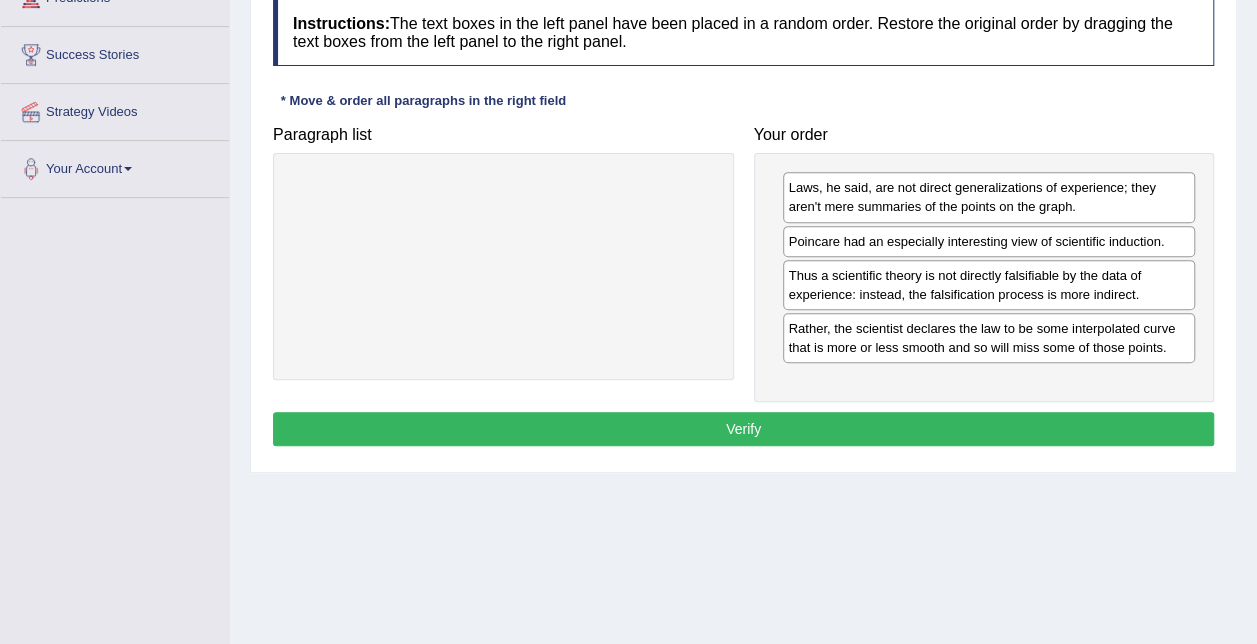 click on "Verify" at bounding box center (743, 429) 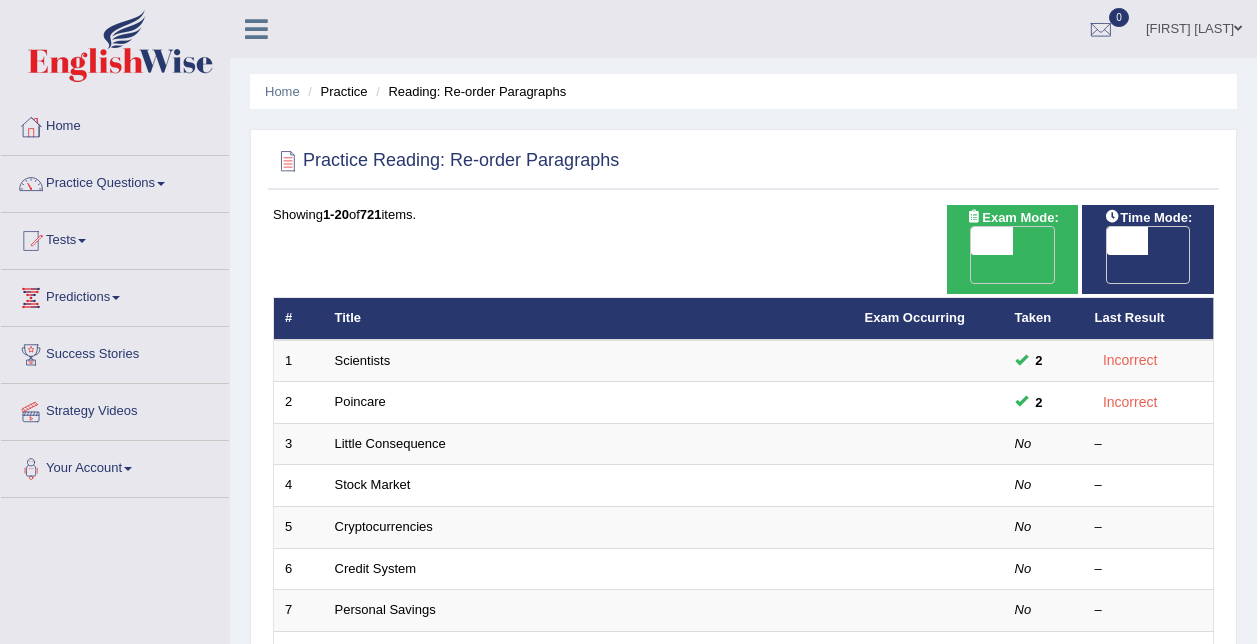 scroll, scrollTop: 0, scrollLeft: 0, axis: both 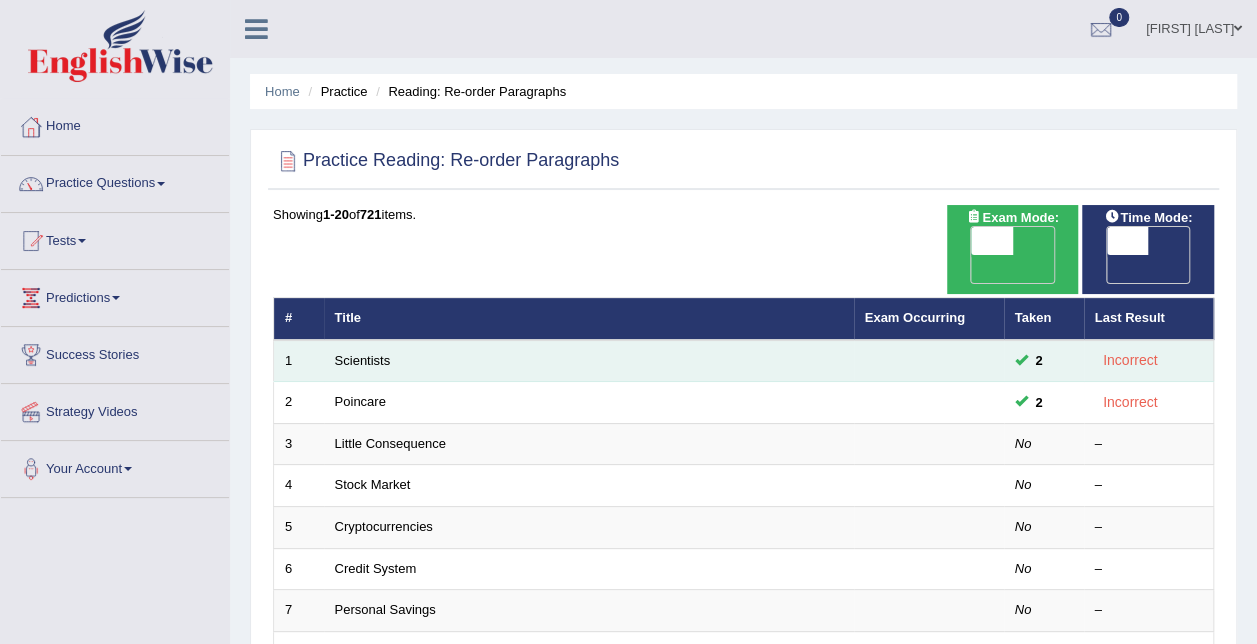 click on "Incorrect" at bounding box center [1130, 360] 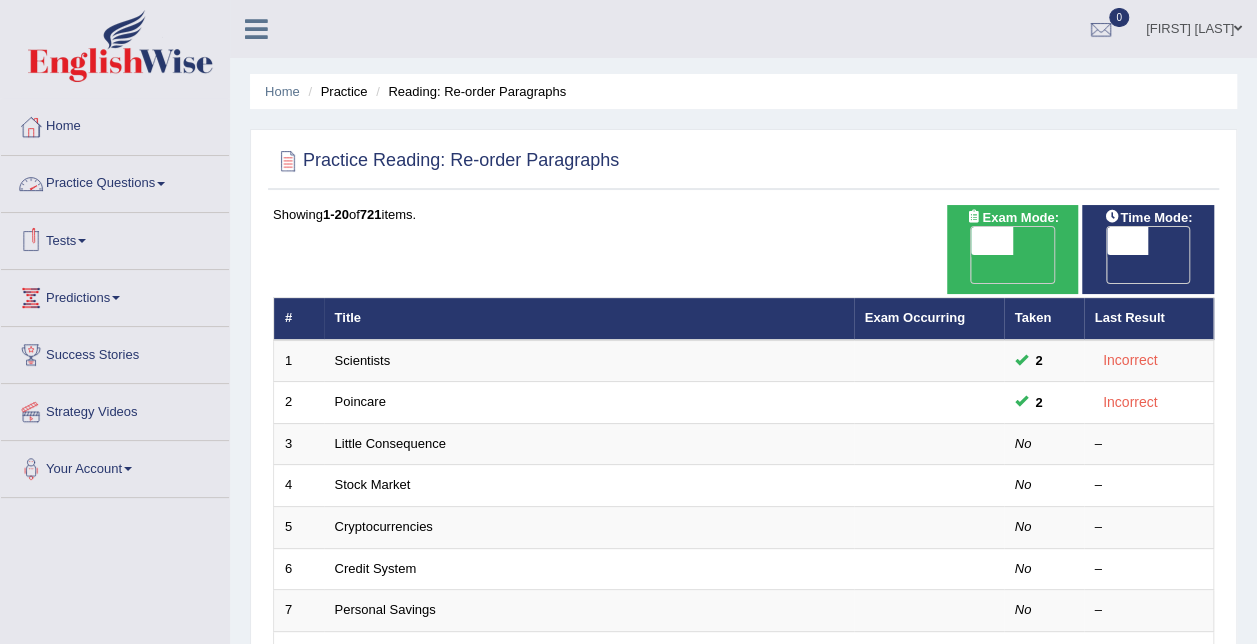 click on "Practice Questions" at bounding box center [115, 181] 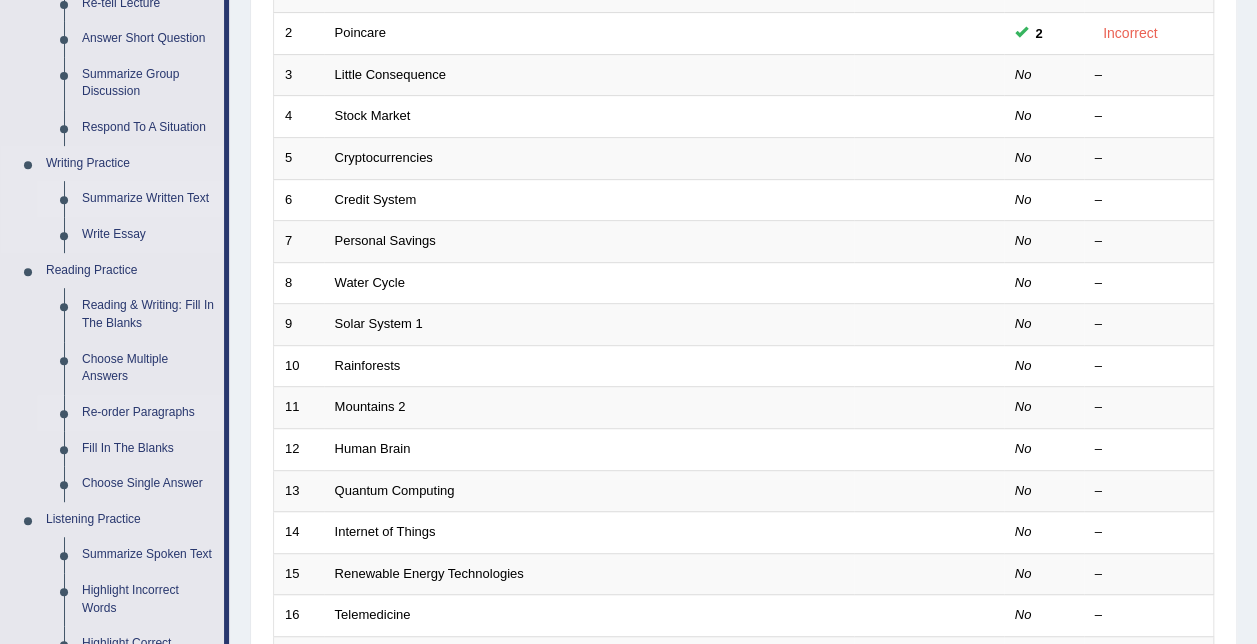 scroll, scrollTop: 500, scrollLeft: 0, axis: vertical 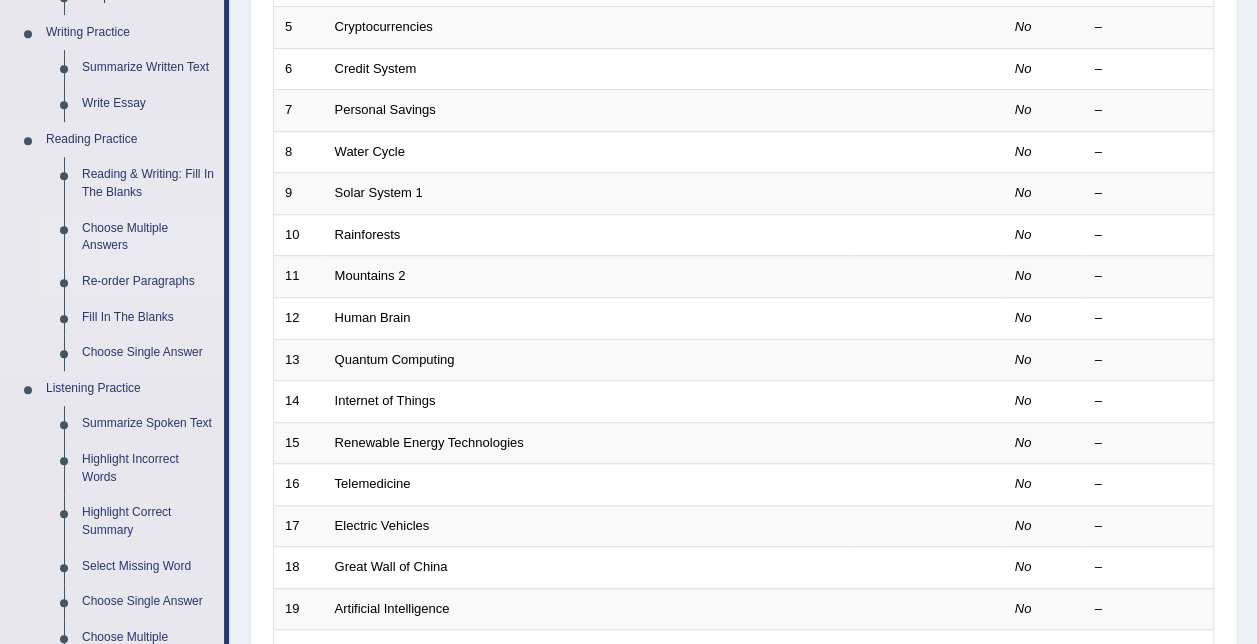 click on "Choose Multiple Answers" at bounding box center (148, 237) 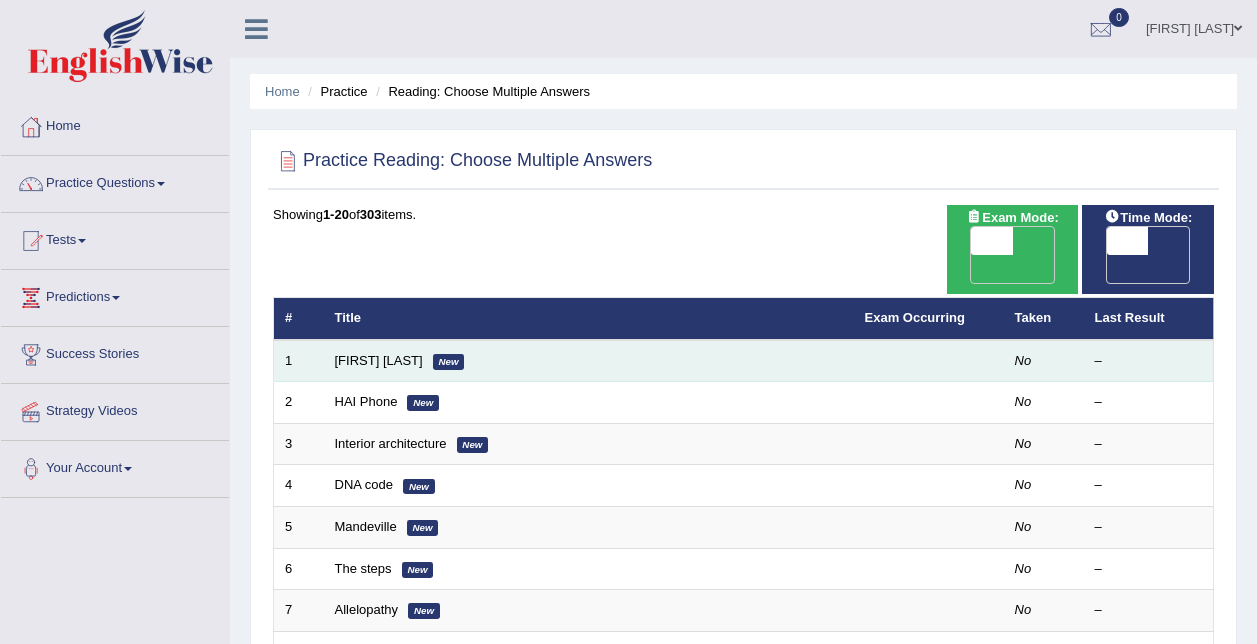scroll, scrollTop: 0, scrollLeft: 0, axis: both 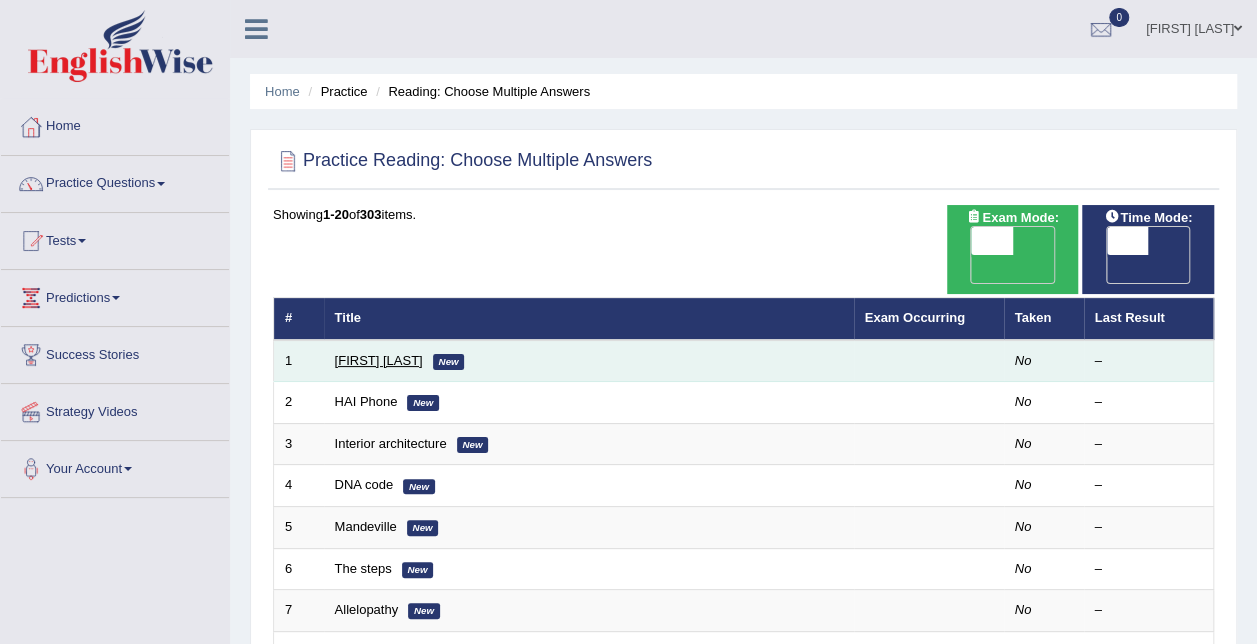click on "[FIRST] [LAST]" at bounding box center [379, 360] 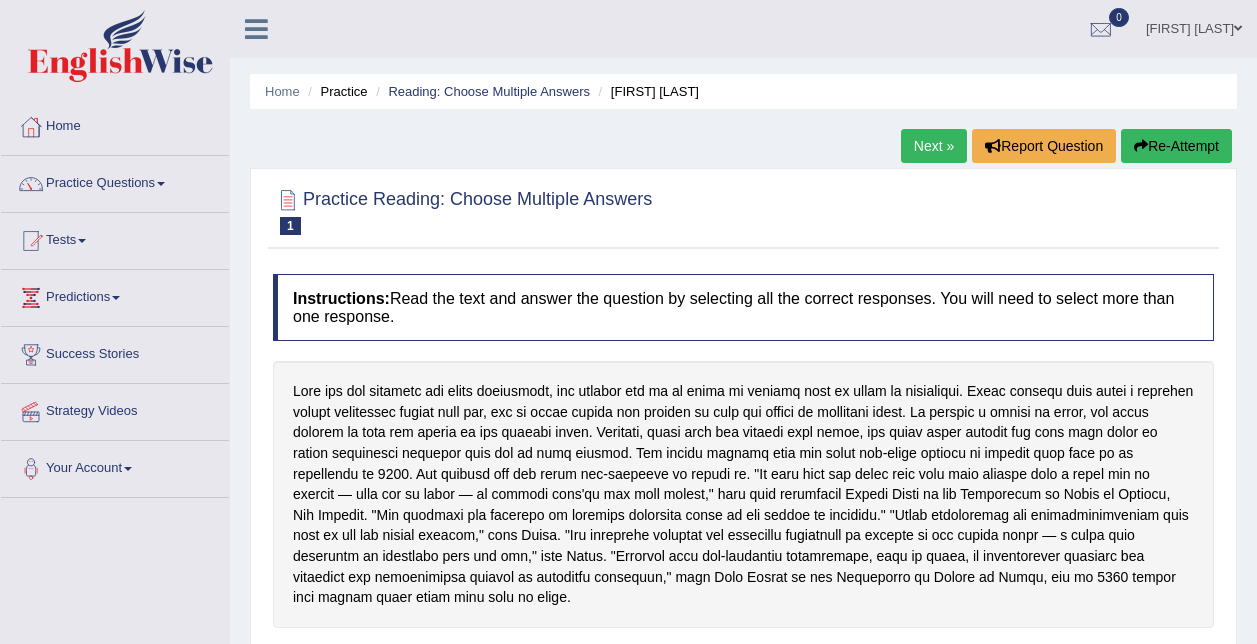scroll, scrollTop: 0, scrollLeft: 0, axis: both 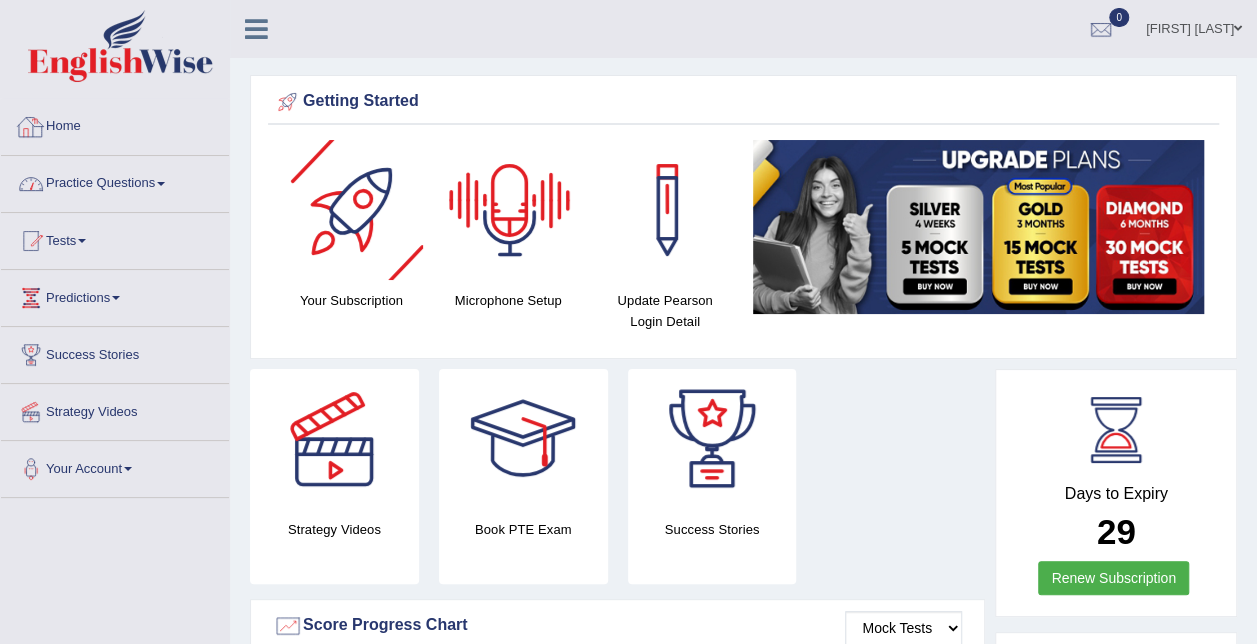click on "Practice Questions" at bounding box center [115, 181] 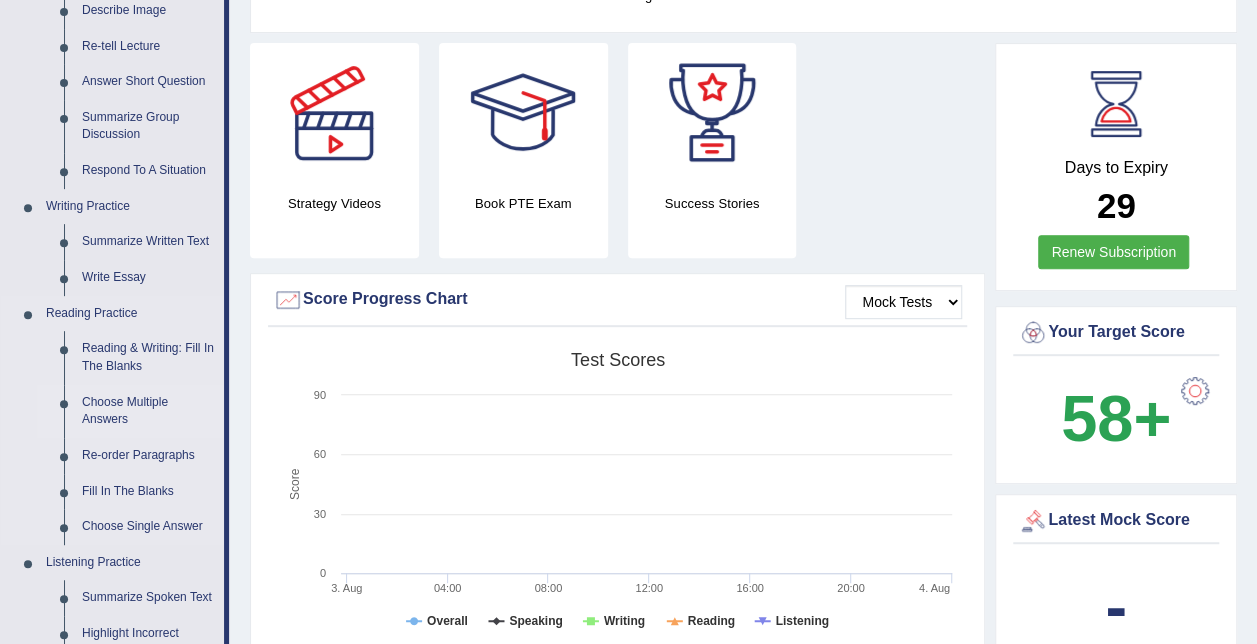 scroll, scrollTop: 500, scrollLeft: 0, axis: vertical 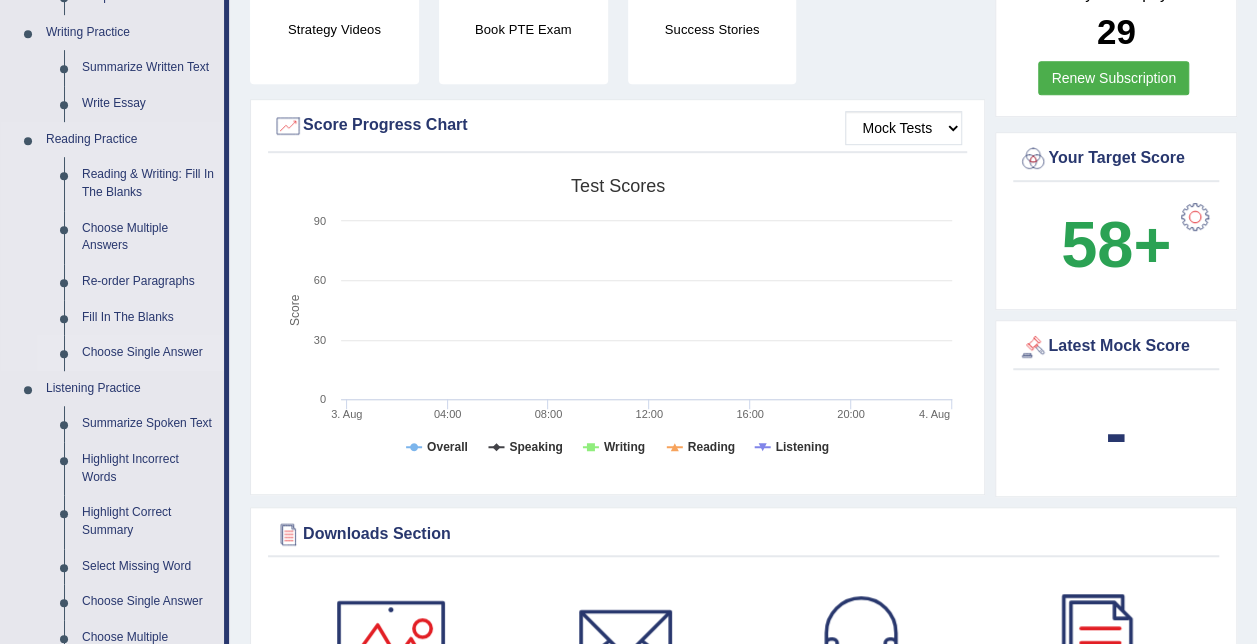 click on "Choose Single Answer" at bounding box center [148, 353] 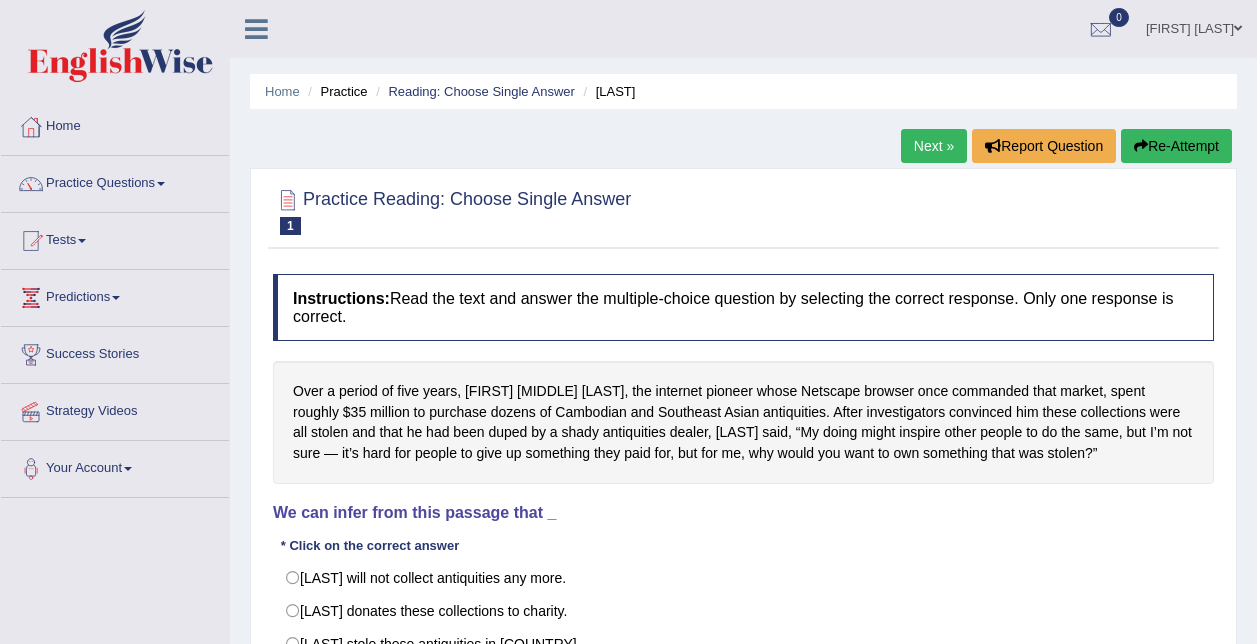 scroll, scrollTop: 0, scrollLeft: 0, axis: both 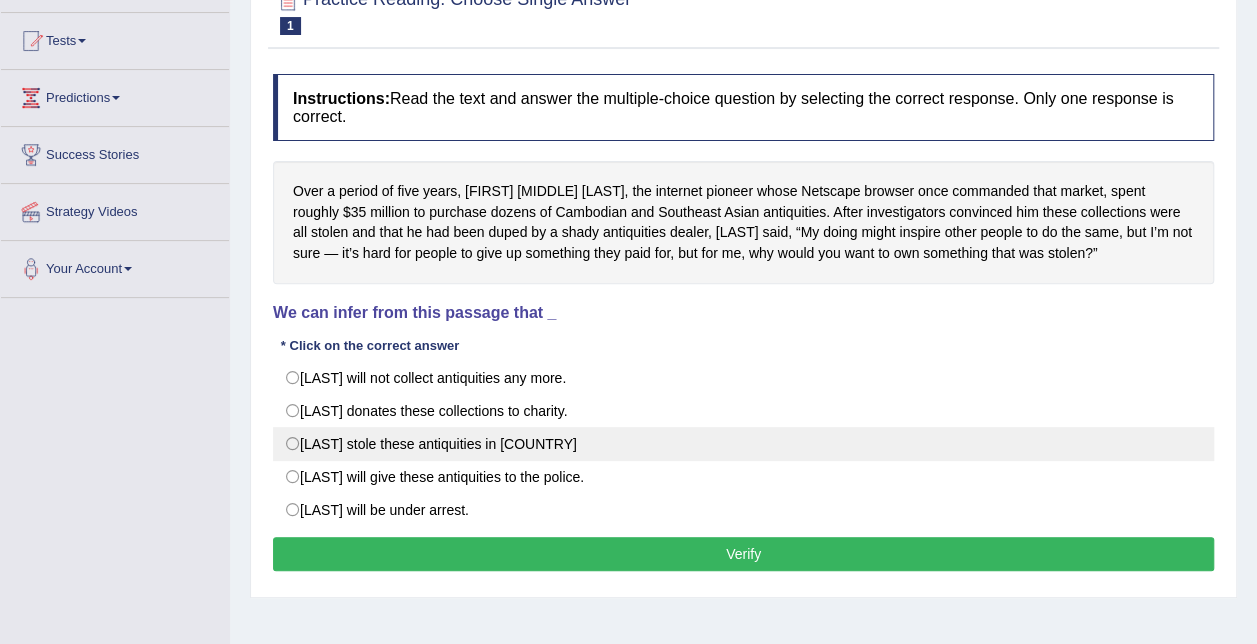 click on "[LAST] stole these antiquities in [COUNTRY]" at bounding box center [743, 444] 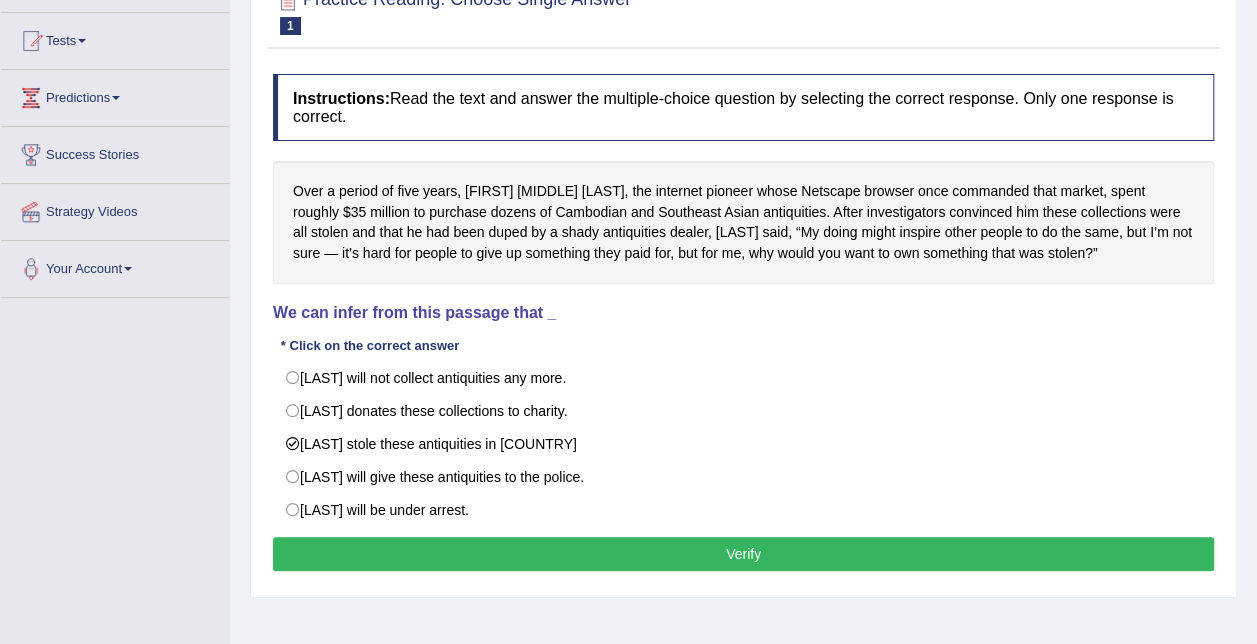 click on "Verify" at bounding box center [743, 554] 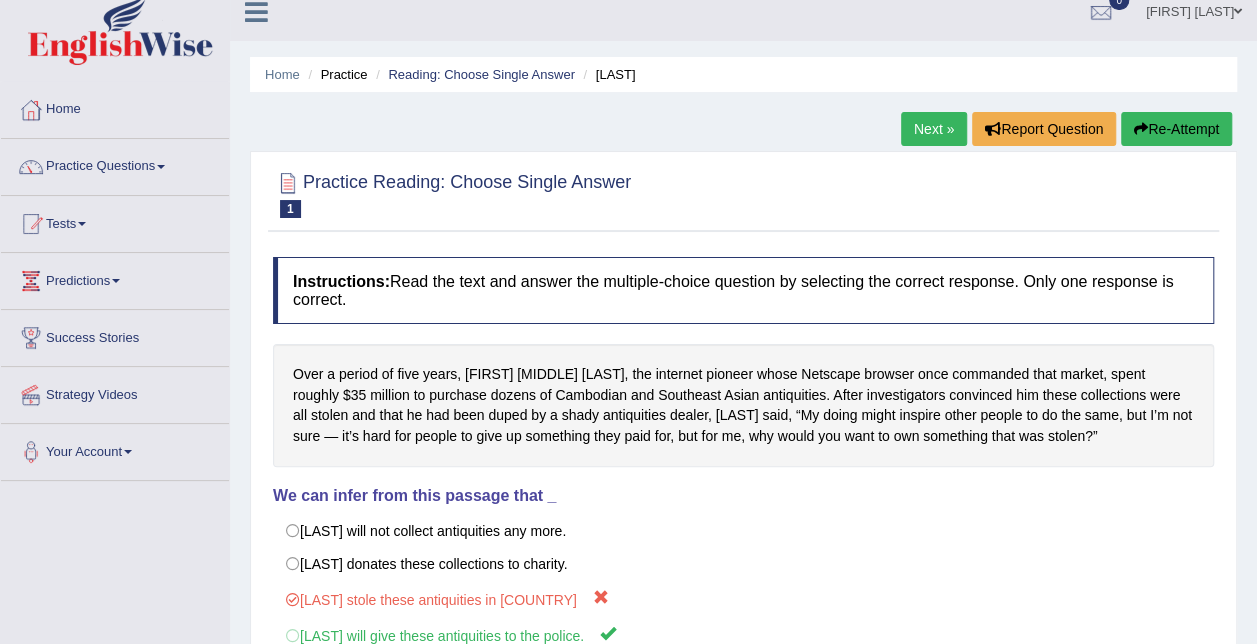 scroll, scrollTop: 0, scrollLeft: 0, axis: both 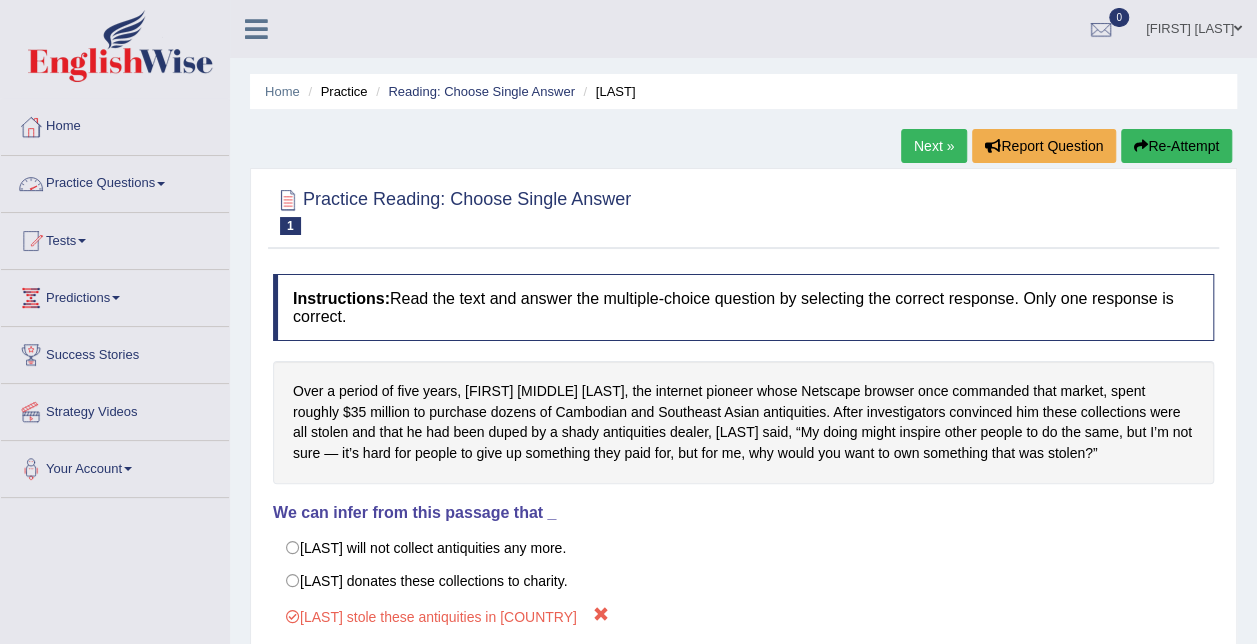 click on "Practice Questions" at bounding box center (115, 181) 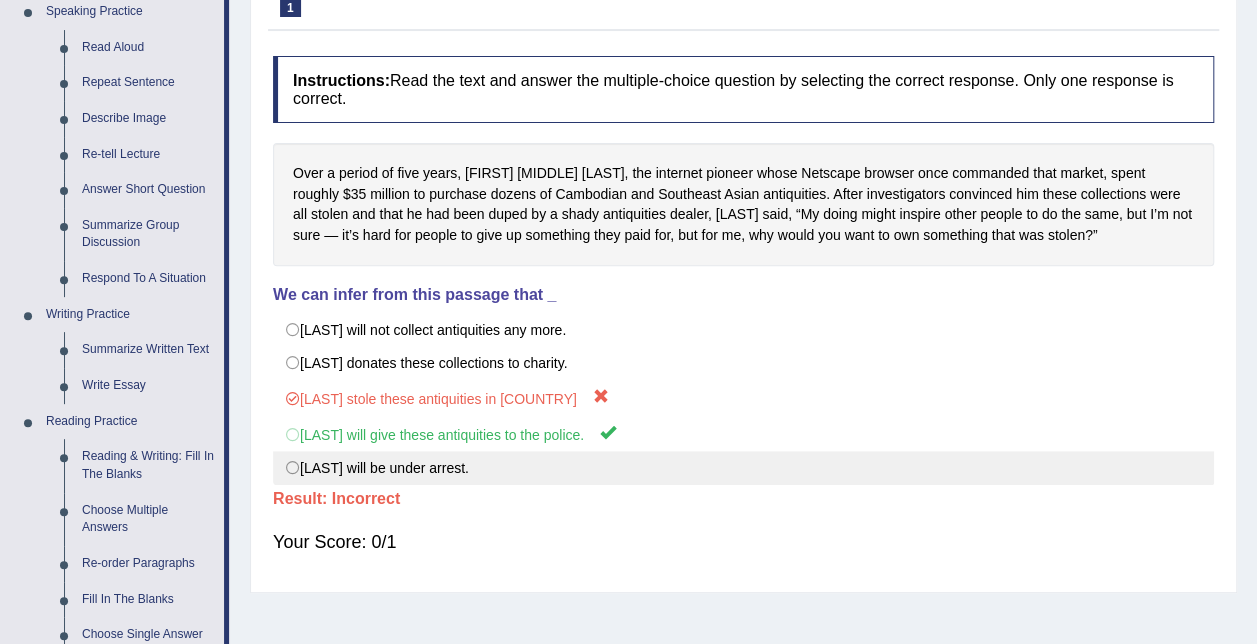 scroll, scrollTop: 200, scrollLeft: 0, axis: vertical 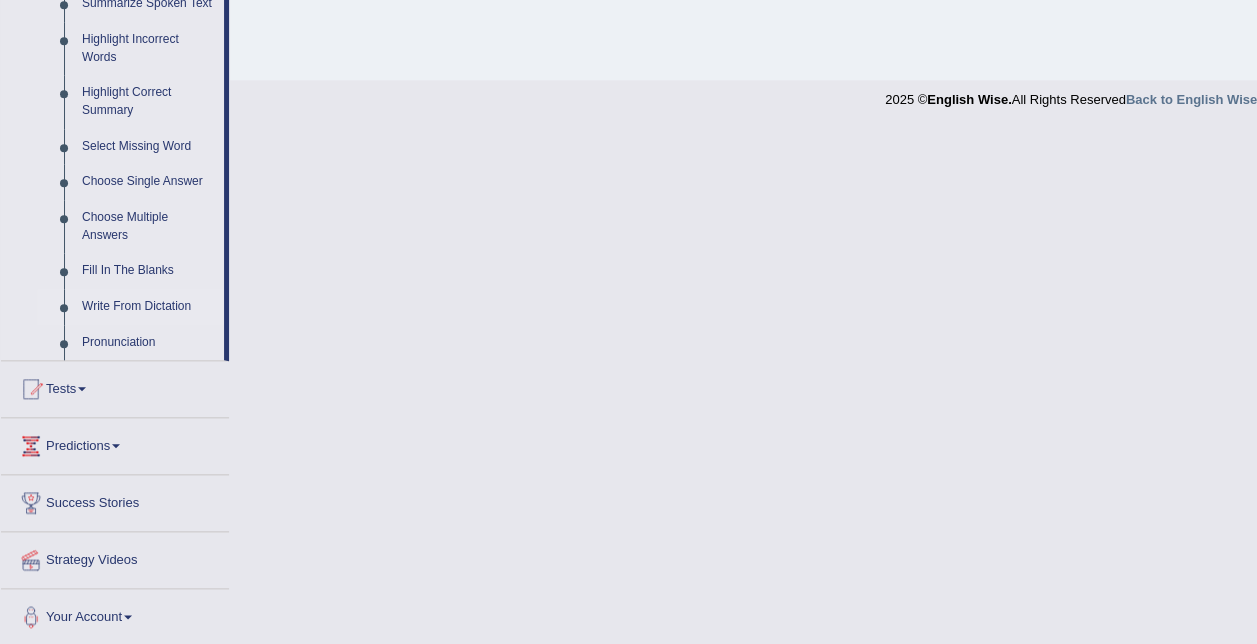 click on "Write From Dictation" at bounding box center (148, 307) 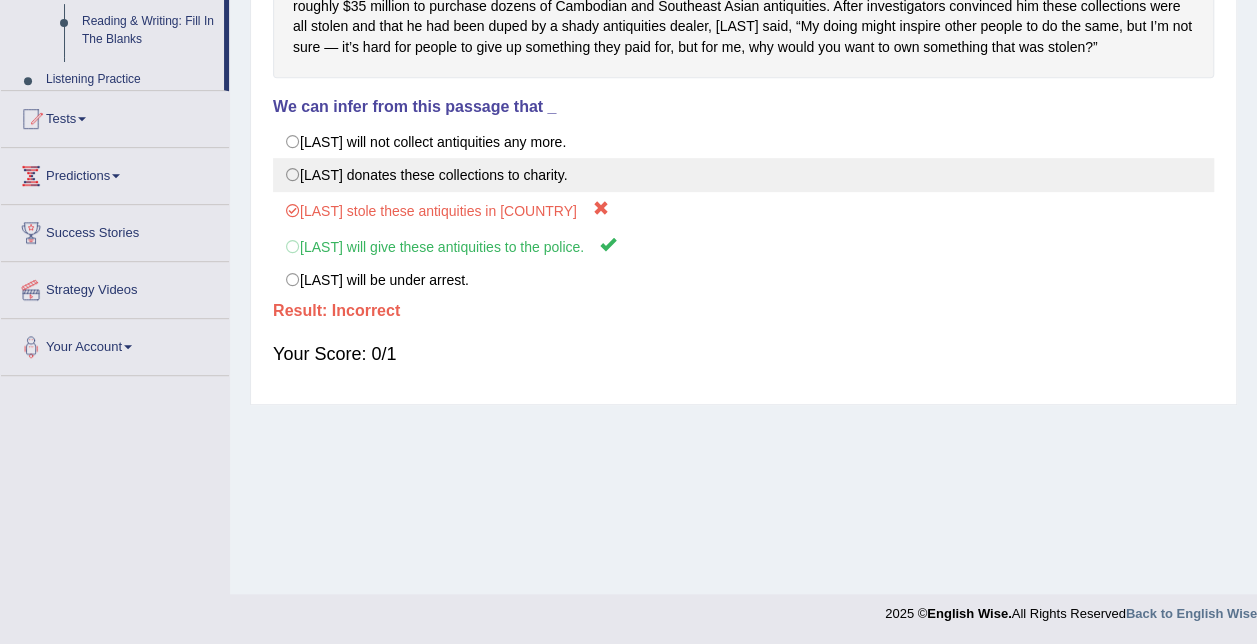 scroll, scrollTop: 237, scrollLeft: 0, axis: vertical 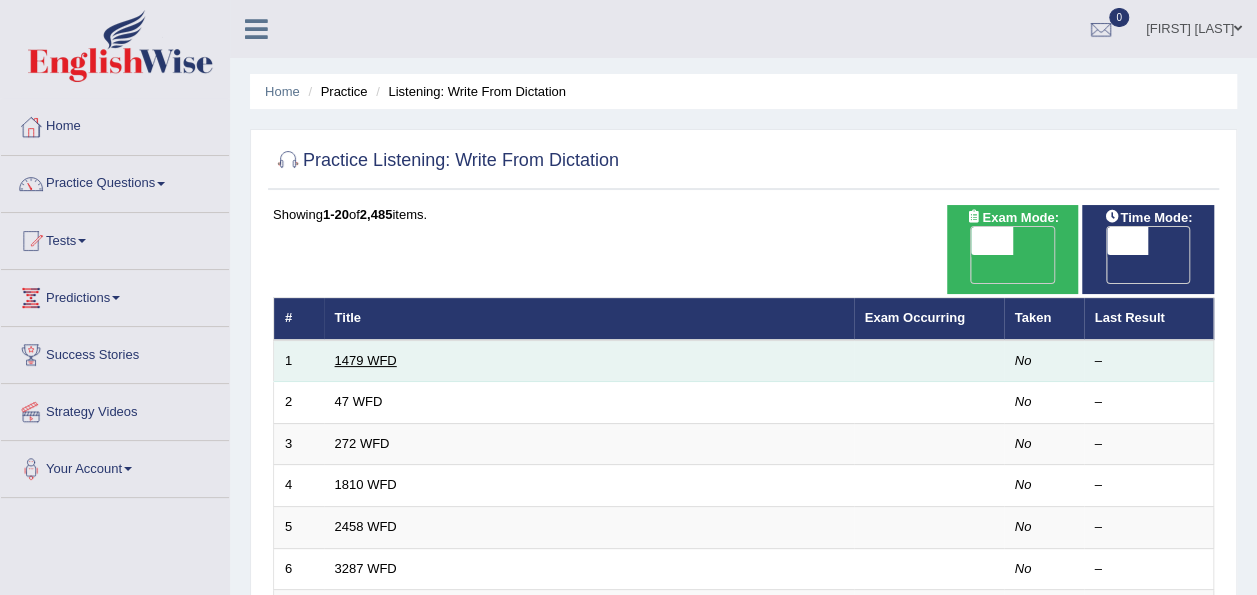 click on "1479 WFD" at bounding box center (366, 360) 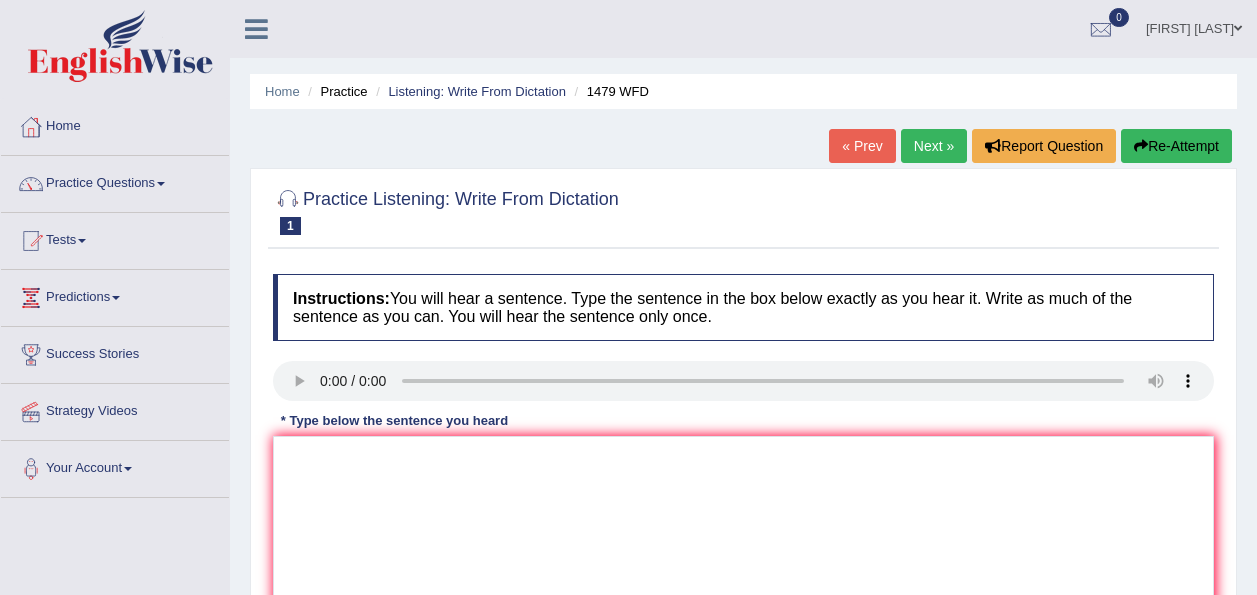 scroll, scrollTop: 0, scrollLeft: 0, axis: both 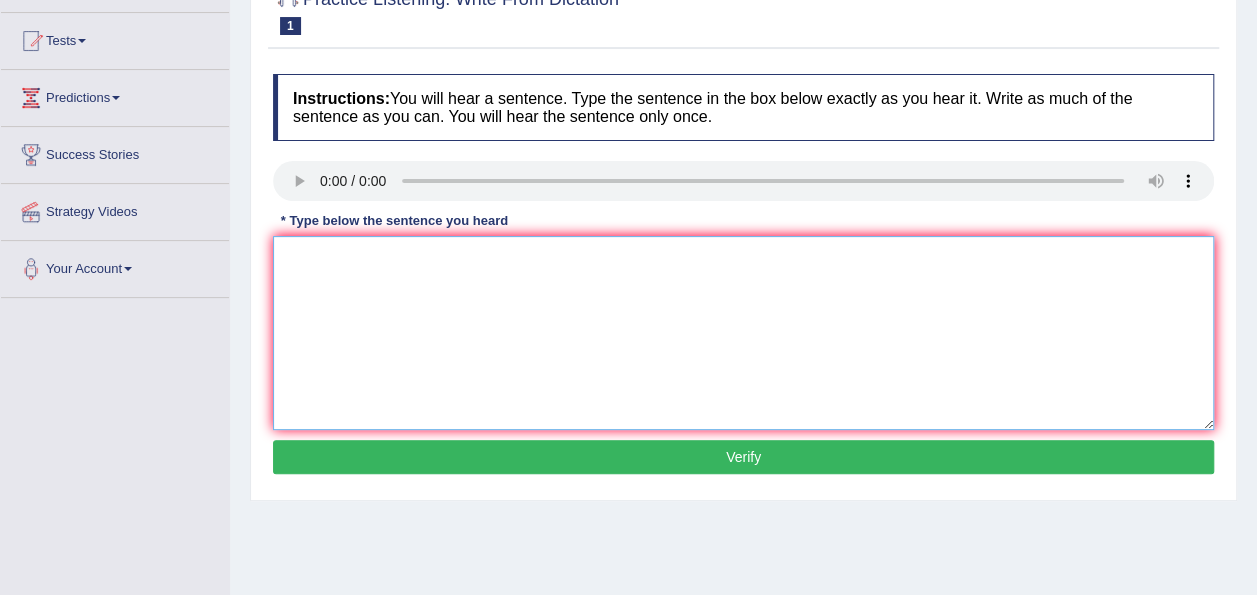 click at bounding box center (743, 333) 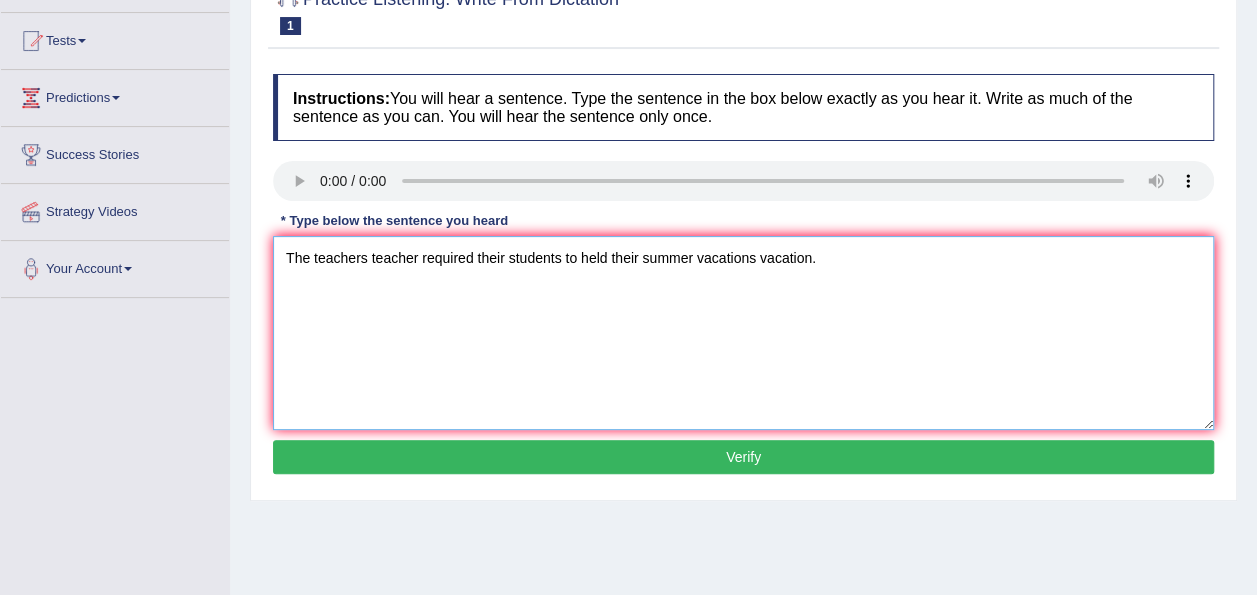 type on "The teachers teacher required their students to held their summer vacations vacation." 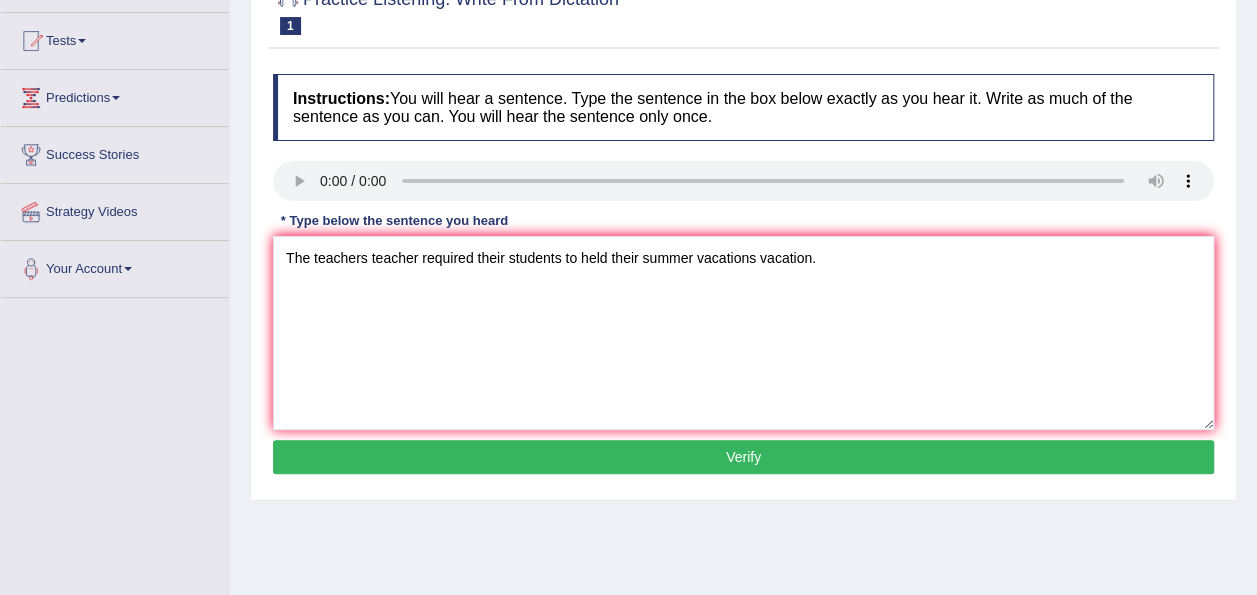 click on "Verify" at bounding box center [743, 457] 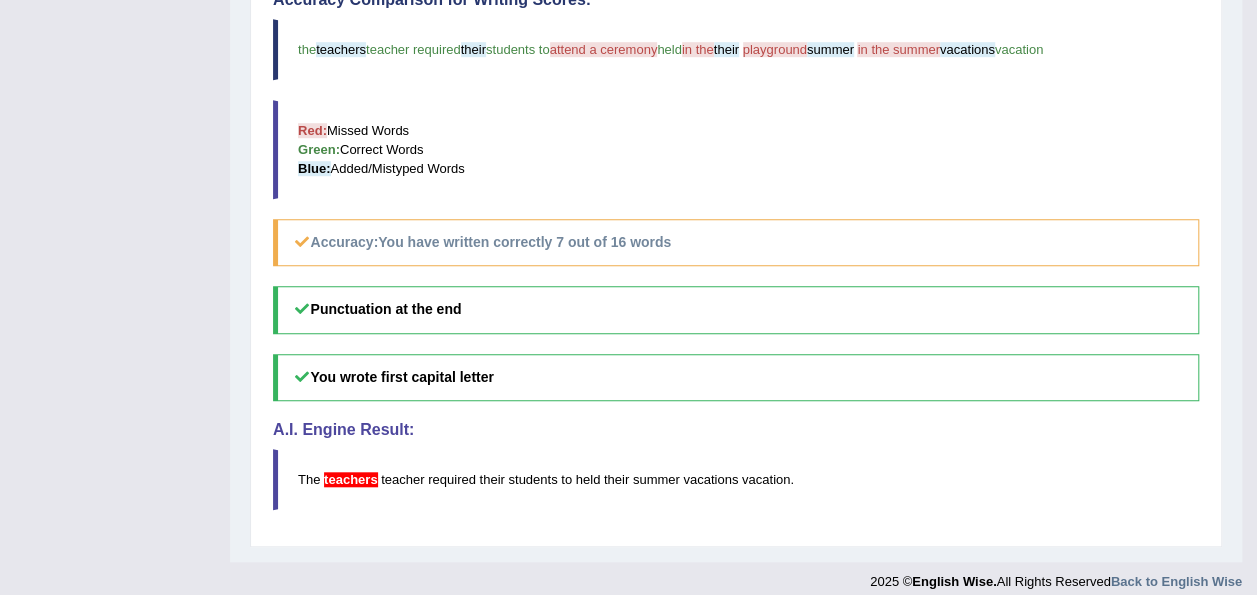 scroll, scrollTop: 693, scrollLeft: 0, axis: vertical 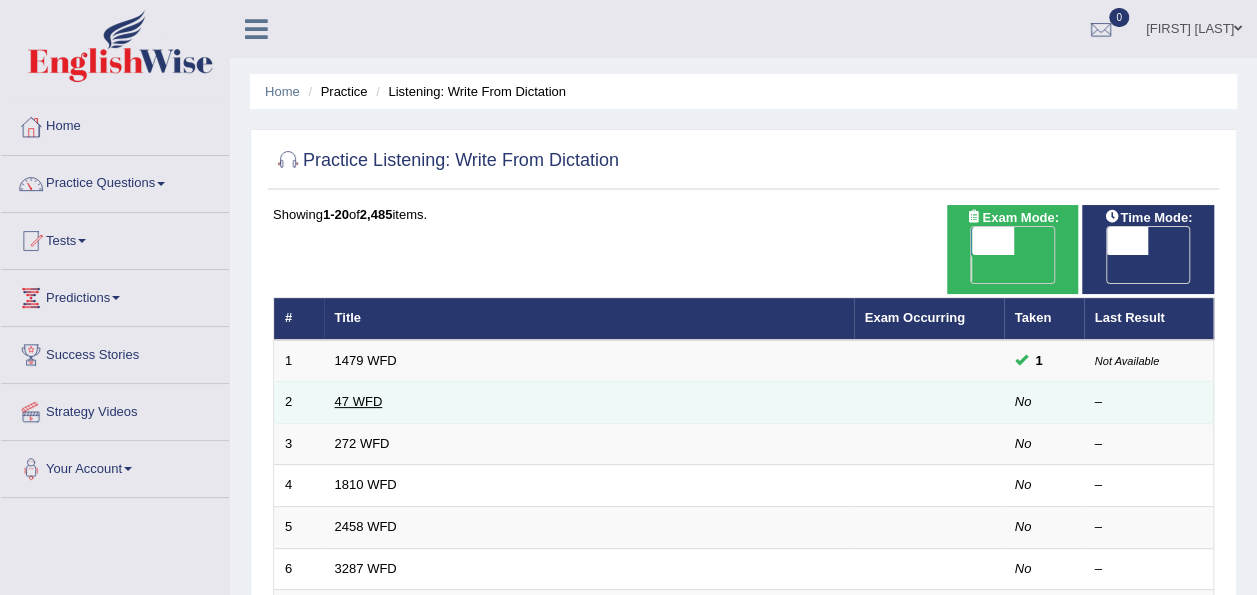 click on "47 WFD" at bounding box center [359, 401] 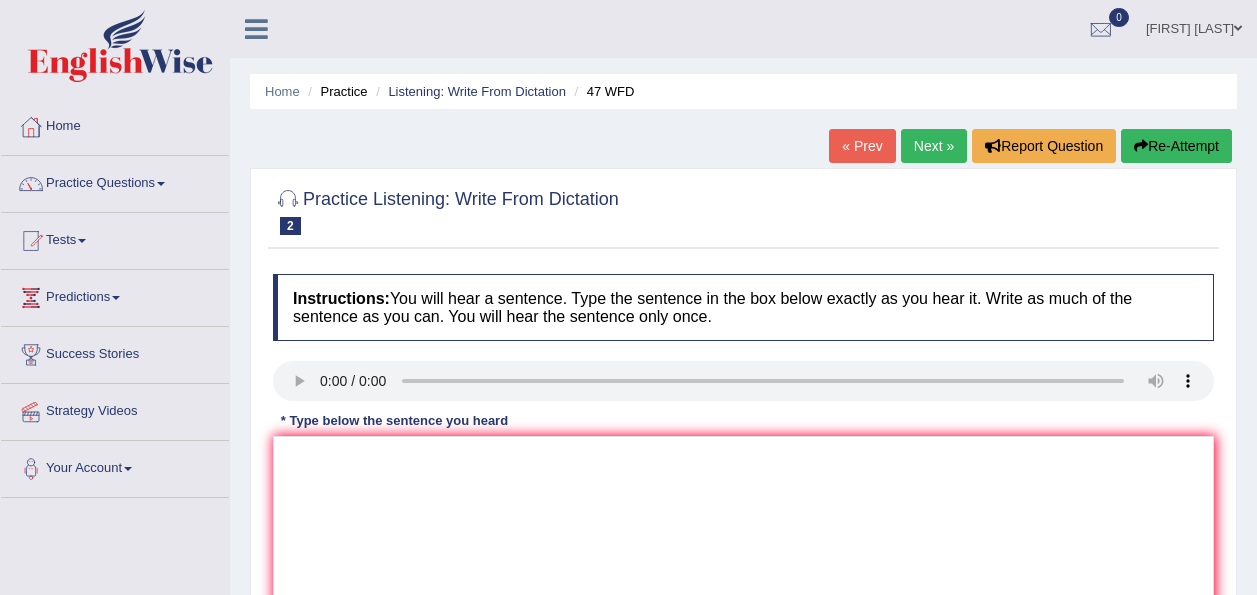 scroll, scrollTop: 0, scrollLeft: 0, axis: both 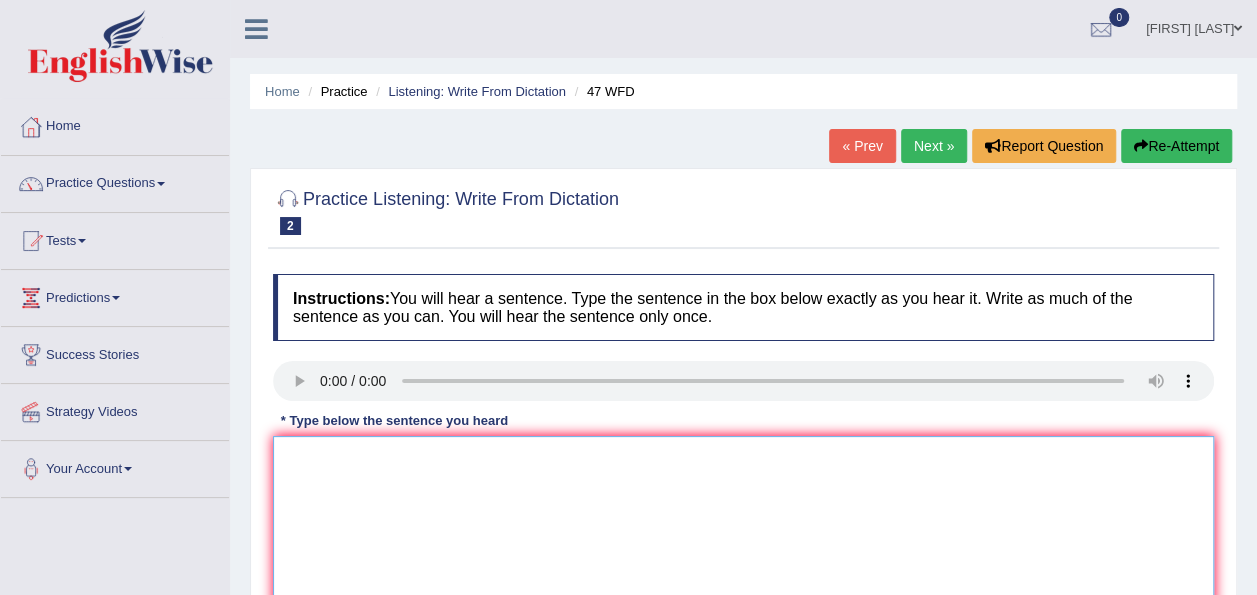 drag, startPoint x: 462, startPoint y: 445, endPoint x: 477, endPoint y: 445, distance: 15 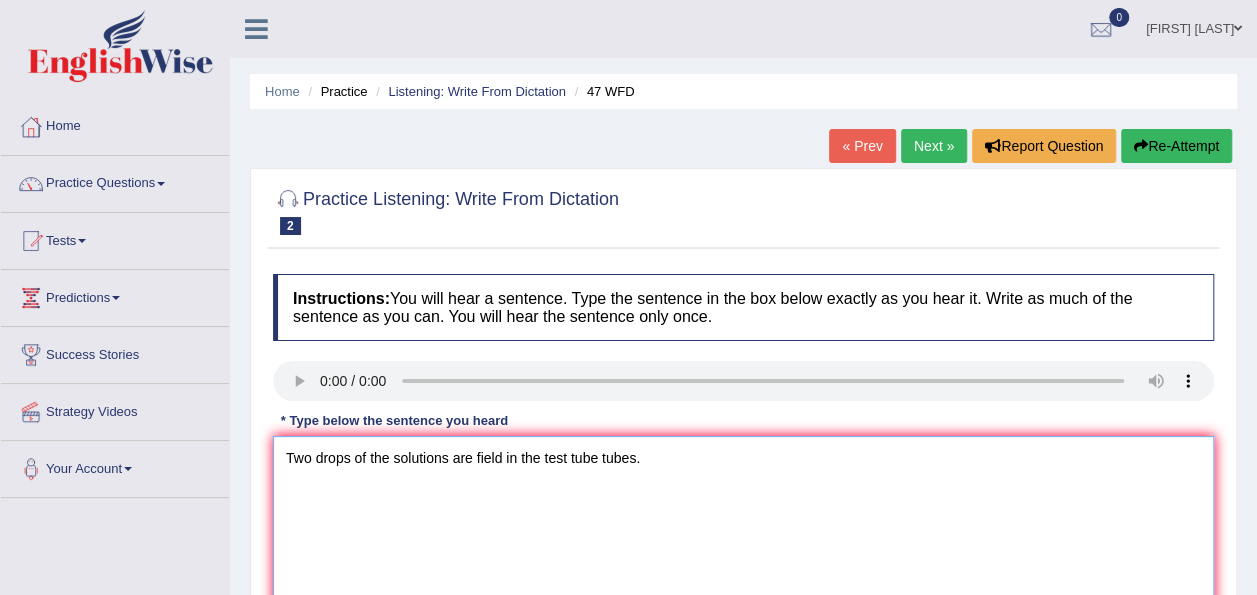 drag, startPoint x: 503, startPoint y: 457, endPoint x: 526, endPoint y: 457, distance: 23 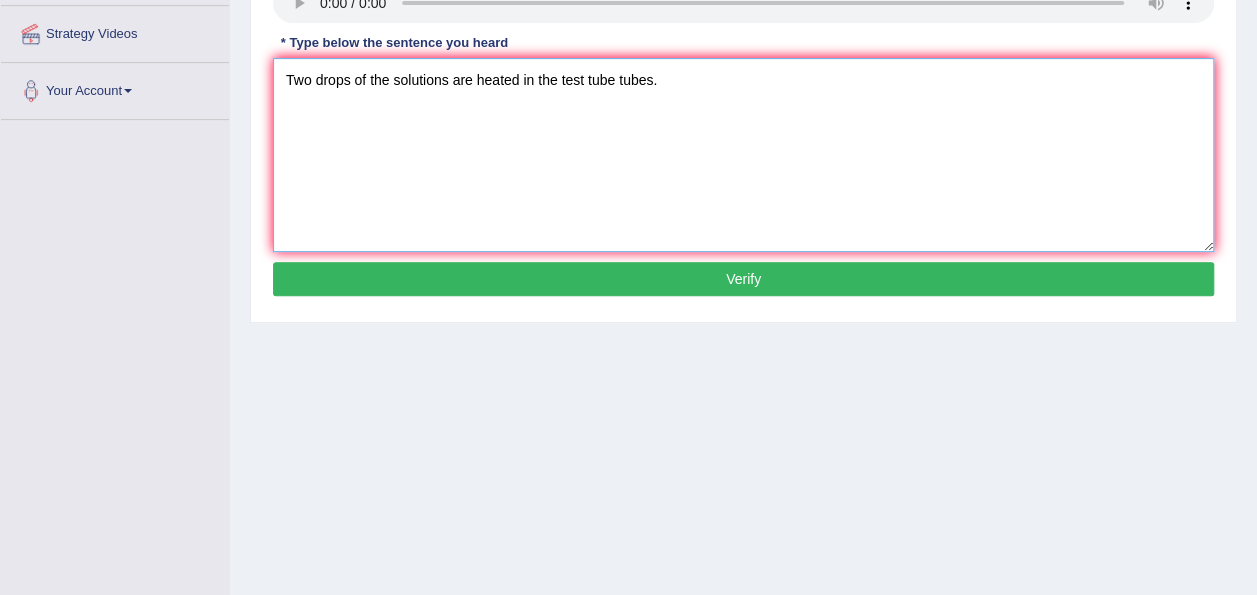 scroll, scrollTop: 400, scrollLeft: 0, axis: vertical 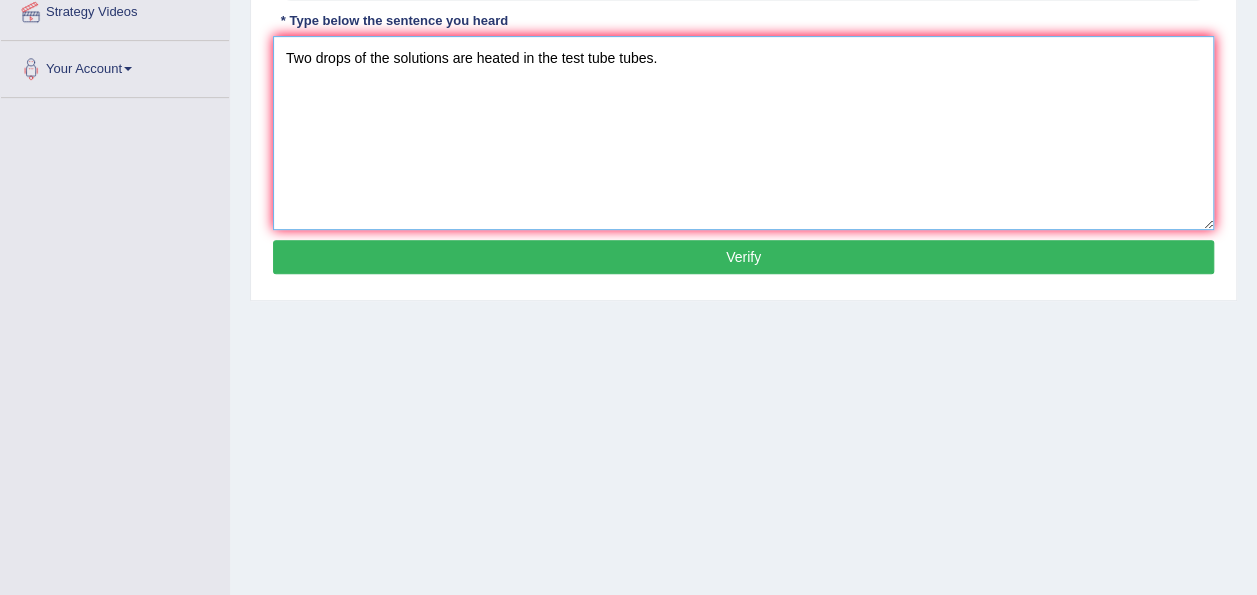 type on "Two drops of the solutions are heated in the test tube tubes." 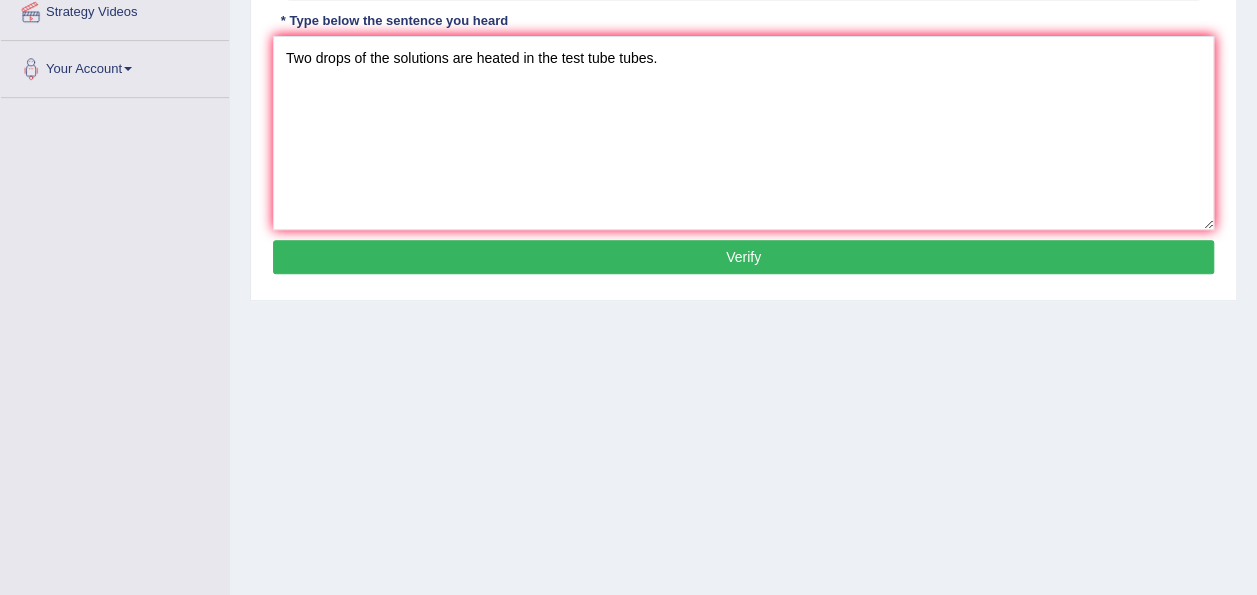 click on "Verify" at bounding box center (743, 257) 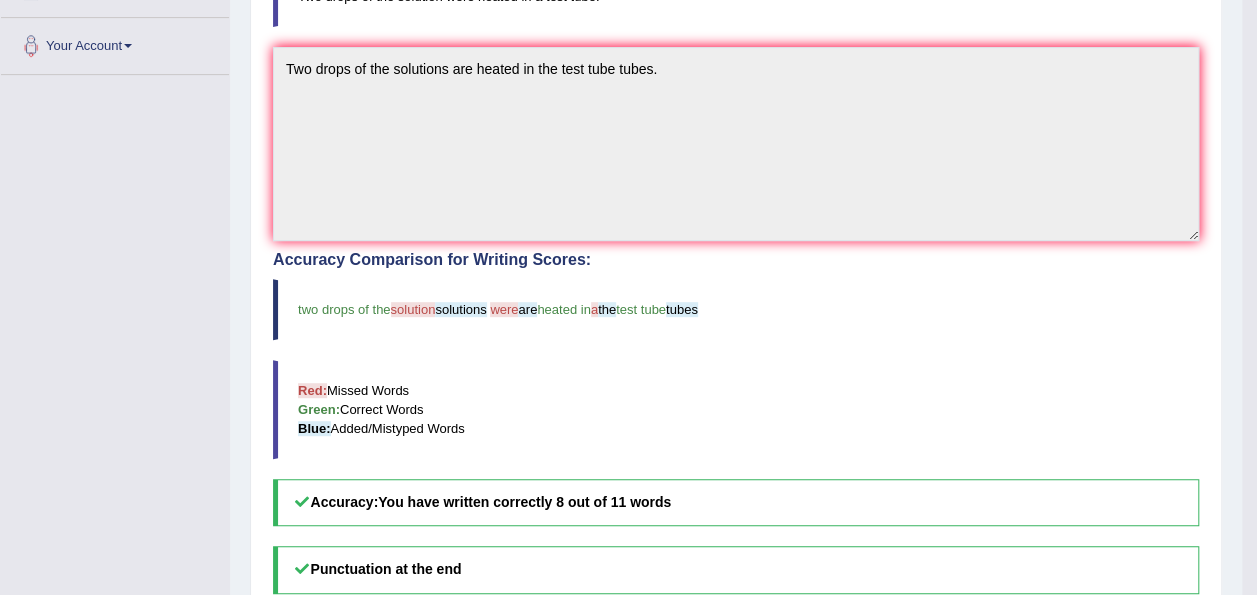 scroll, scrollTop: 393, scrollLeft: 0, axis: vertical 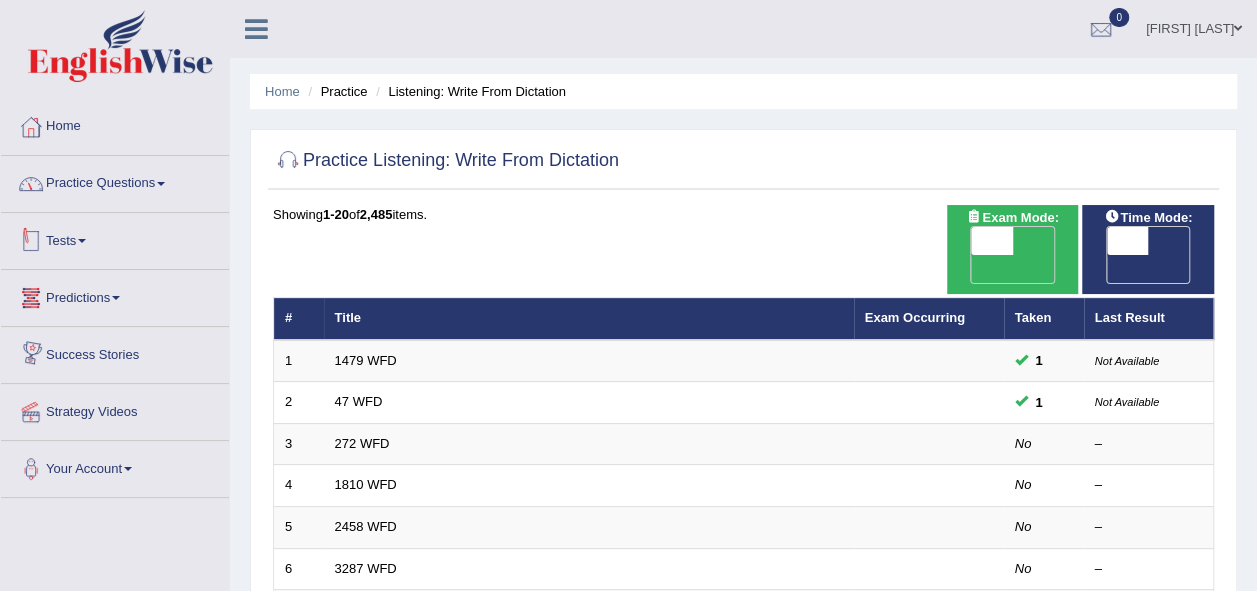 click on "Practice Questions" at bounding box center (115, 181) 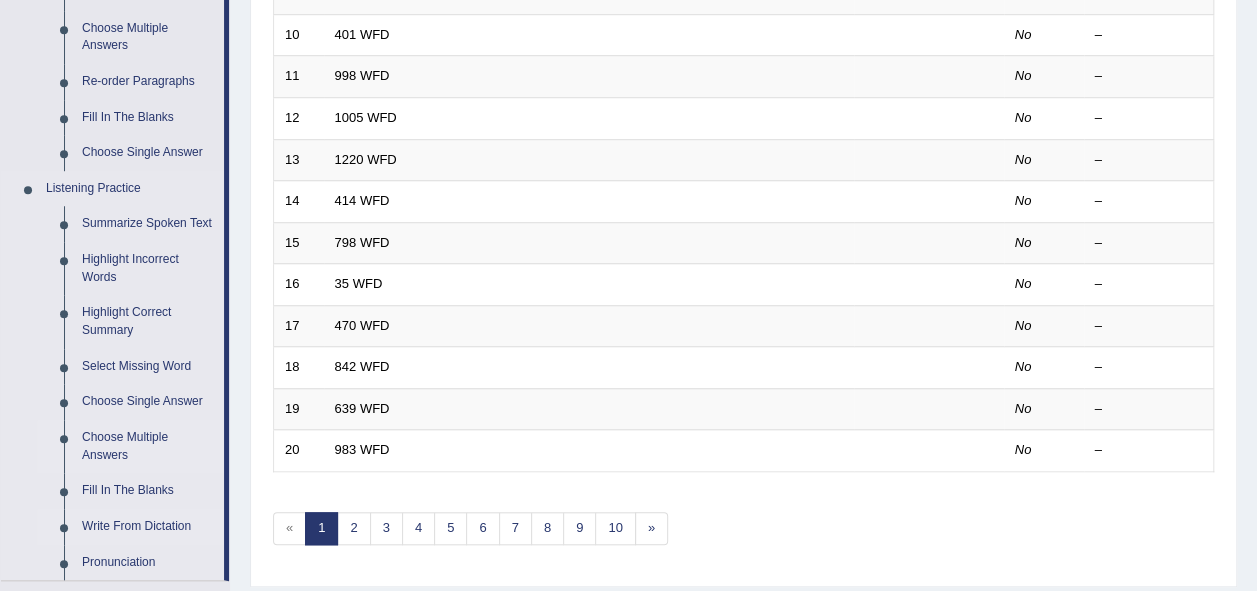 scroll, scrollTop: 800, scrollLeft: 0, axis: vertical 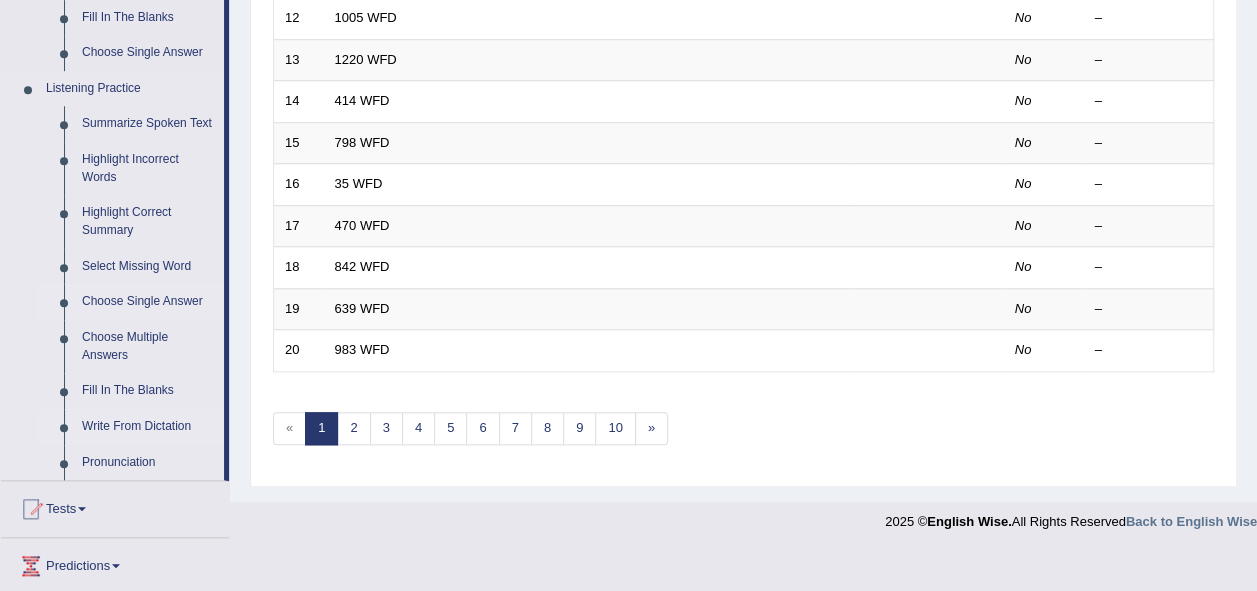 click on "Choose Single Answer" at bounding box center [148, 302] 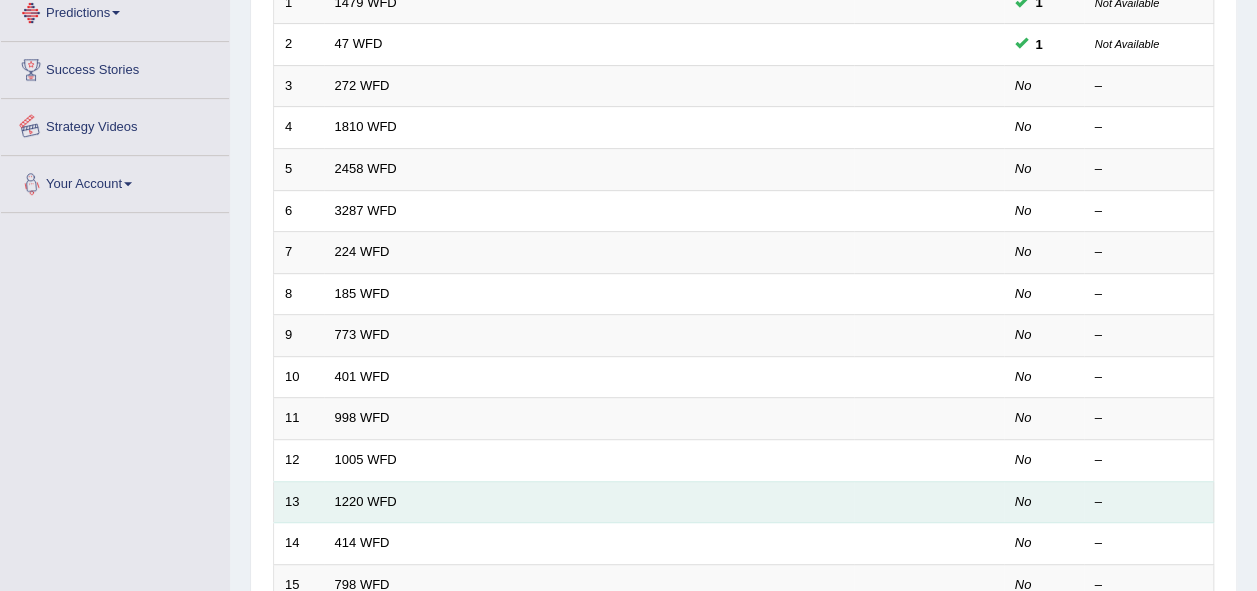 scroll, scrollTop: 588, scrollLeft: 0, axis: vertical 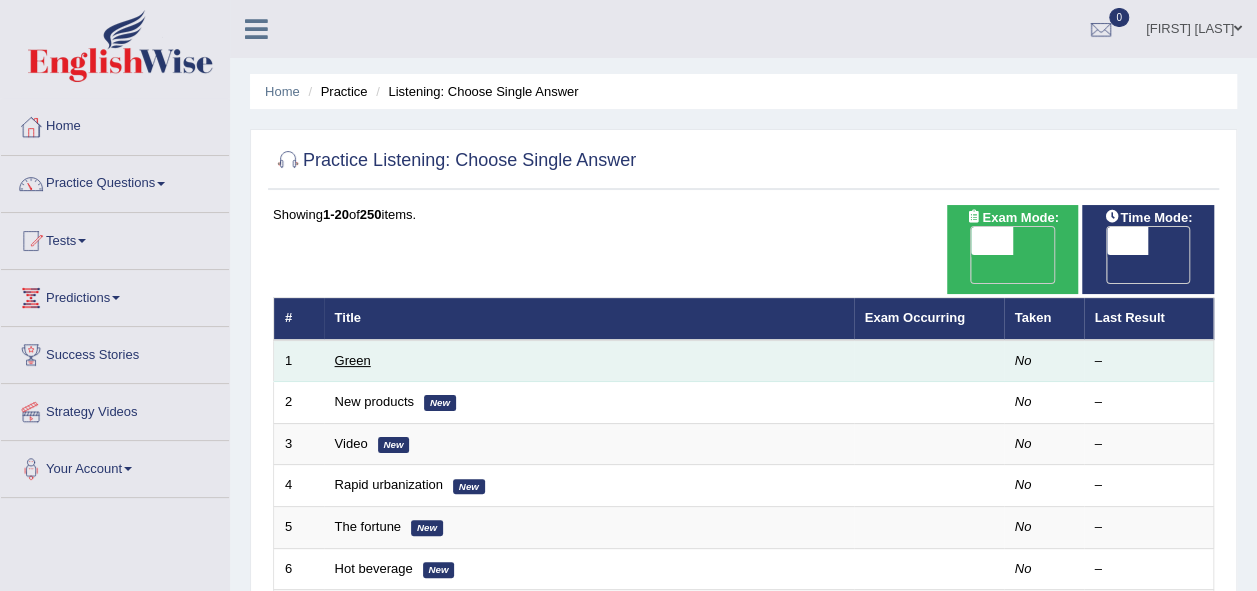 click on "Green" at bounding box center [353, 360] 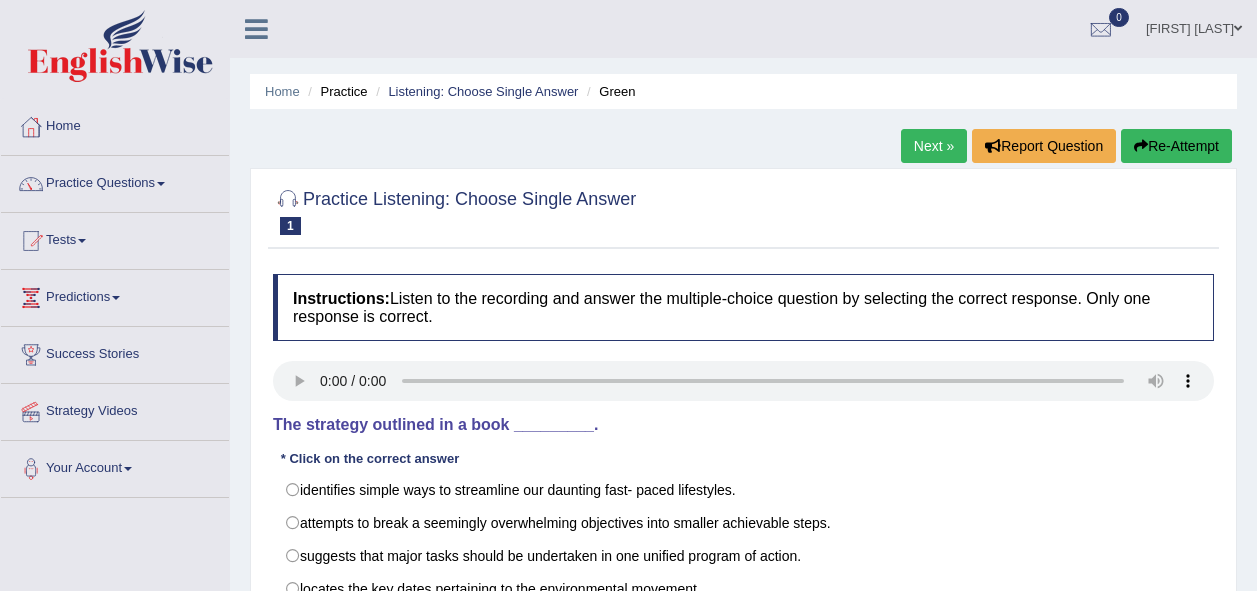 scroll, scrollTop: 0, scrollLeft: 0, axis: both 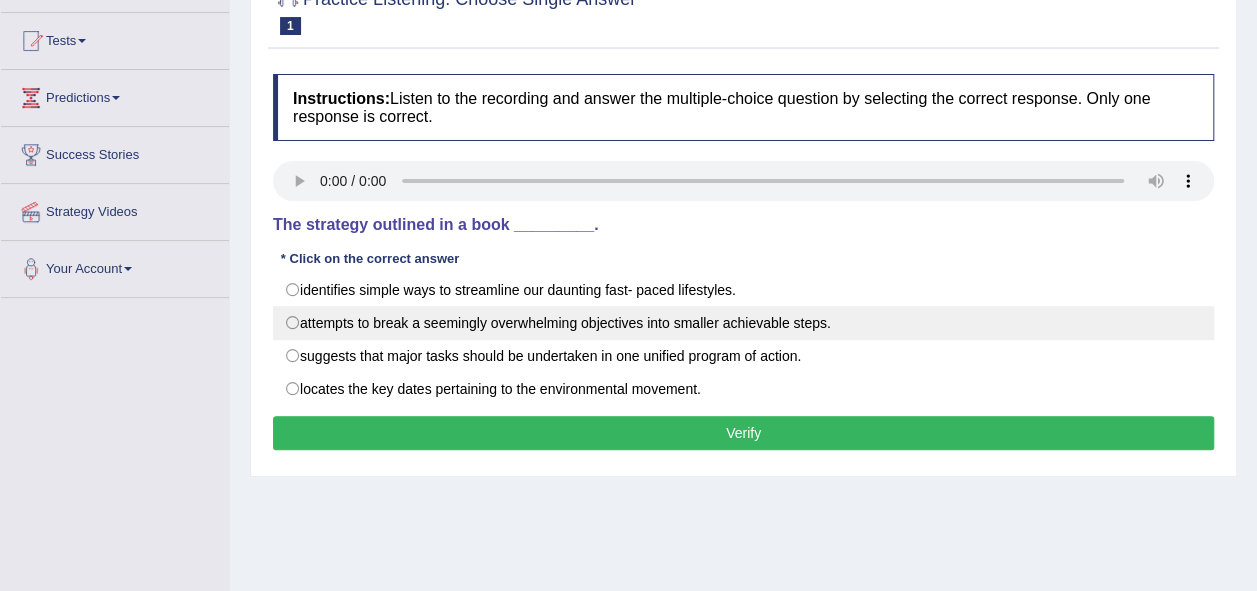click on "attempts to break a seemingly overwhelming objectives into smaller achievable steps." at bounding box center (743, 323) 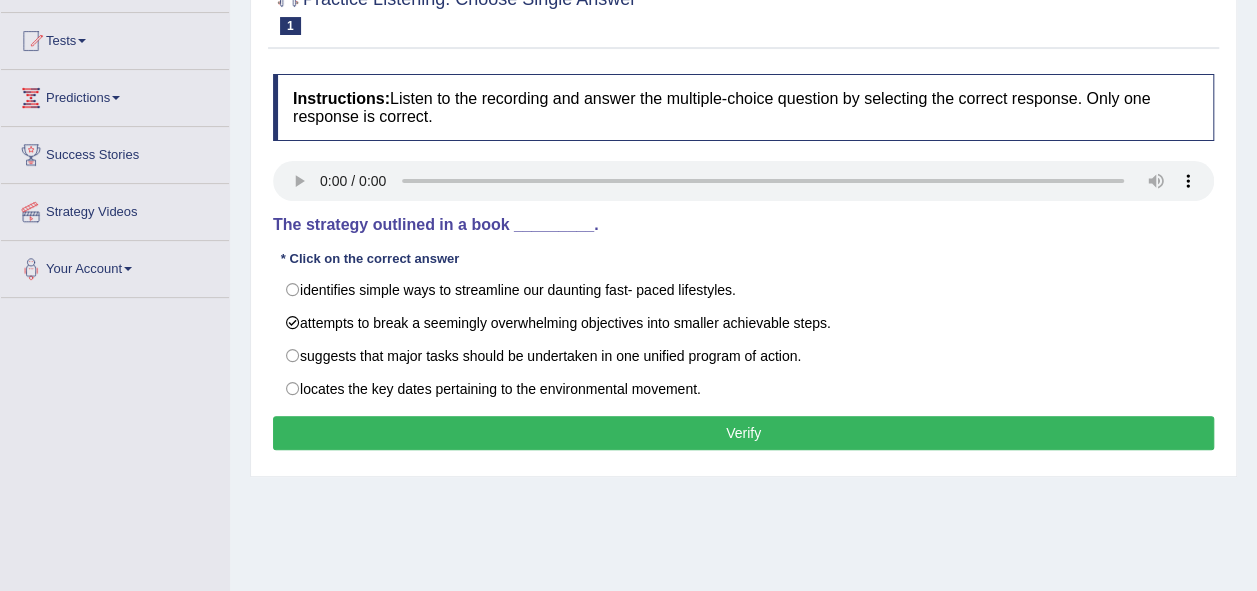 click on "Verify" at bounding box center [743, 433] 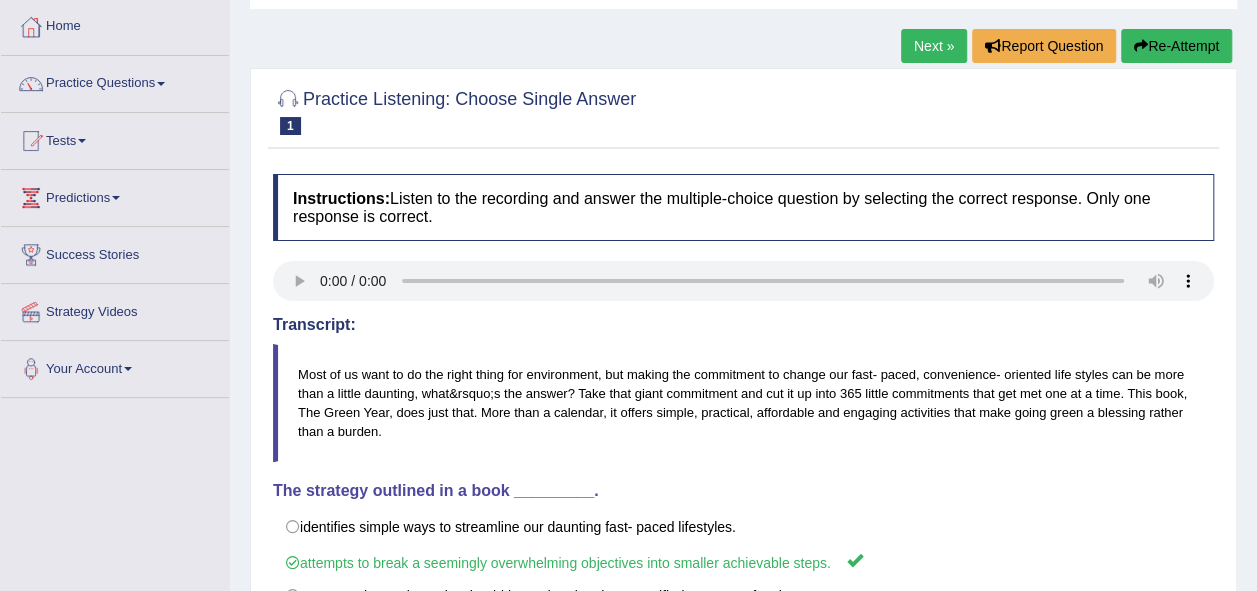 scroll, scrollTop: 100, scrollLeft: 0, axis: vertical 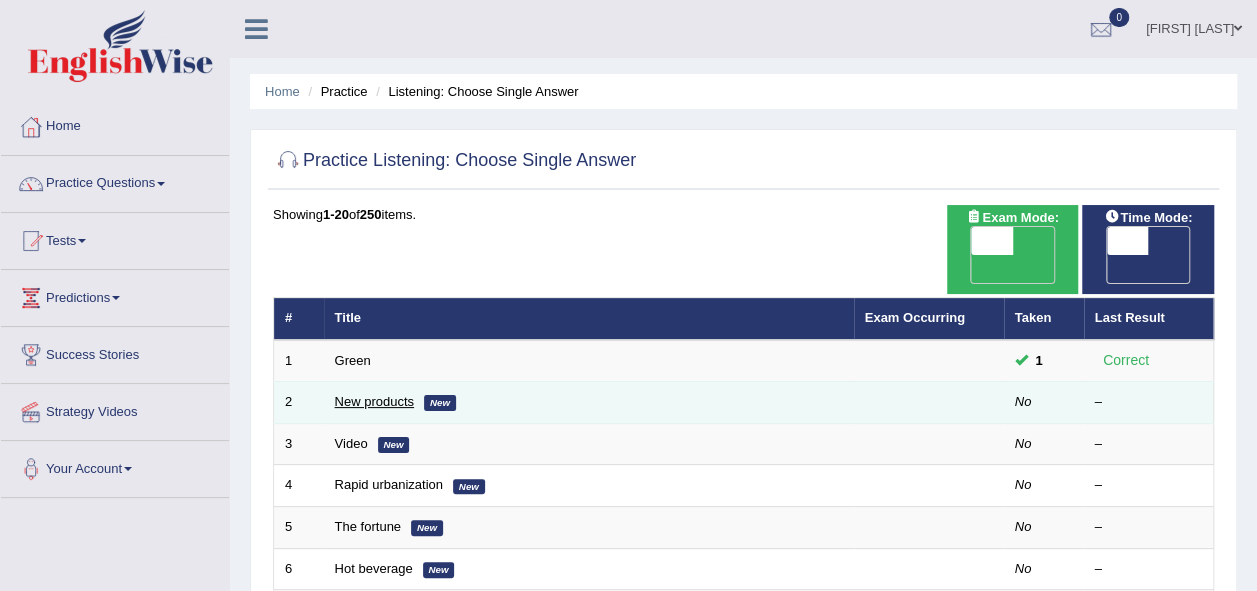 click on "New products" at bounding box center [374, 401] 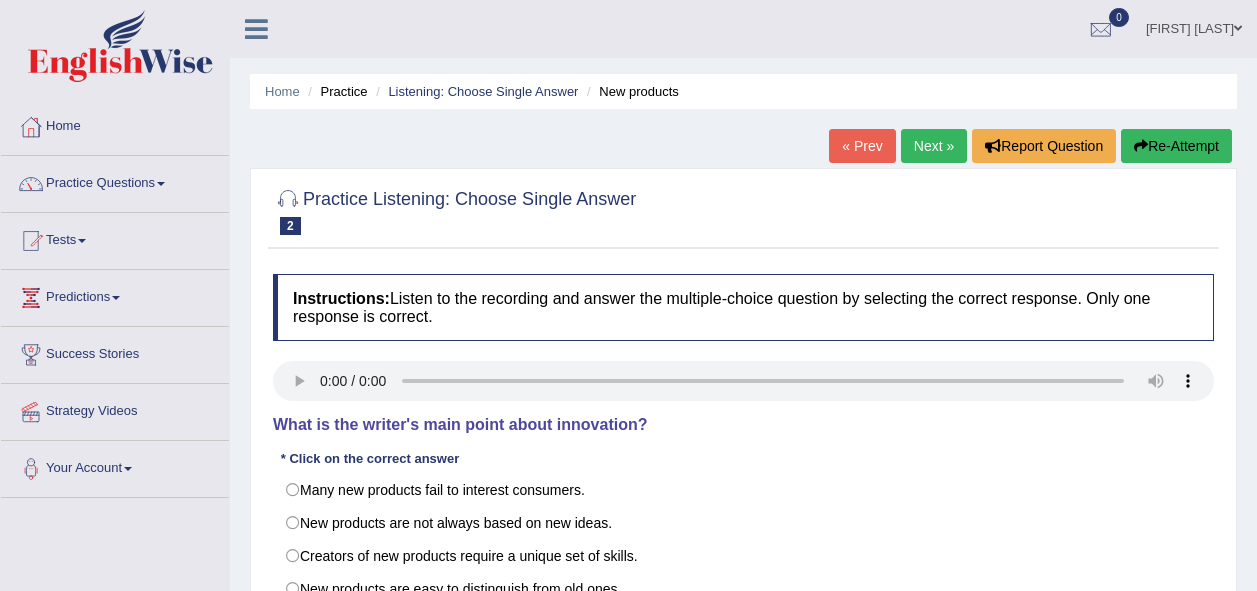 scroll, scrollTop: 100, scrollLeft: 0, axis: vertical 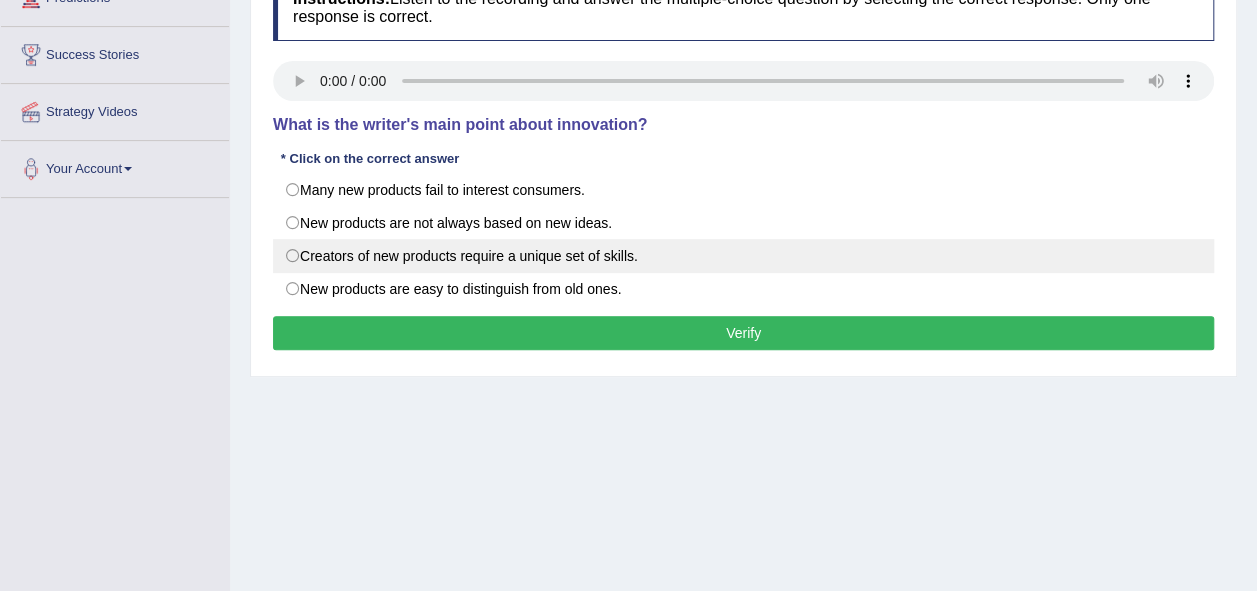click on "Creators of new products require a unique set of skills." at bounding box center [743, 256] 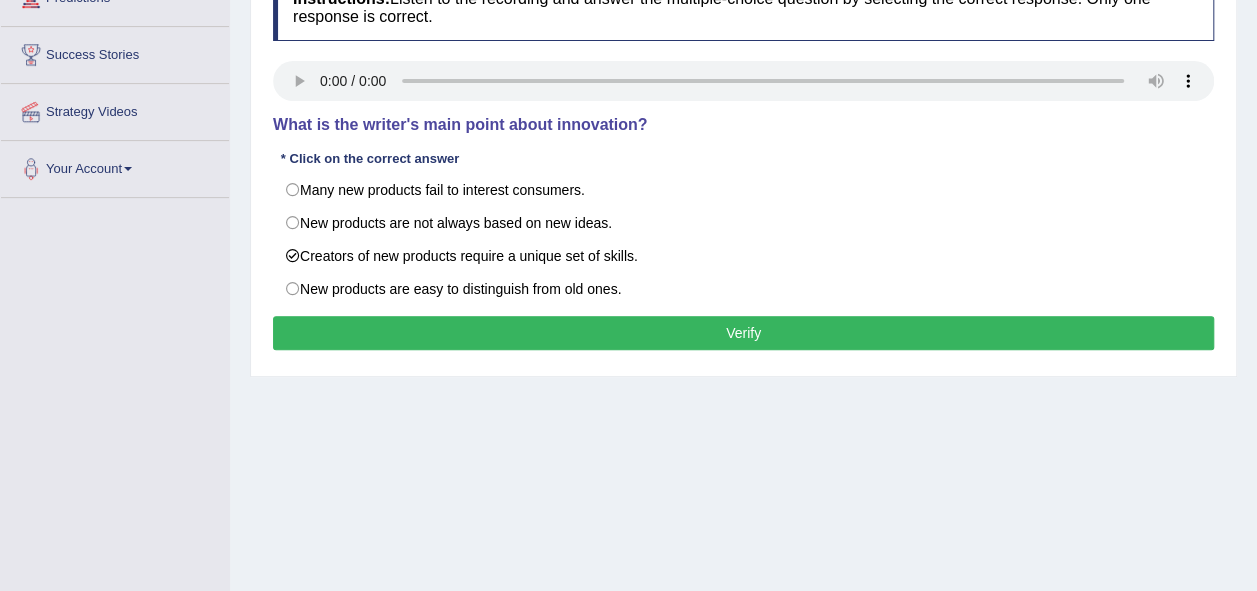 click on "Verify" at bounding box center [743, 333] 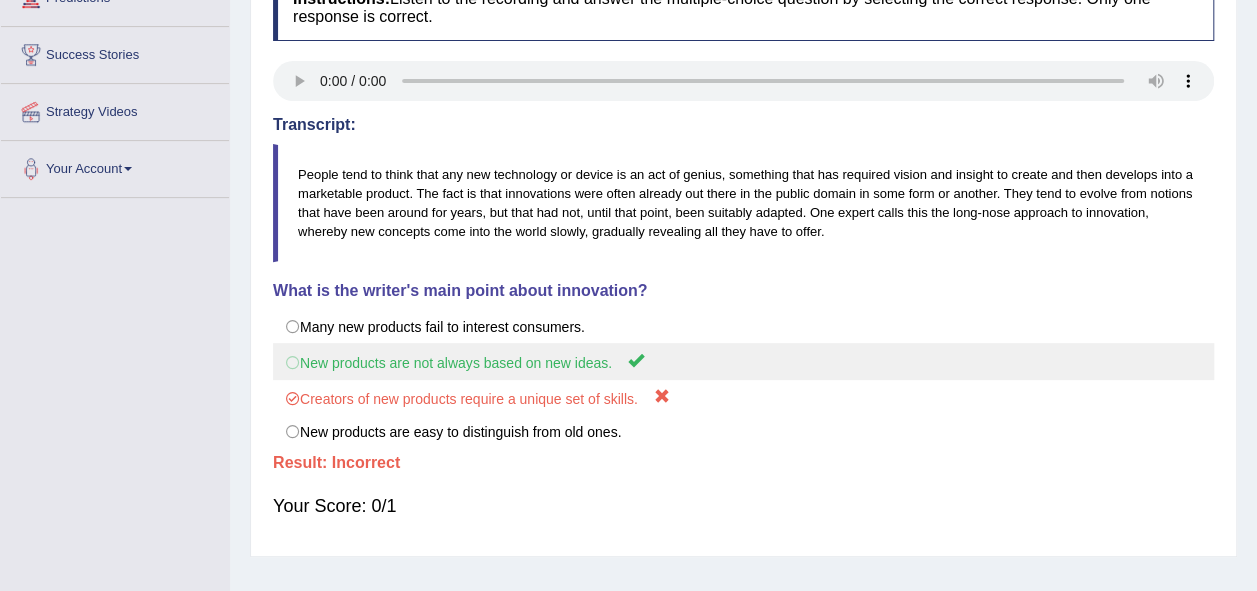 click on "New products are not always based on new ideas." at bounding box center [743, 361] 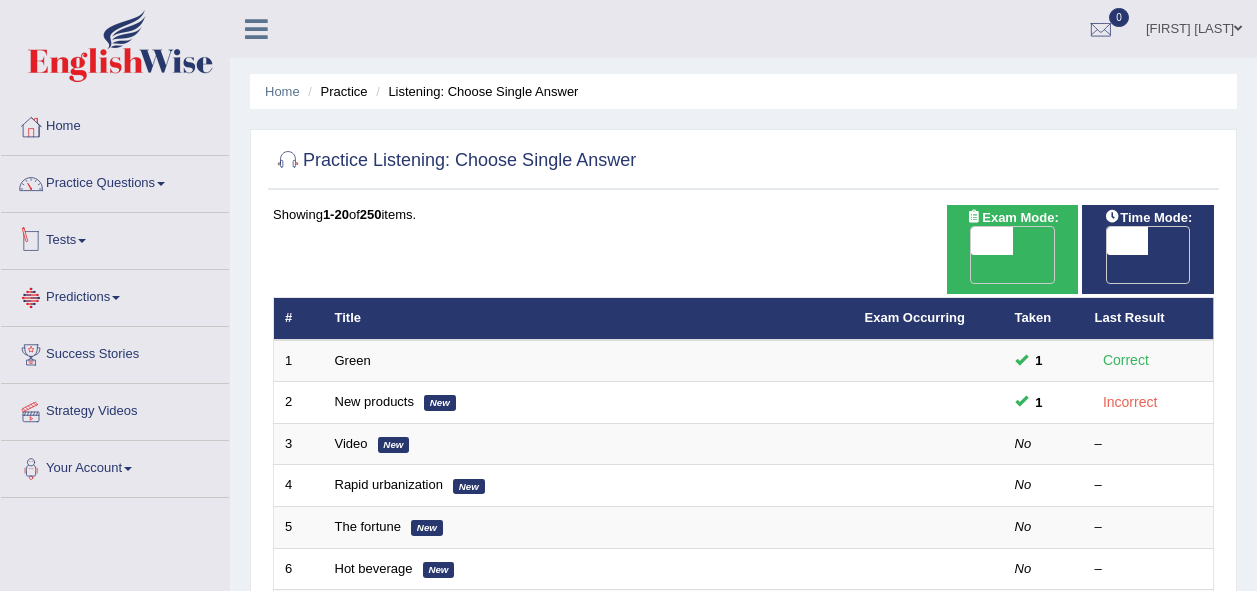 scroll, scrollTop: 0, scrollLeft: 0, axis: both 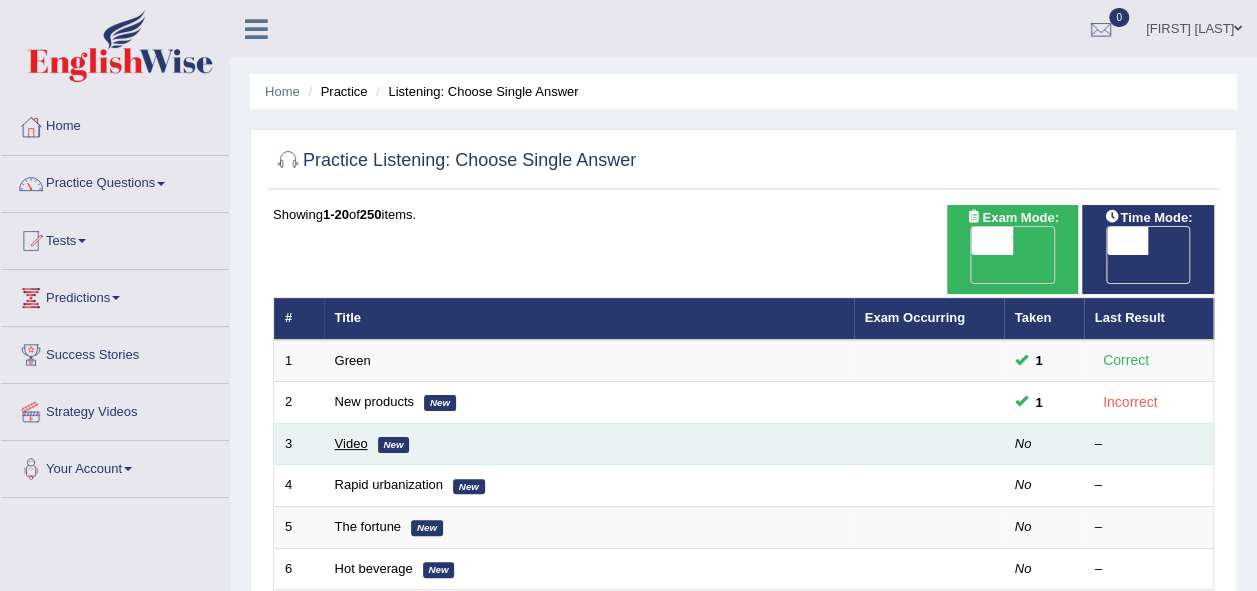 click on "Video" at bounding box center [351, 443] 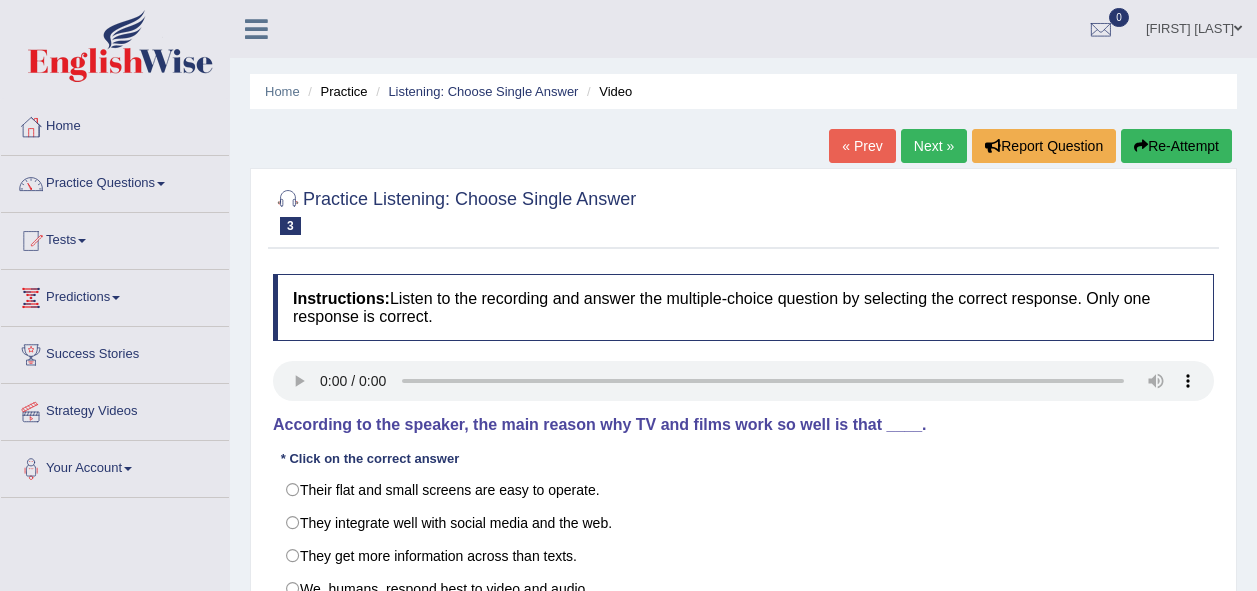 scroll, scrollTop: 0, scrollLeft: 0, axis: both 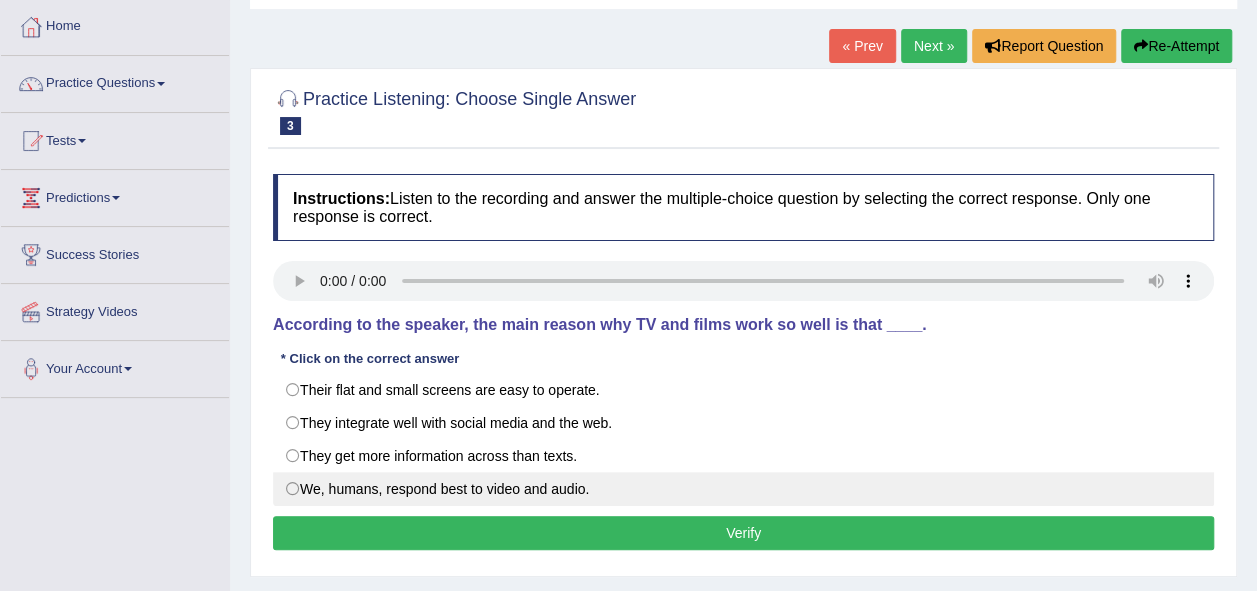 click on "We, humans, respond best to video and audio." at bounding box center [743, 489] 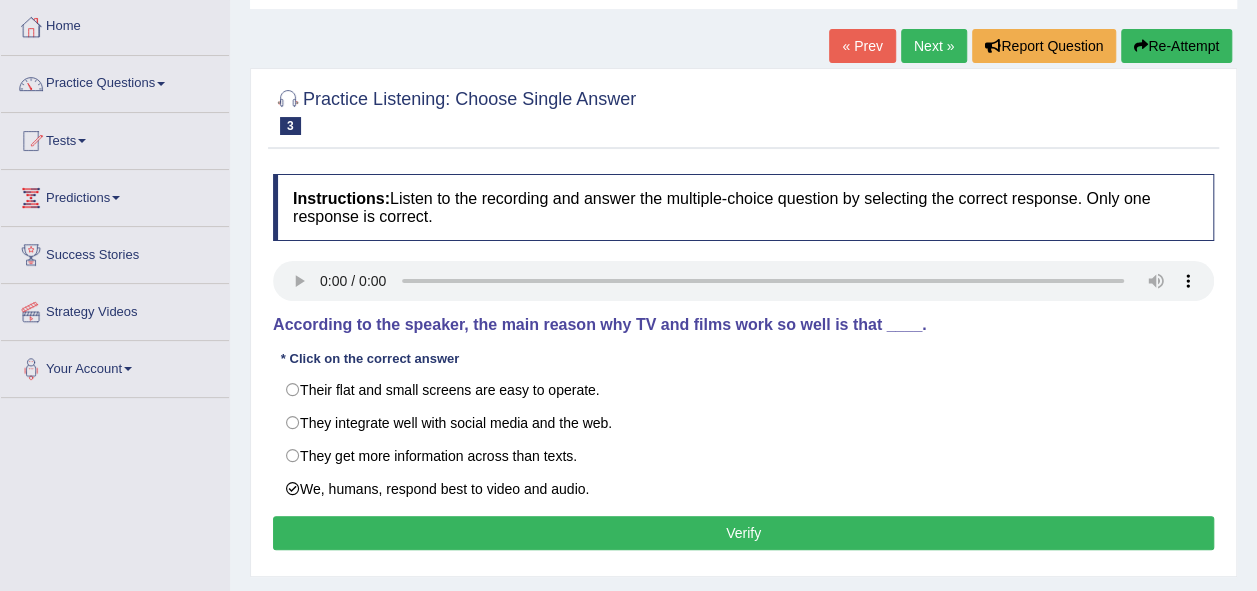 click on "Verify" at bounding box center [743, 533] 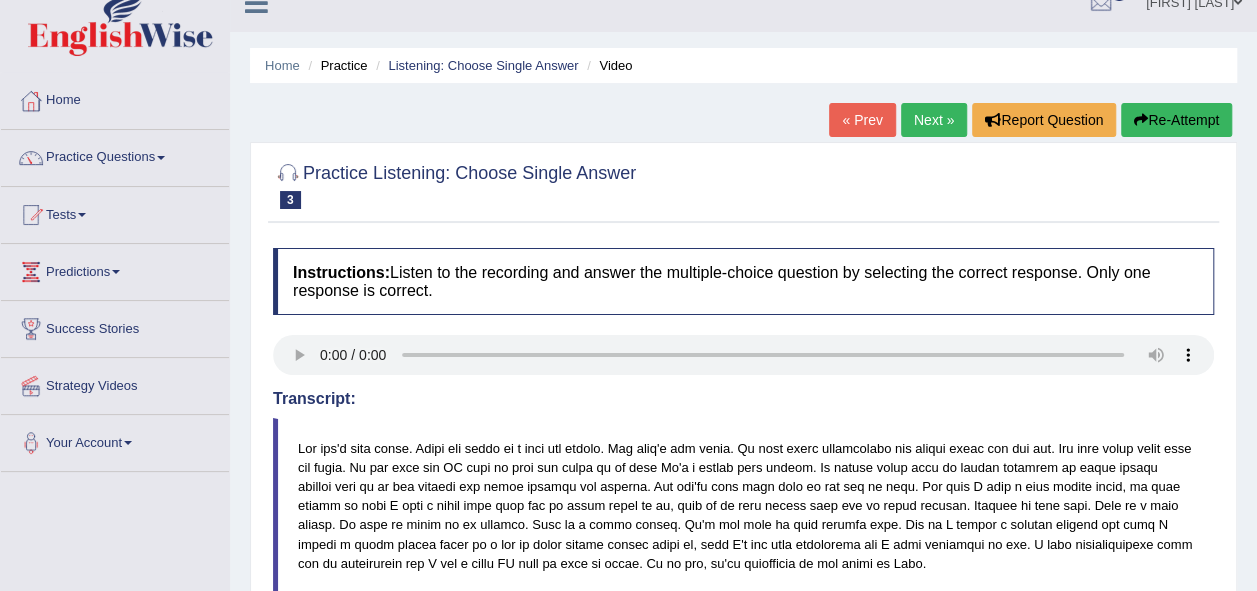 scroll, scrollTop: 0, scrollLeft: 0, axis: both 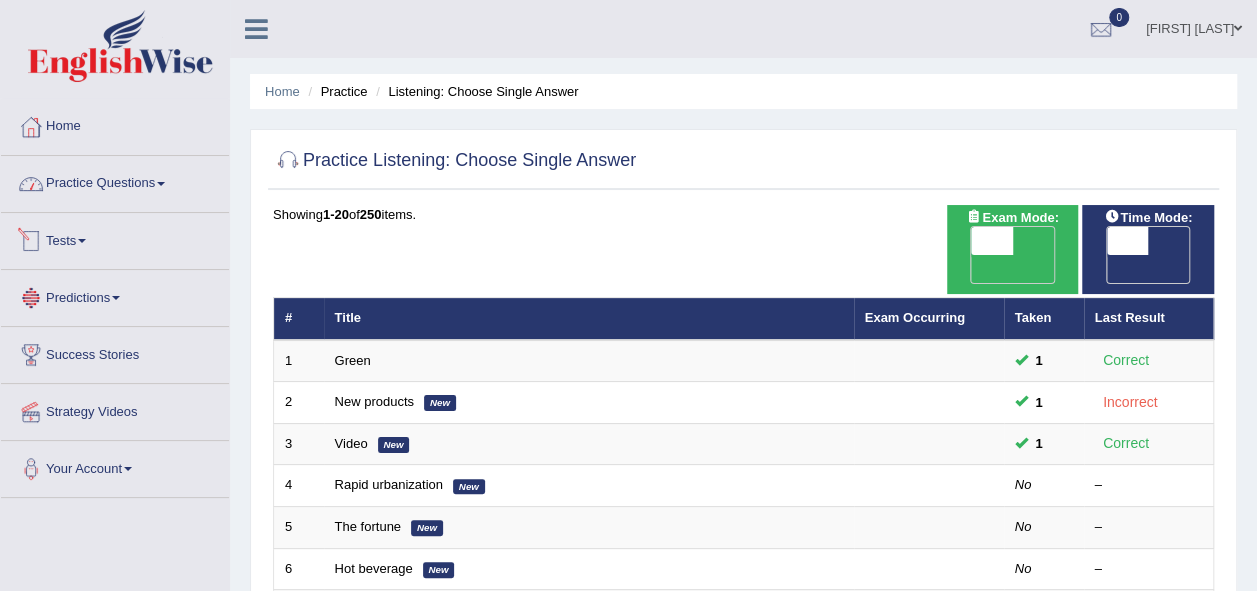 click on "Practice Questions" at bounding box center [115, 181] 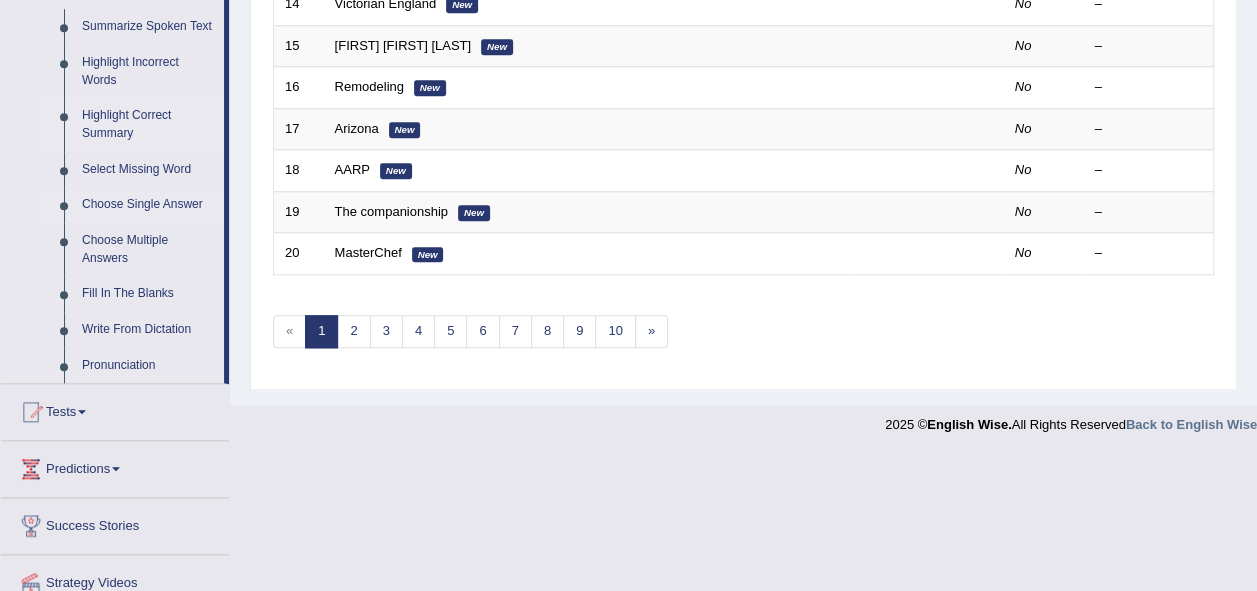 scroll, scrollTop: 900, scrollLeft: 0, axis: vertical 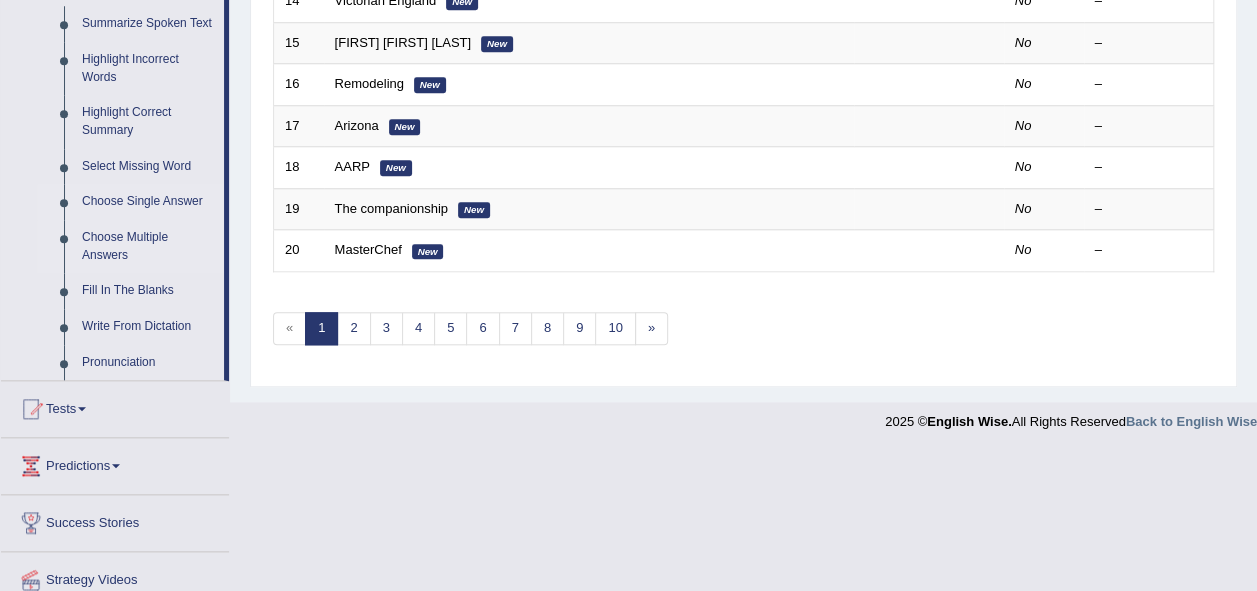 click on "Choose Multiple Answers" at bounding box center [148, 246] 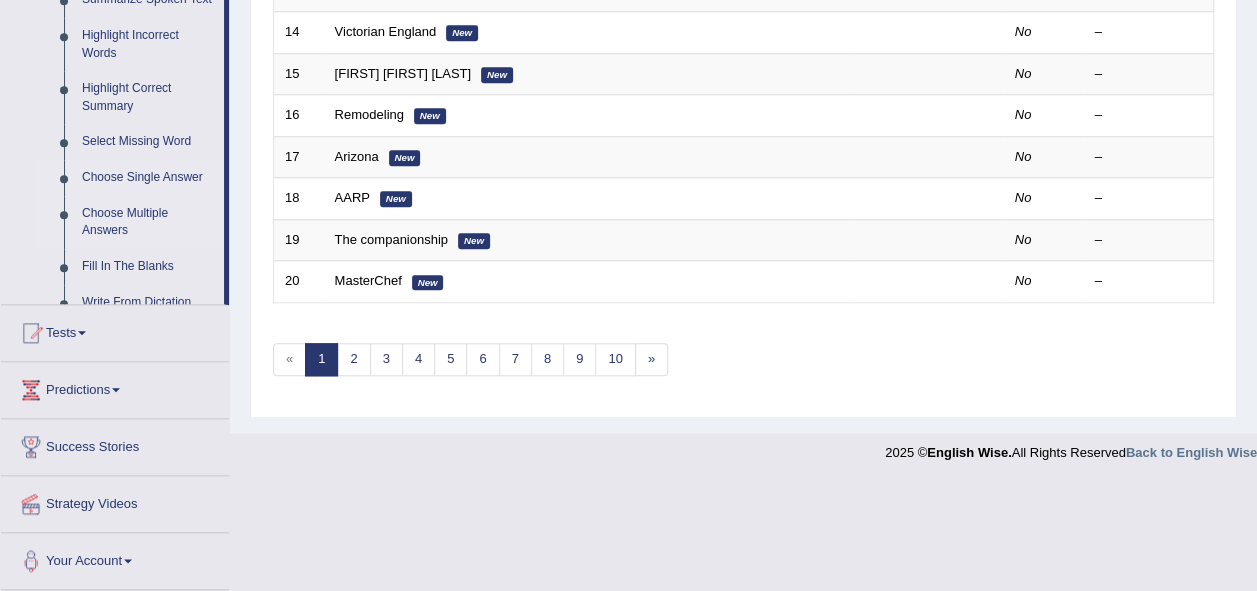 scroll, scrollTop: 723, scrollLeft: 0, axis: vertical 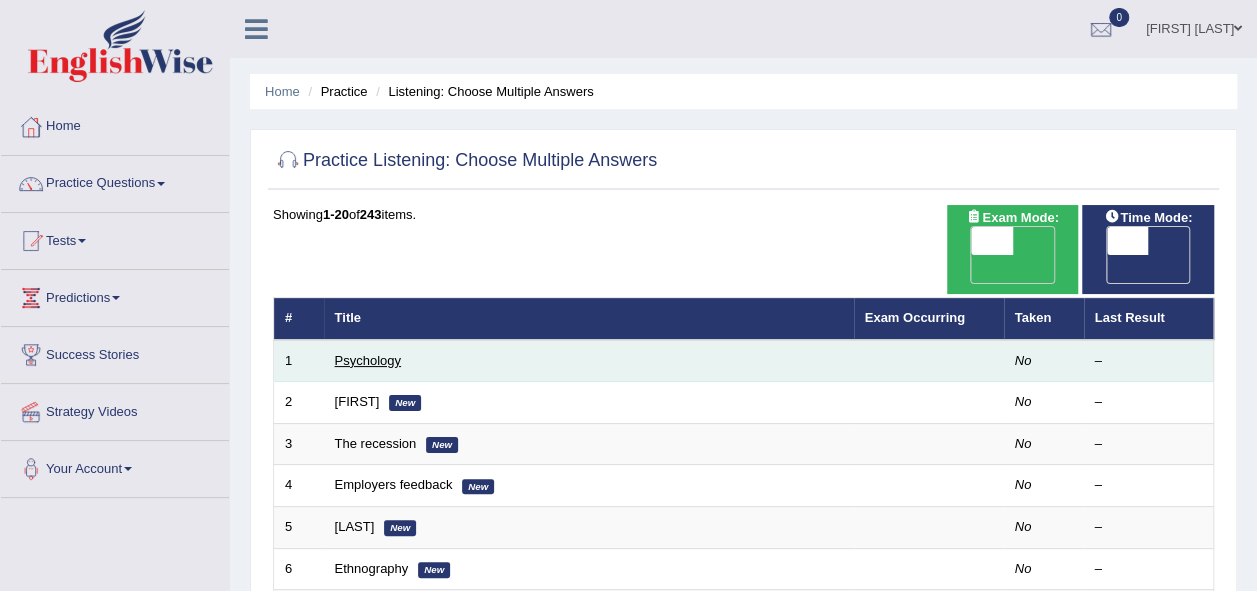 click on "Psychology" at bounding box center [368, 360] 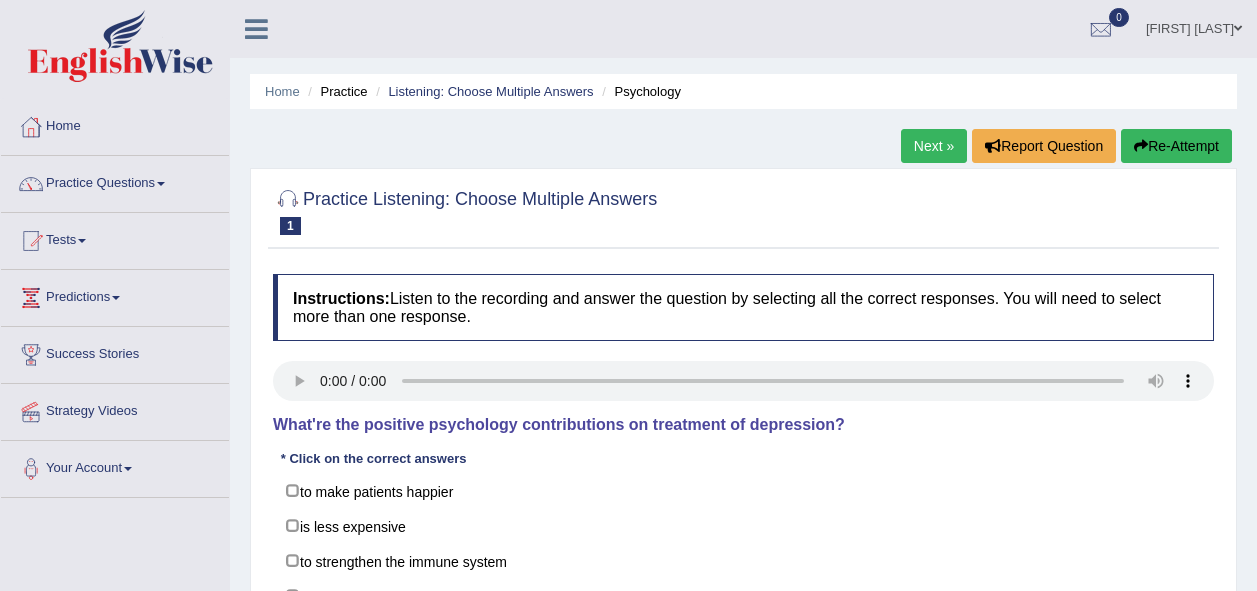 scroll, scrollTop: 280, scrollLeft: 0, axis: vertical 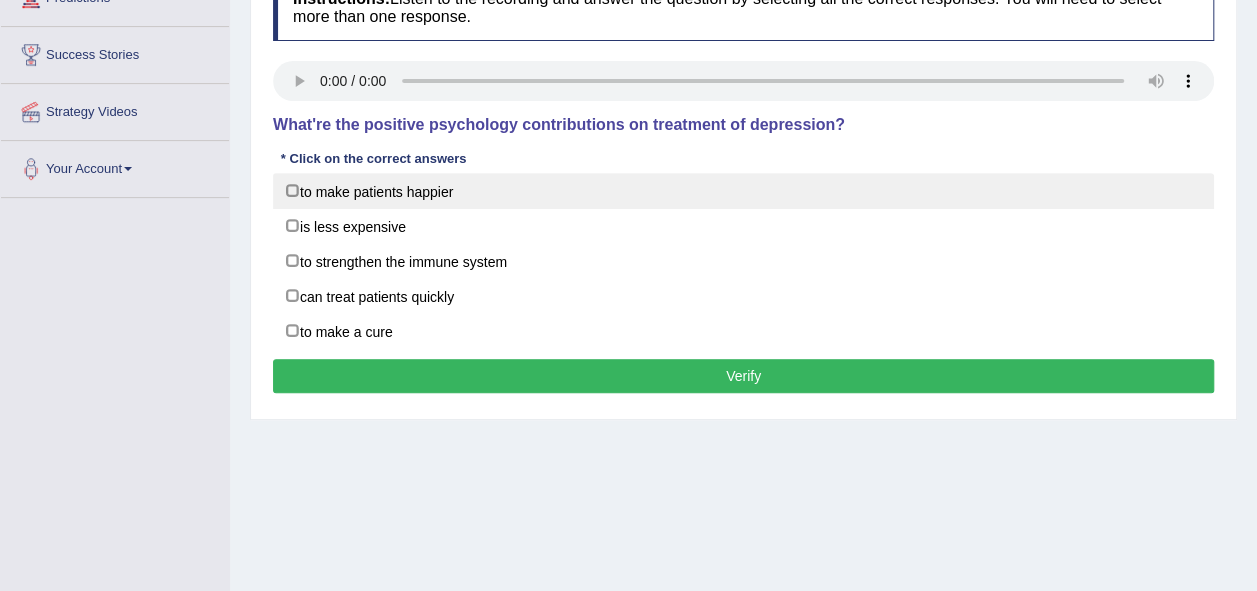 click on "to make patients happier" at bounding box center [743, 191] 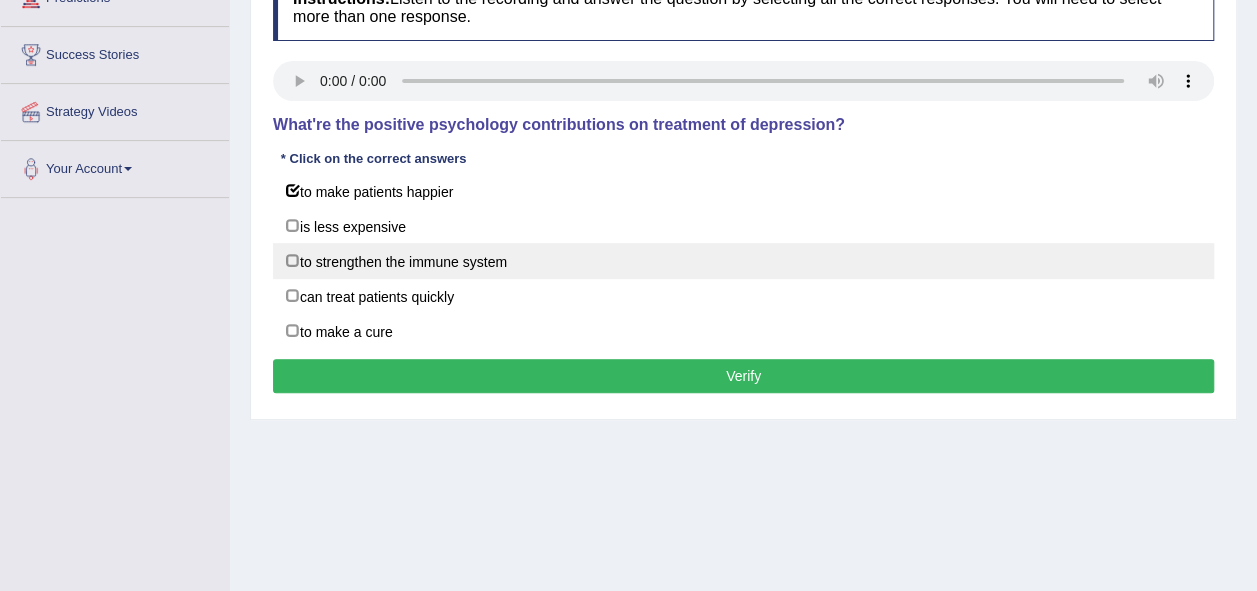 click on "to strengthen the immune system" at bounding box center [743, 261] 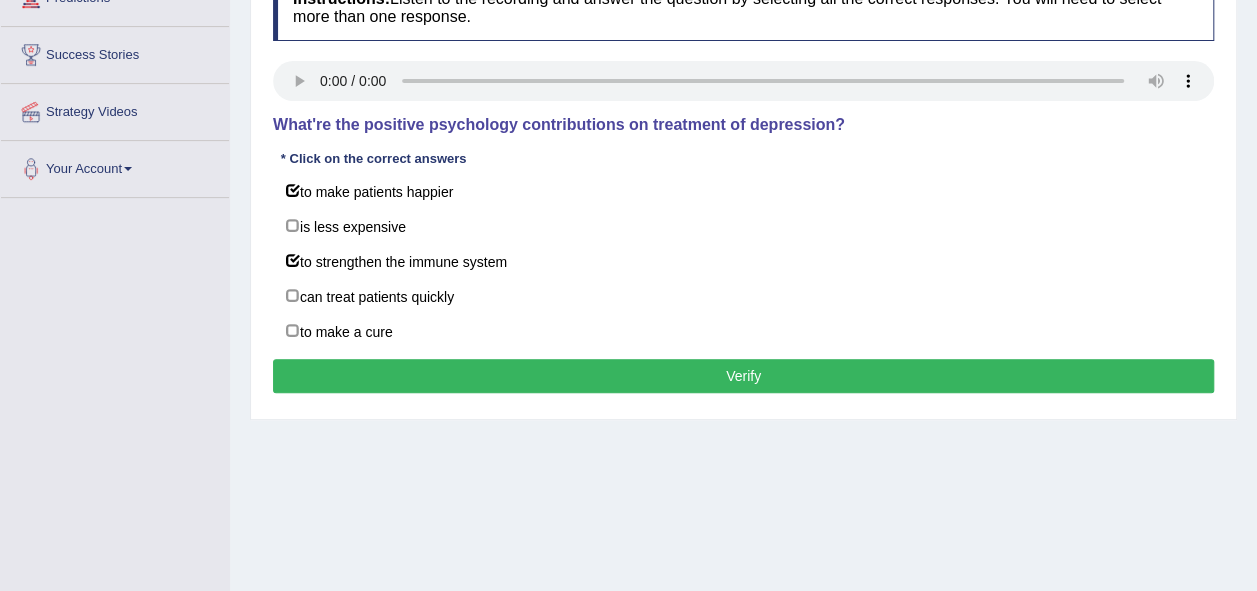click on "Verify" at bounding box center (743, 376) 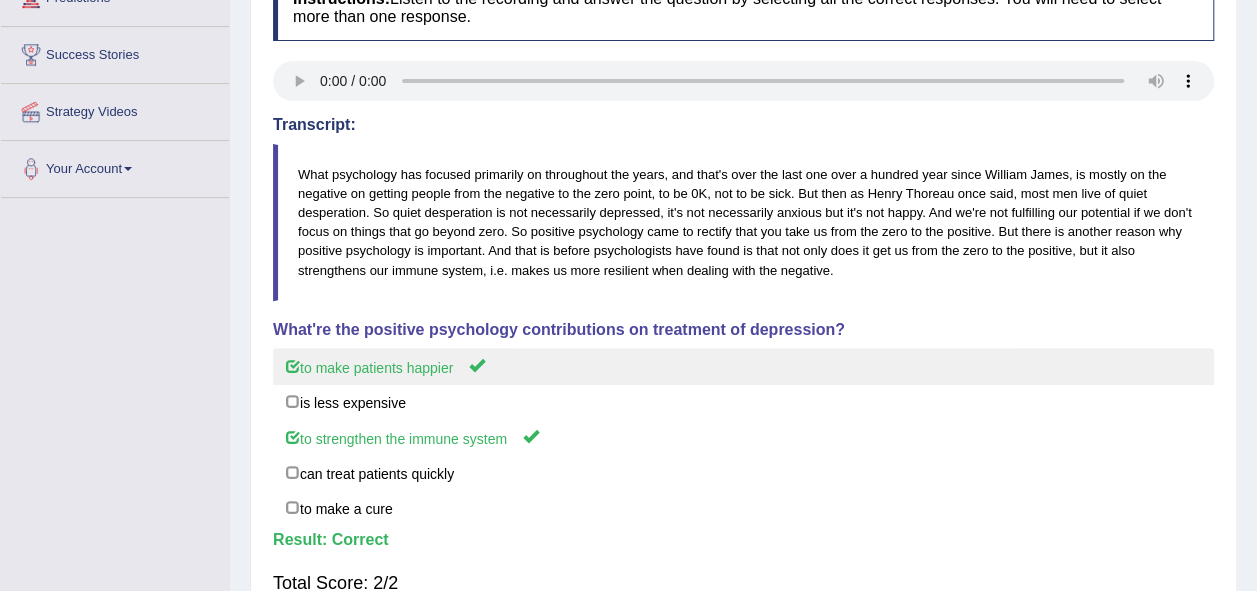 scroll, scrollTop: 400, scrollLeft: 0, axis: vertical 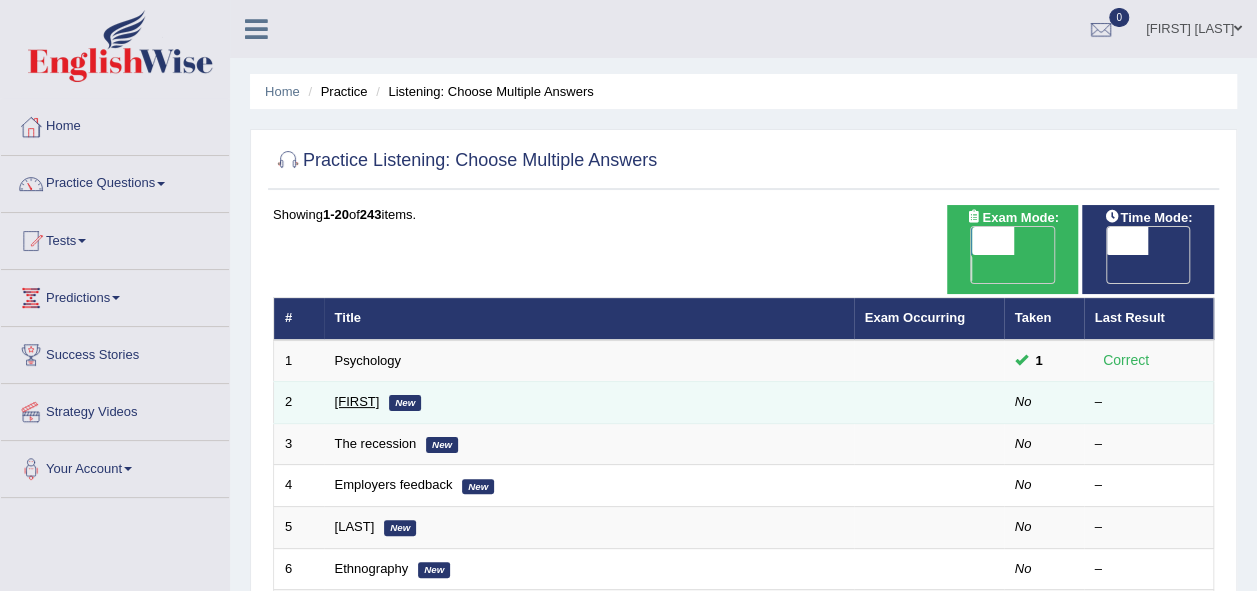 click on "Jodie" at bounding box center [357, 401] 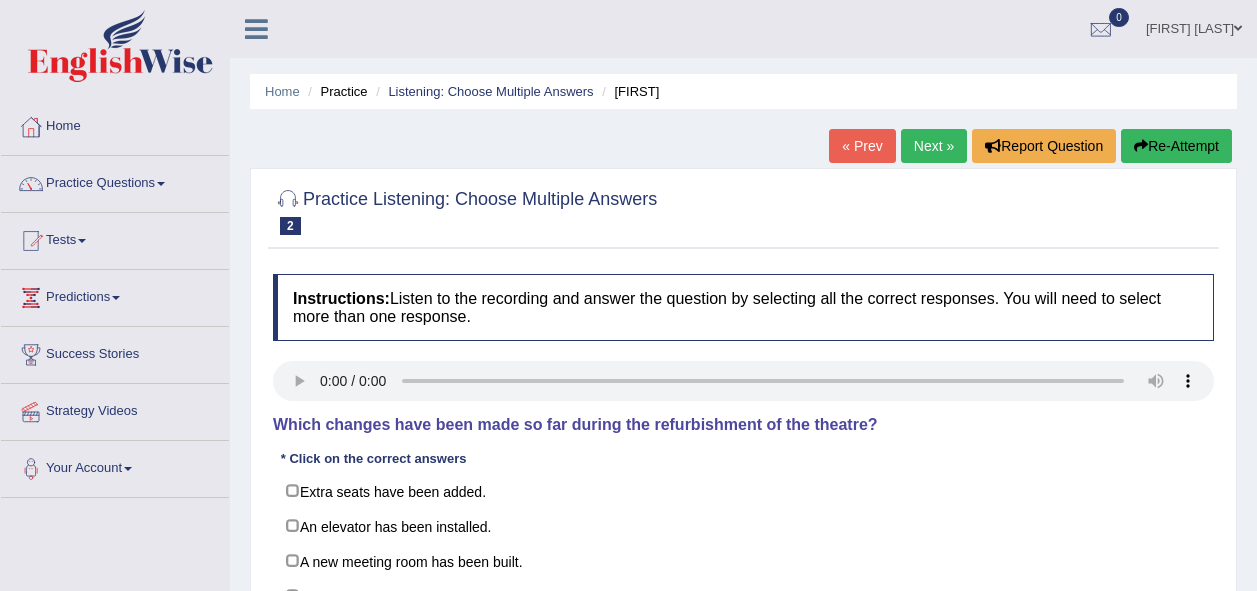 scroll, scrollTop: 182, scrollLeft: 0, axis: vertical 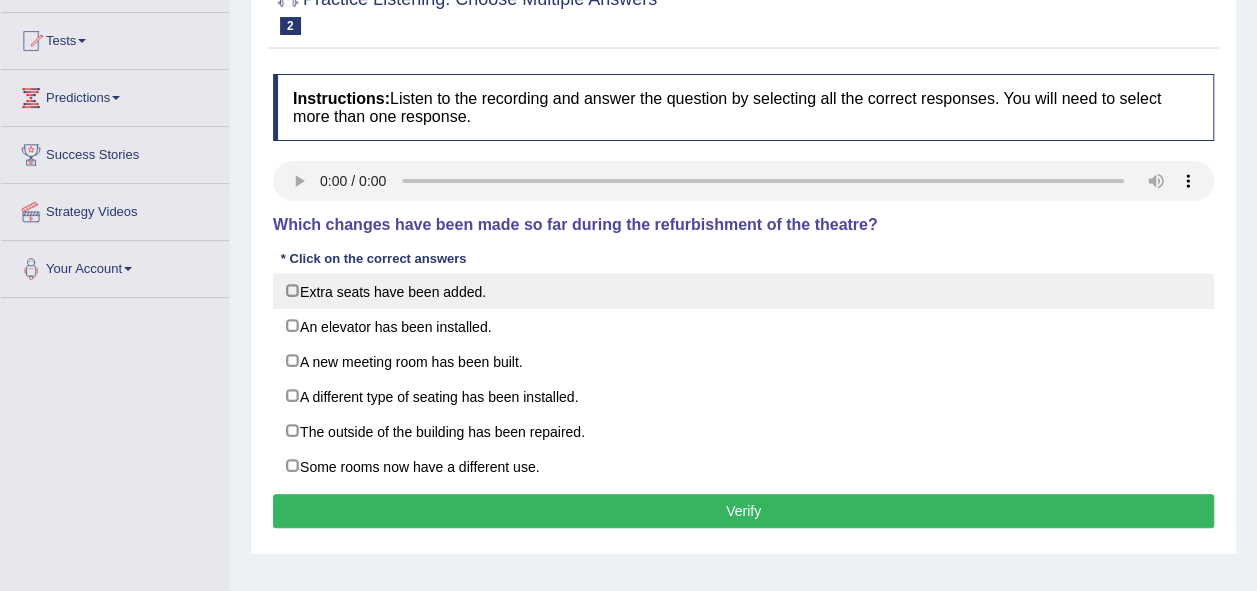 click on "Extra seats have been added." at bounding box center [743, 291] 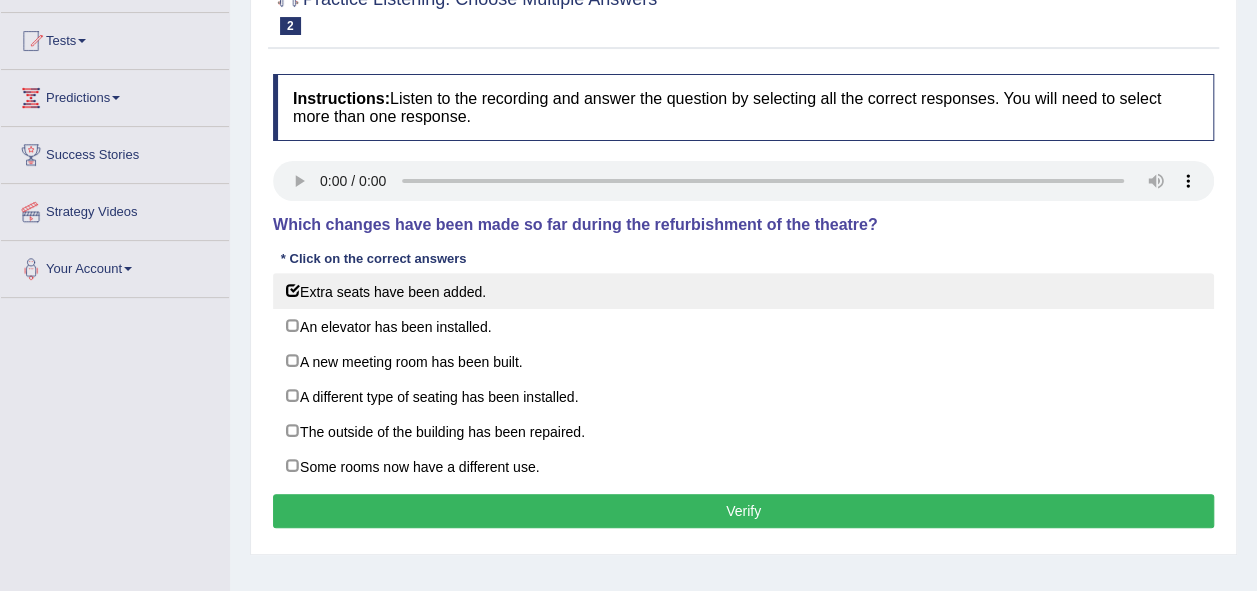 click on "Extra seats have been added." at bounding box center [743, 291] 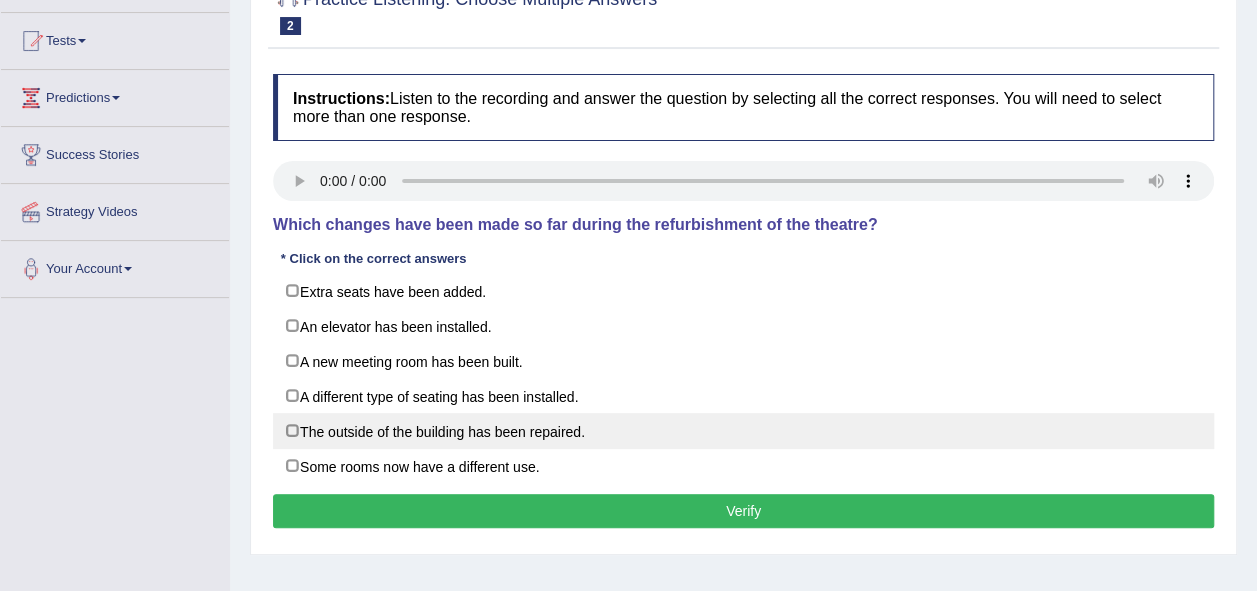 click on "The outside of the building has been repaired." at bounding box center [743, 431] 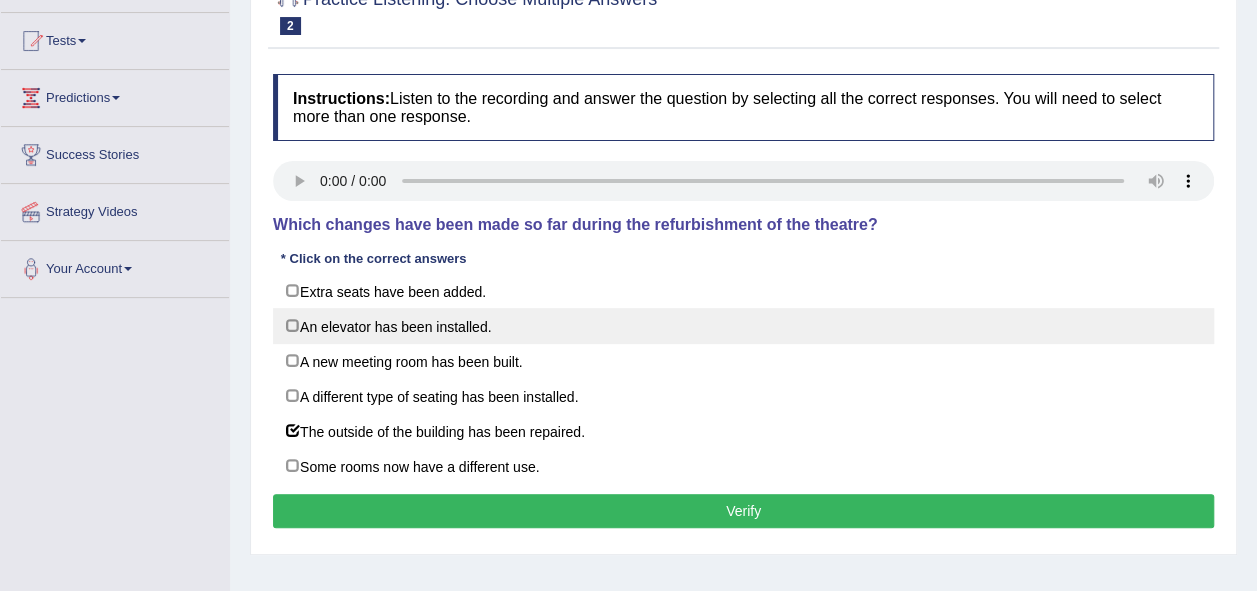 click on "An elevator has been installed." at bounding box center [743, 326] 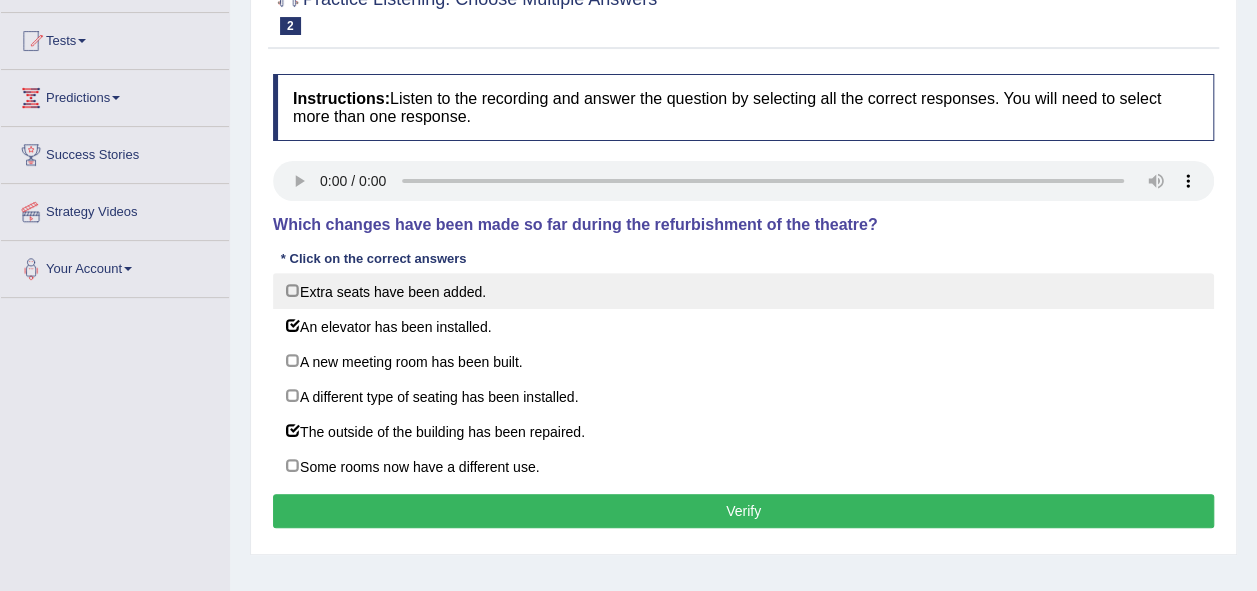 click on "Extra seats have been added." at bounding box center (743, 291) 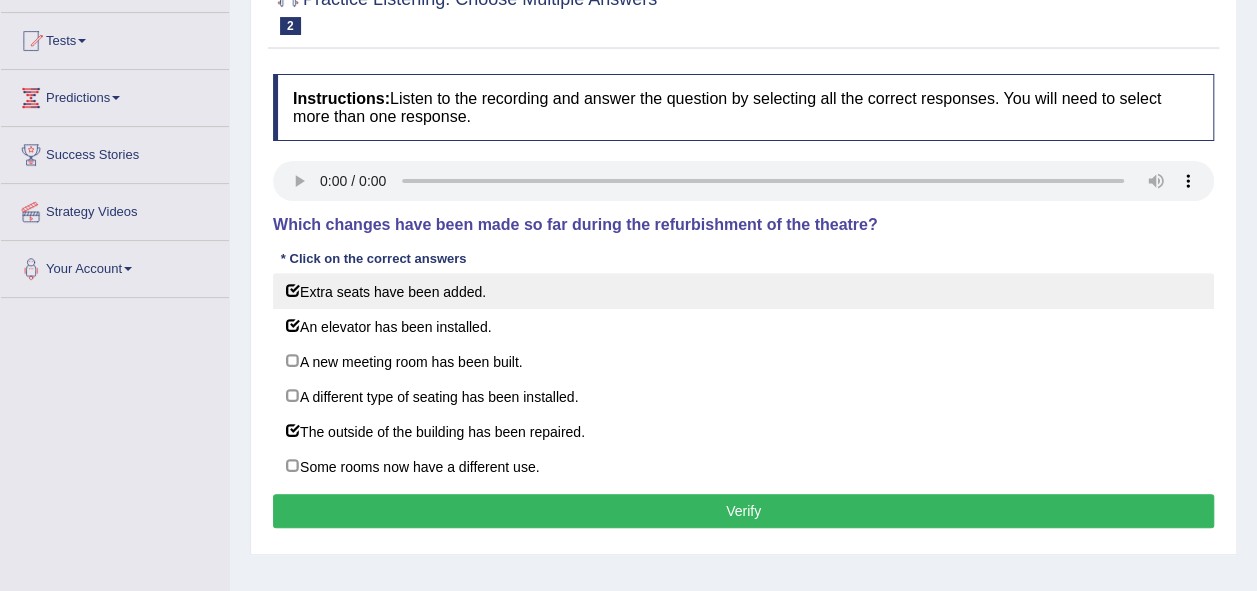 click on "Extra seats have been added." at bounding box center [743, 291] 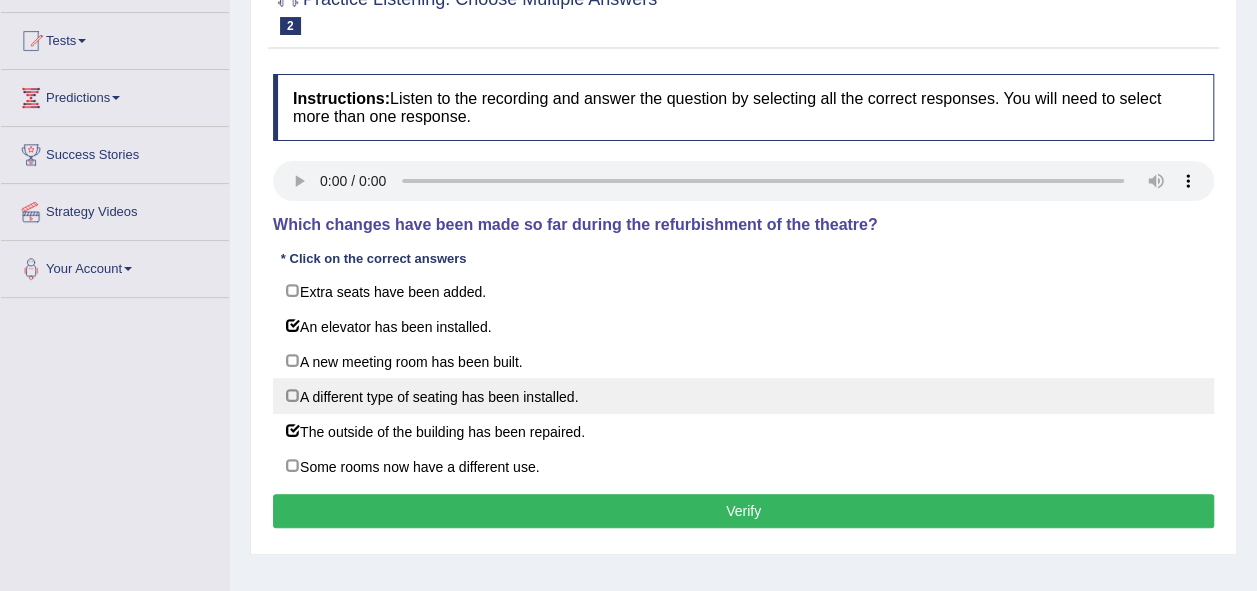 click on "A different type of seating has been installed." at bounding box center [743, 396] 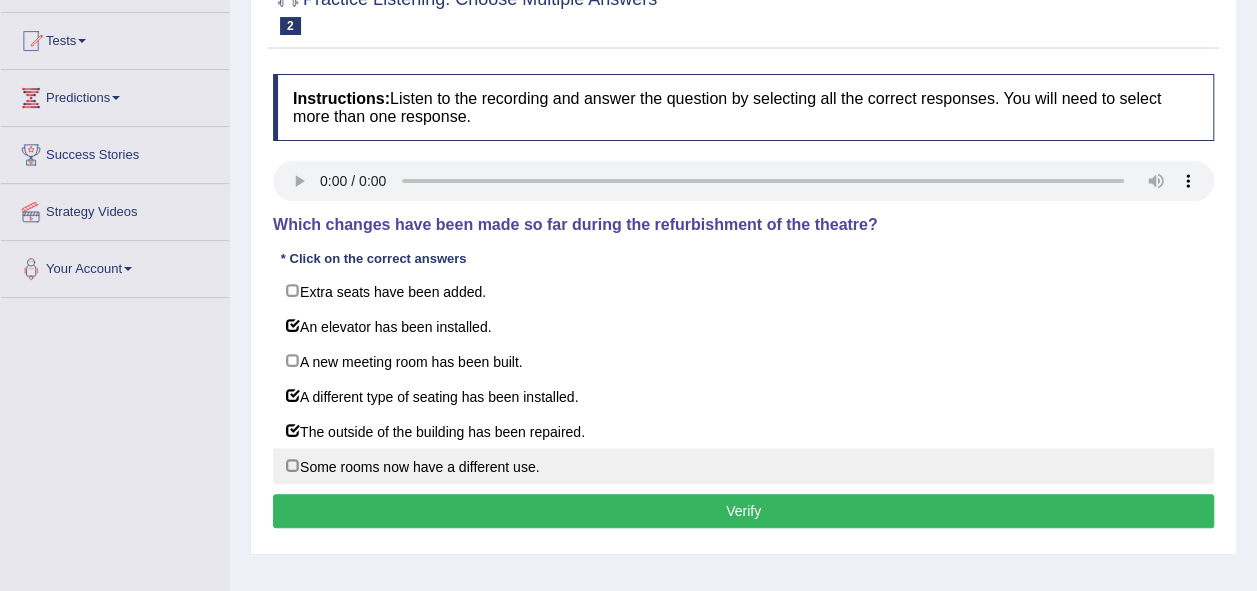 click on "Some rooms now have a different use." at bounding box center [743, 466] 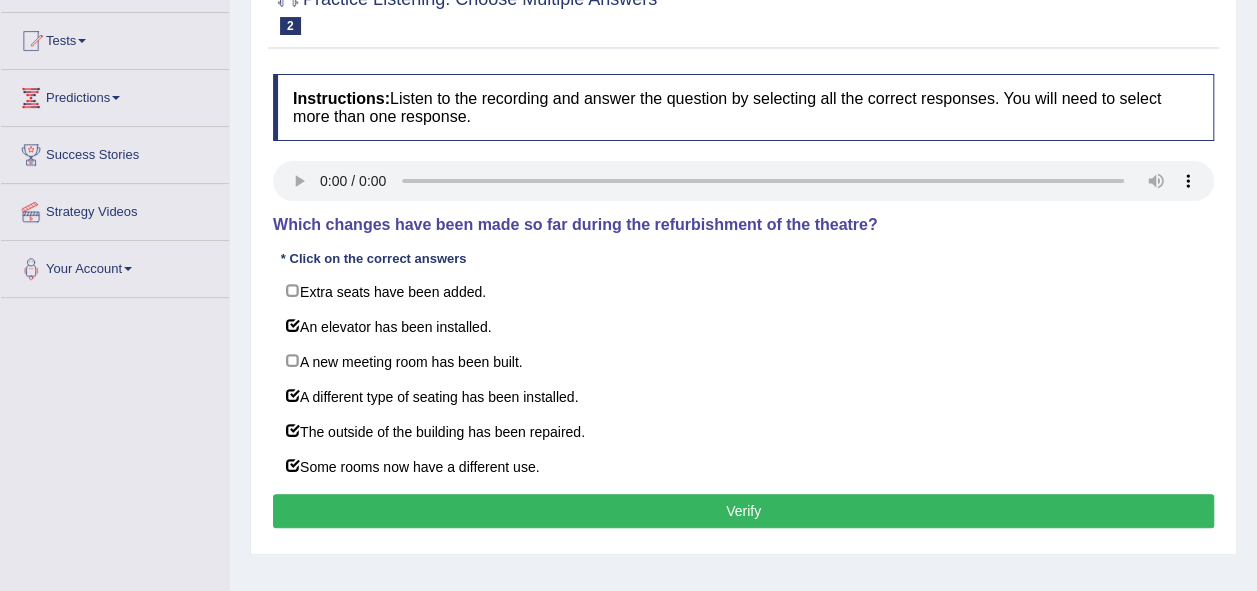 click on "Verify" at bounding box center [743, 511] 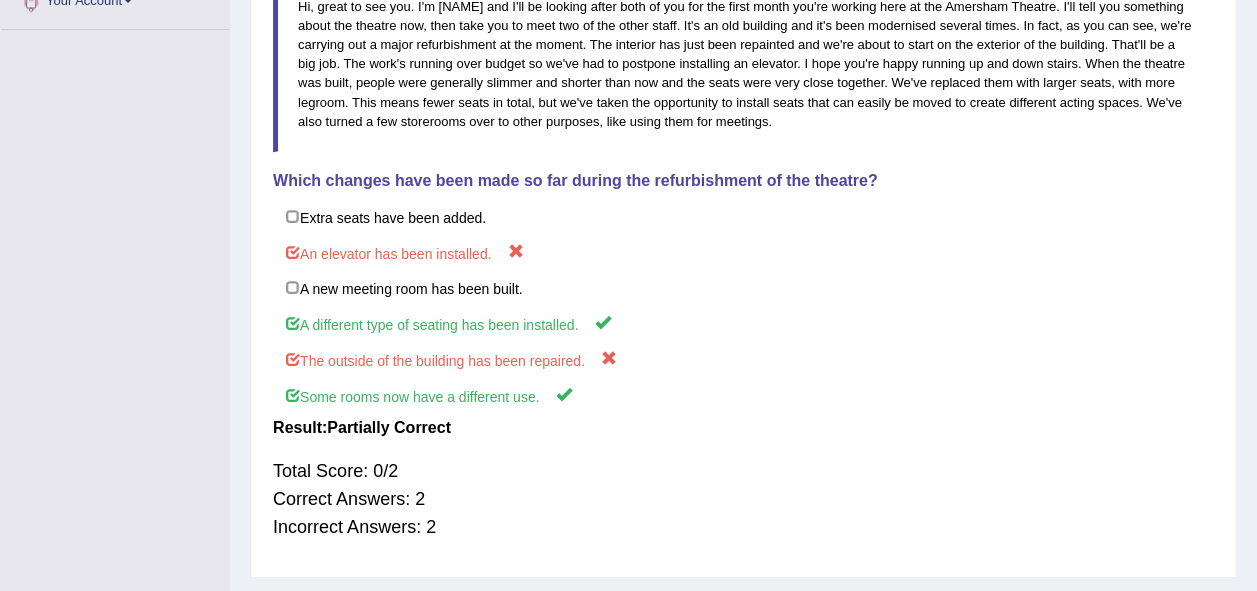 scroll, scrollTop: 500, scrollLeft: 0, axis: vertical 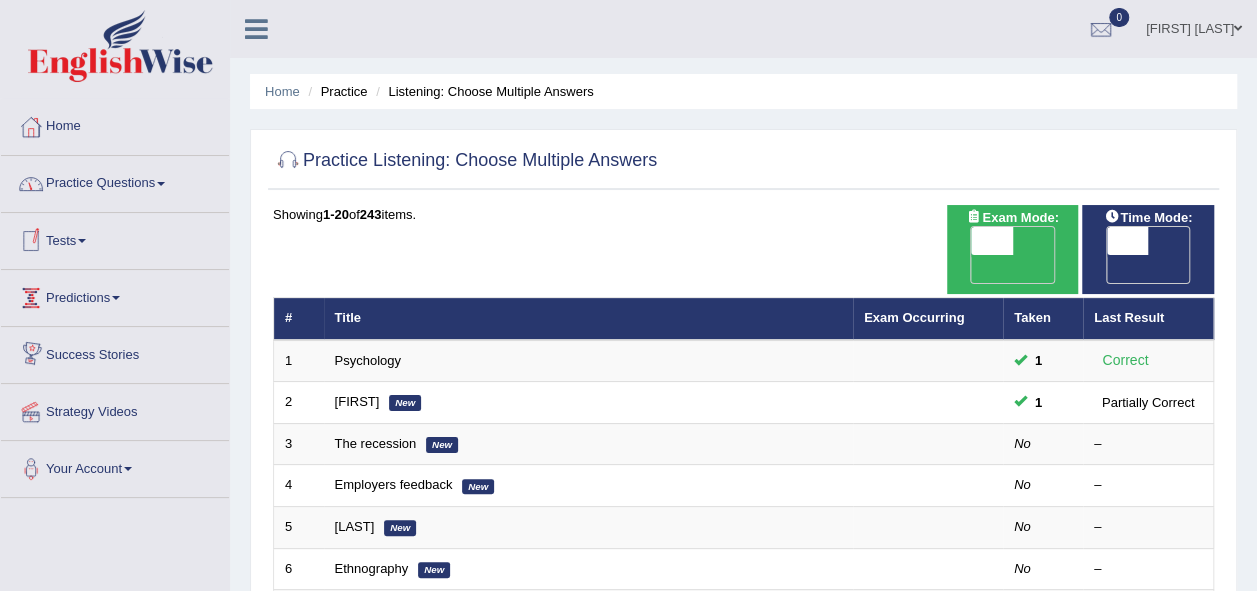 click on "Practice Questions" at bounding box center (115, 181) 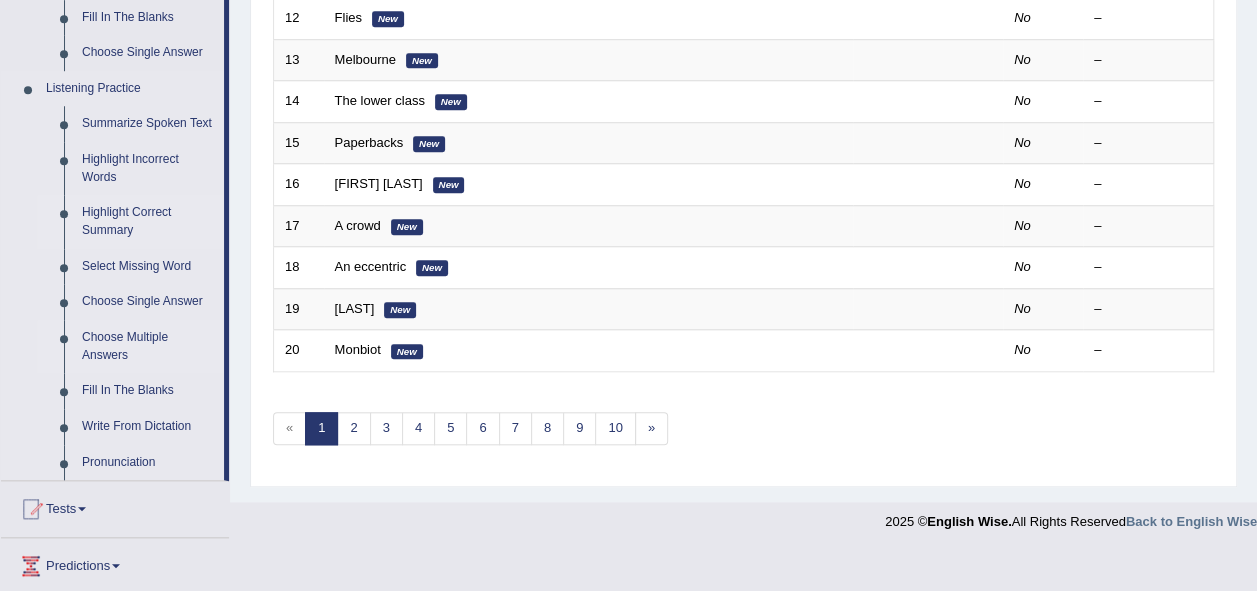scroll, scrollTop: 772, scrollLeft: 0, axis: vertical 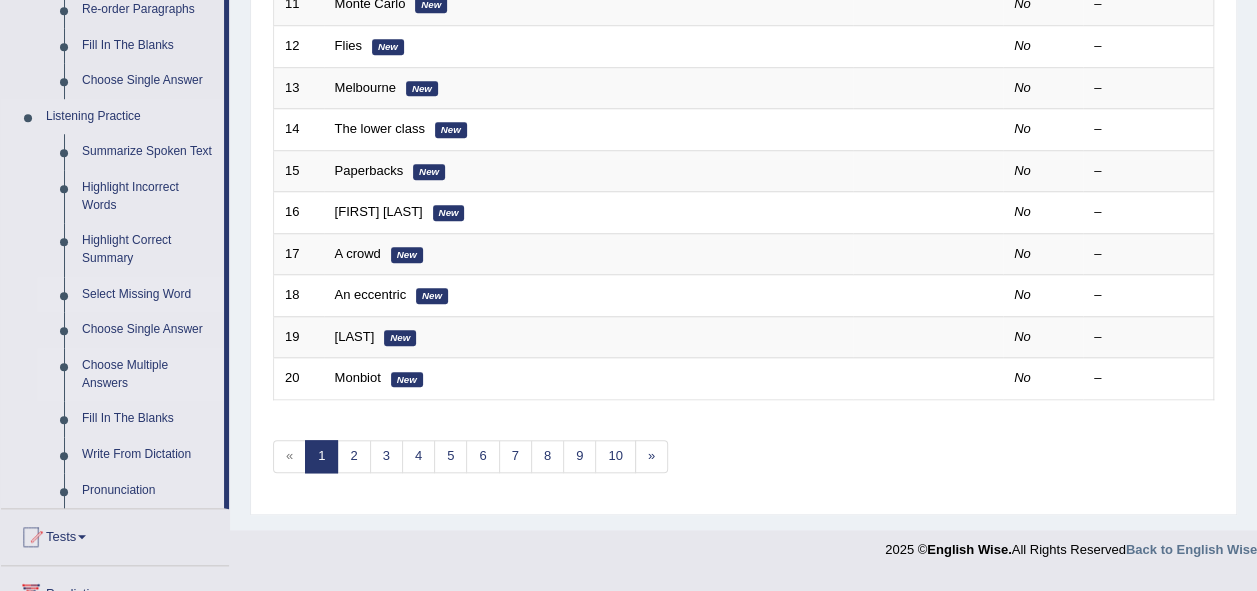 click on "Select Missing Word" at bounding box center [148, 295] 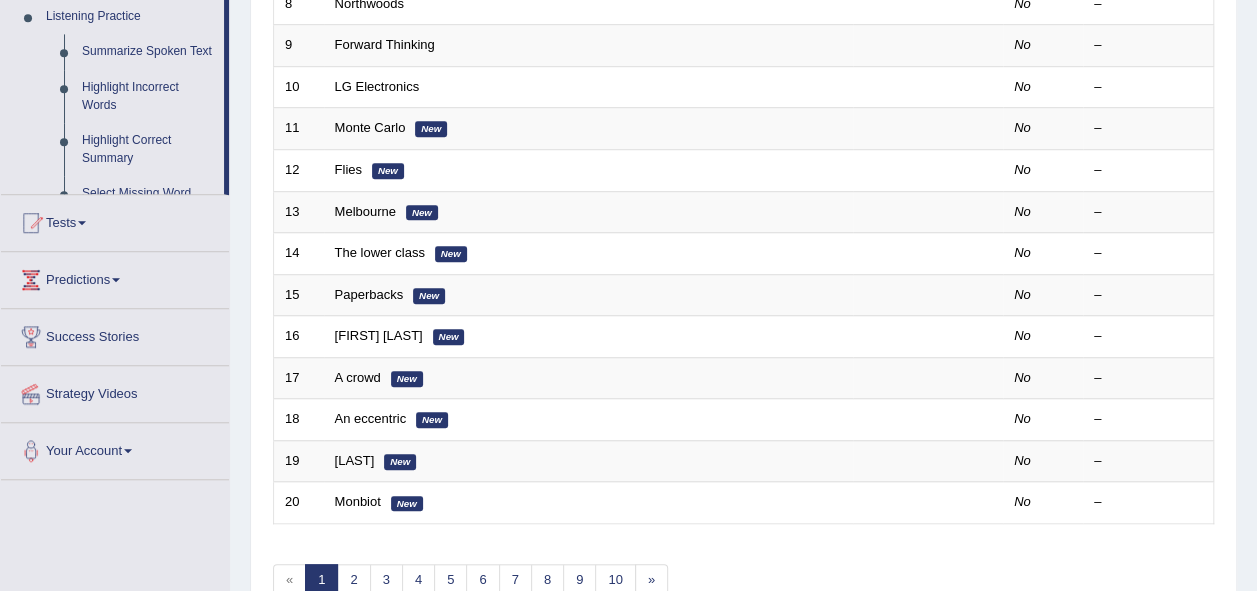 scroll, scrollTop: 309, scrollLeft: 0, axis: vertical 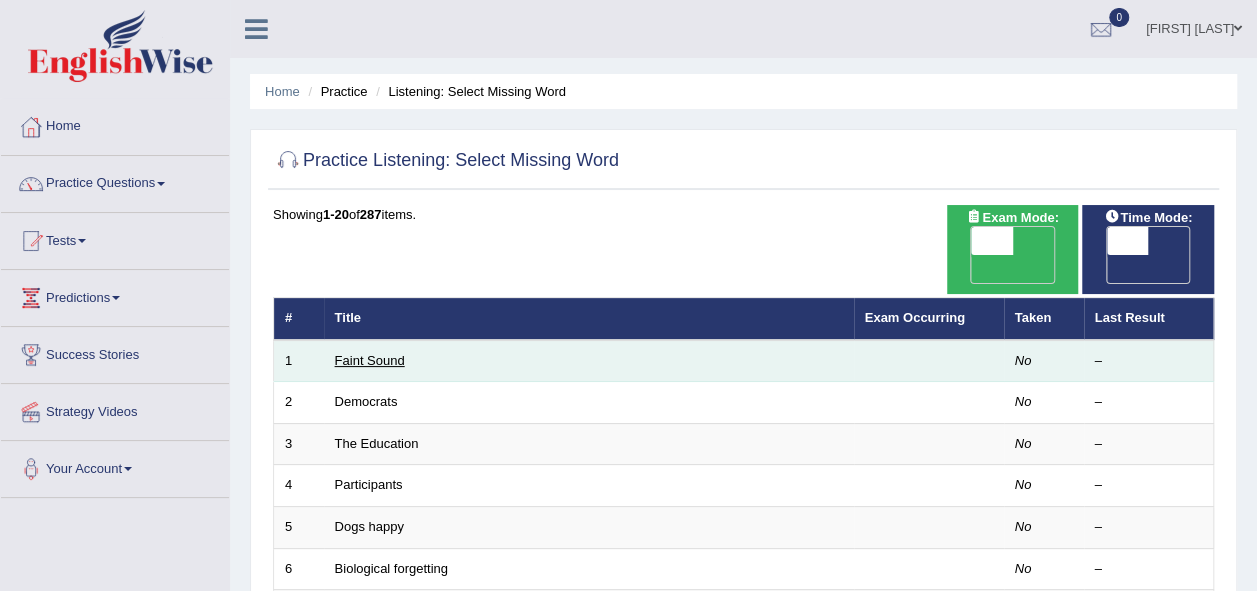 click on "Faint Sound" at bounding box center (370, 360) 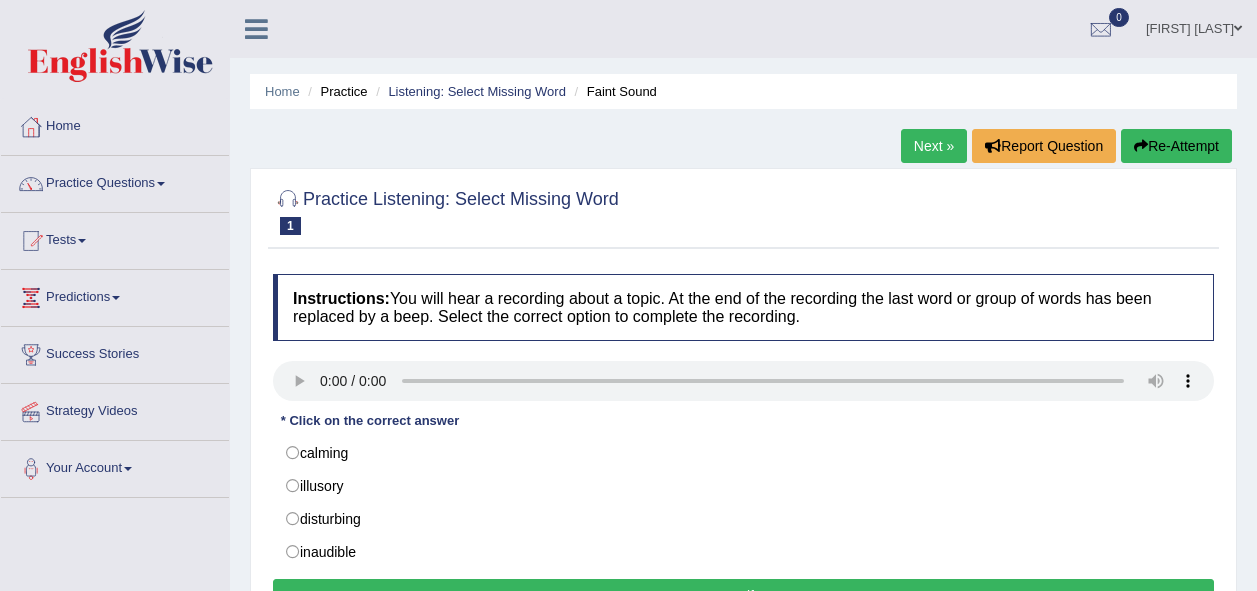 scroll, scrollTop: 0, scrollLeft: 0, axis: both 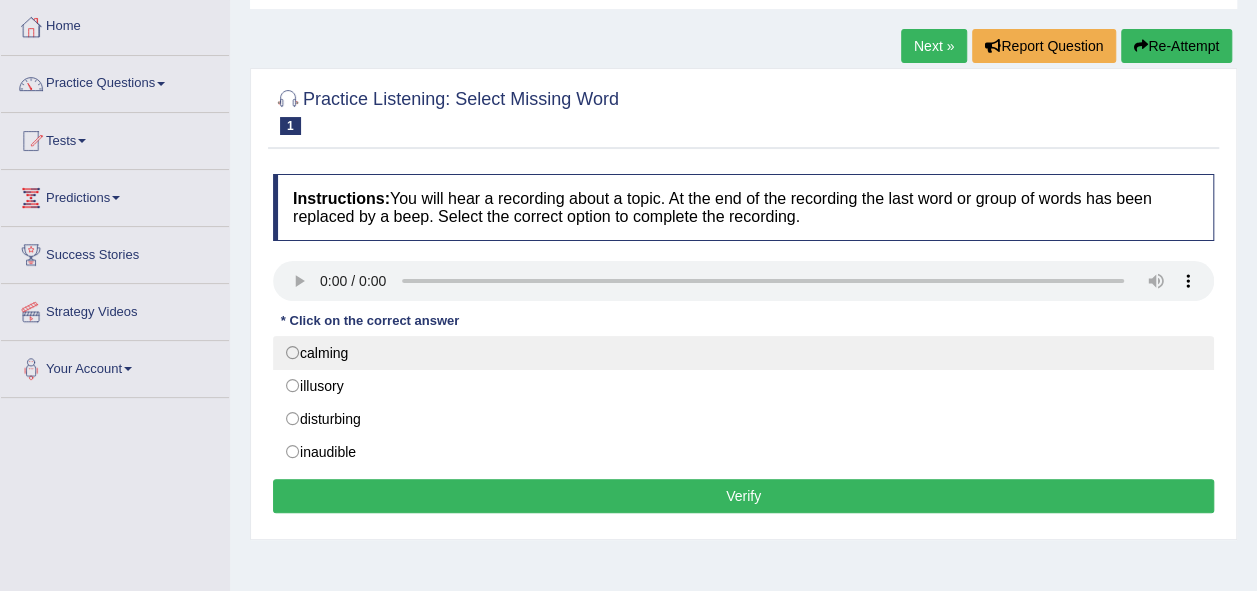 click on "calming" at bounding box center [743, 353] 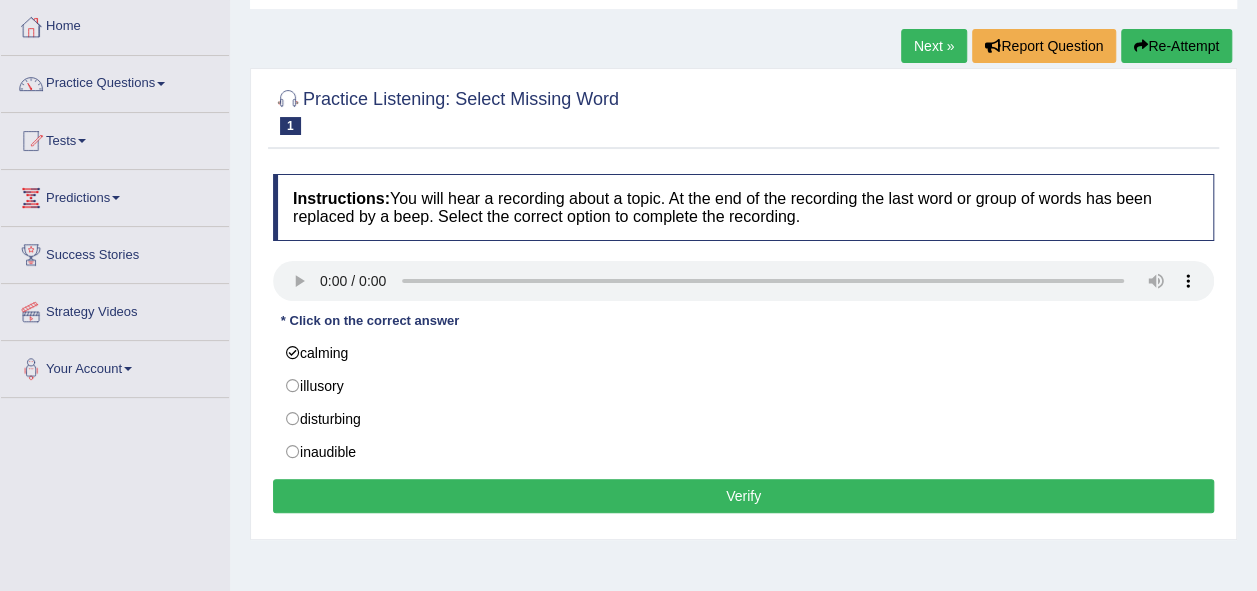 click on "Verify" at bounding box center [743, 496] 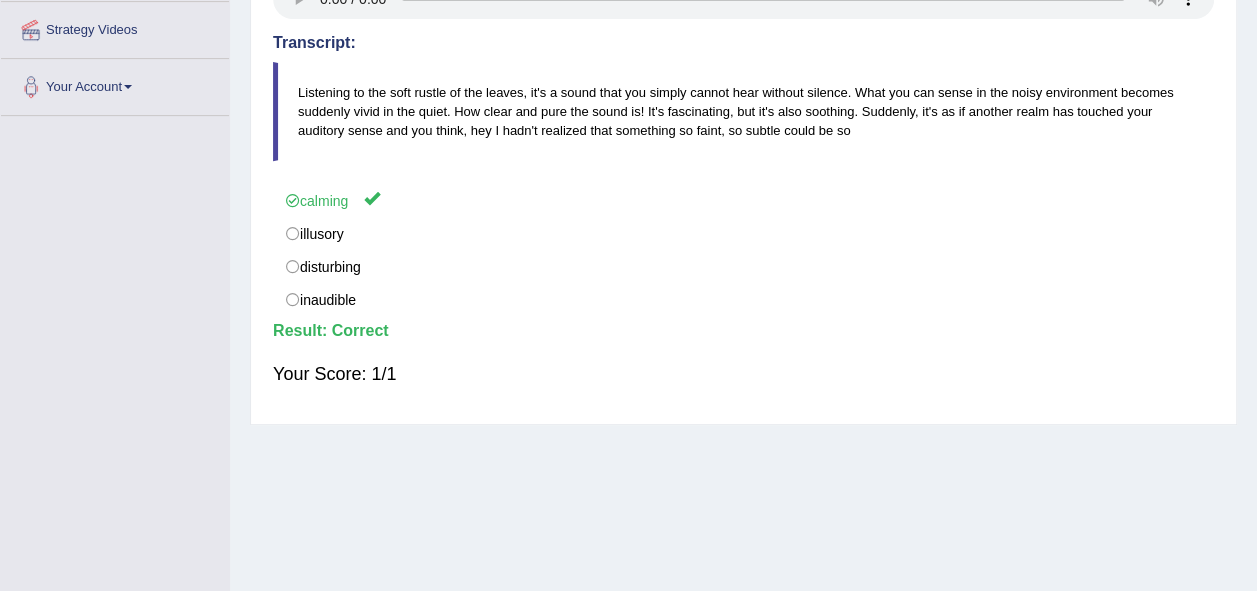 scroll, scrollTop: 400, scrollLeft: 0, axis: vertical 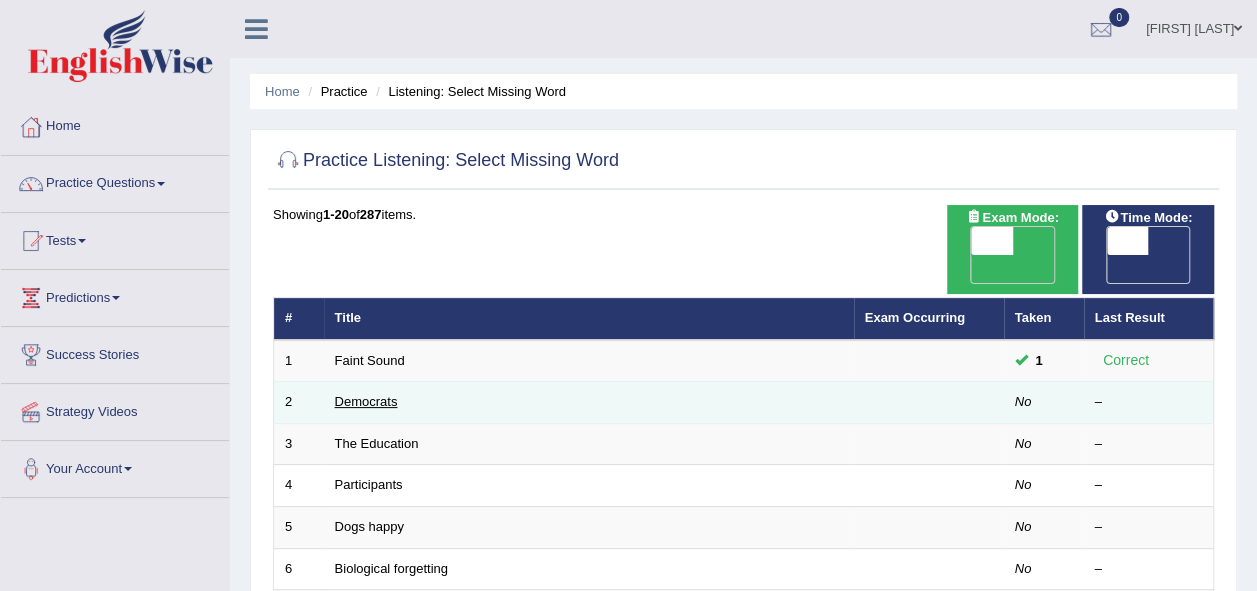 click on "Democrats" at bounding box center [366, 401] 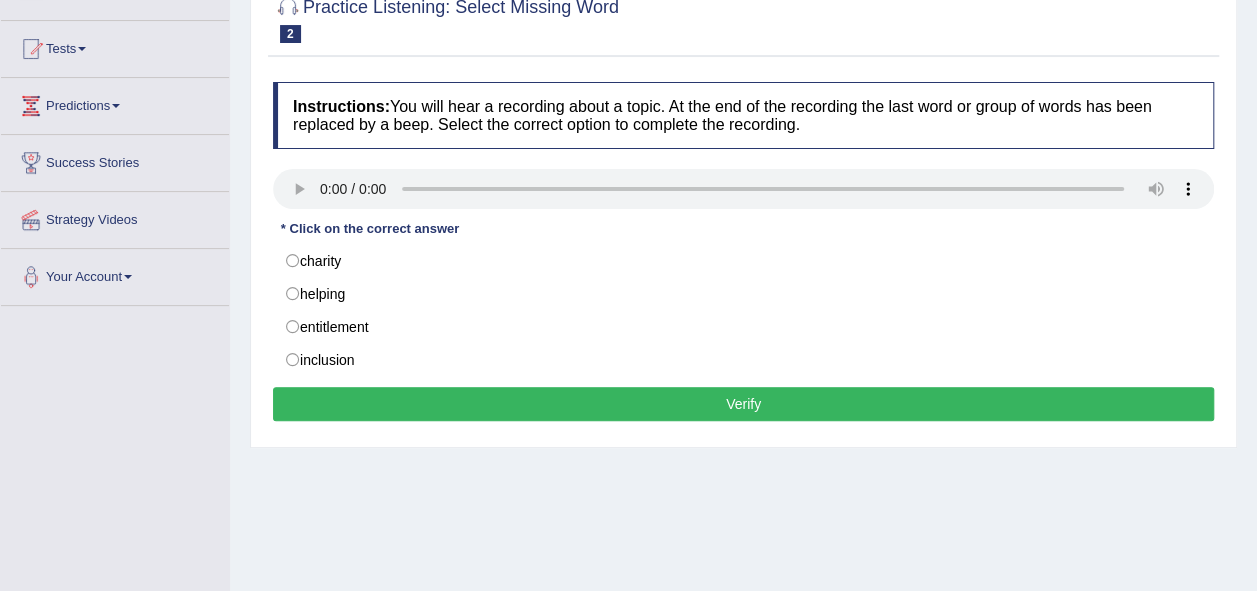 scroll, scrollTop: 0, scrollLeft: 0, axis: both 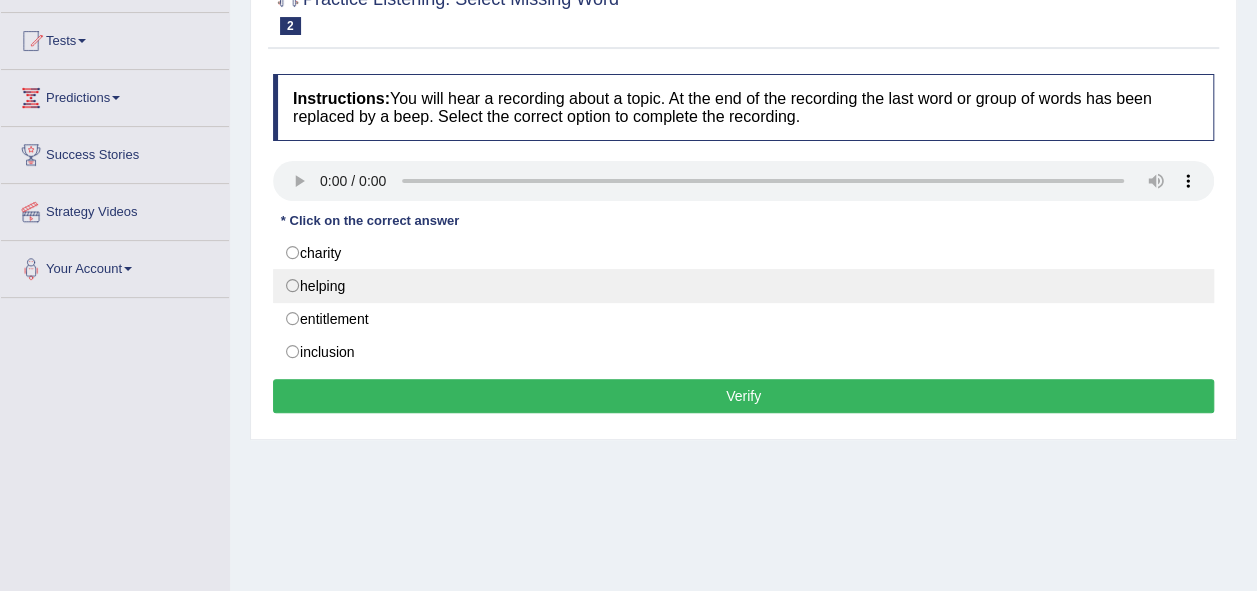 click on "helping" at bounding box center (743, 286) 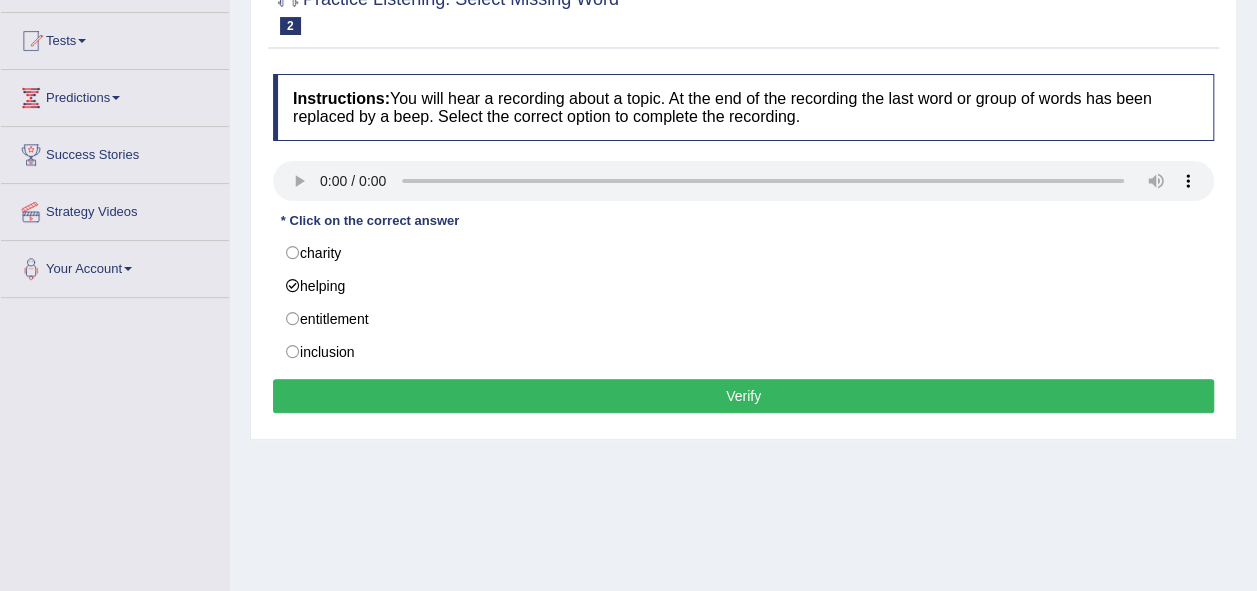 click on "Verify" at bounding box center [743, 396] 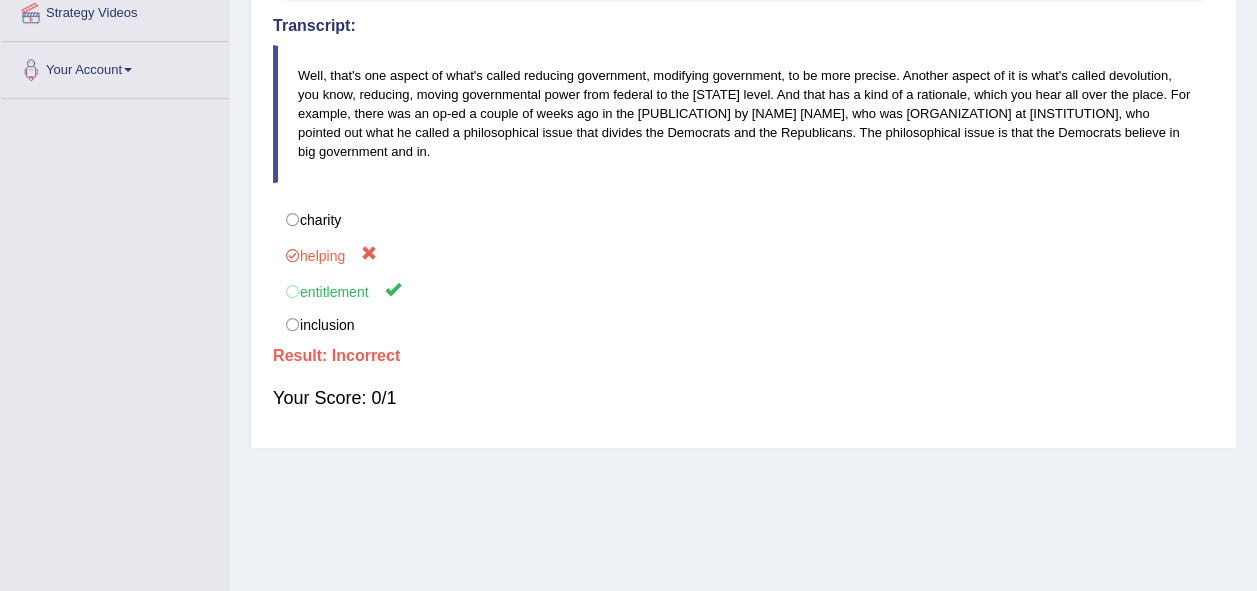 scroll, scrollTop: 400, scrollLeft: 0, axis: vertical 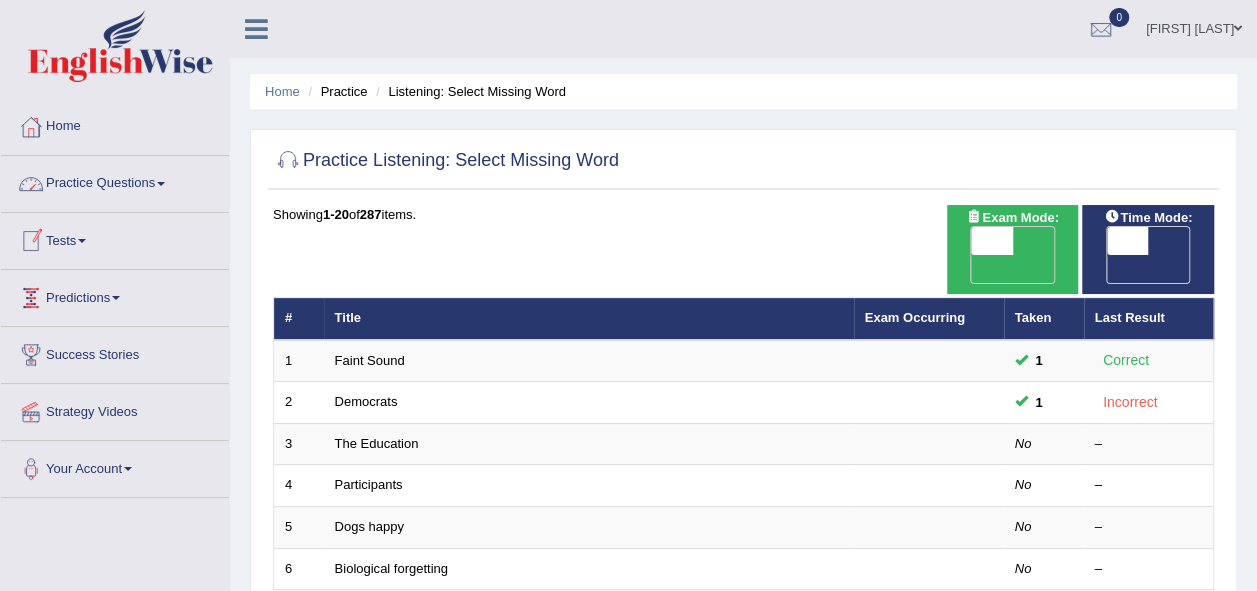 click on "Practice Questions" at bounding box center (115, 181) 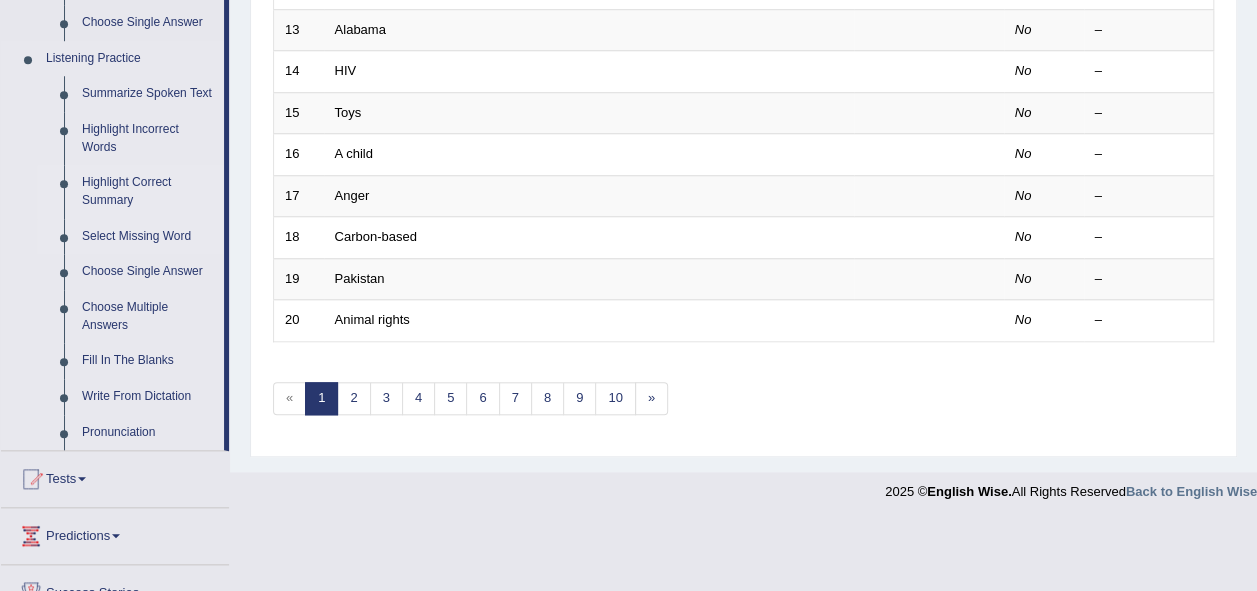 scroll, scrollTop: 772, scrollLeft: 0, axis: vertical 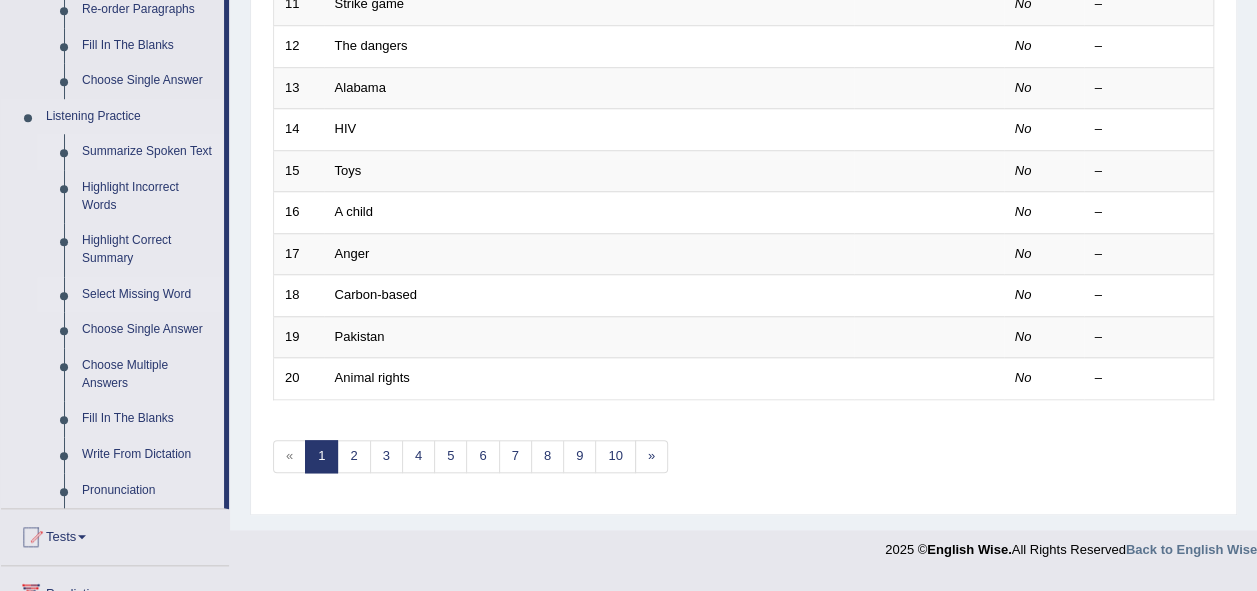 click on "Summarize Spoken Text" at bounding box center (148, 152) 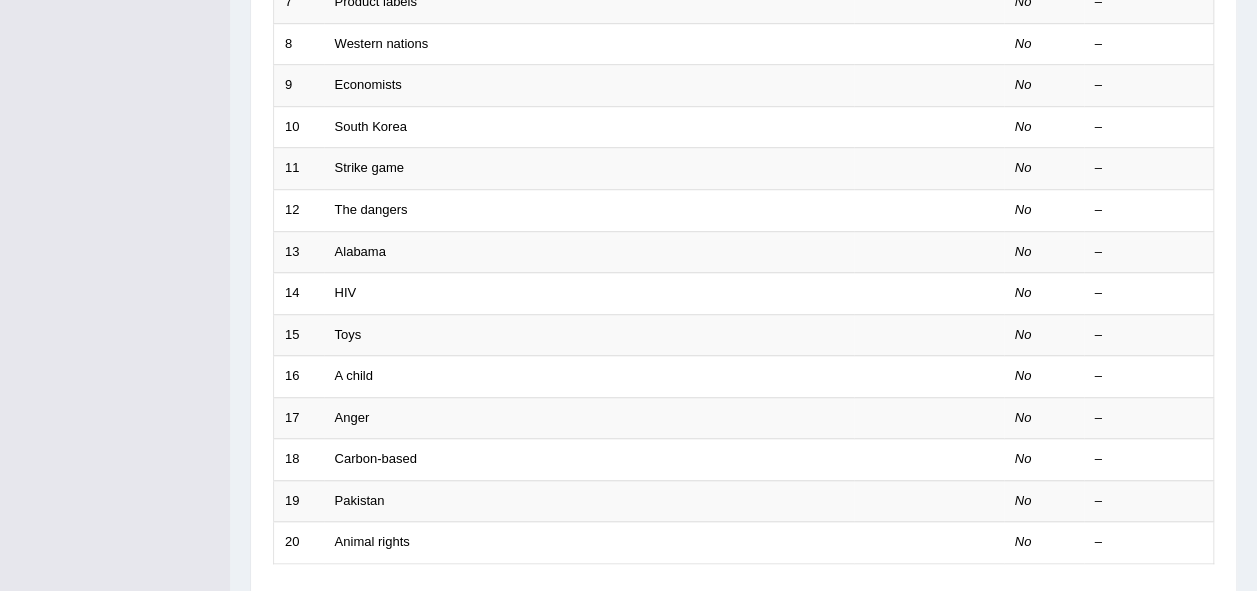 scroll, scrollTop: 264, scrollLeft: 0, axis: vertical 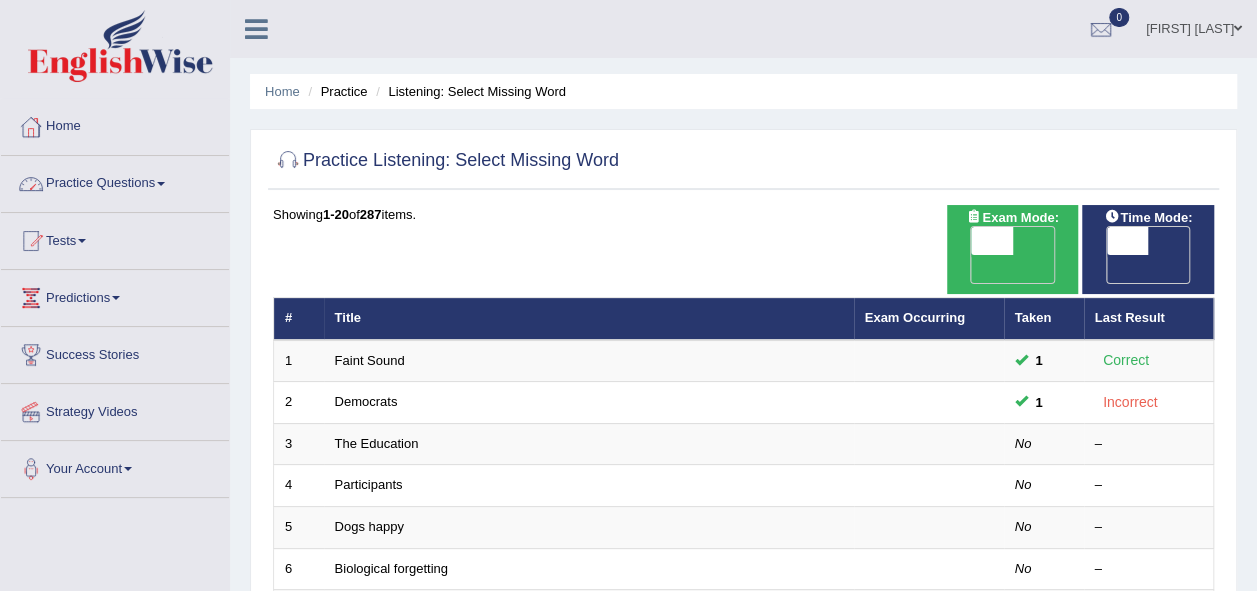 click on "Practice Questions" at bounding box center [115, 181] 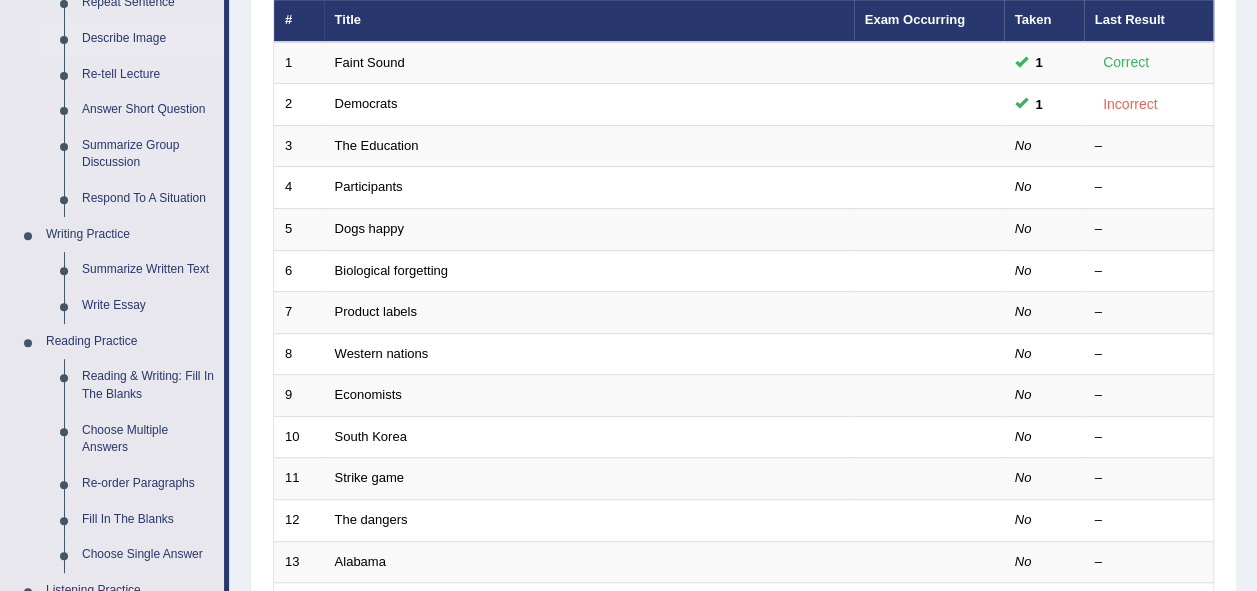 scroll, scrollTop: 172, scrollLeft: 0, axis: vertical 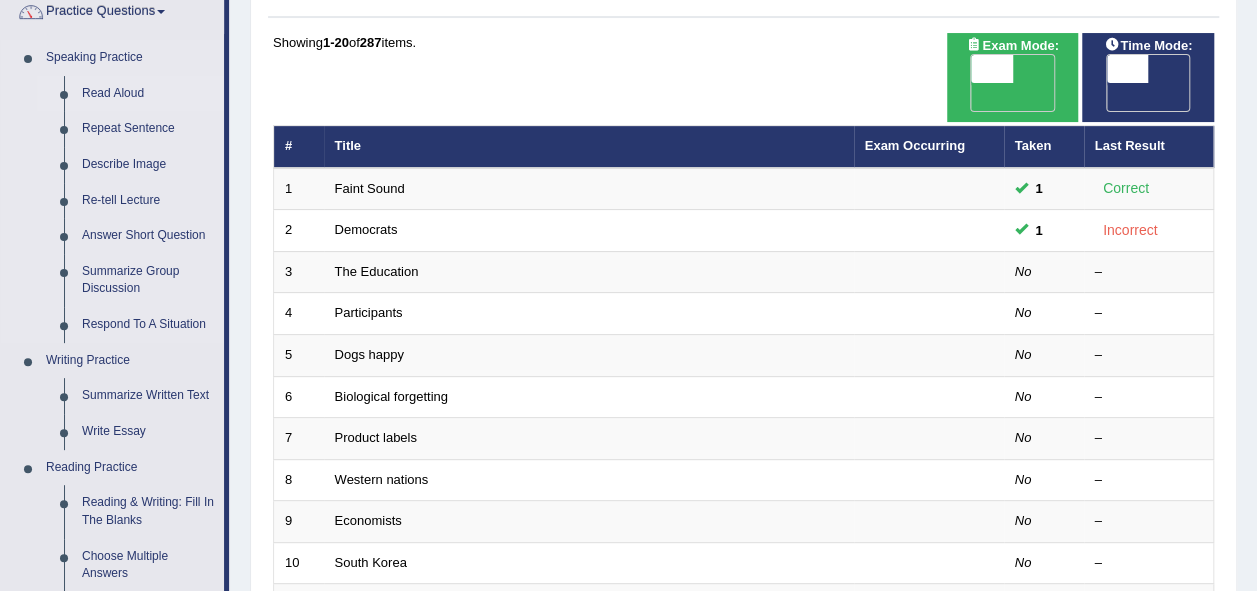 click on "Read Aloud" at bounding box center (148, 94) 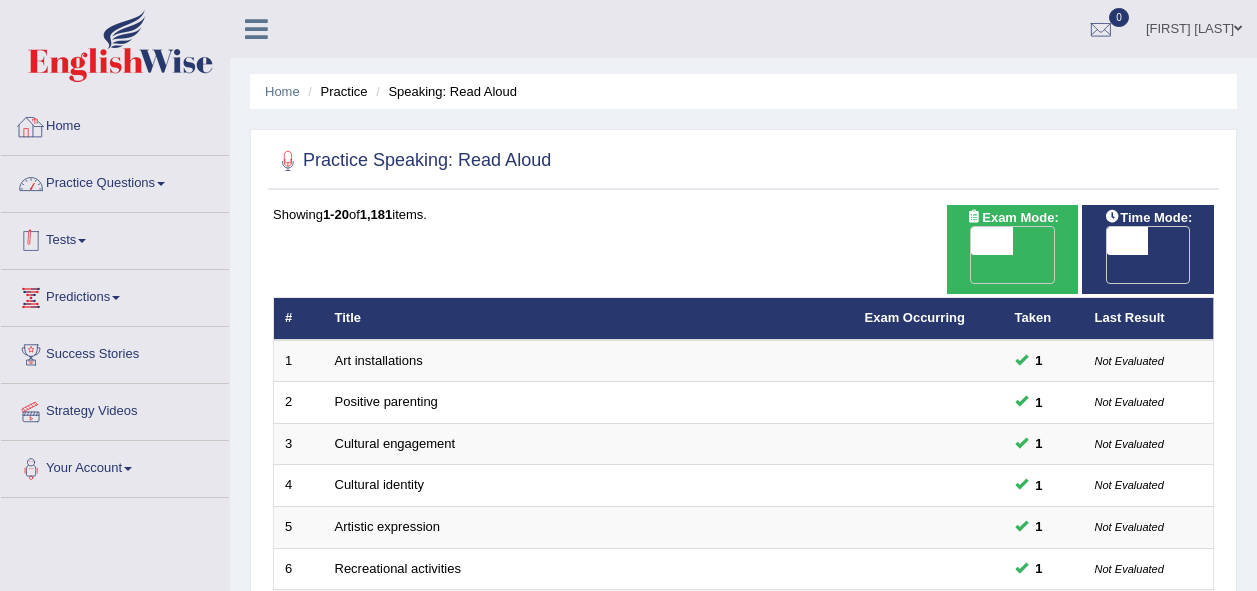 scroll, scrollTop: 0, scrollLeft: 0, axis: both 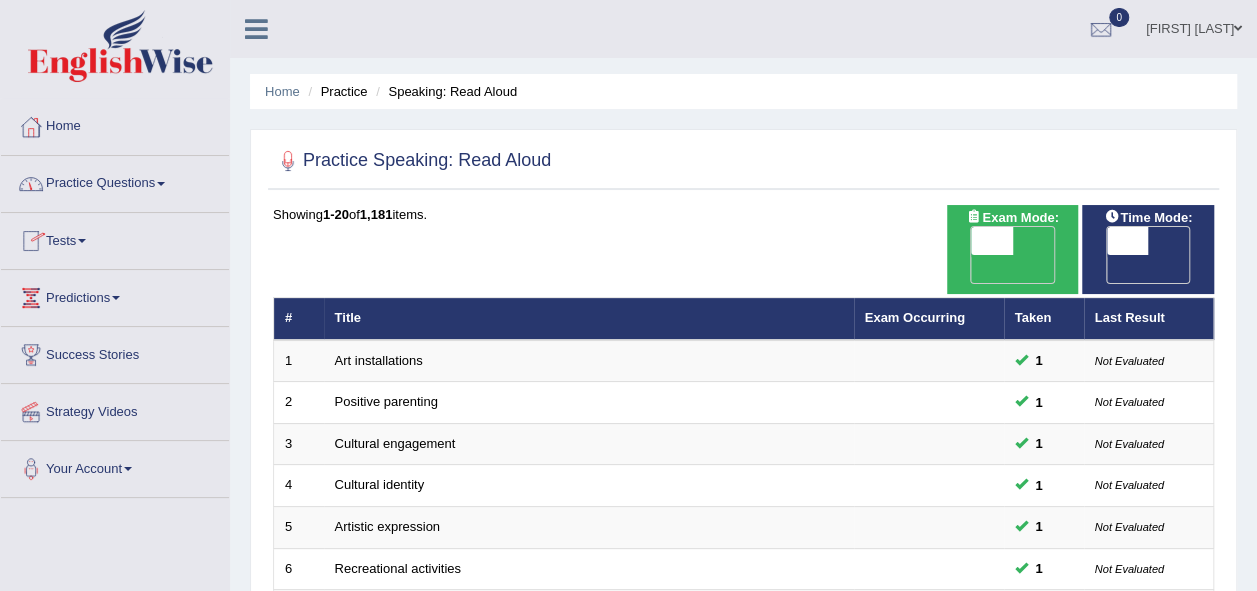click on "Practice Questions" at bounding box center (115, 181) 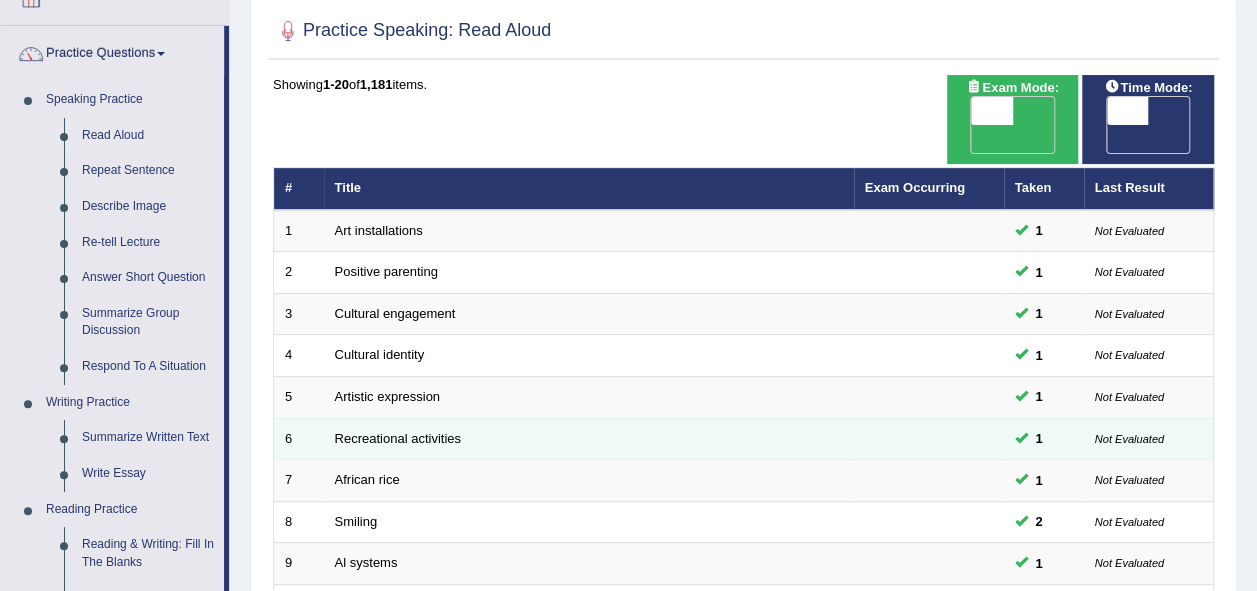 scroll, scrollTop: 100, scrollLeft: 0, axis: vertical 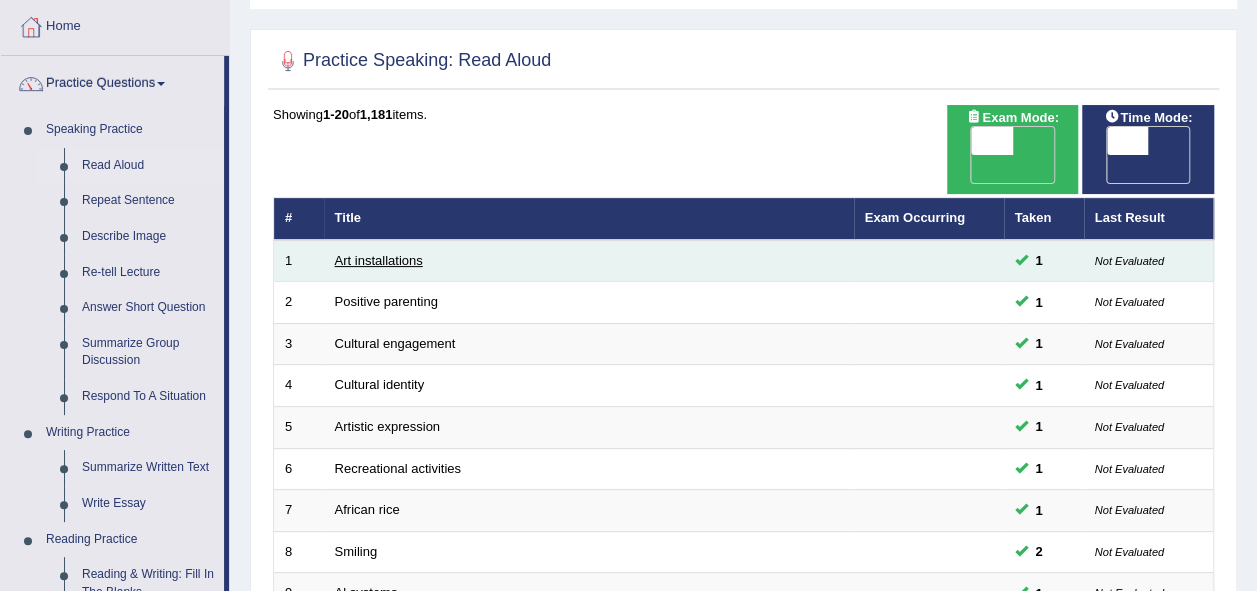 click on "Art installations" at bounding box center [379, 260] 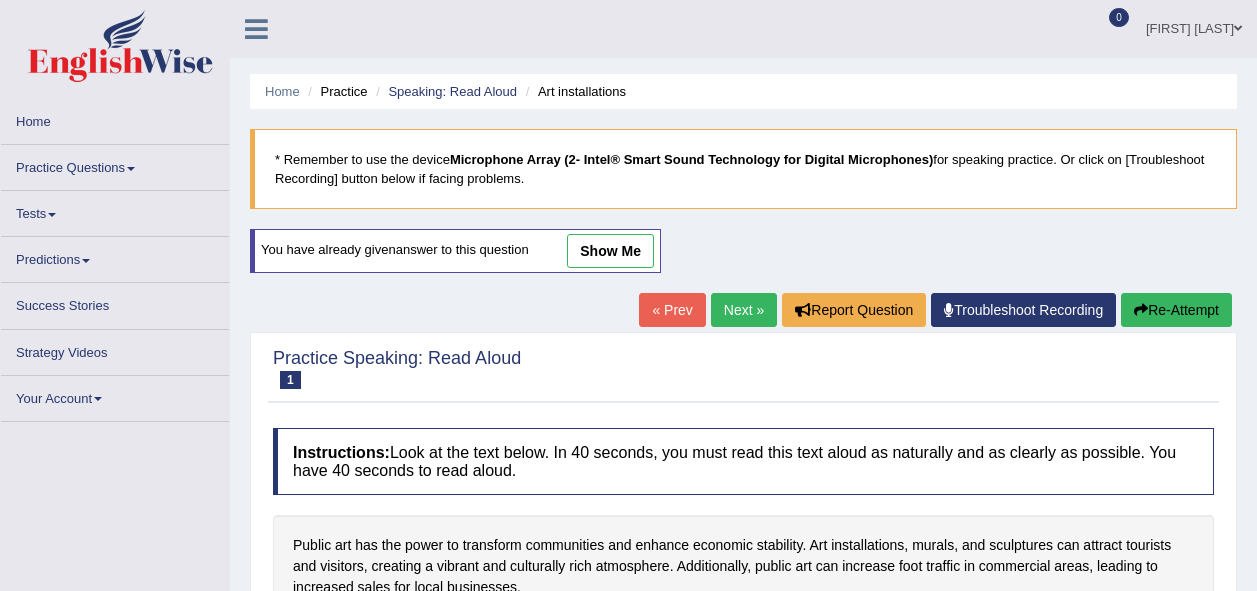 scroll, scrollTop: 0, scrollLeft: 0, axis: both 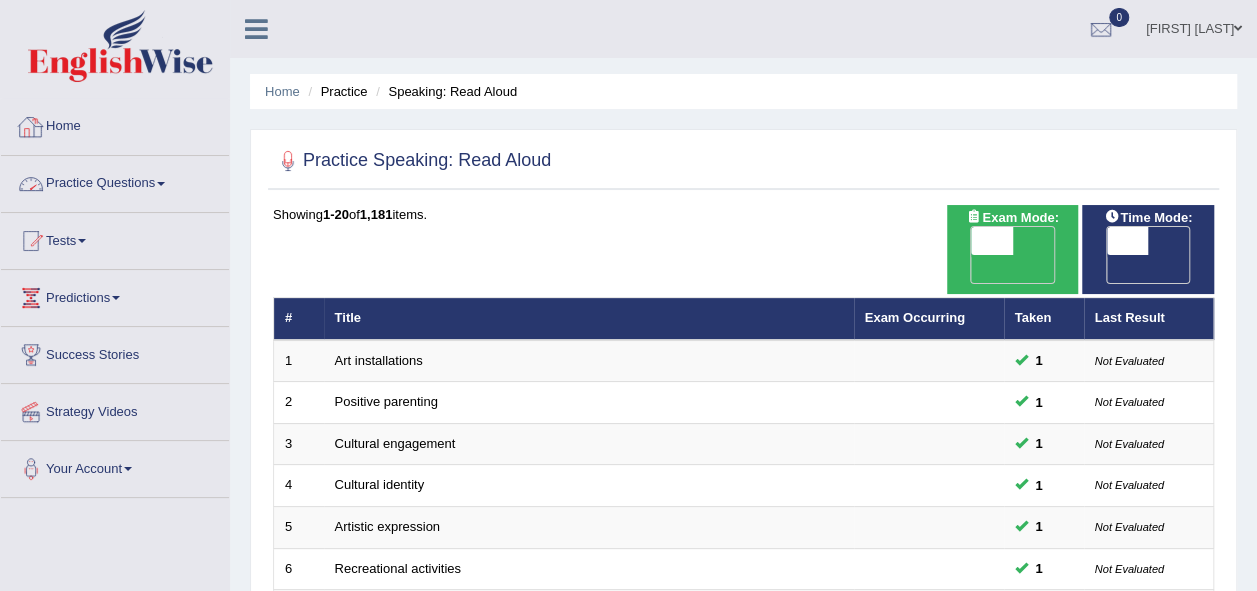 click on "Practice Questions" at bounding box center (115, 181) 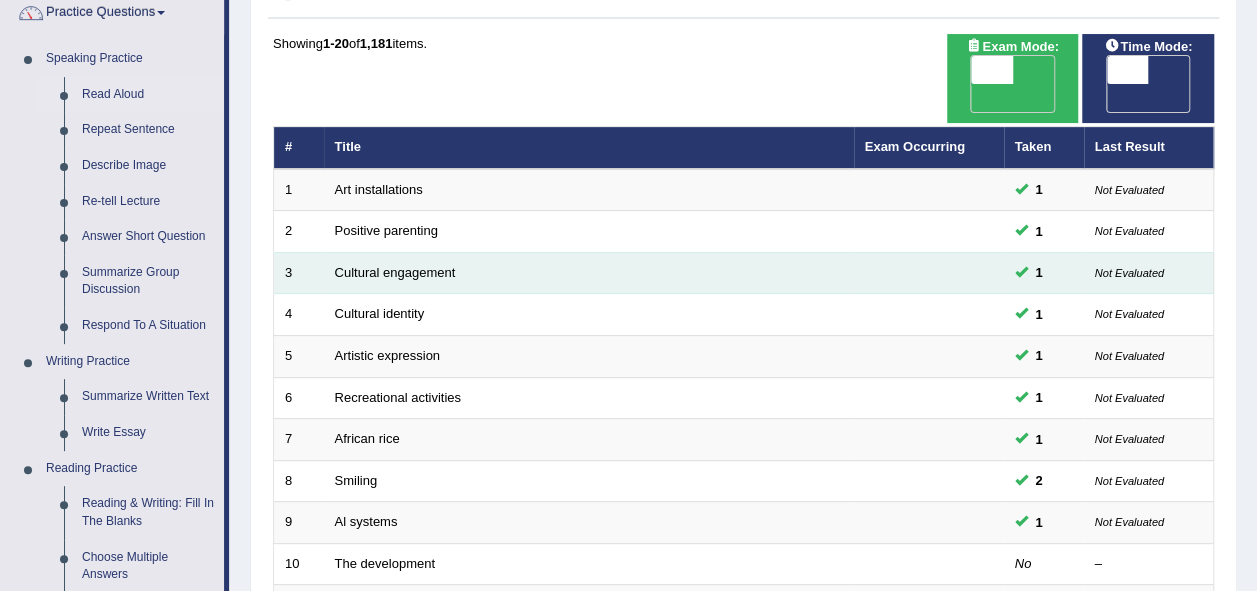 scroll, scrollTop: 200, scrollLeft: 0, axis: vertical 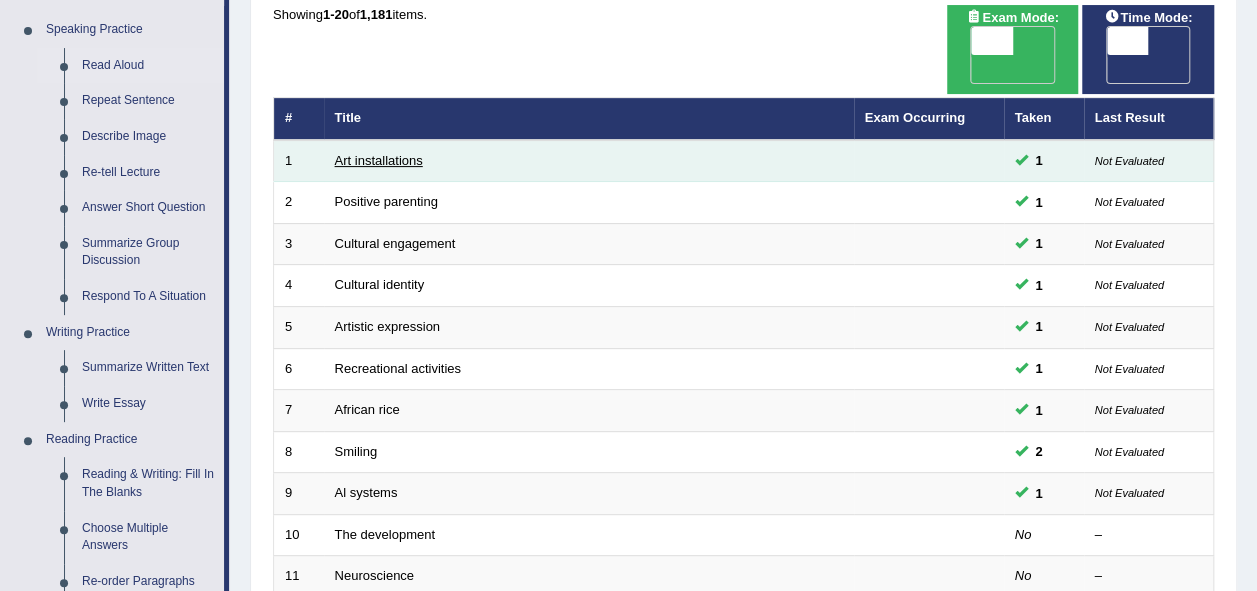 click on "Art installations" at bounding box center (379, 160) 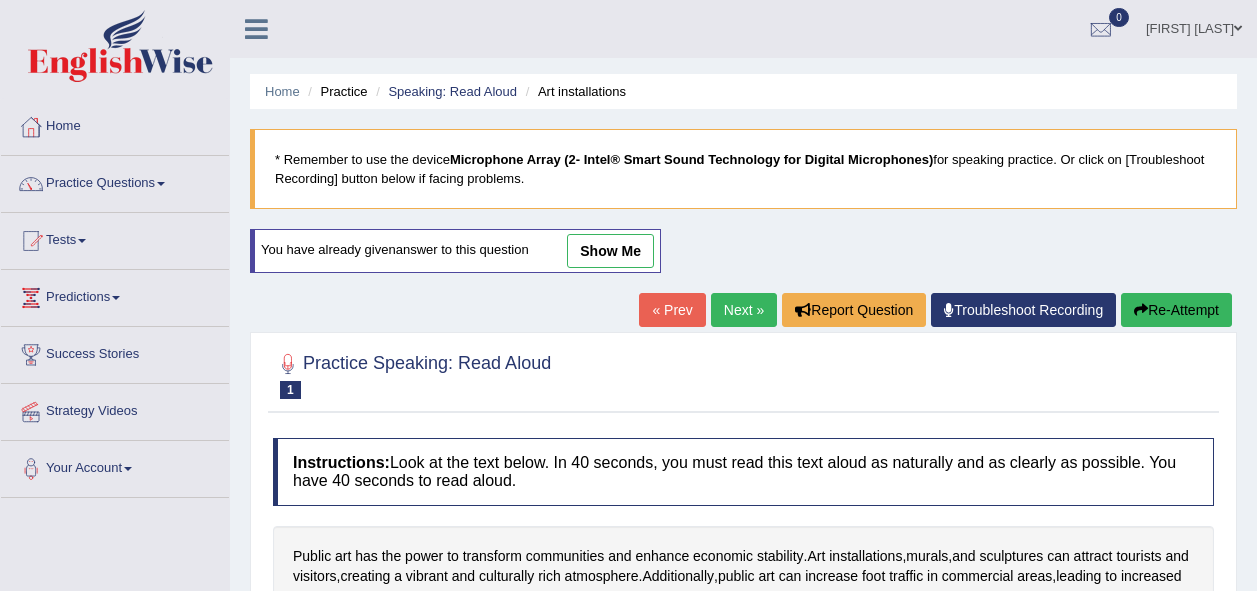 scroll, scrollTop: 0, scrollLeft: 0, axis: both 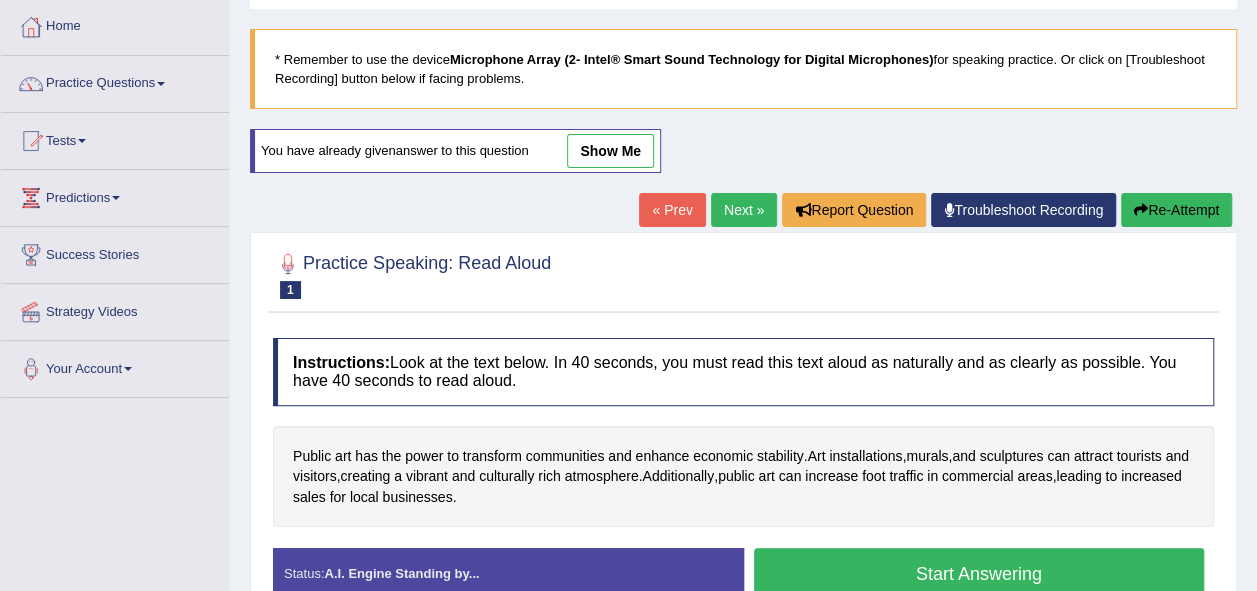drag, startPoint x: 598, startPoint y: 147, endPoint x: 534, endPoint y: 294, distance: 160.32779 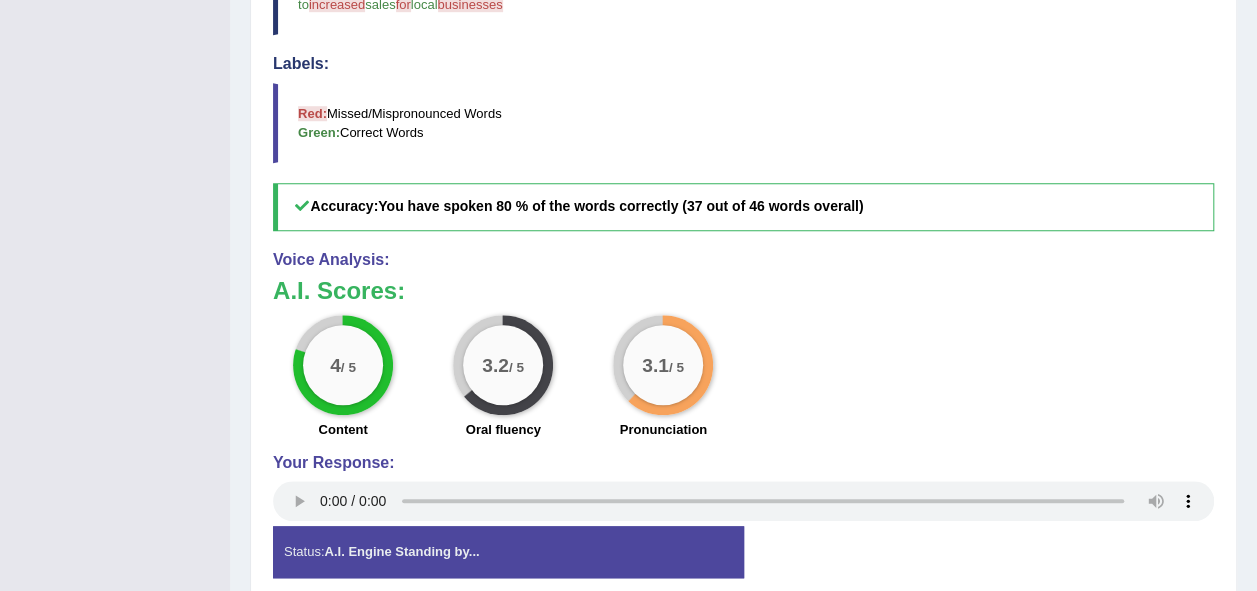 scroll, scrollTop: 700, scrollLeft: 0, axis: vertical 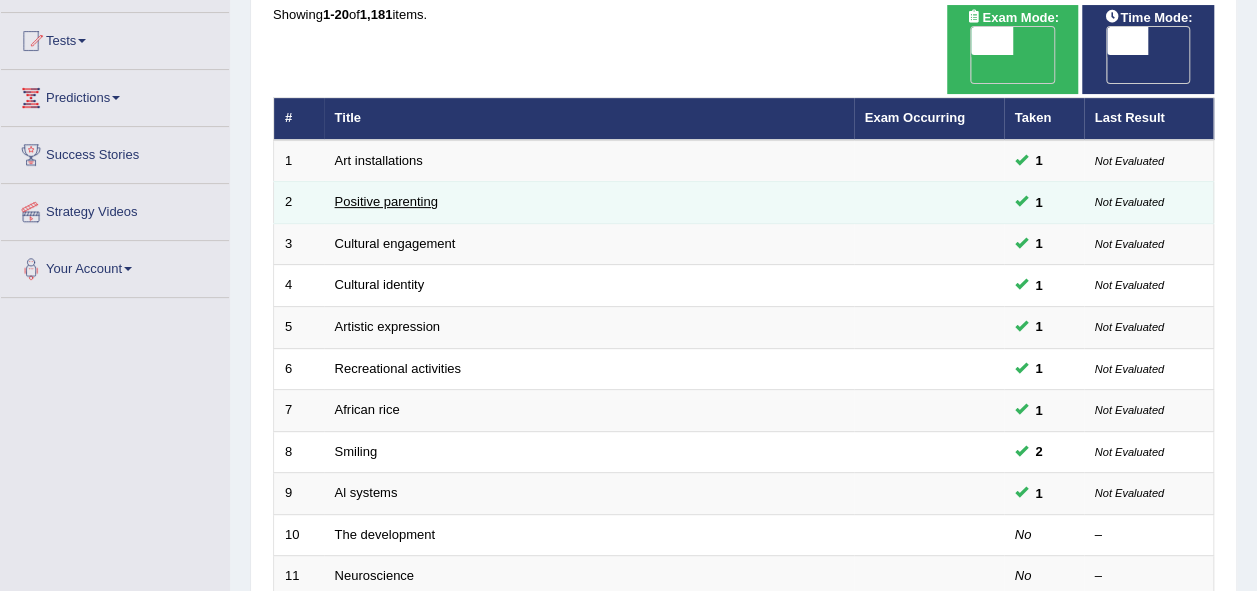 click on "Positive parenting" at bounding box center [386, 201] 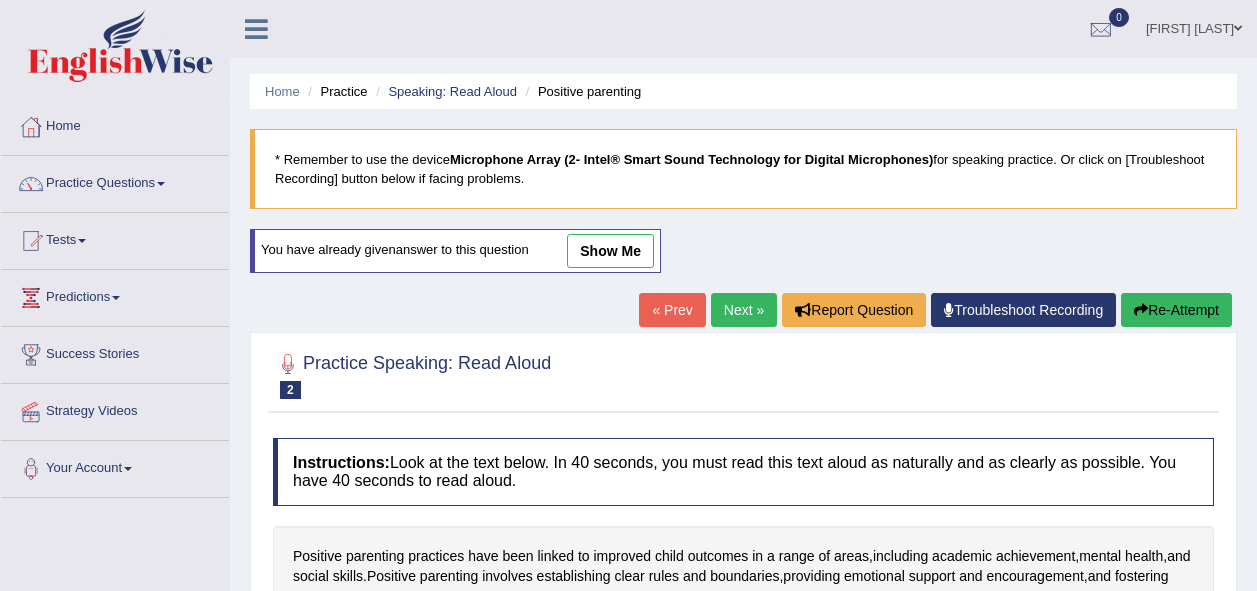 scroll, scrollTop: 0, scrollLeft: 0, axis: both 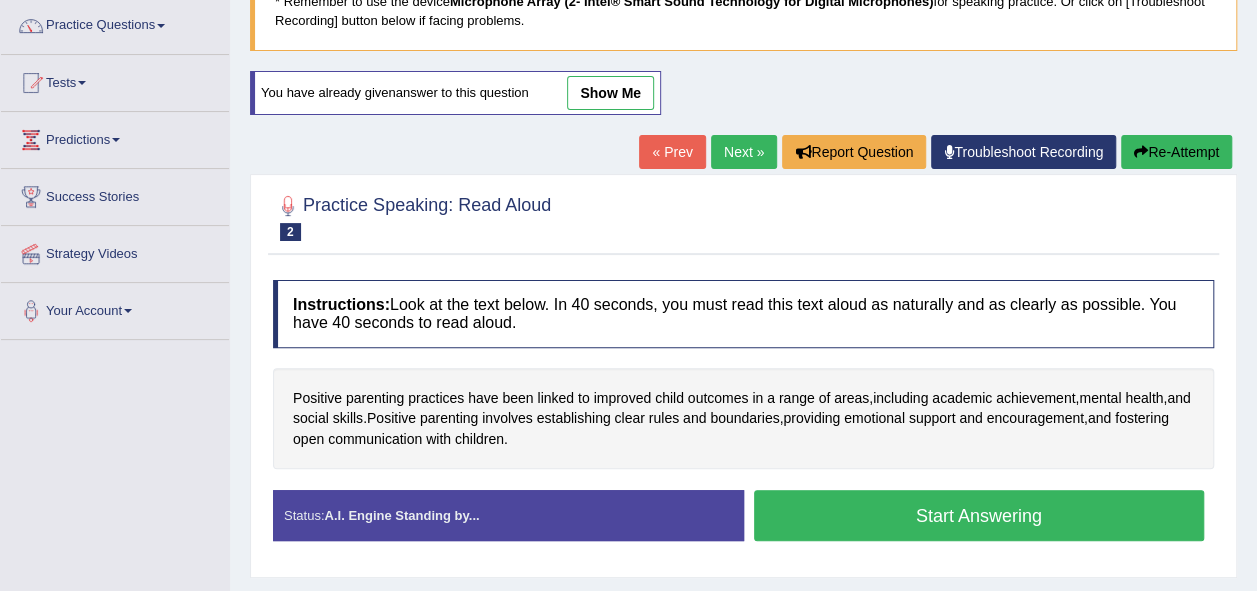 click on "show me" at bounding box center (610, 93) 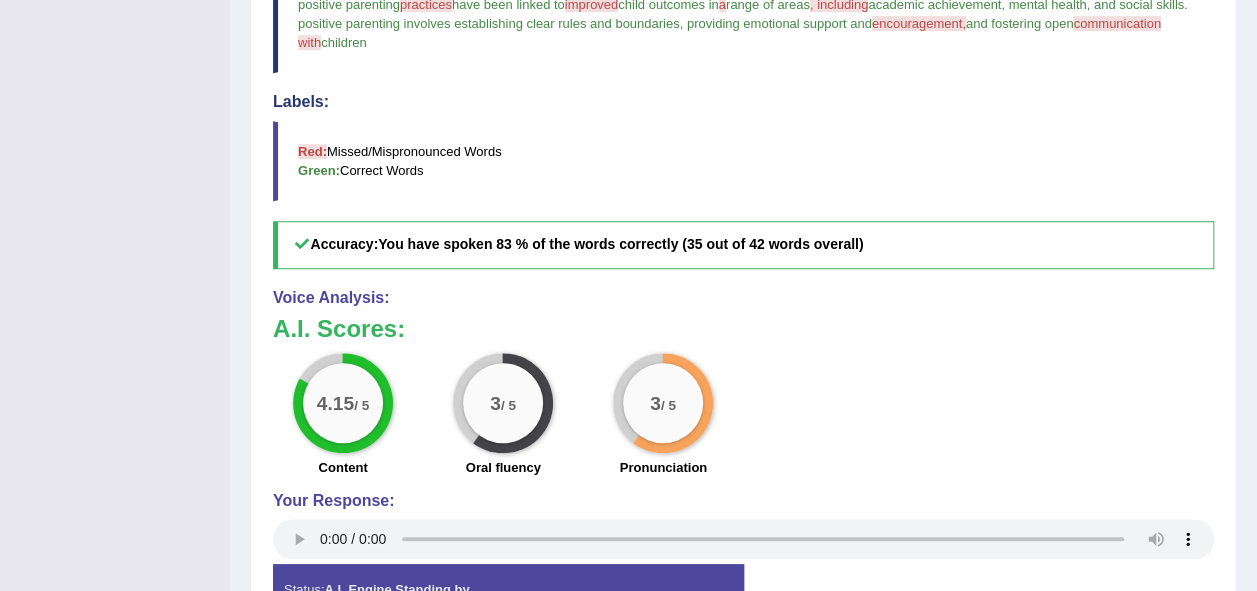 scroll, scrollTop: 758, scrollLeft: 0, axis: vertical 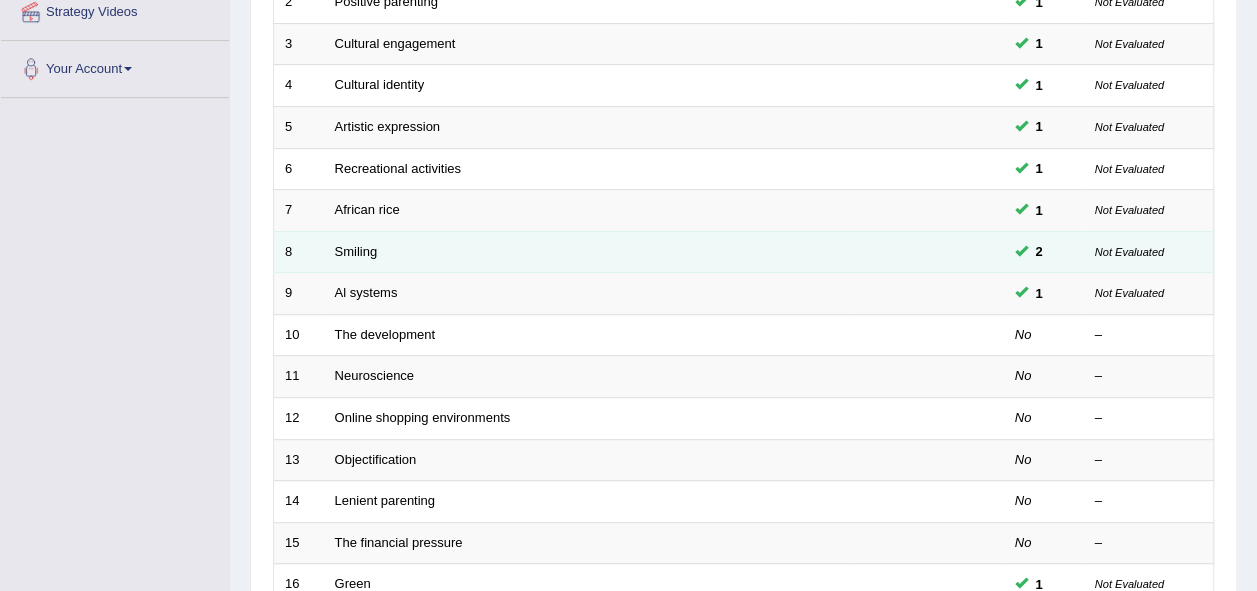click on "Smiling" at bounding box center (589, 252) 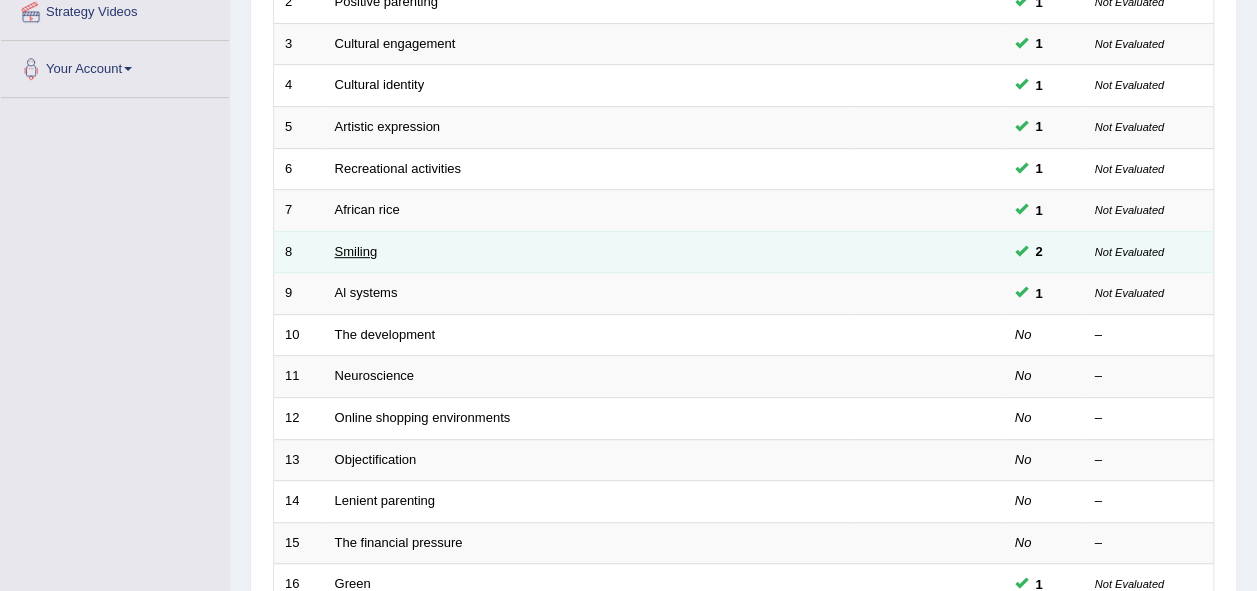 click on "Smiling" at bounding box center [356, 251] 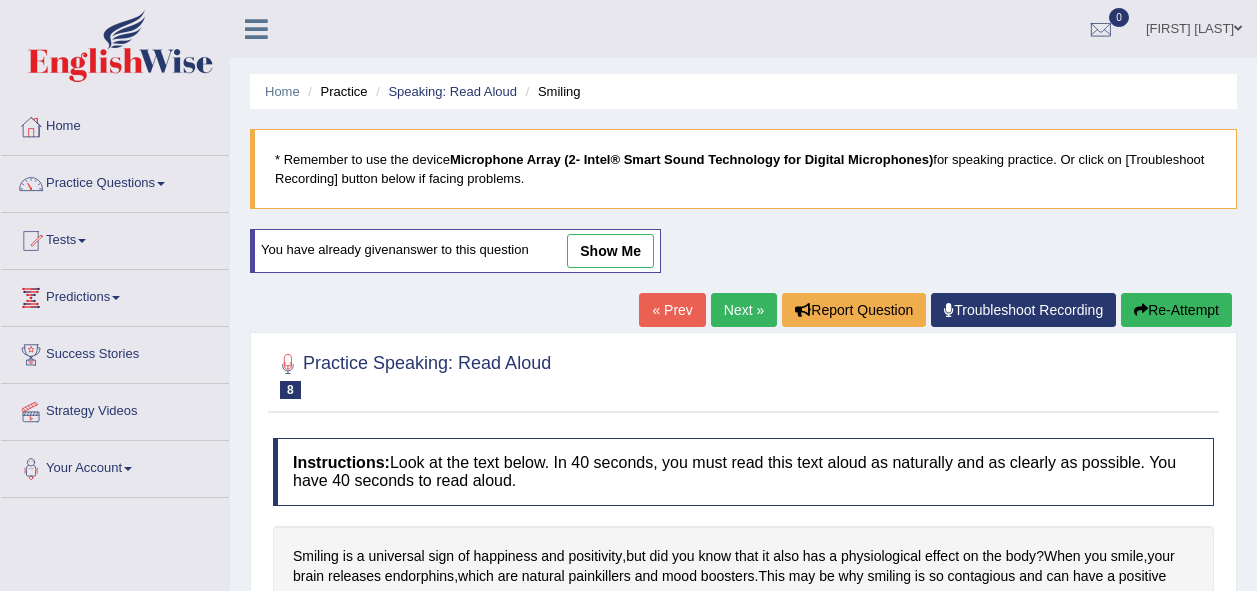 scroll, scrollTop: 437, scrollLeft: 0, axis: vertical 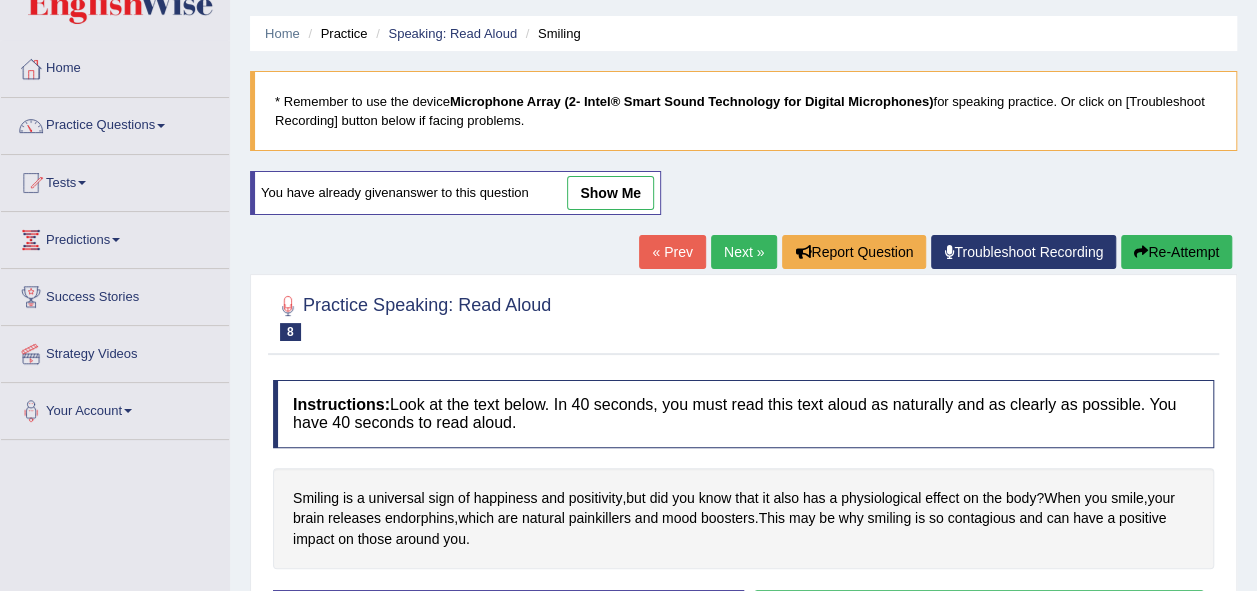click on "show me" at bounding box center [610, 193] 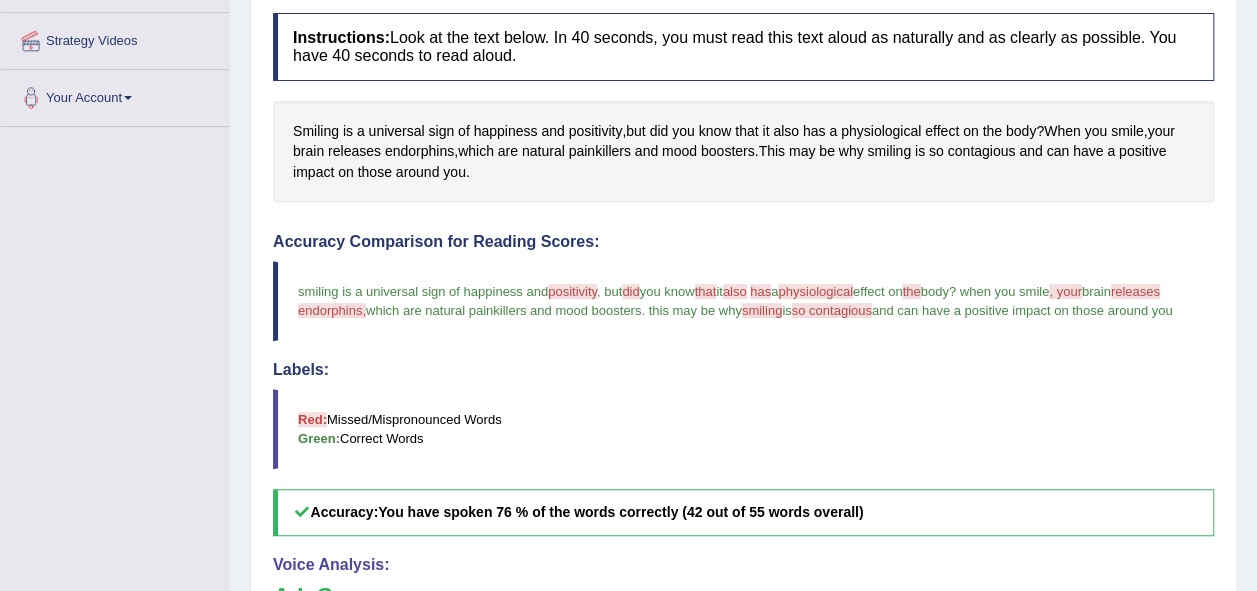 scroll, scrollTop: 758, scrollLeft: 0, axis: vertical 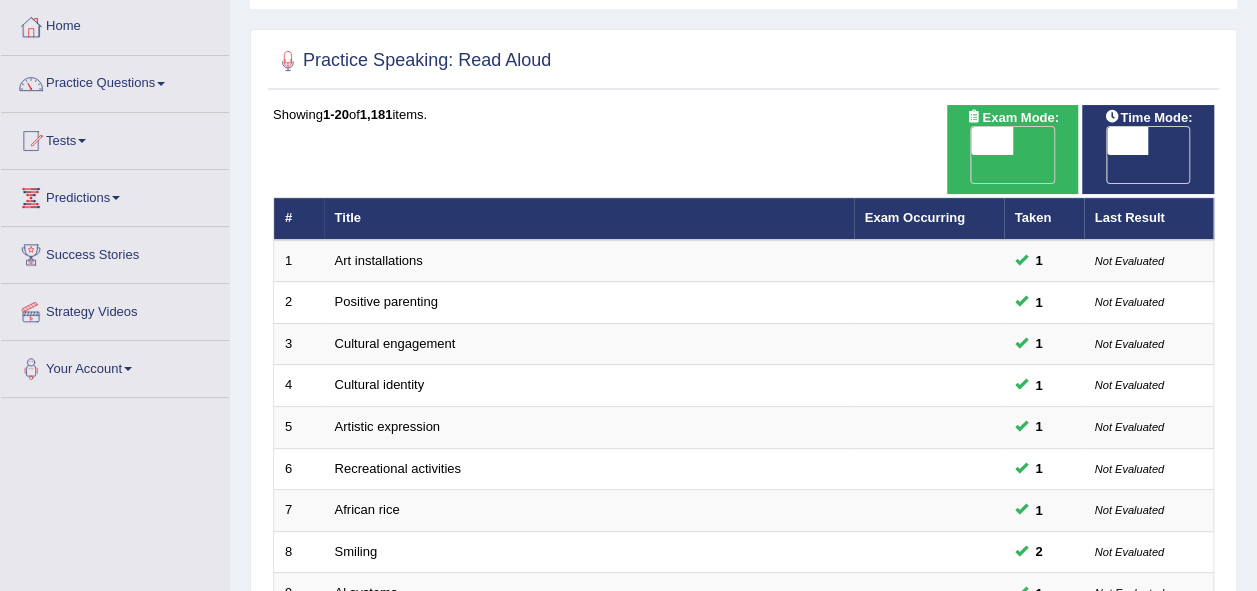 click on "Practice Questions" at bounding box center [115, 81] 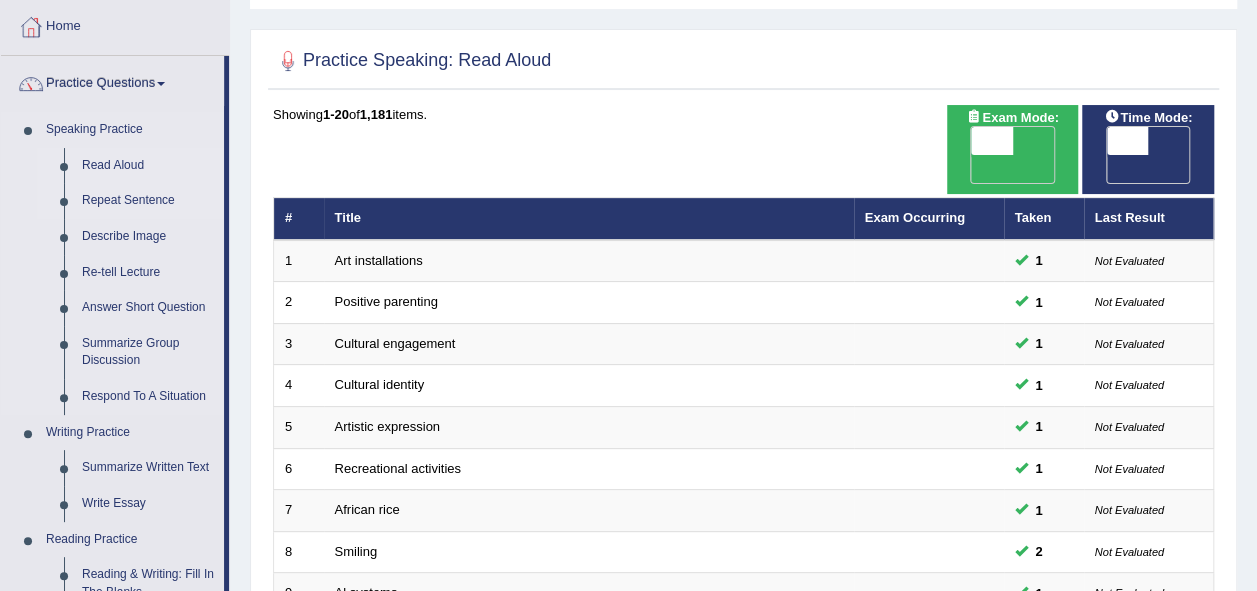 click on "Repeat Sentence" at bounding box center [148, 201] 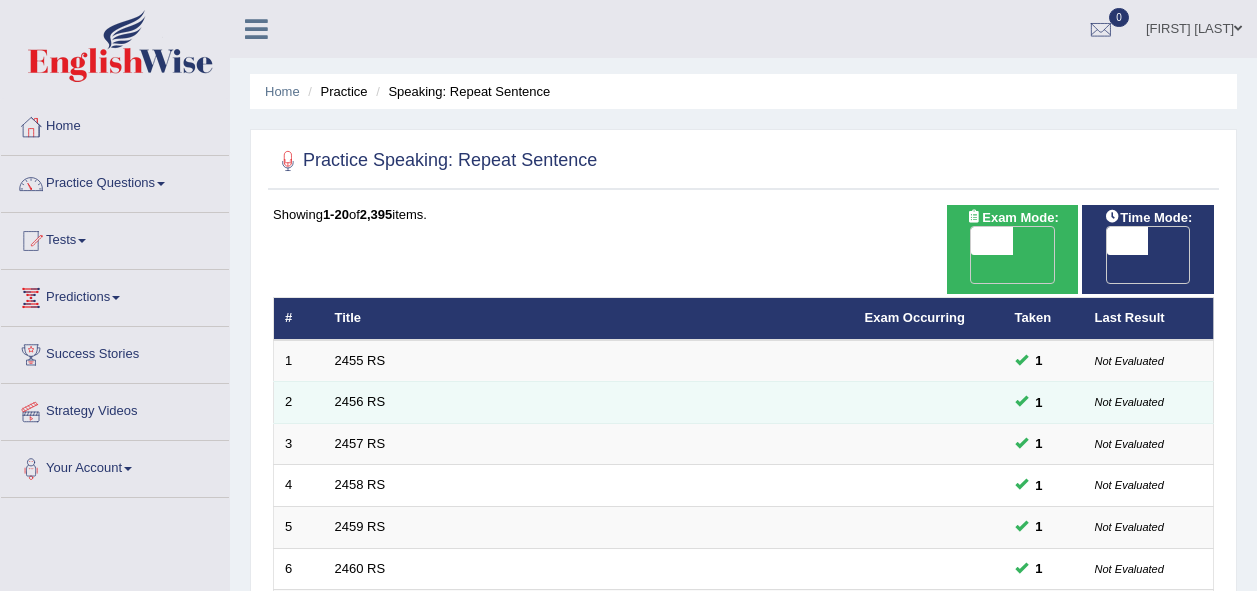 scroll, scrollTop: 0, scrollLeft: 0, axis: both 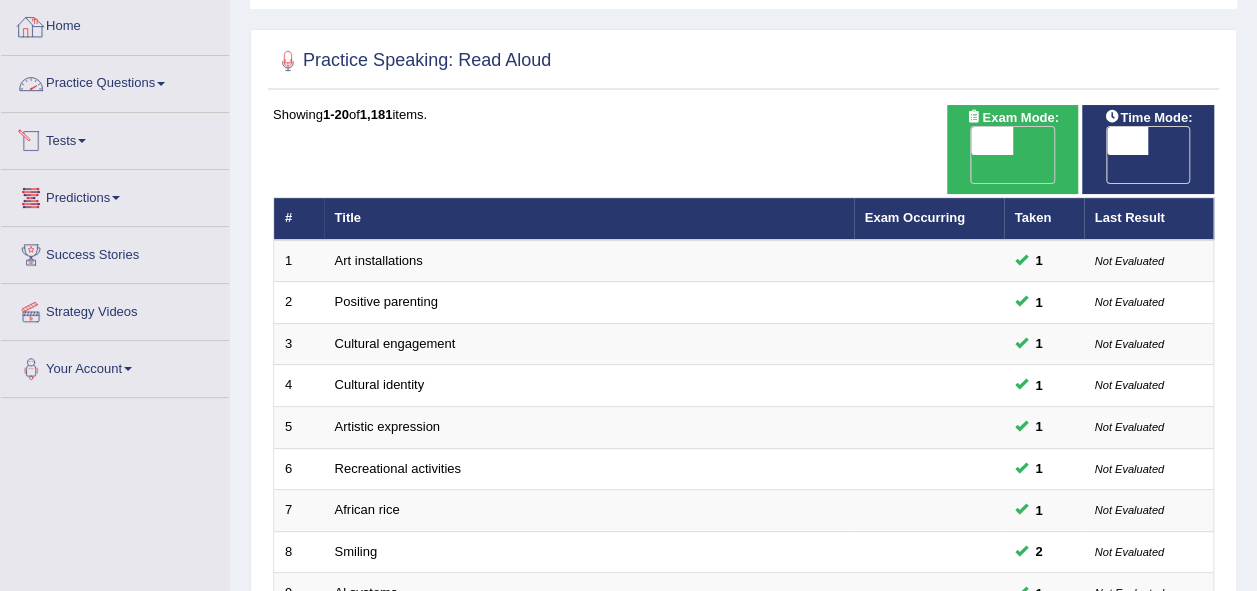 click on "Practice Questions" at bounding box center [115, 81] 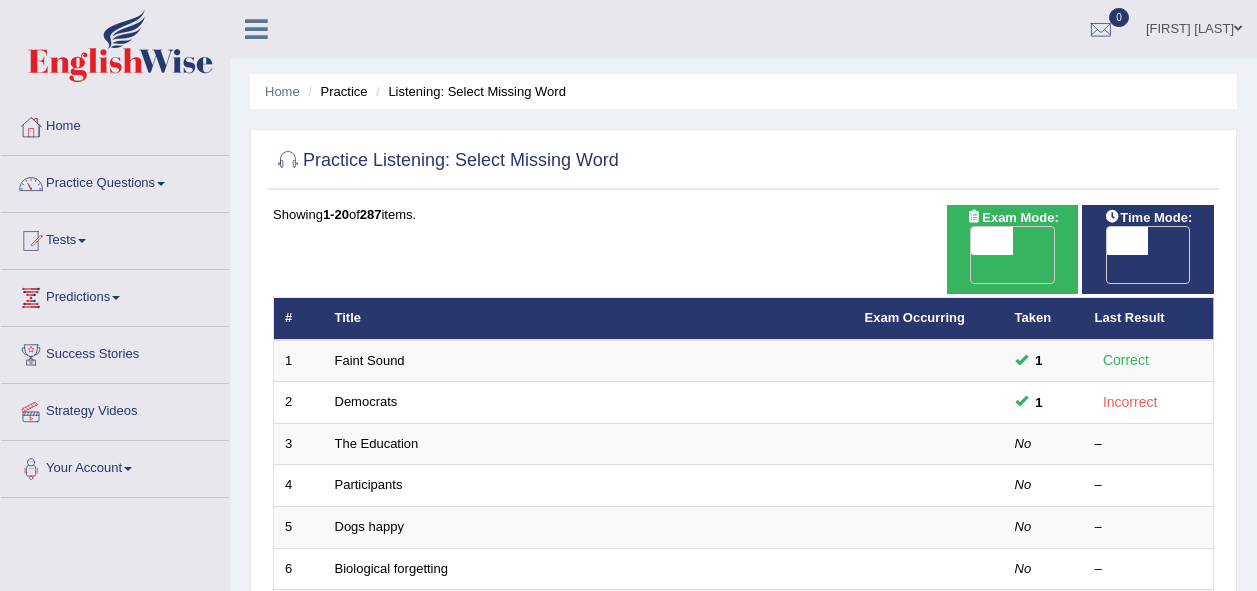 scroll, scrollTop: 188, scrollLeft: 0, axis: vertical 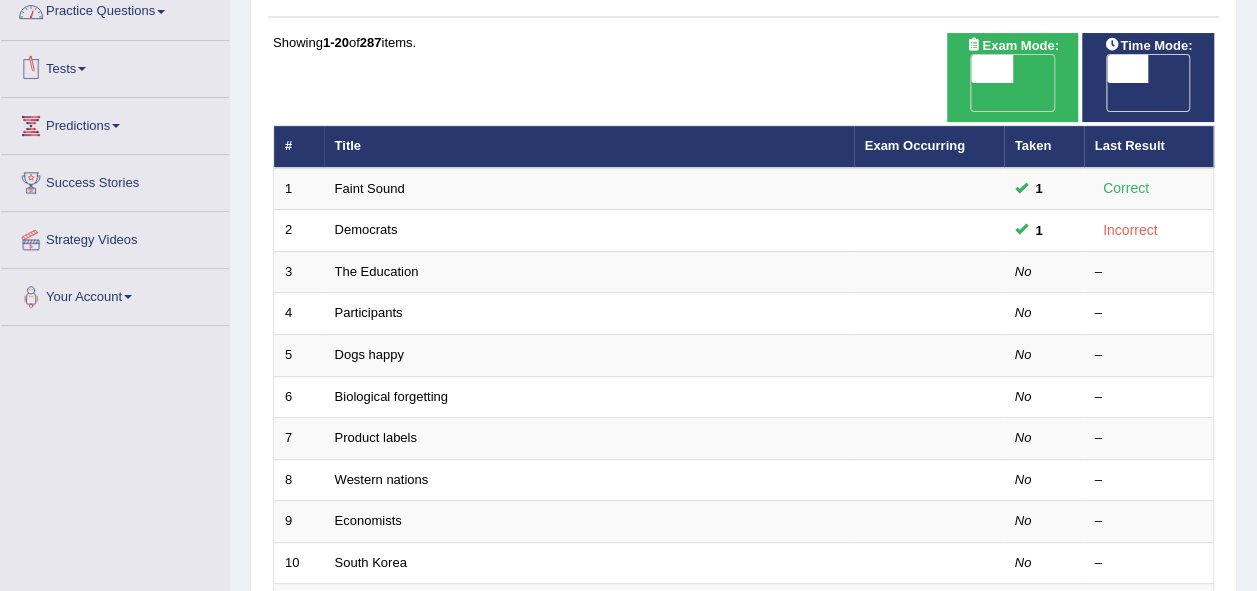 click on "Predictions" at bounding box center (115, 123) 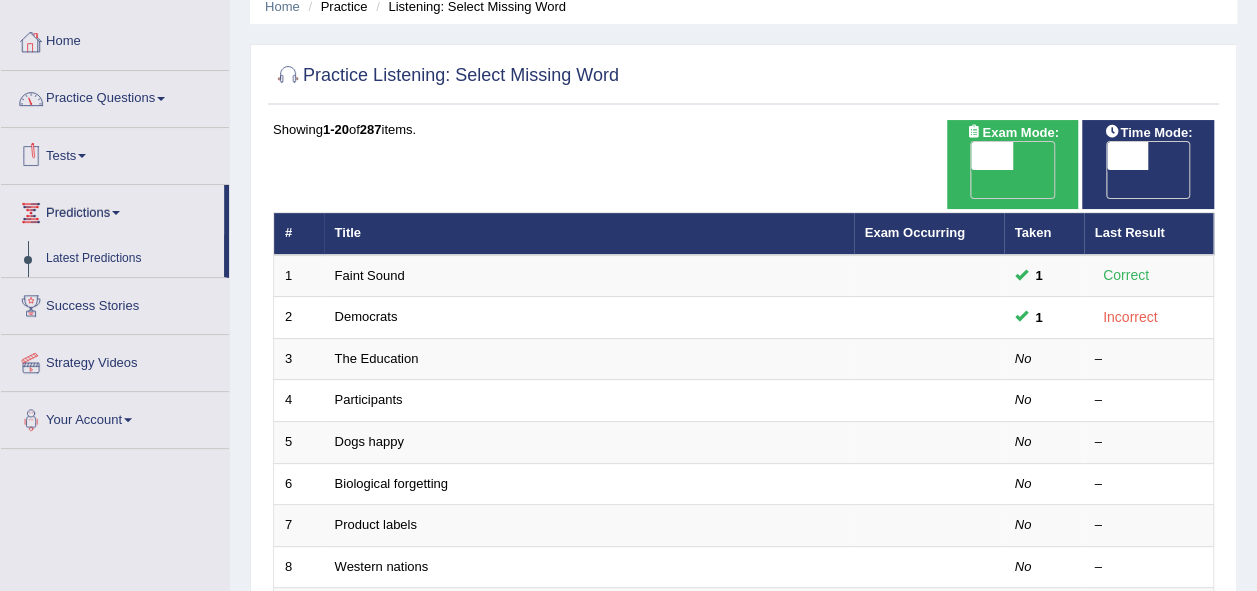scroll, scrollTop: 0, scrollLeft: 0, axis: both 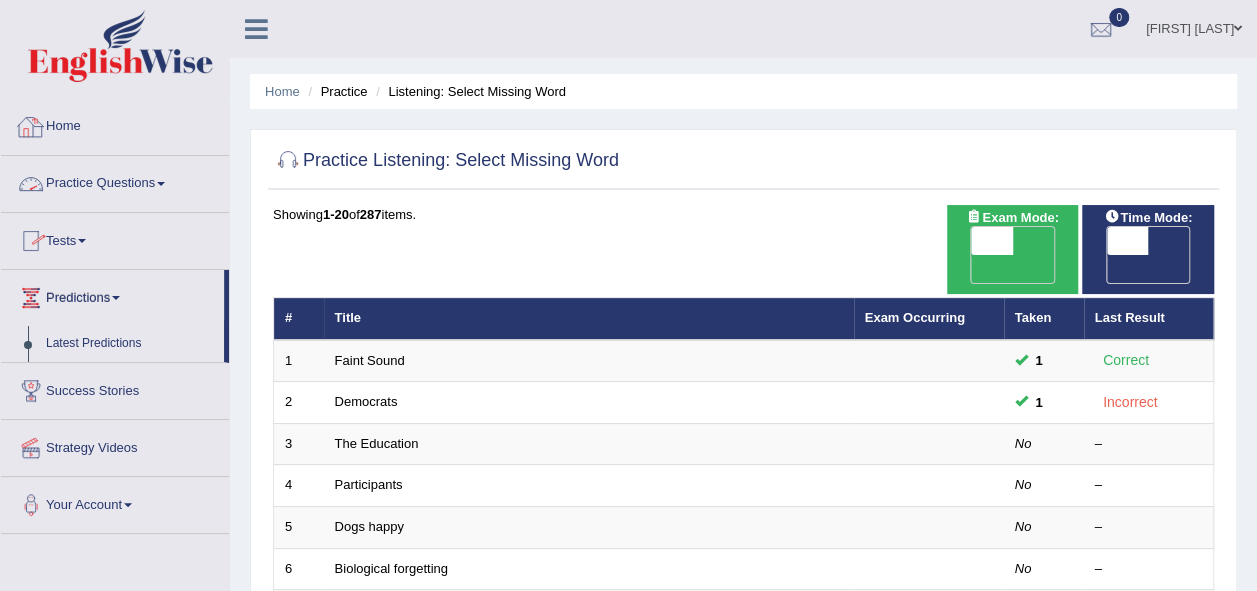 click on "Practice Questions" at bounding box center [115, 181] 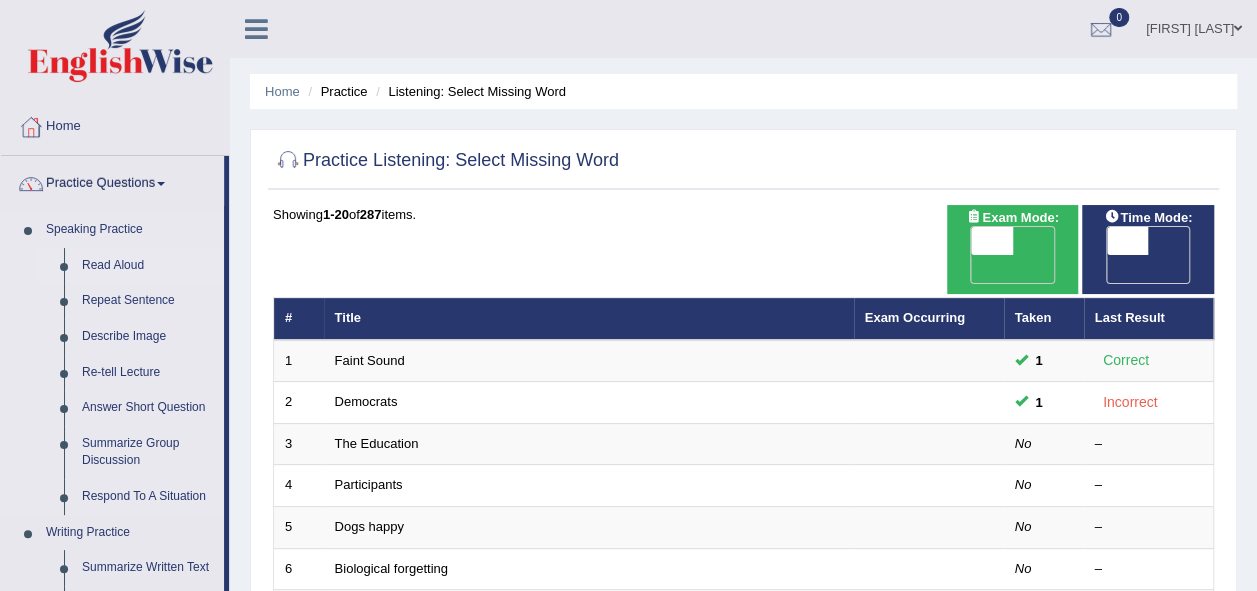 click on "Read Aloud" at bounding box center [148, 266] 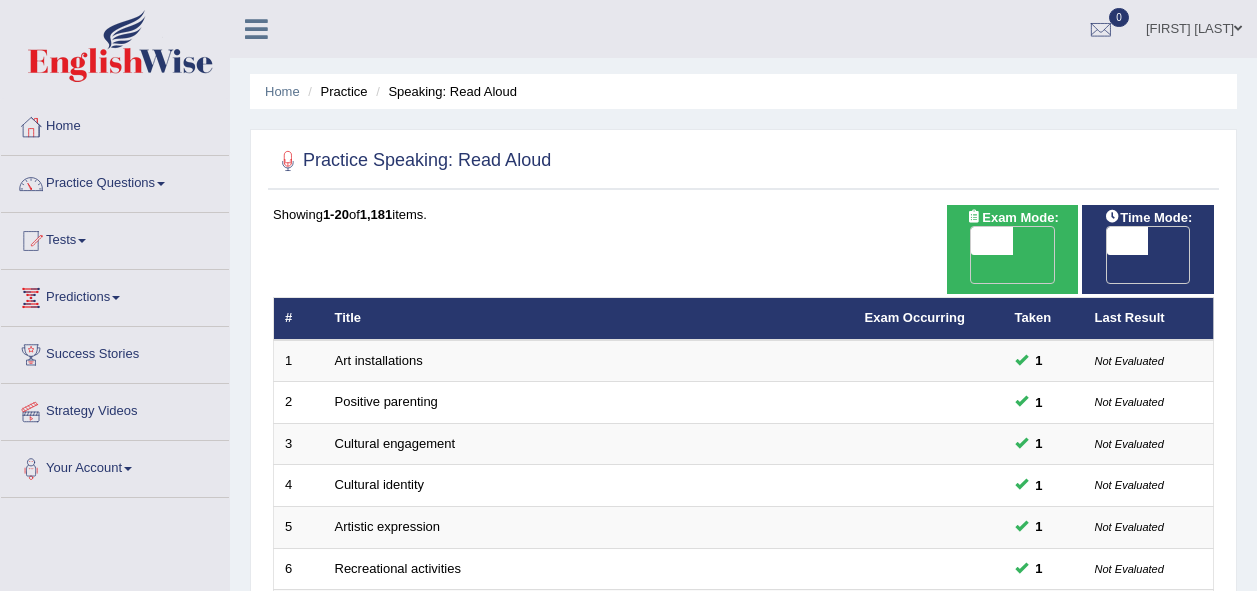 scroll, scrollTop: 0, scrollLeft: 0, axis: both 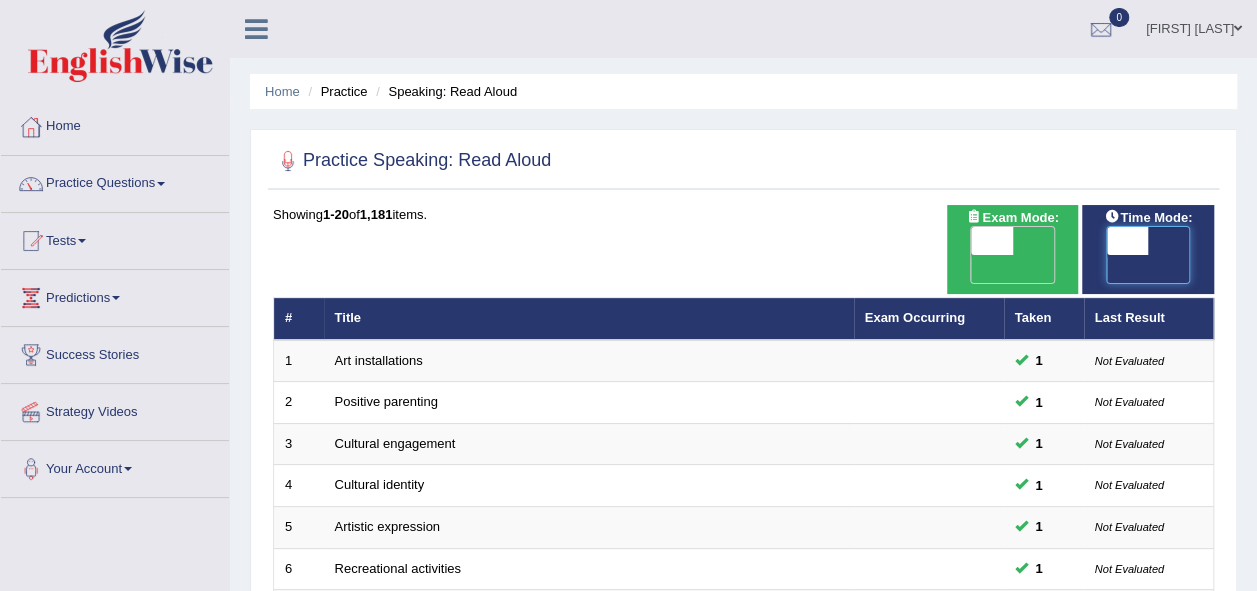 click at bounding box center (1128, 241) 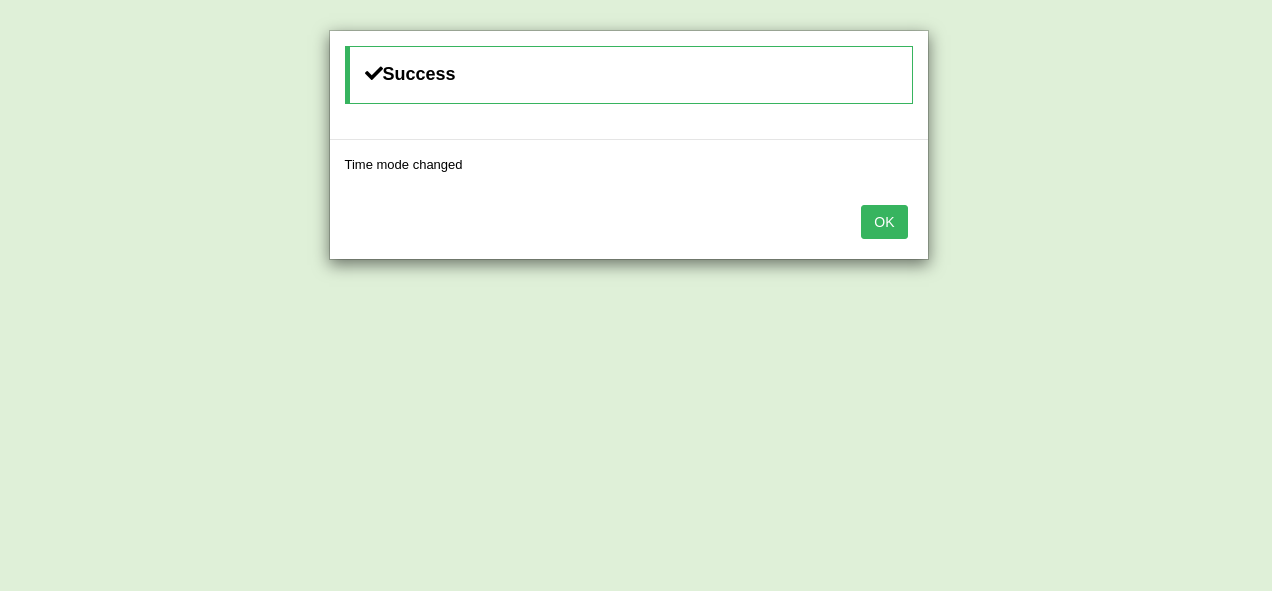 click on "OK" at bounding box center (884, 222) 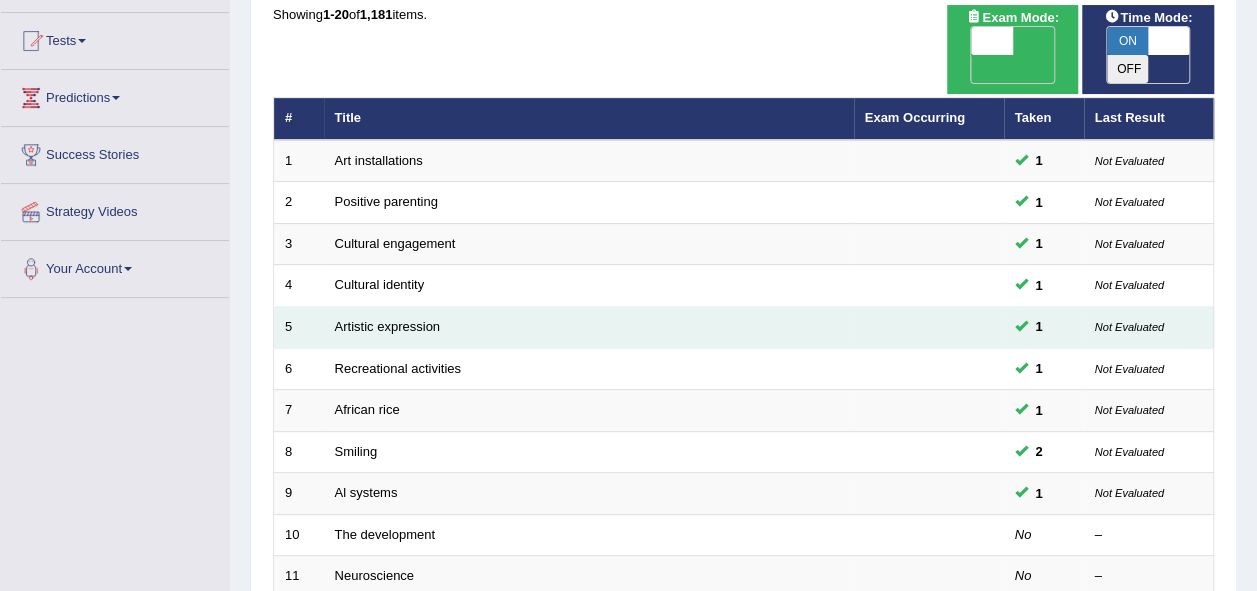 scroll, scrollTop: 400, scrollLeft: 0, axis: vertical 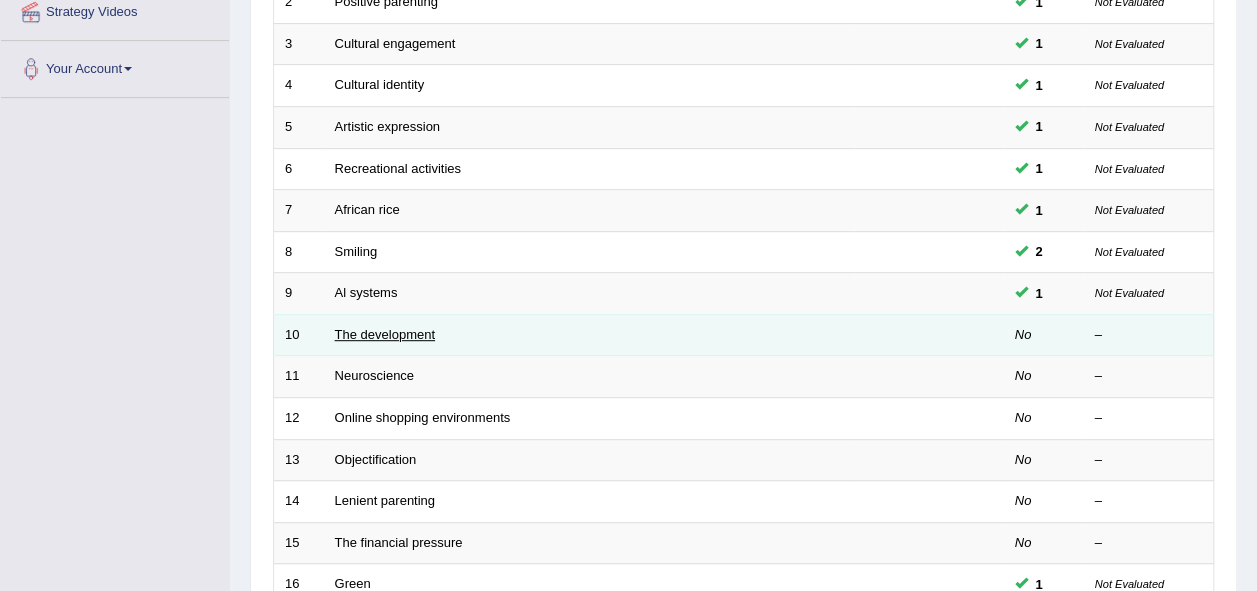 click on "The development" at bounding box center [385, 334] 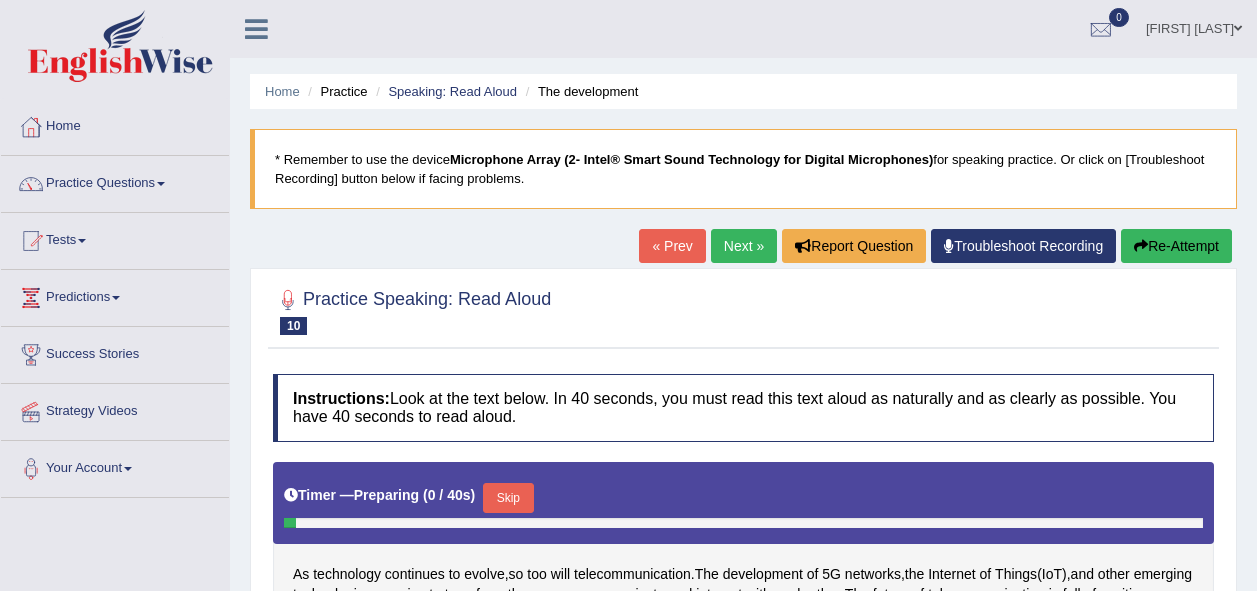 scroll, scrollTop: 200, scrollLeft: 0, axis: vertical 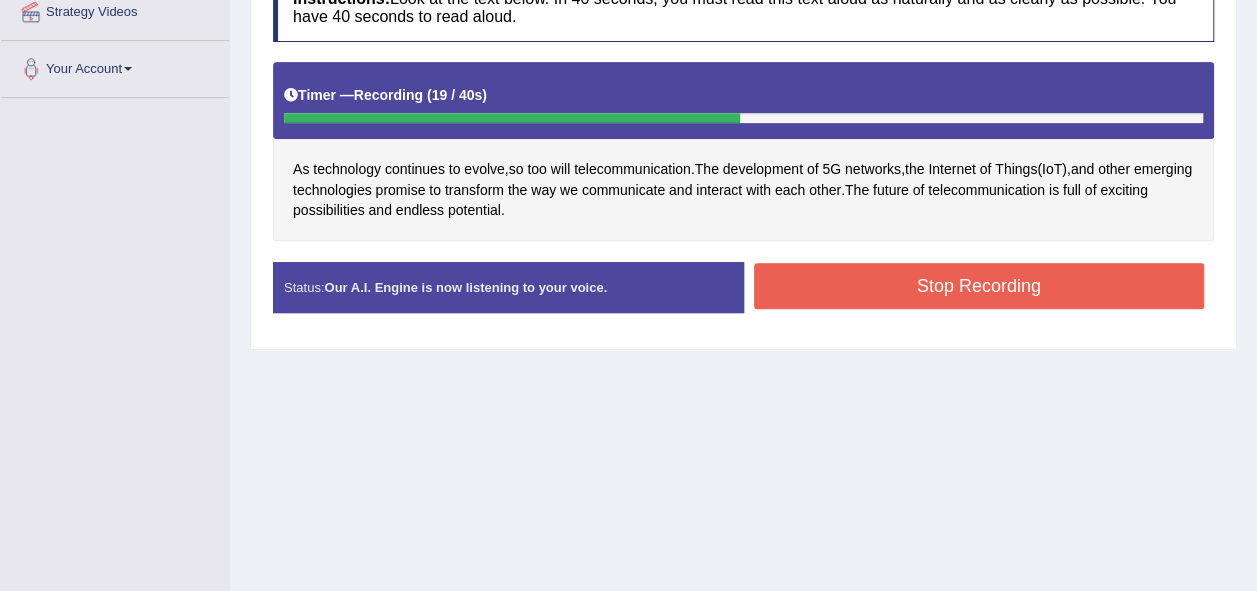click on "Stop Recording" at bounding box center (979, 286) 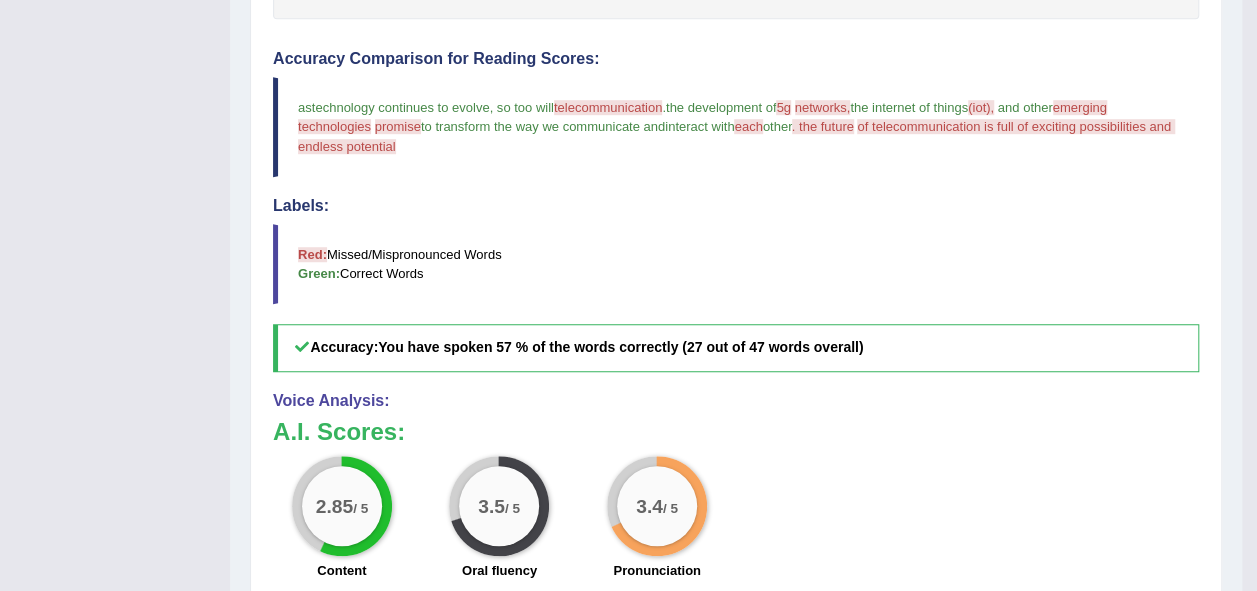 scroll, scrollTop: 600, scrollLeft: 0, axis: vertical 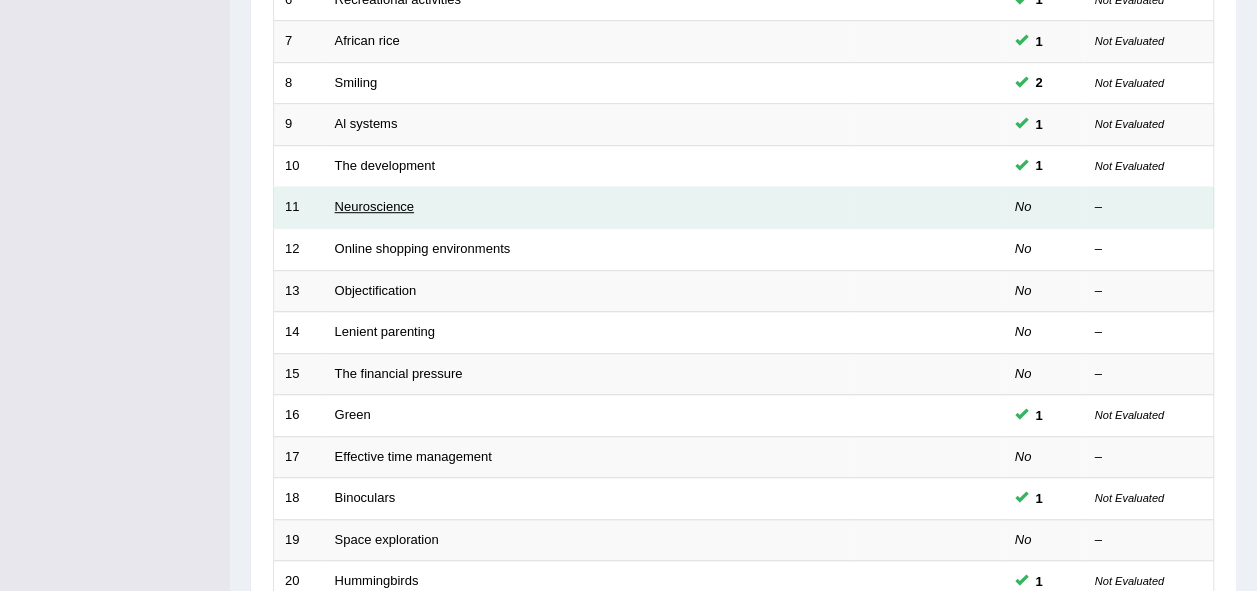 click on "Neuroscience" at bounding box center [375, 206] 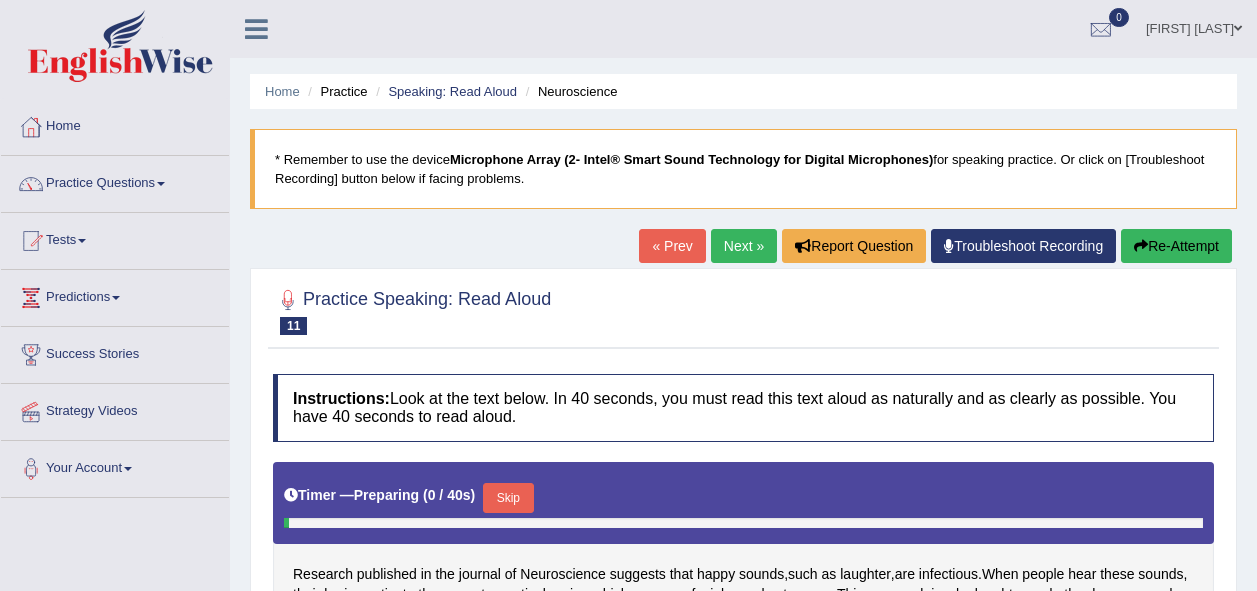 scroll, scrollTop: 76, scrollLeft: 0, axis: vertical 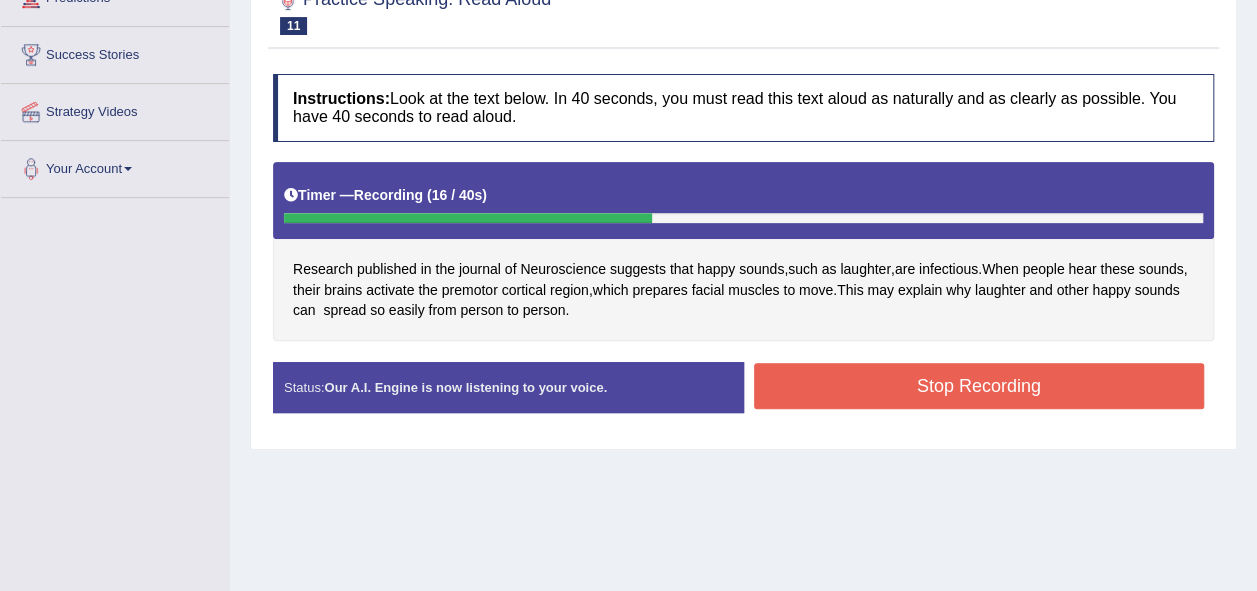 click on "Stop Recording" at bounding box center [979, 386] 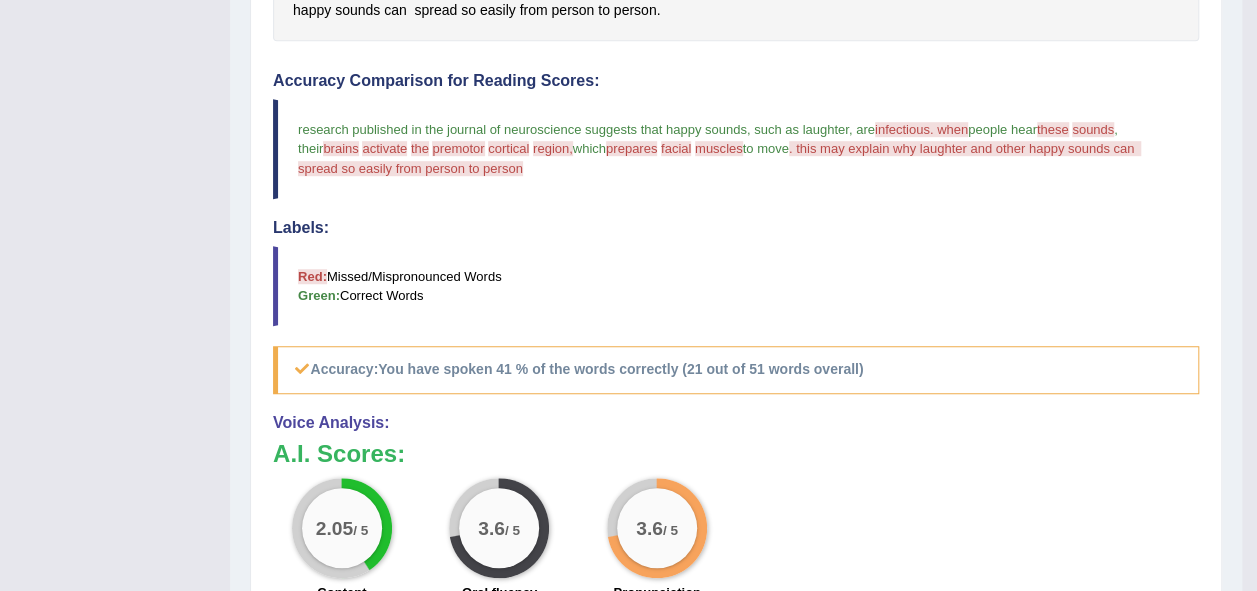 scroll, scrollTop: 700, scrollLeft: 0, axis: vertical 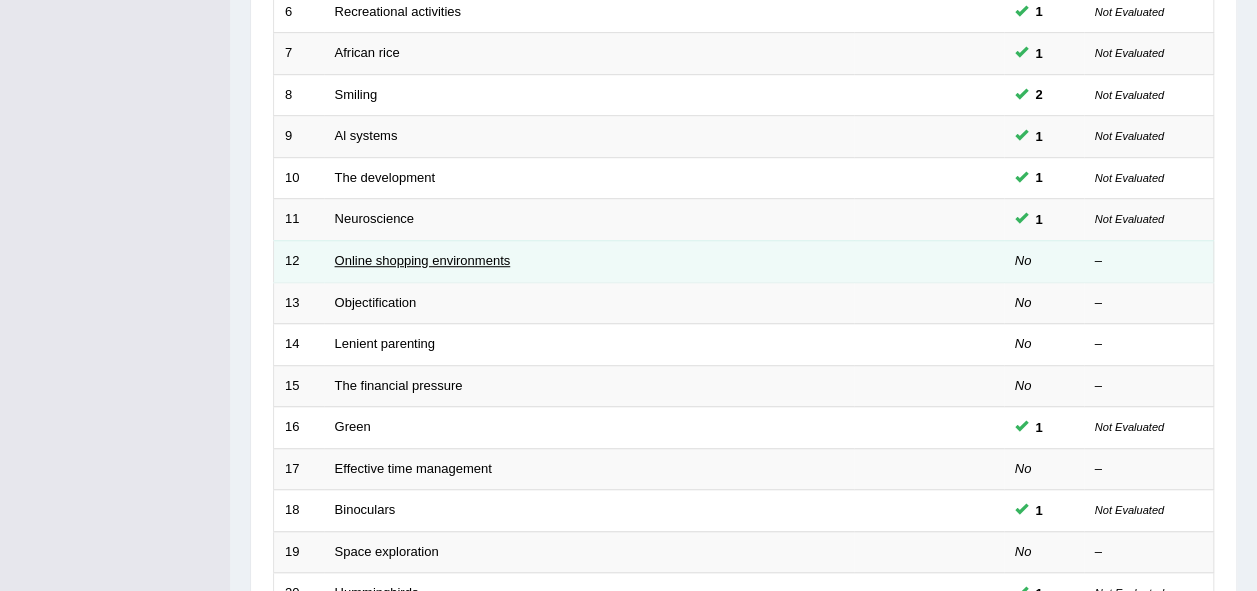 click on "Online shopping environments" at bounding box center (423, 260) 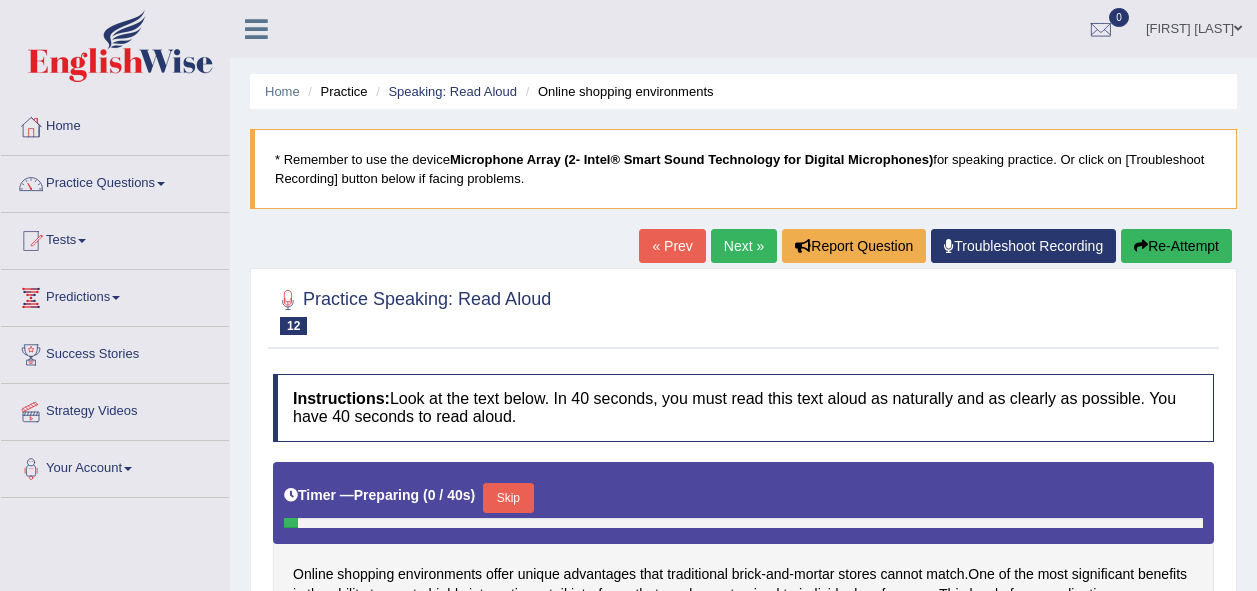 scroll, scrollTop: 200, scrollLeft: 0, axis: vertical 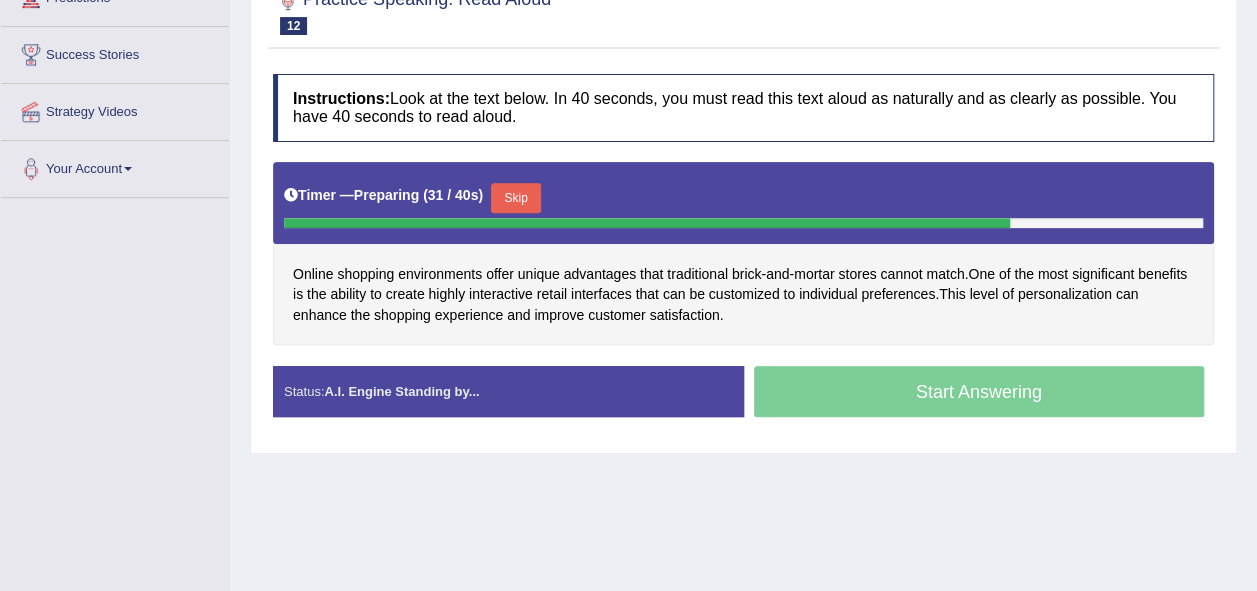 click on "Start Answering" at bounding box center (979, 394) 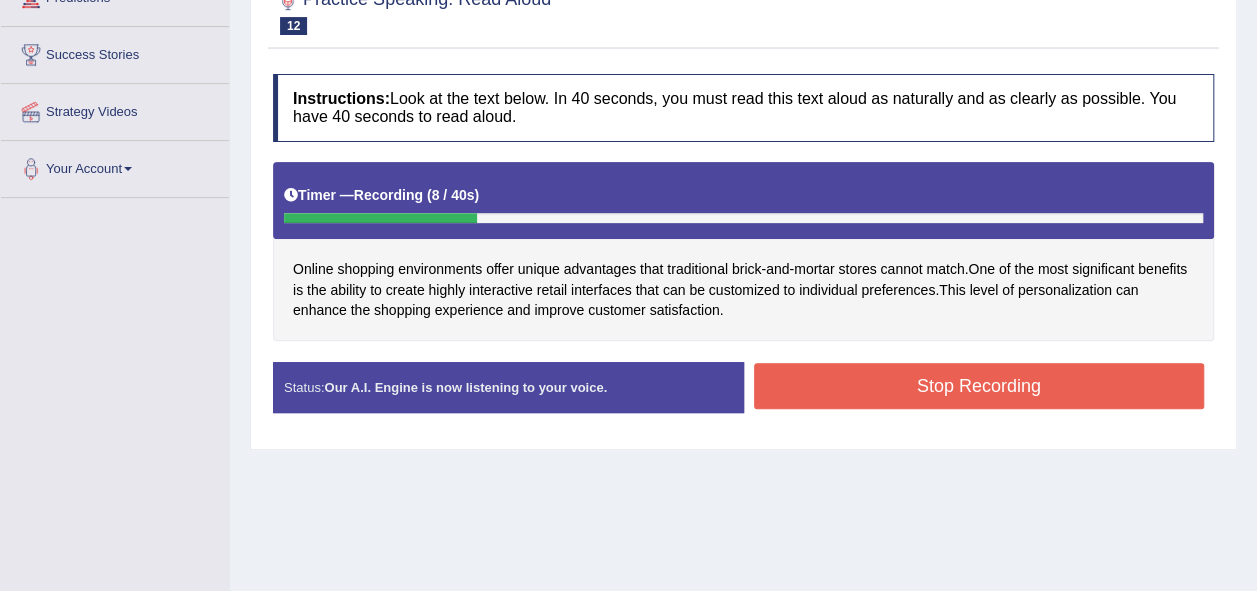 click on "Stop Recording" at bounding box center [979, 386] 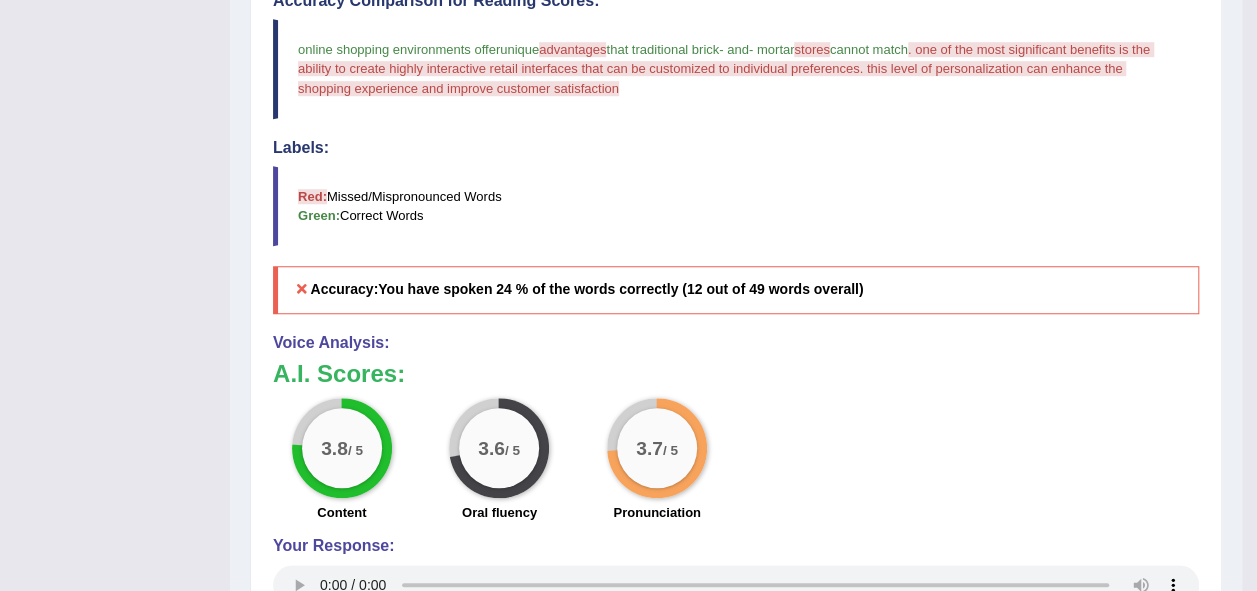 scroll, scrollTop: 700, scrollLeft: 0, axis: vertical 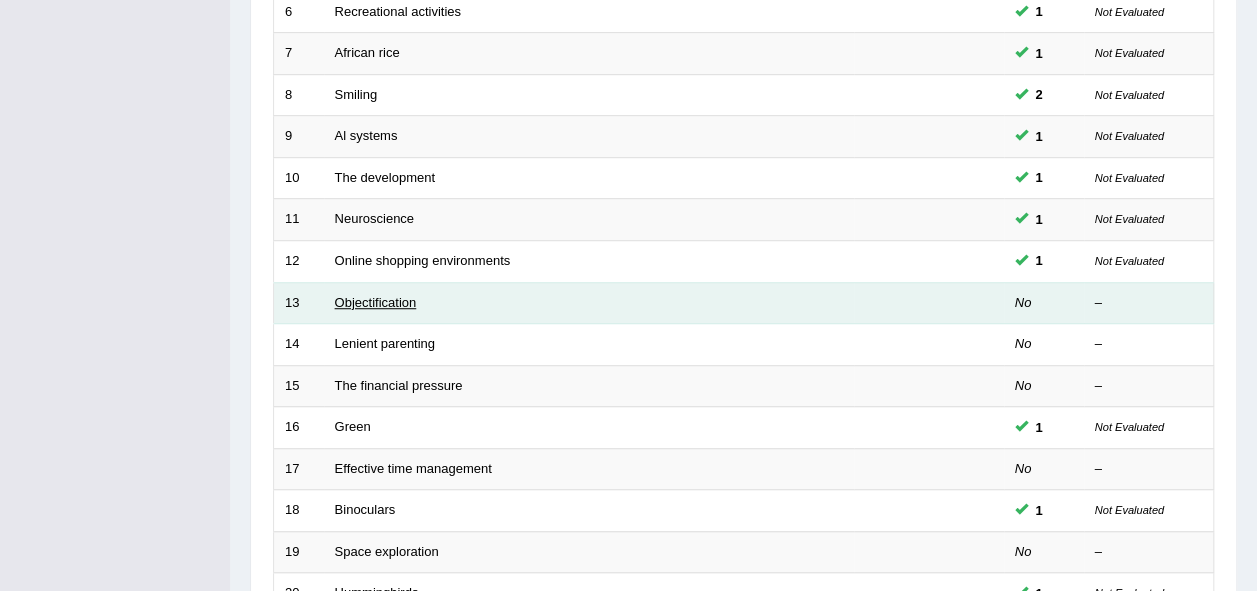 click on "Objectification" at bounding box center (376, 302) 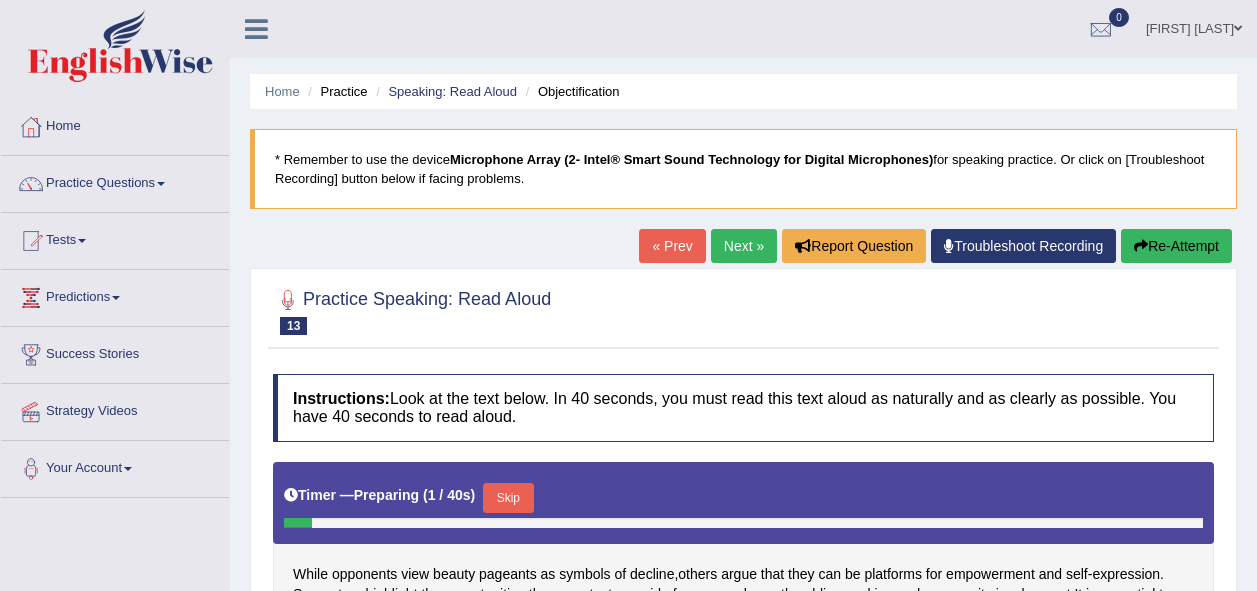 scroll, scrollTop: 300, scrollLeft: 0, axis: vertical 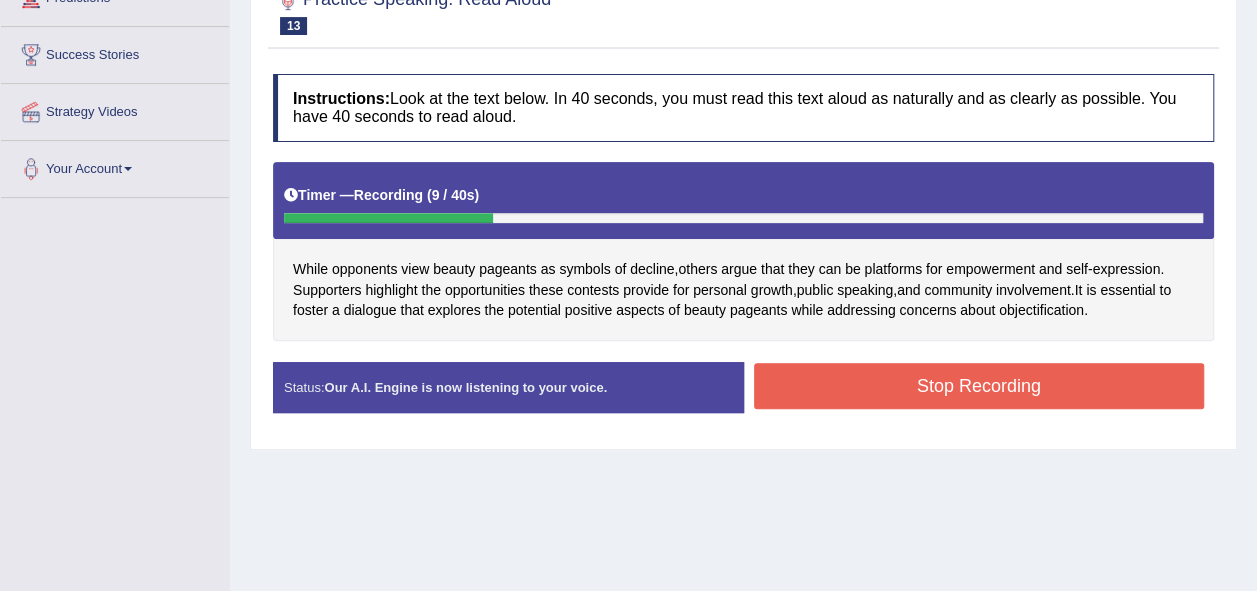 click on "Stop Recording" at bounding box center (979, 386) 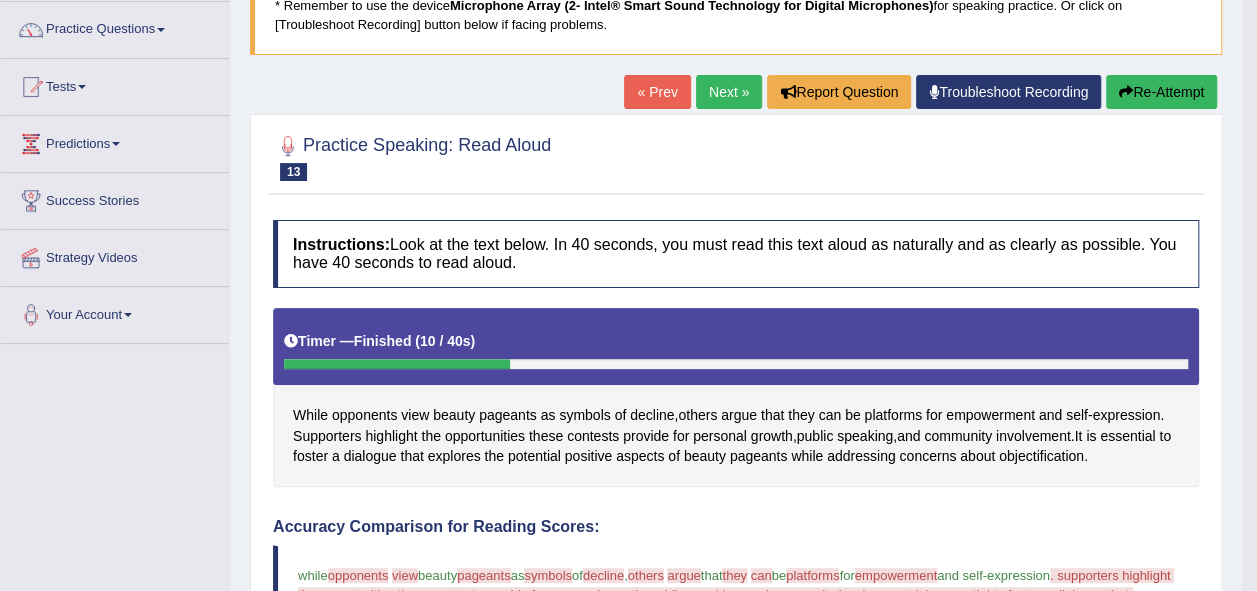 scroll, scrollTop: 146, scrollLeft: 0, axis: vertical 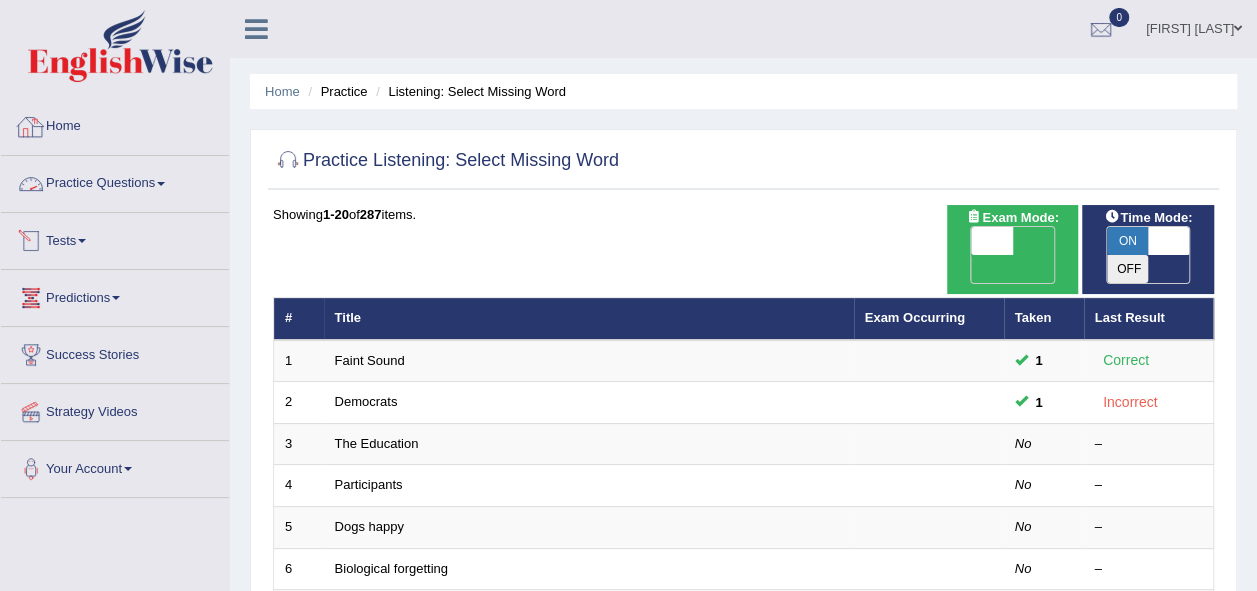 click on "Practice Questions" at bounding box center [115, 181] 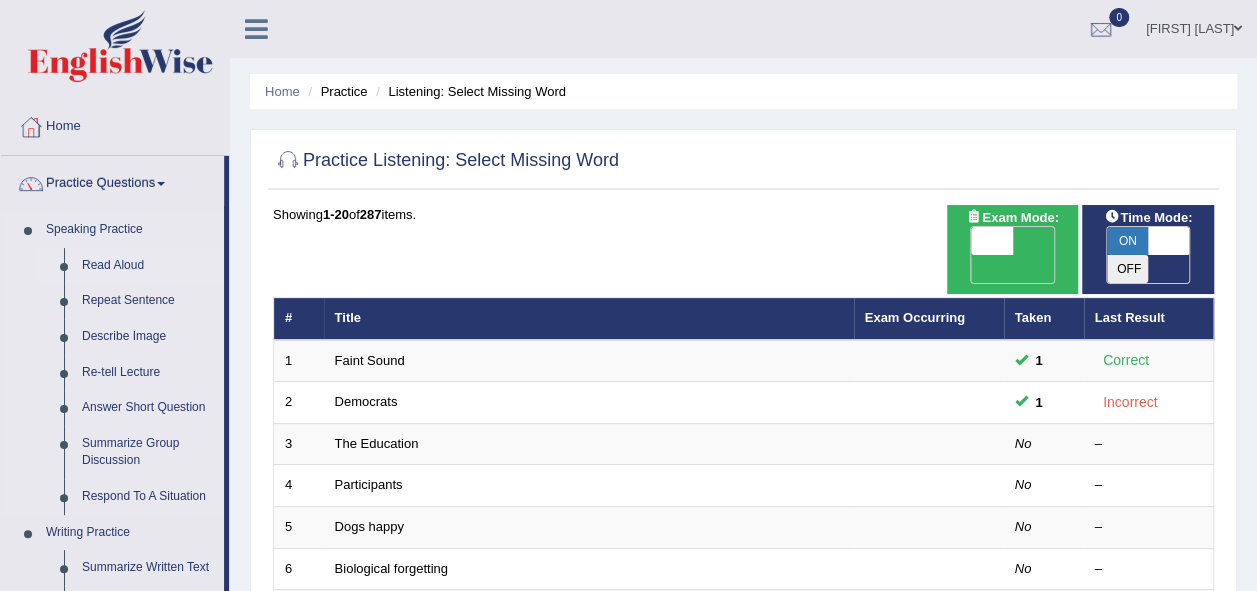click on "Read Aloud" at bounding box center (148, 266) 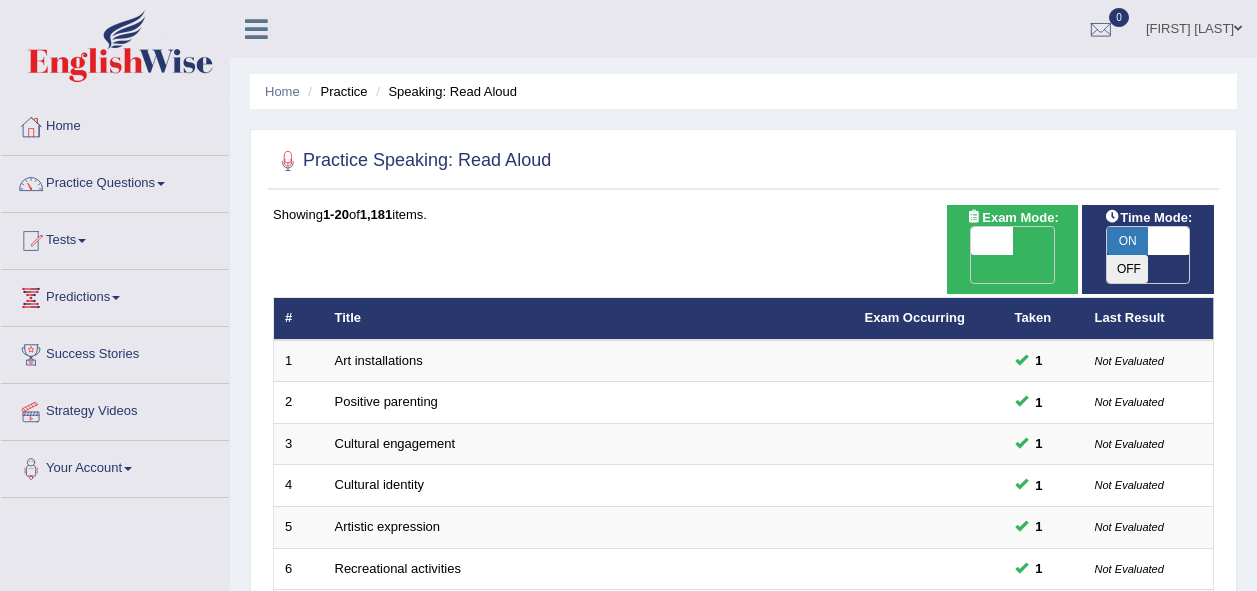 scroll, scrollTop: 200, scrollLeft: 0, axis: vertical 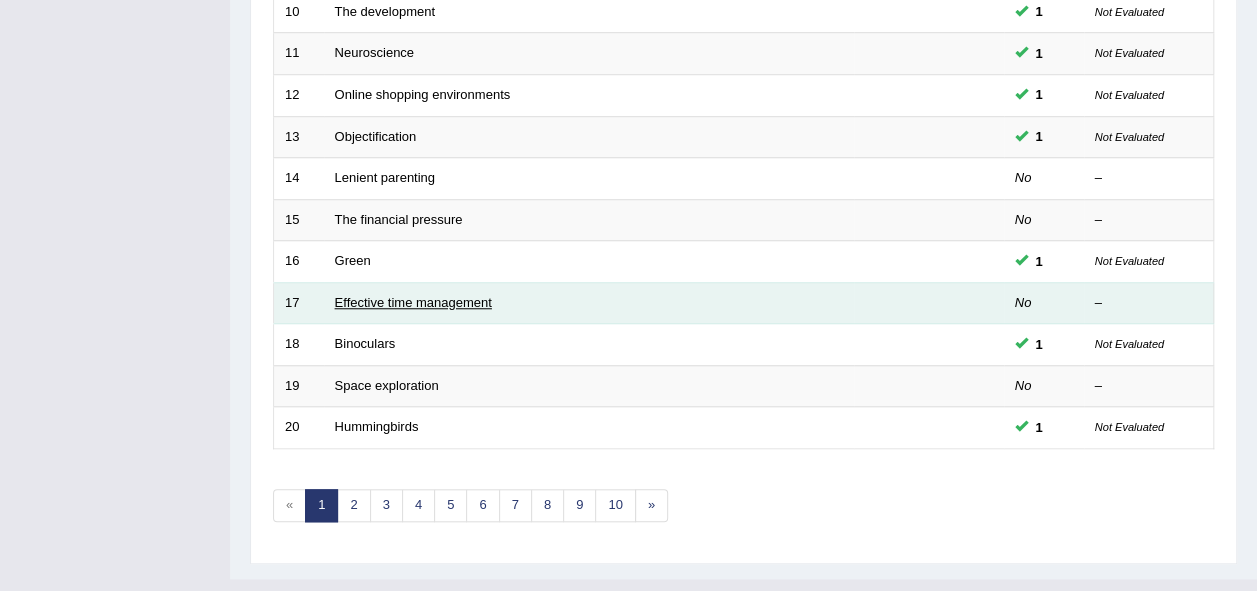 click on "Effective time management" at bounding box center (413, 302) 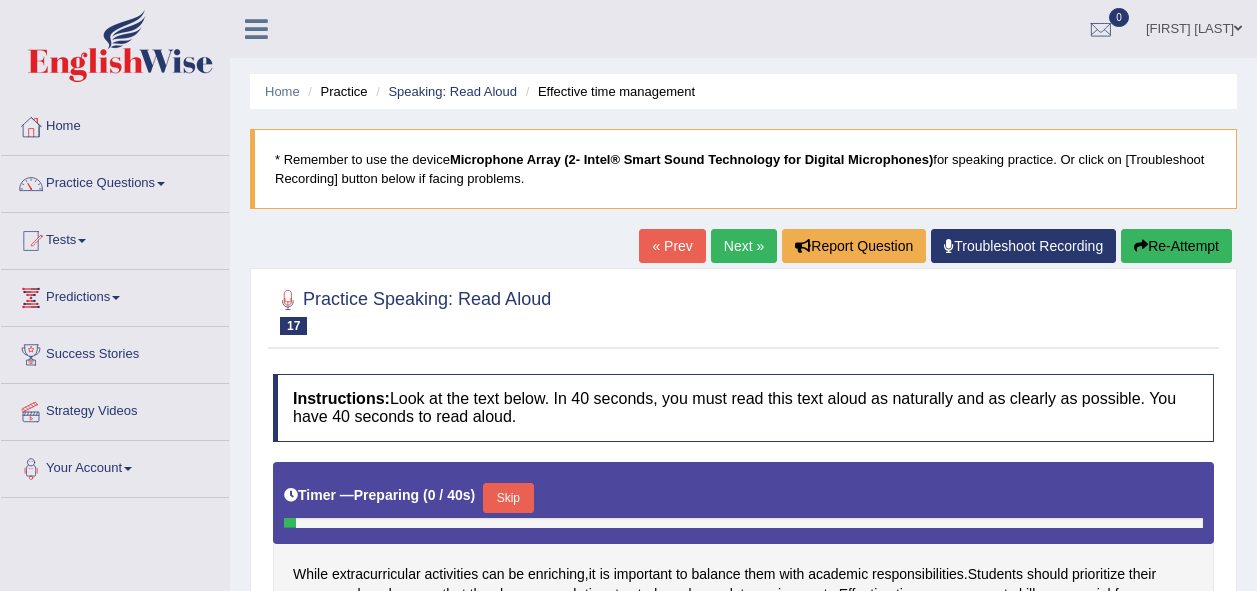 scroll, scrollTop: 300, scrollLeft: 0, axis: vertical 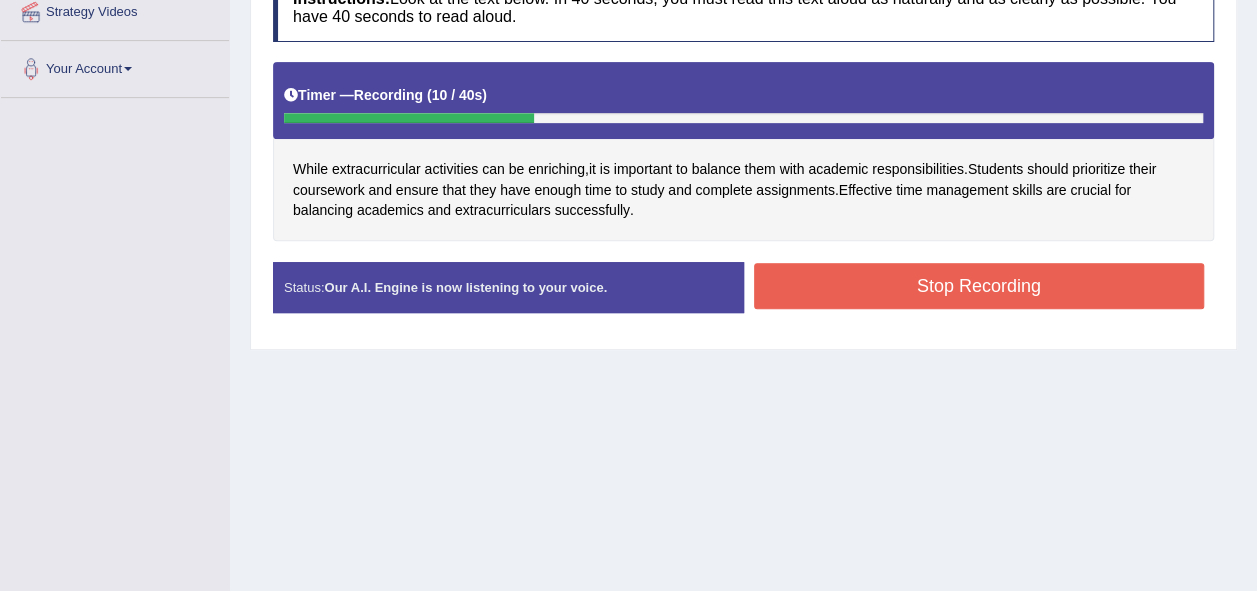 click on "Stop Recording" at bounding box center (979, 286) 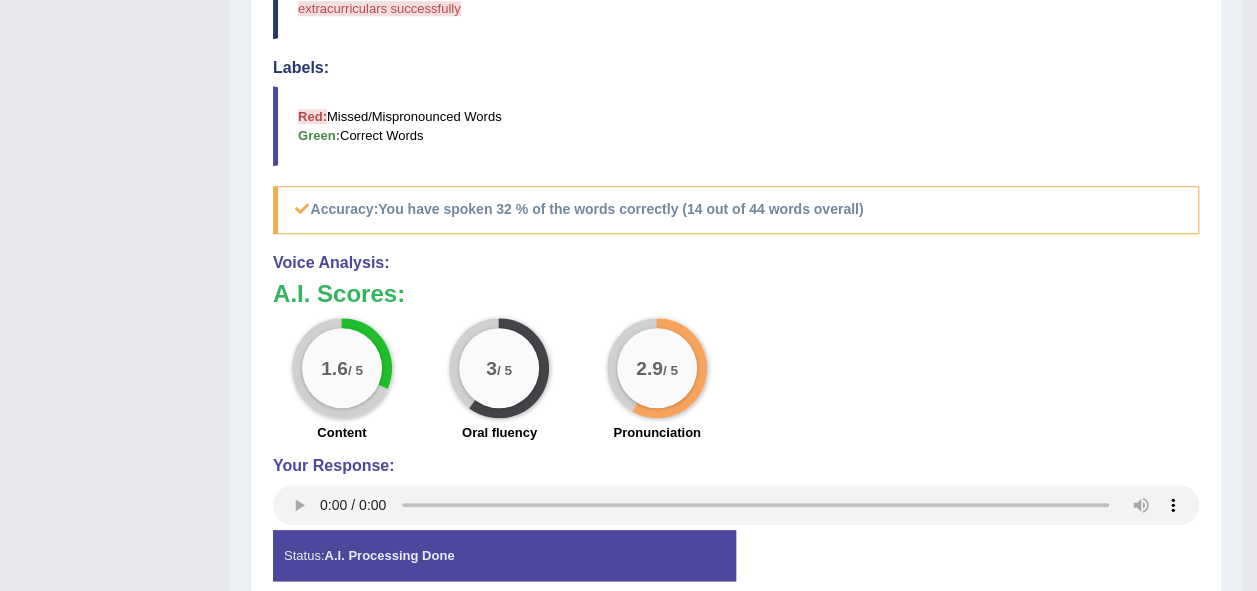 scroll, scrollTop: 800, scrollLeft: 0, axis: vertical 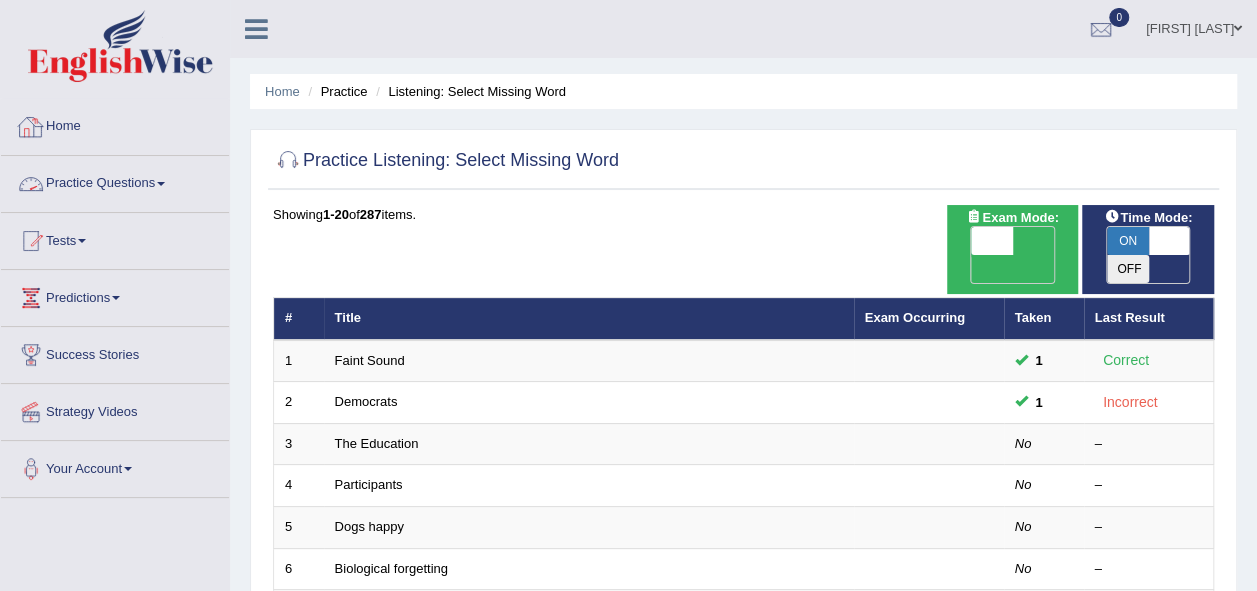 click on "Practice Questions" at bounding box center [115, 181] 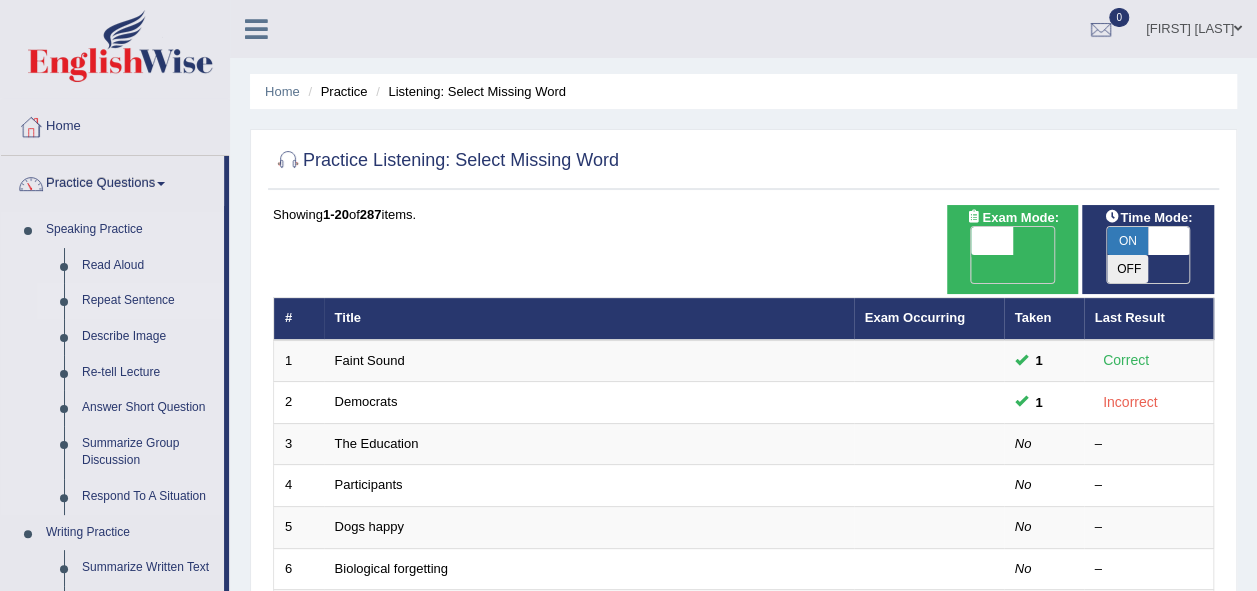 click on "Repeat Sentence" at bounding box center [148, 301] 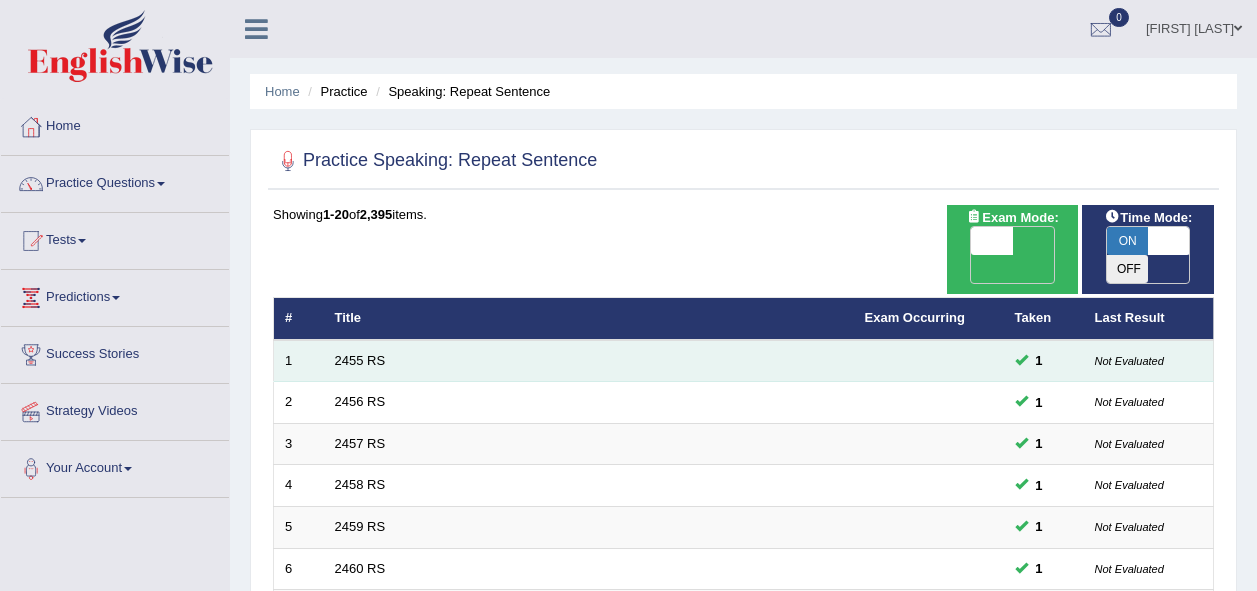 scroll, scrollTop: 0, scrollLeft: 0, axis: both 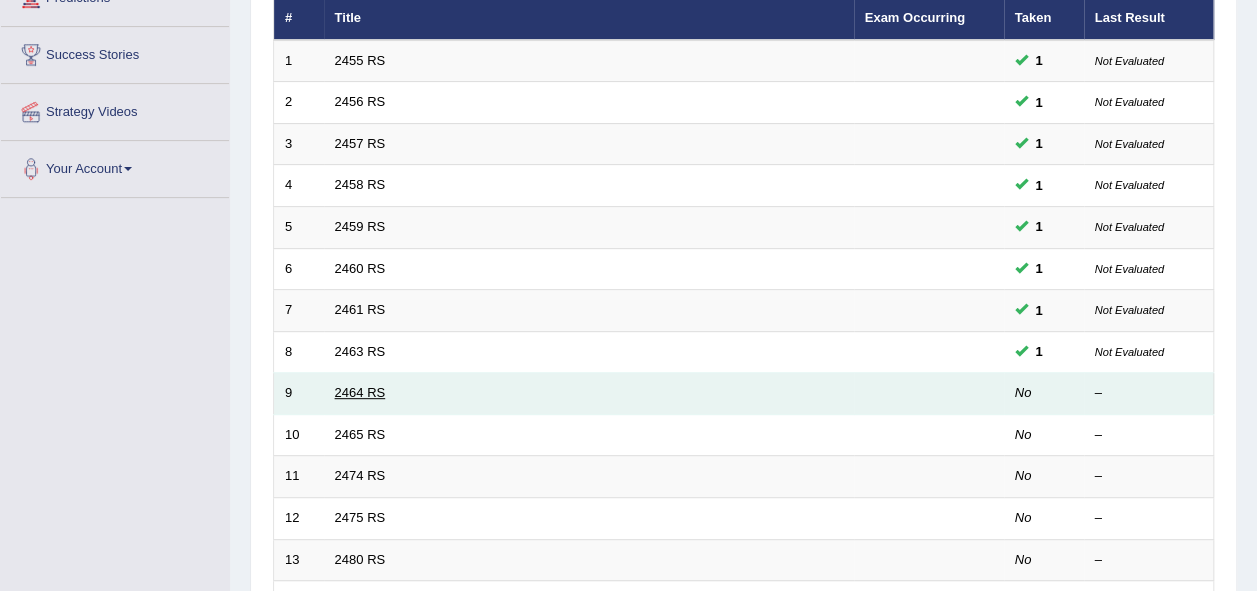 click on "2464 RS" at bounding box center (360, 392) 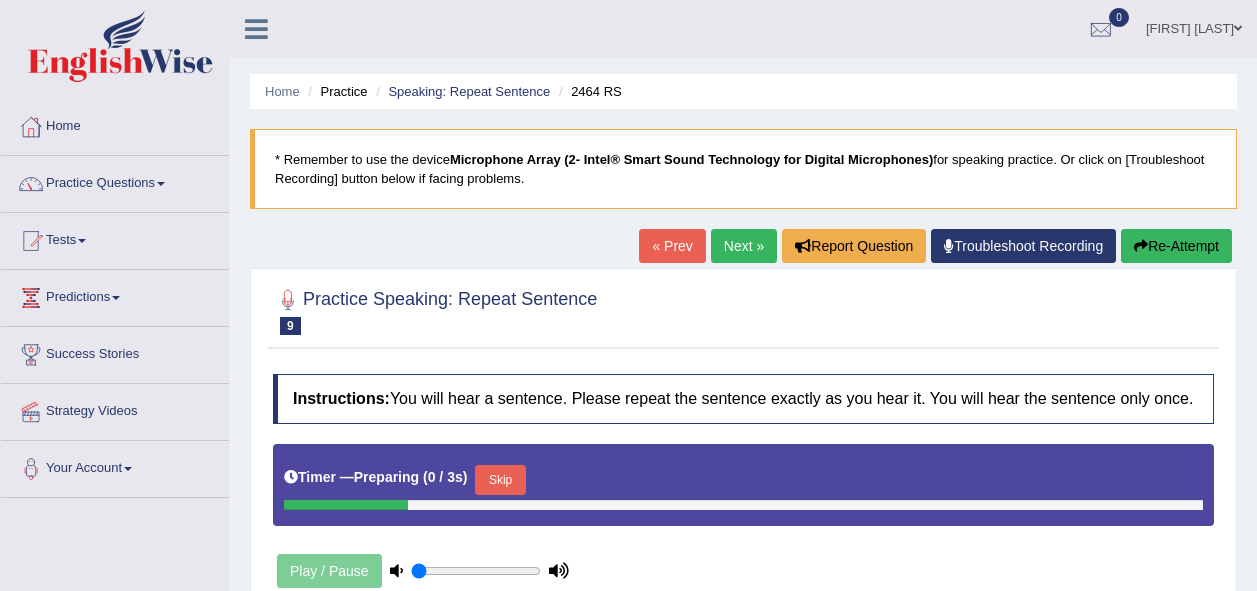 scroll, scrollTop: 0, scrollLeft: 0, axis: both 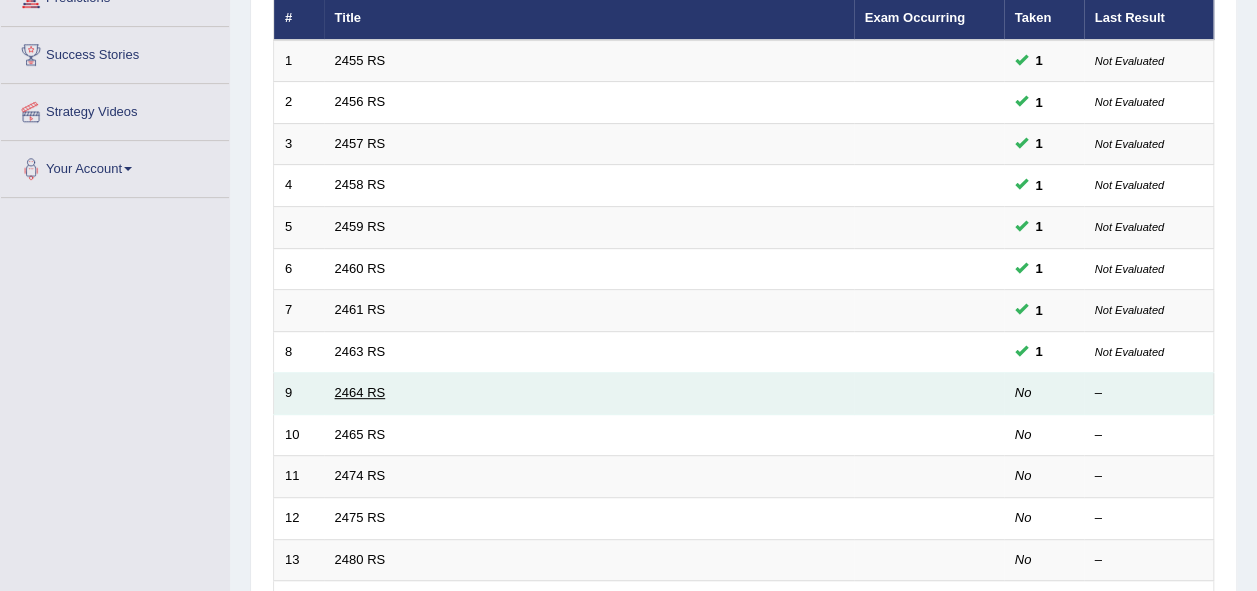 click on "2464 RS" at bounding box center (360, 392) 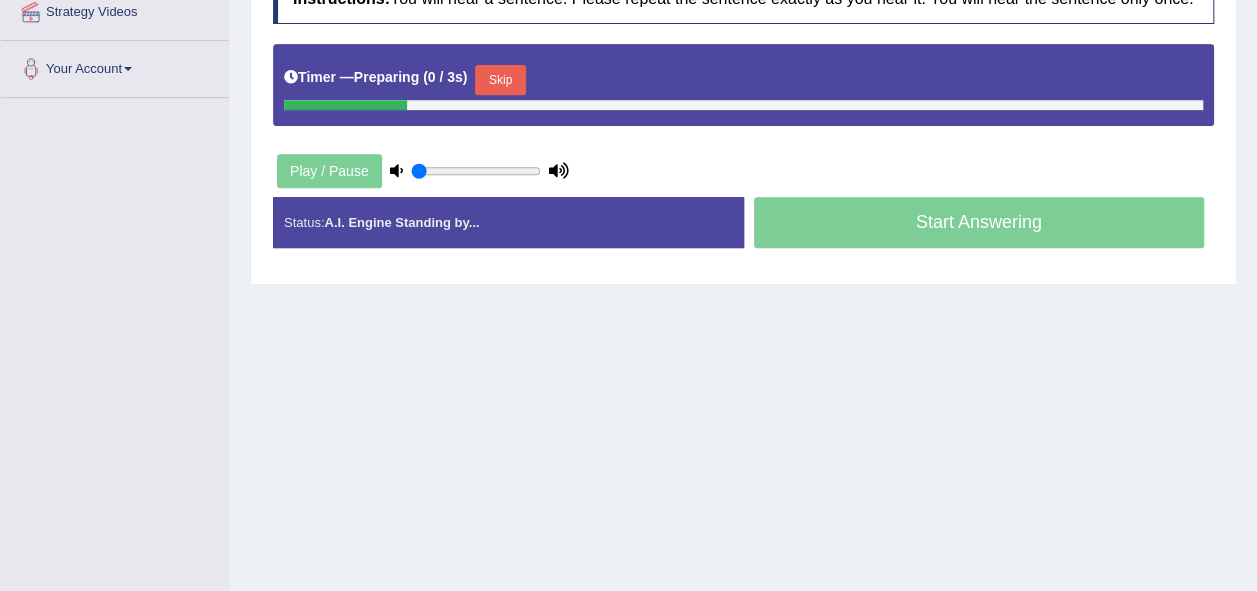 scroll, scrollTop: 400, scrollLeft: 0, axis: vertical 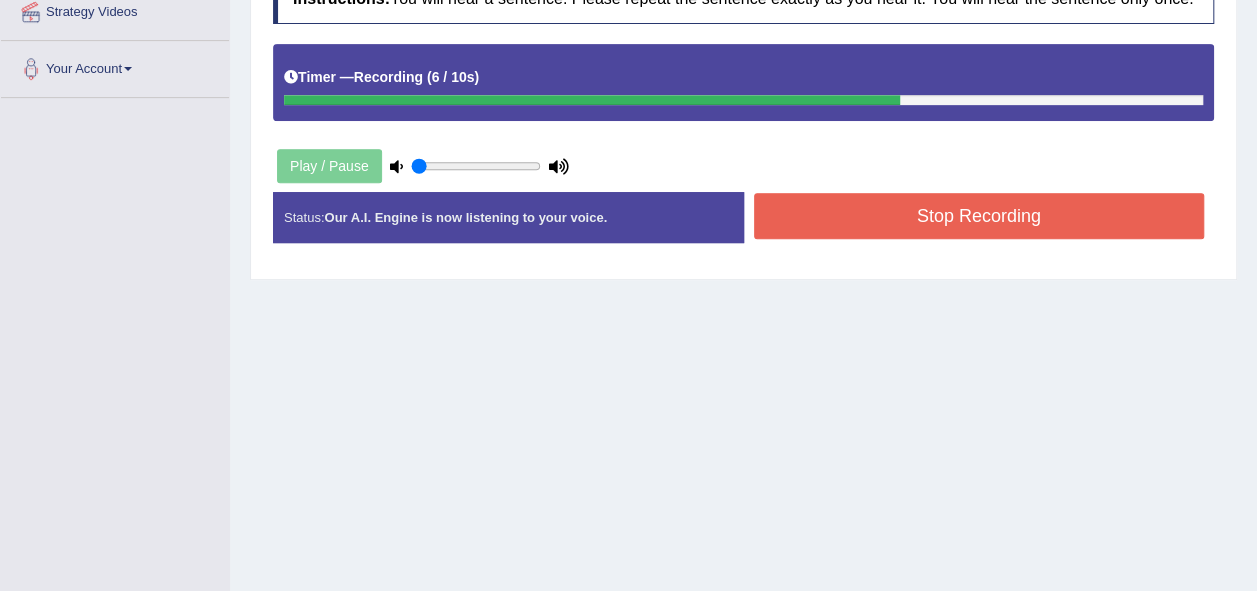 click on "Stop Recording" at bounding box center (979, 216) 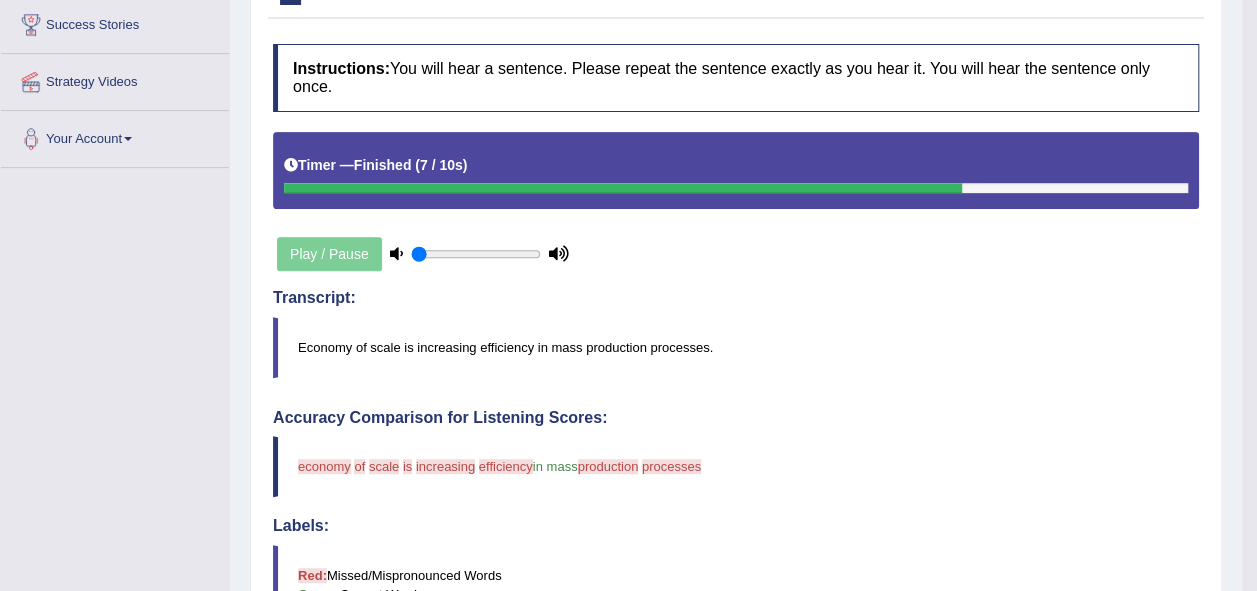 scroll, scrollTop: 300, scrollLeft: 0, axis: vertical 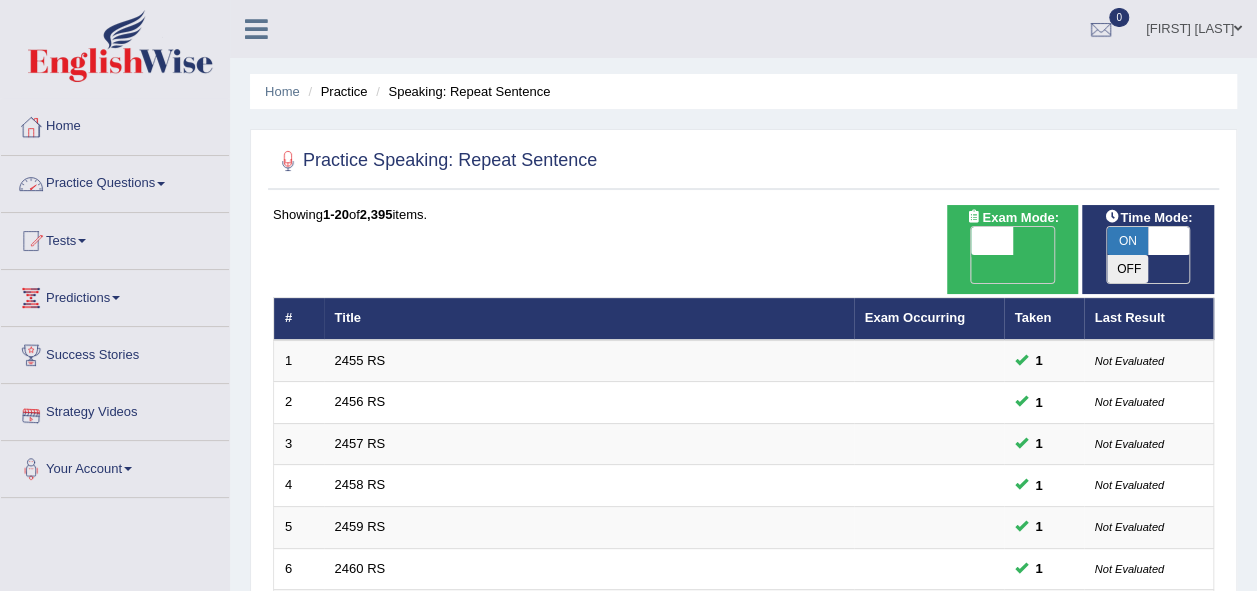click on "Practice Questions" at bounding box center [115, 181] 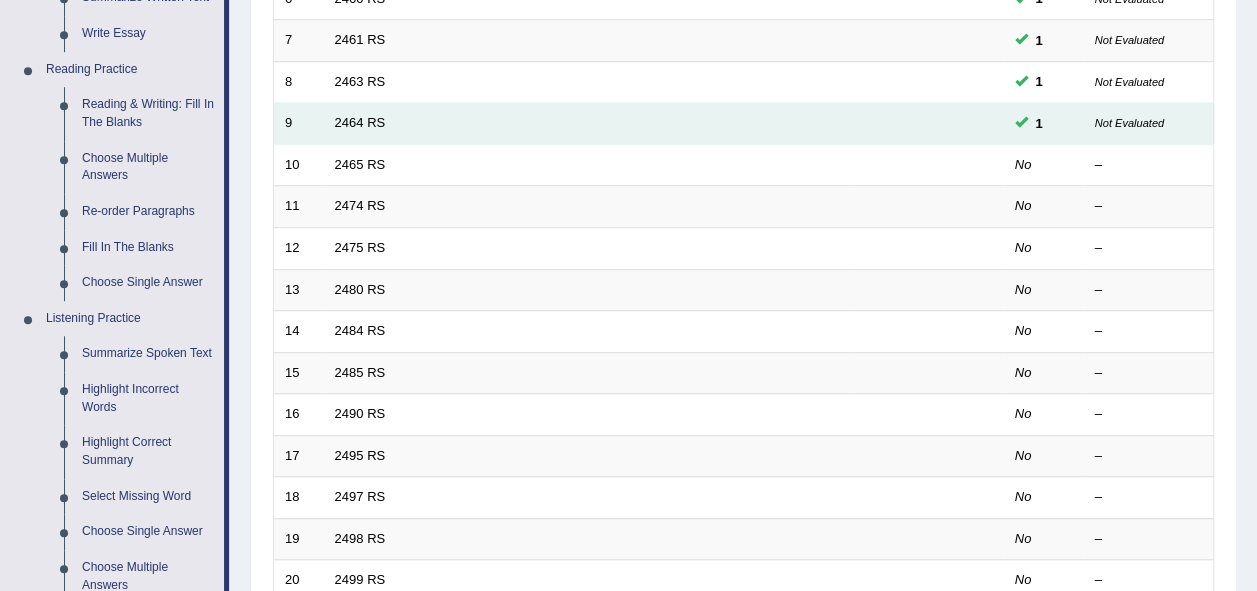 scroll, scrollTop: 600, scrollLeft: 0, axis: vertical 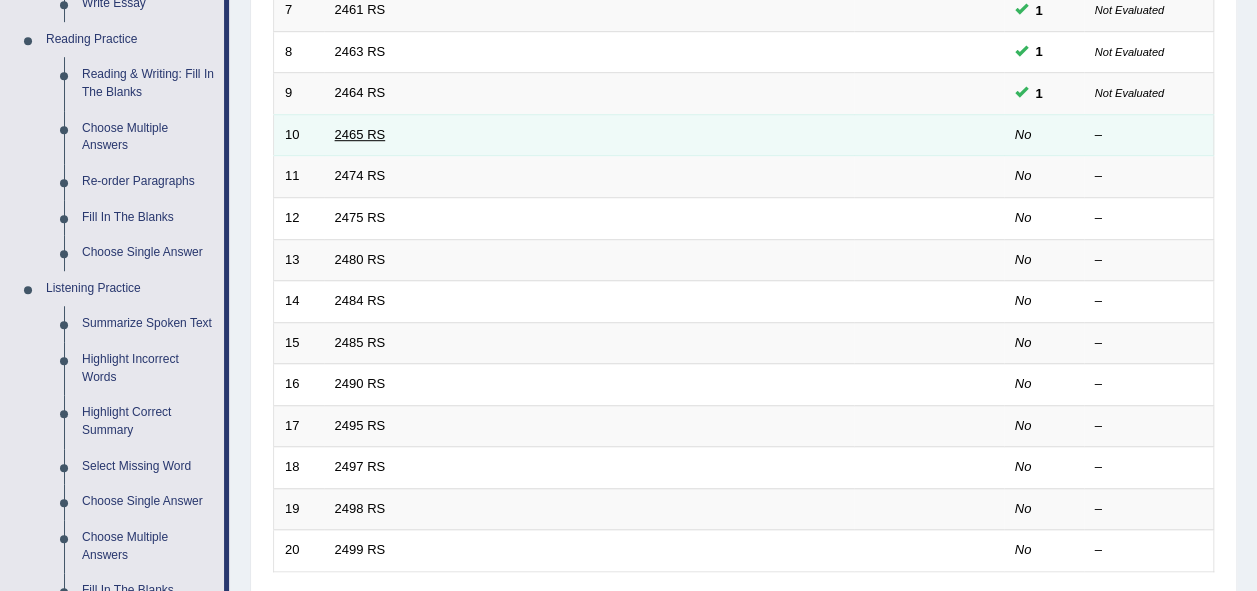 click on "2465 RS" at bounding box center [360, 134] 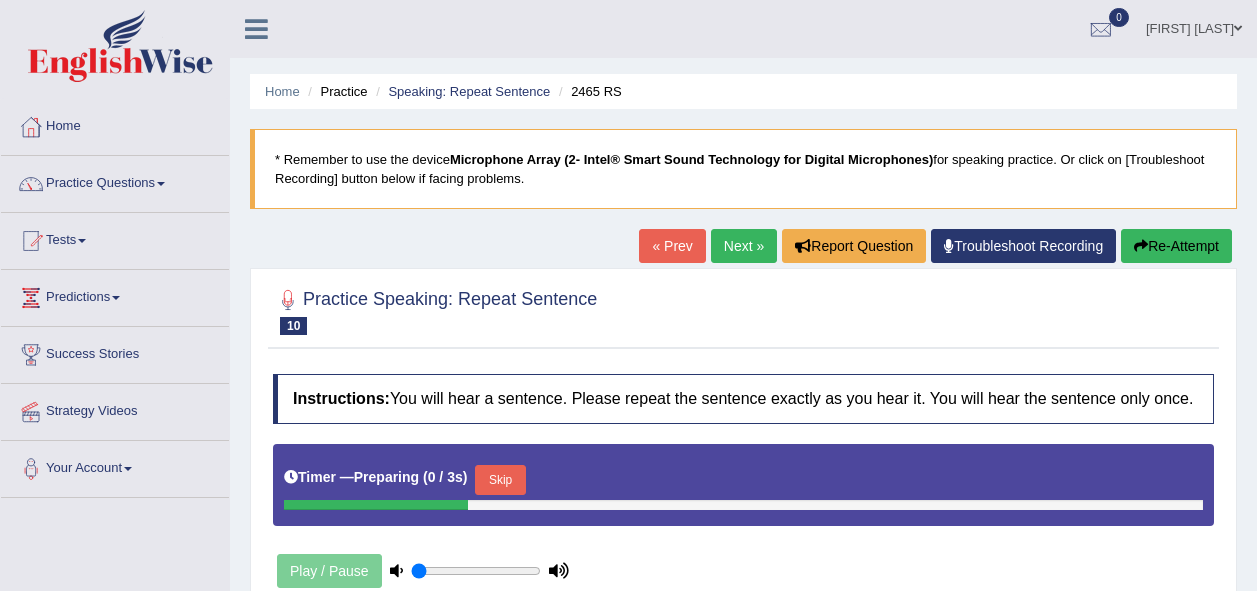 scroll, scrollTop: 69, scrollLeft: 0, axis: vertical 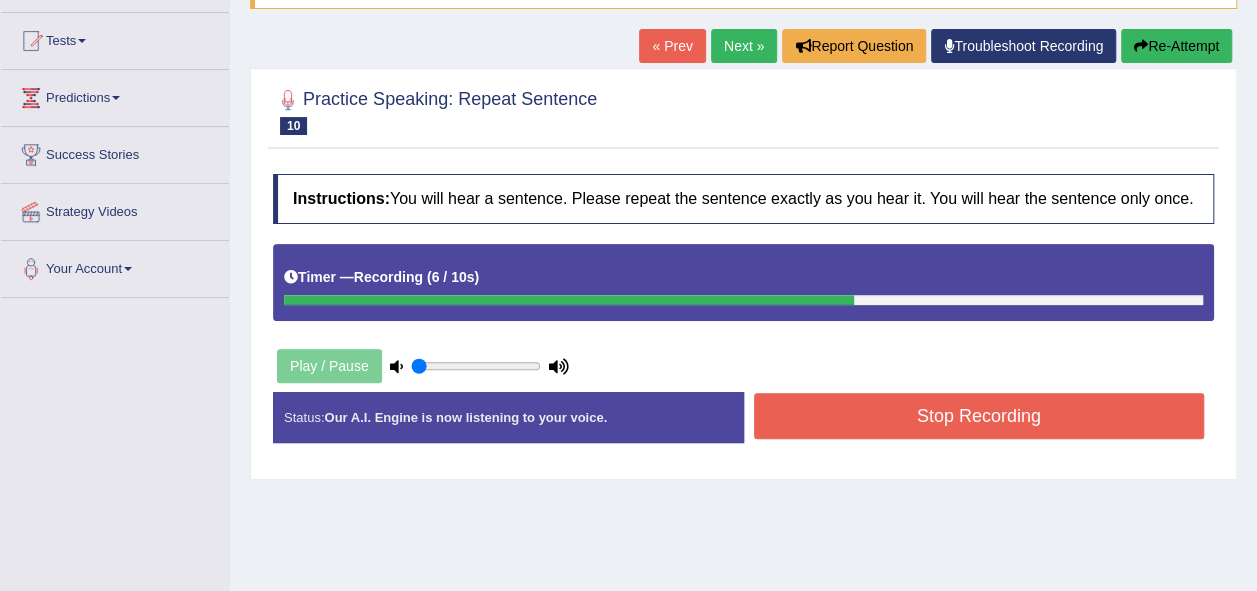 click on "Stop Recording" at bounding box center [979, 416] 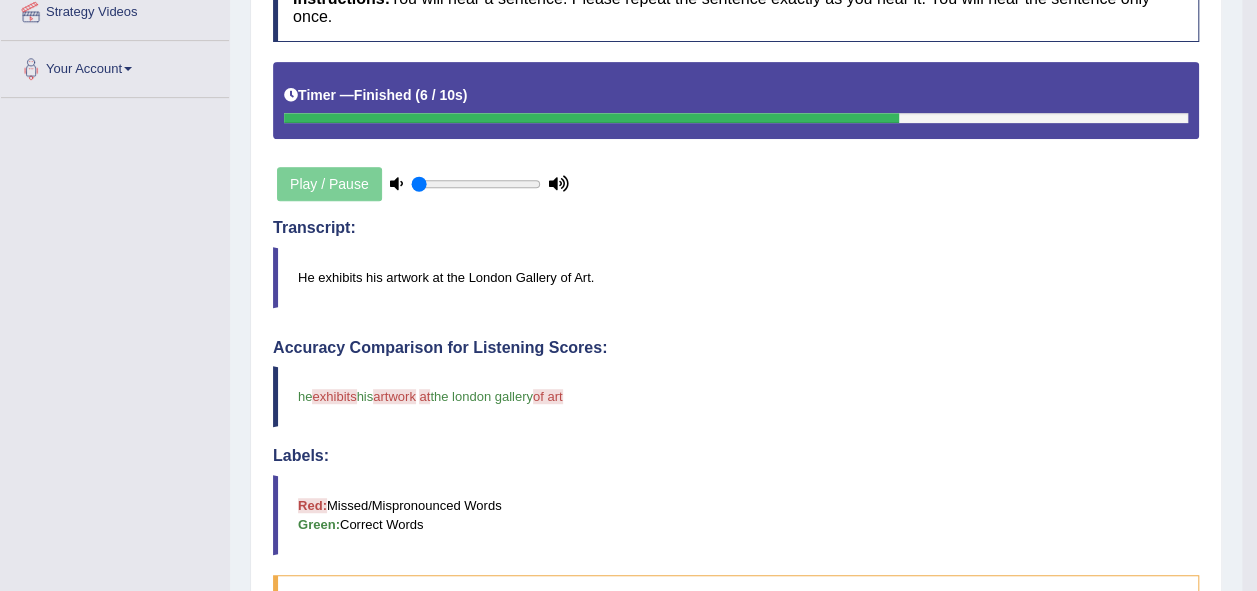 scroll, scrollTop: 700, scrollLeft: 0, axis: vertical 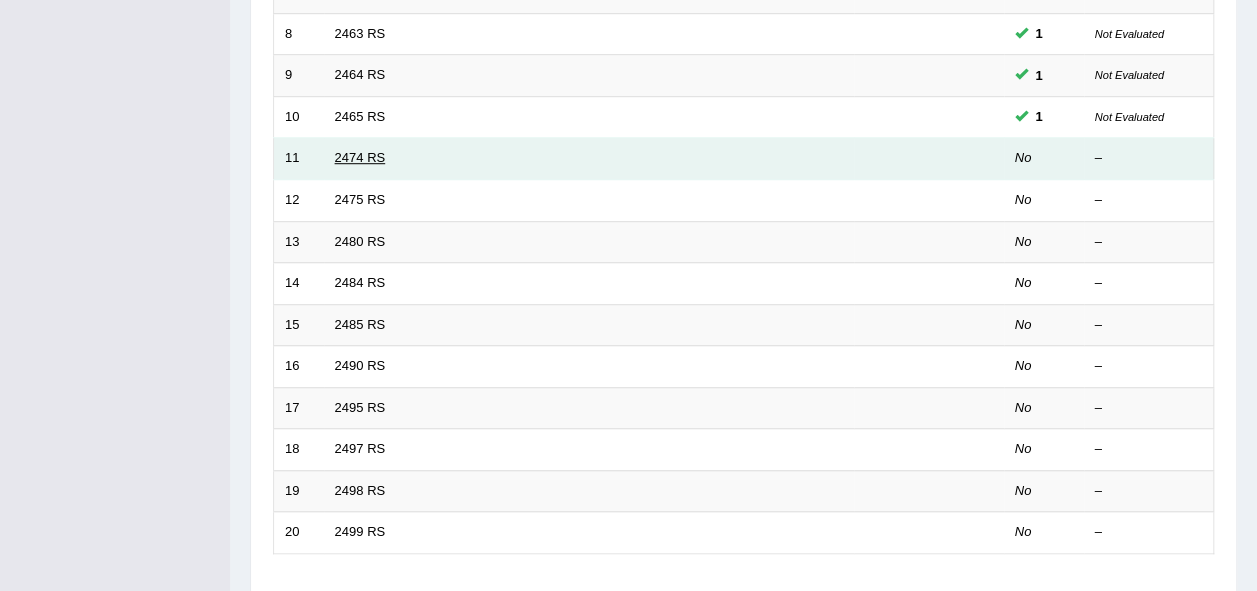 click on "2474 RS" at bounding box center (360, 157) 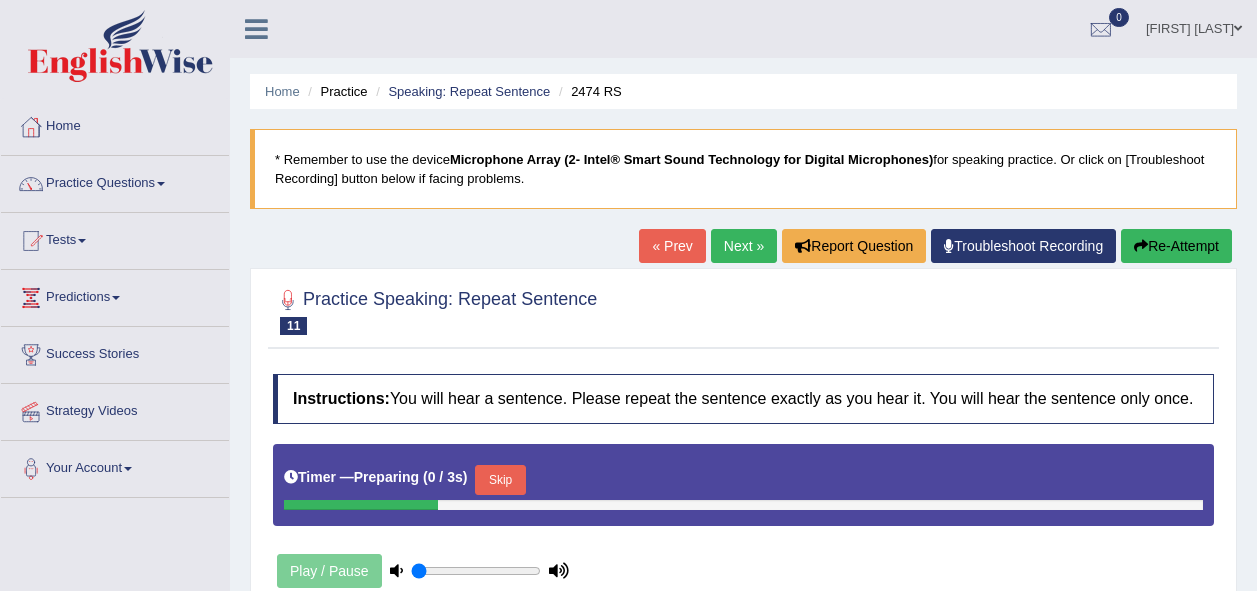 scroll, scrollTop: 201, scrollLeft: 0, axis: vertical 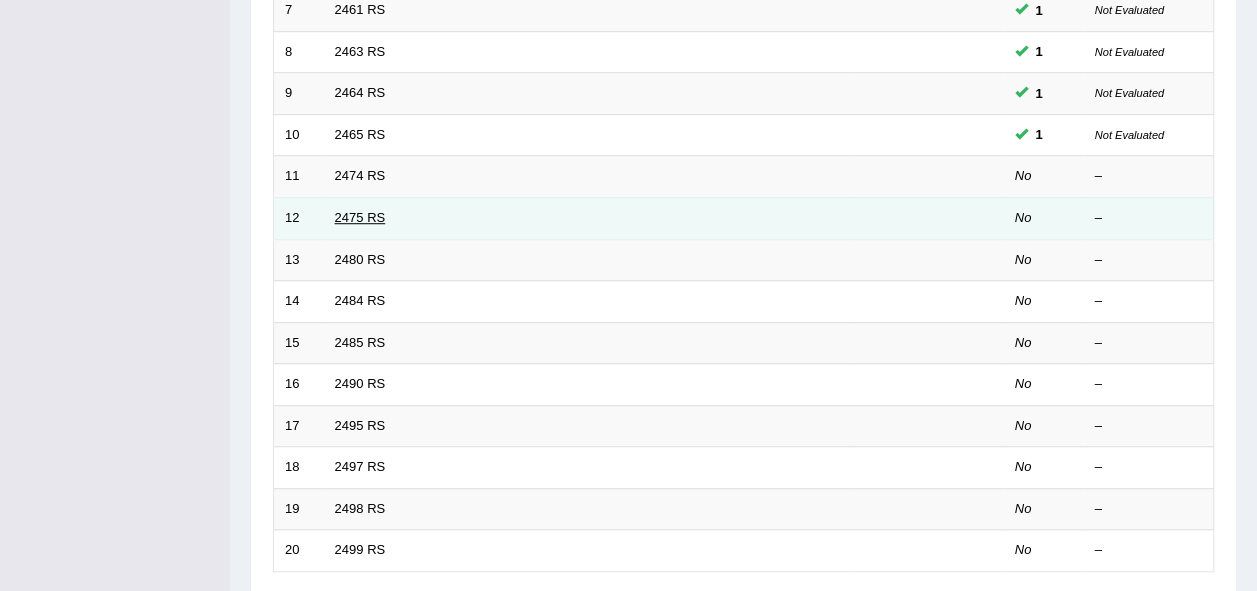 click on "2475 RS" at bounding box center (360, 217) 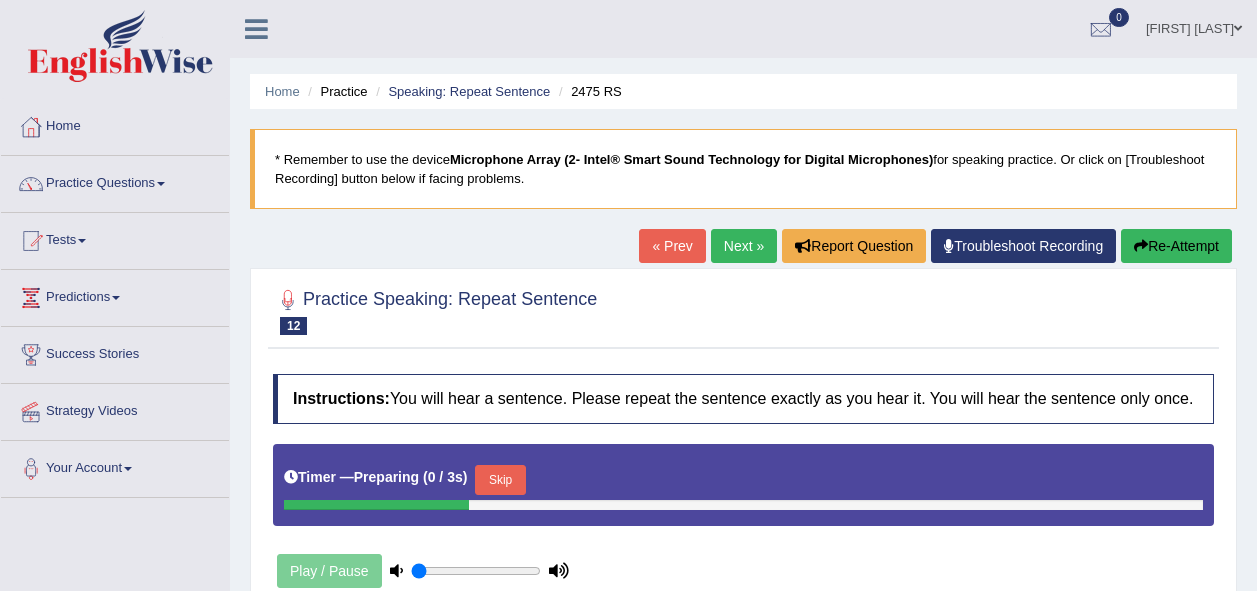 scroll, scrollTop: 200, scrollLeft: 0, axis: vertical 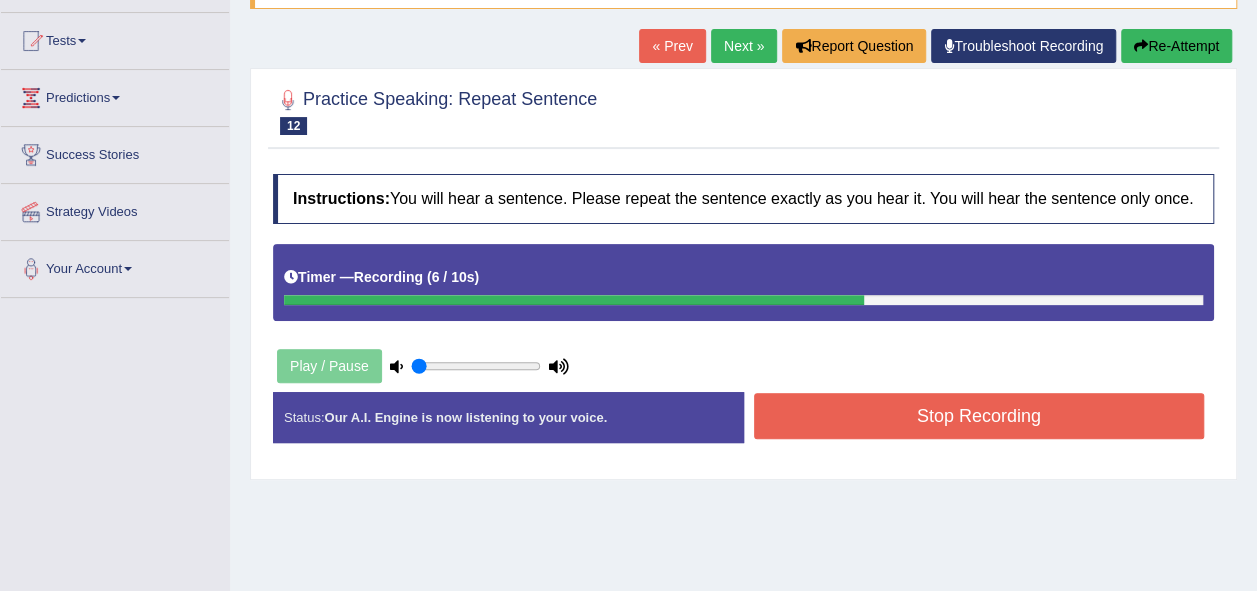 click on "Stop Recording" at bounding box center [979, 416] 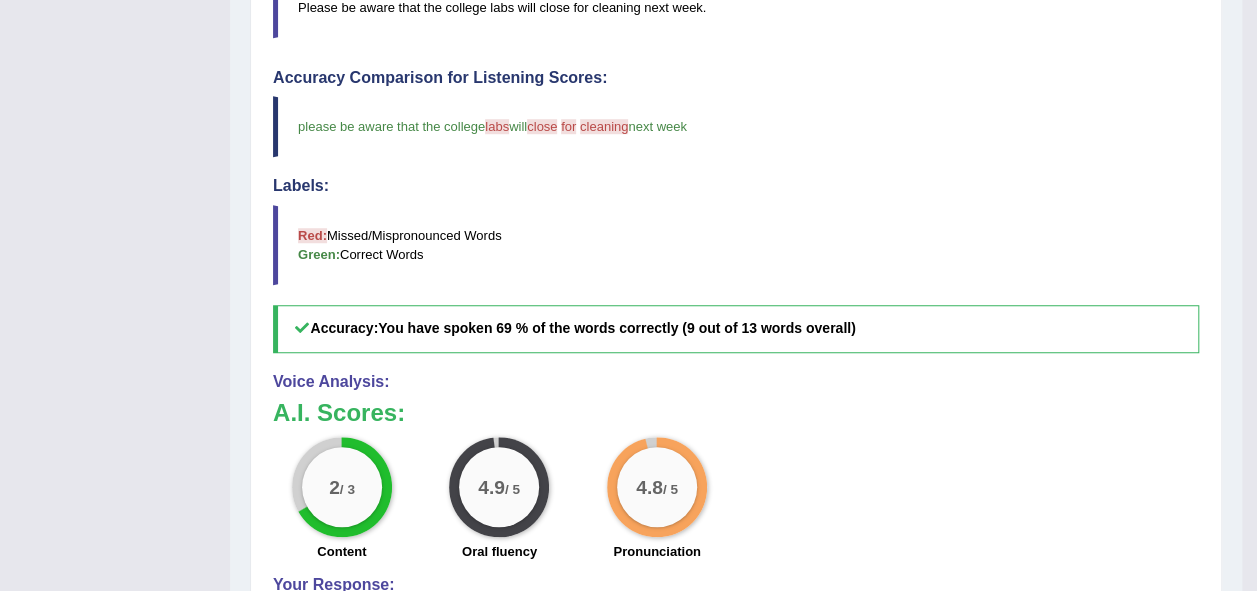 scroll, scrollTop: 700, scrollLeft: 0, axis: vertical 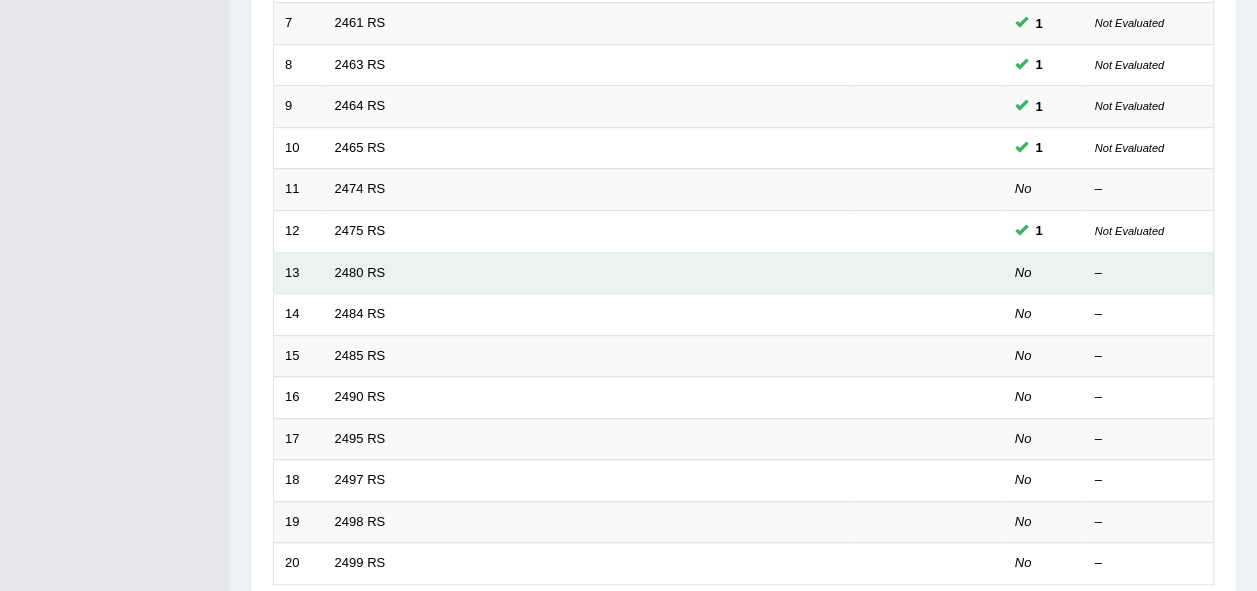 click on "2480 RS" at bounding box center [589, 273] 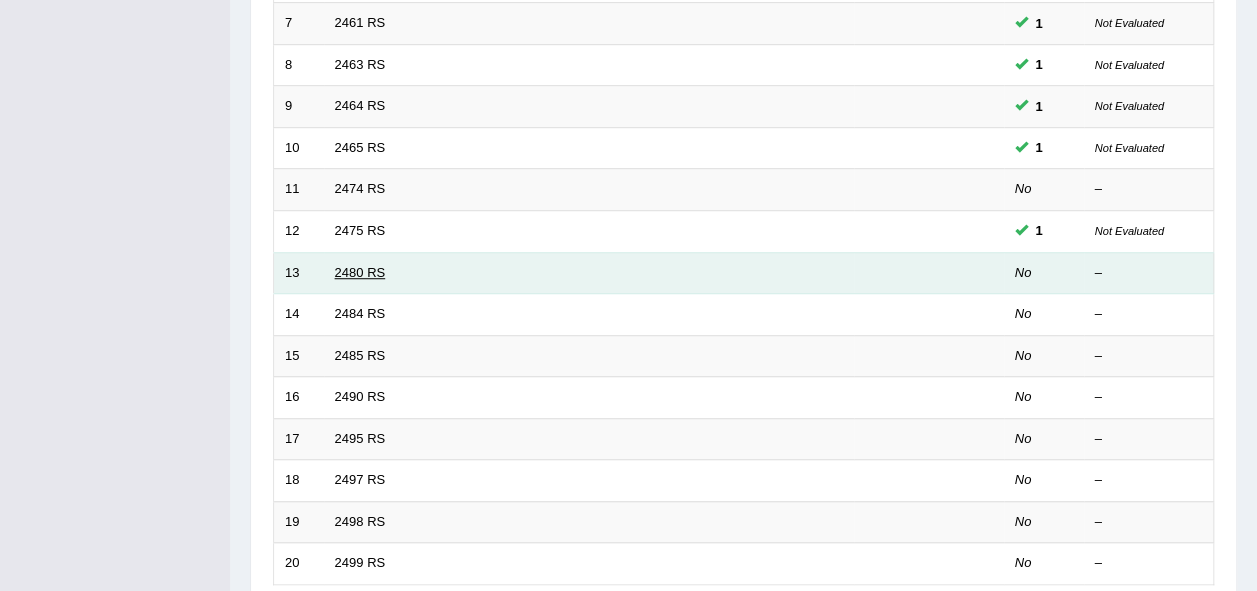click on "2480 RS" at bounding box center [360, 272] 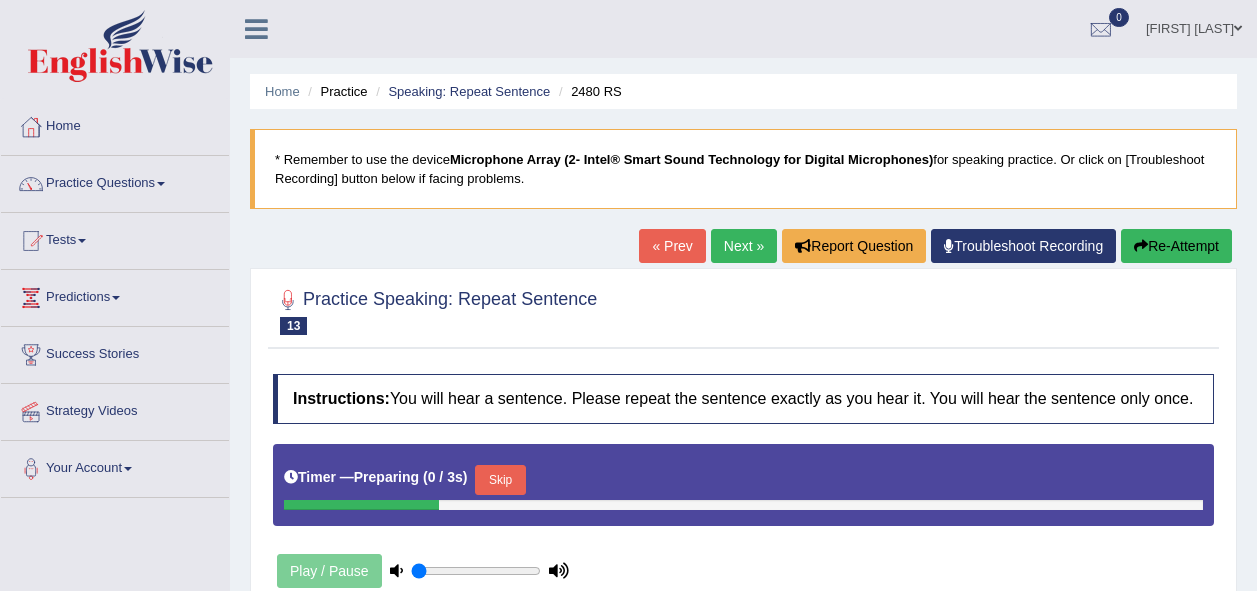 scroll, scrollTop: 458, scrollLeft: 0, axis: vertical 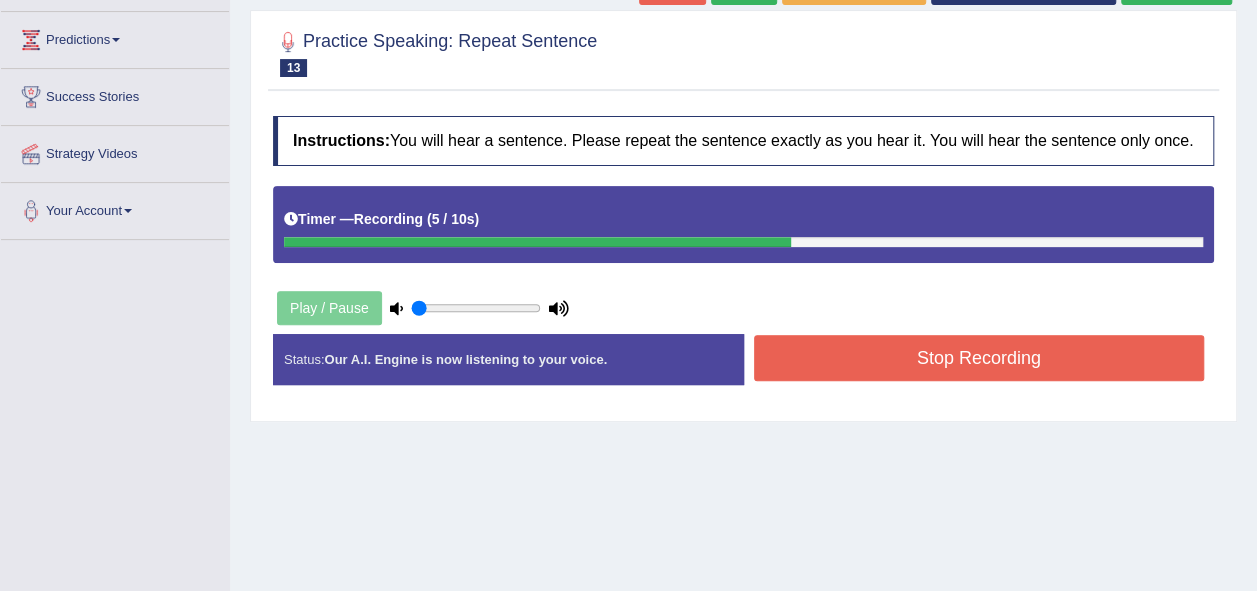 click on "Stop Recording" at bounding box center [979, 358] 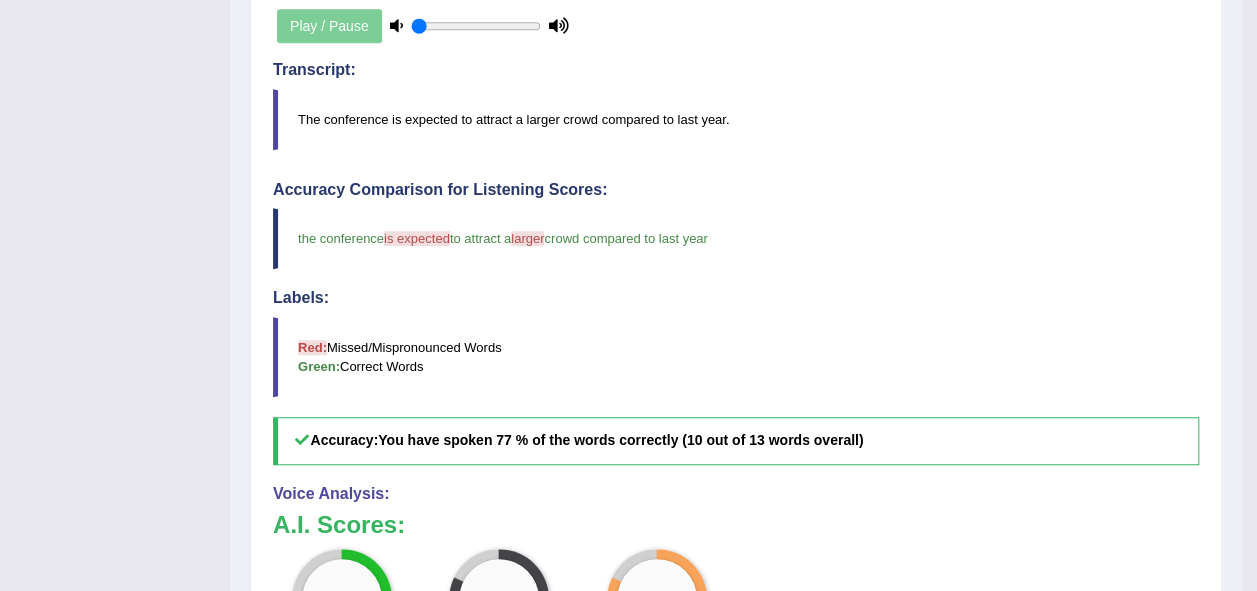 scroll, scrollTop: 658, scrollLeft: 0, axis: vertical 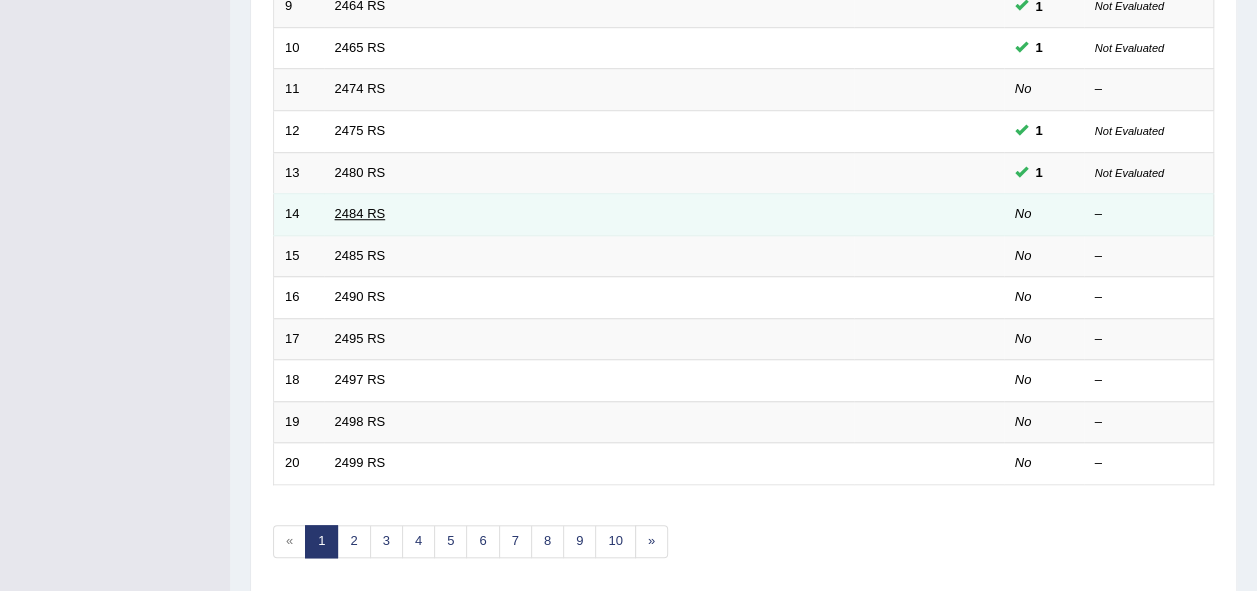 click on "2484 RS" at bounding box center [360, 213] 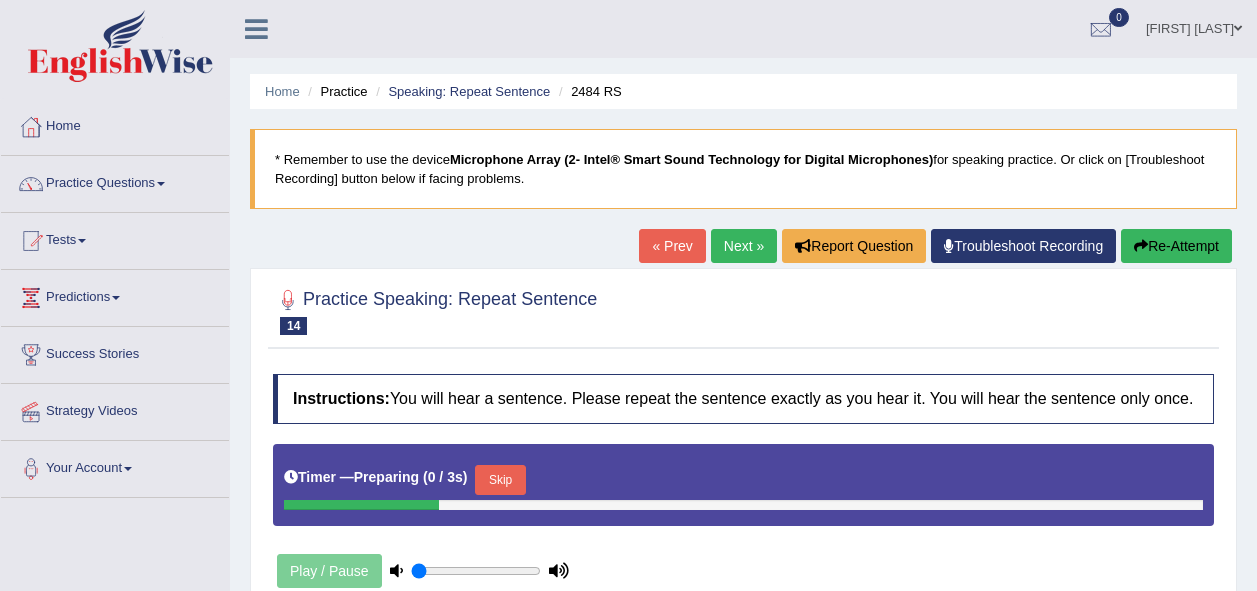 scroll, scrollTop: 200, scrollLeft: 0, axis: vertical 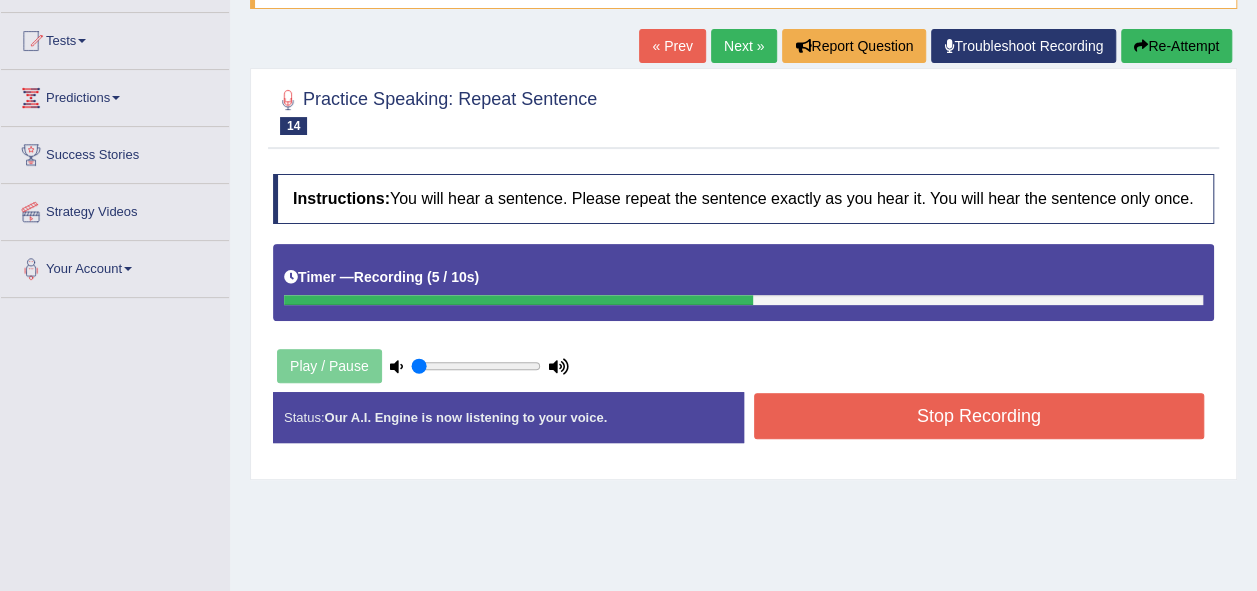 click on "Stop Recording" at bounding box center (979, 416) 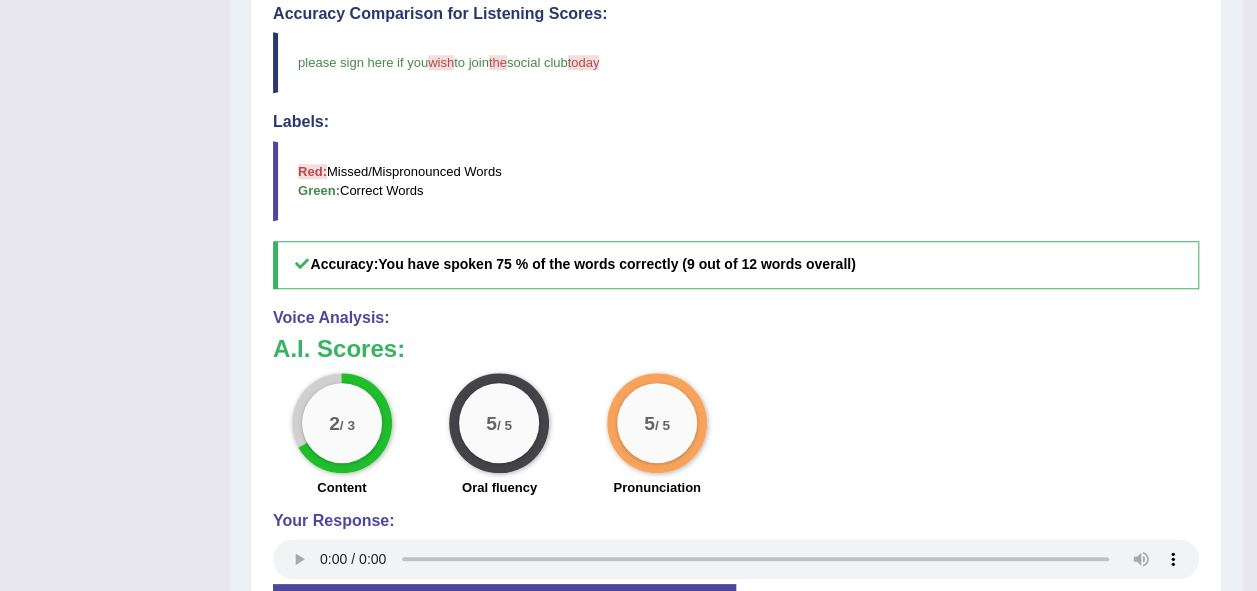 scroll, scrollTop: 800, scrollLeft: 0, axis: vertical 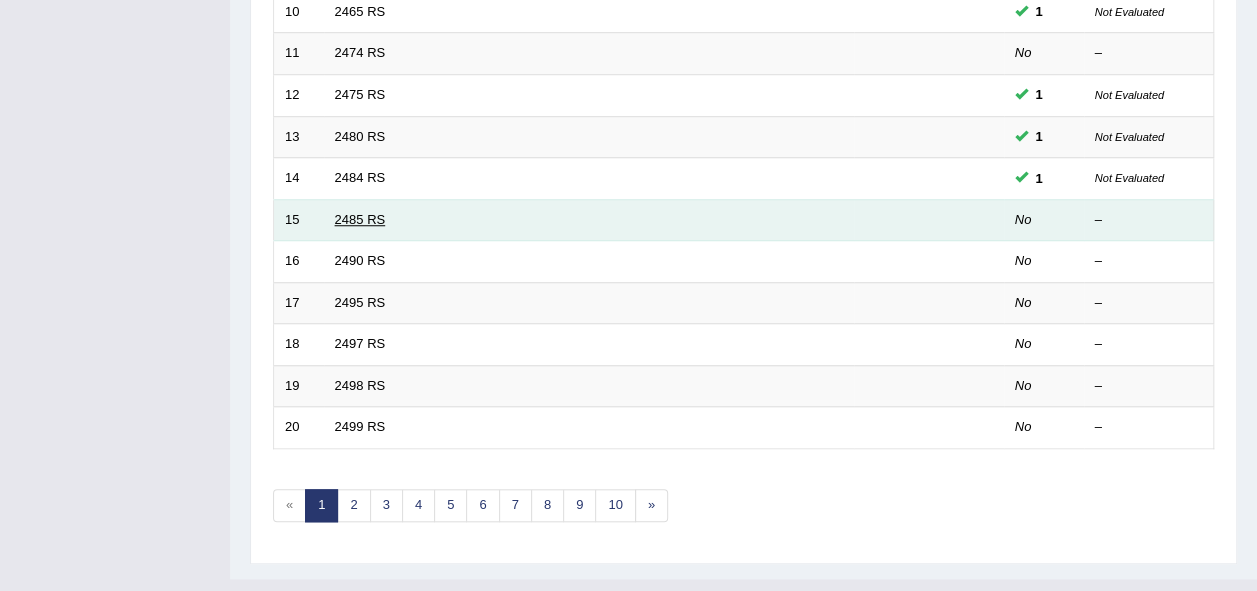 click on "2485 RS" at bounding box center (360, 219) 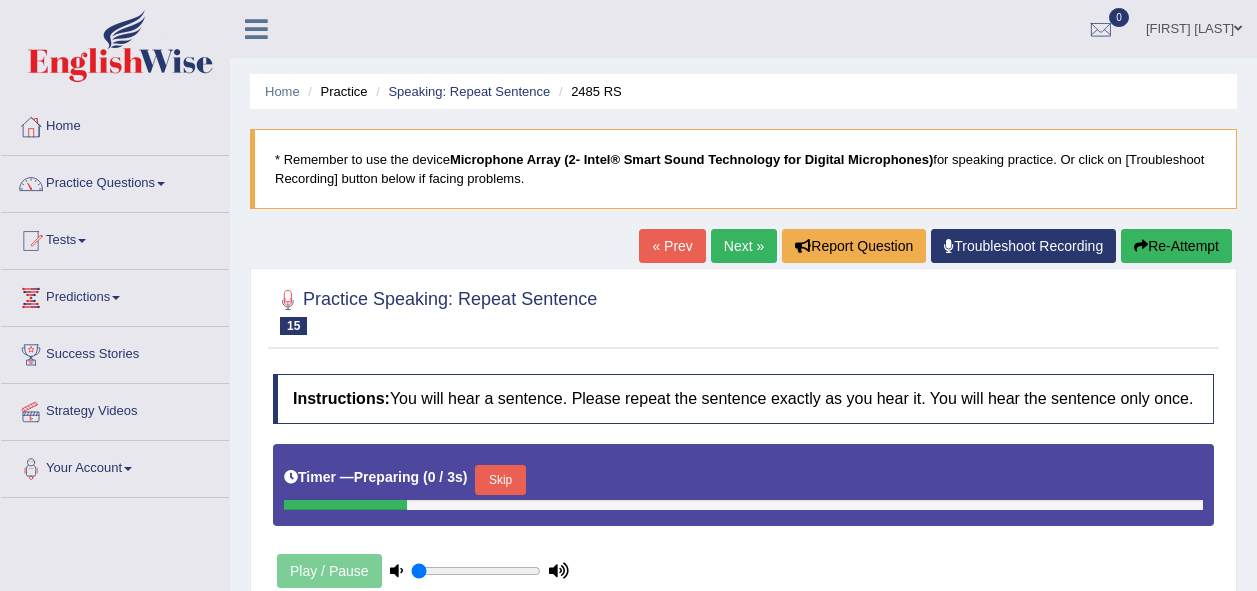 scroll, scrollTop: 67, scrollLeft: 0, axis: vertical 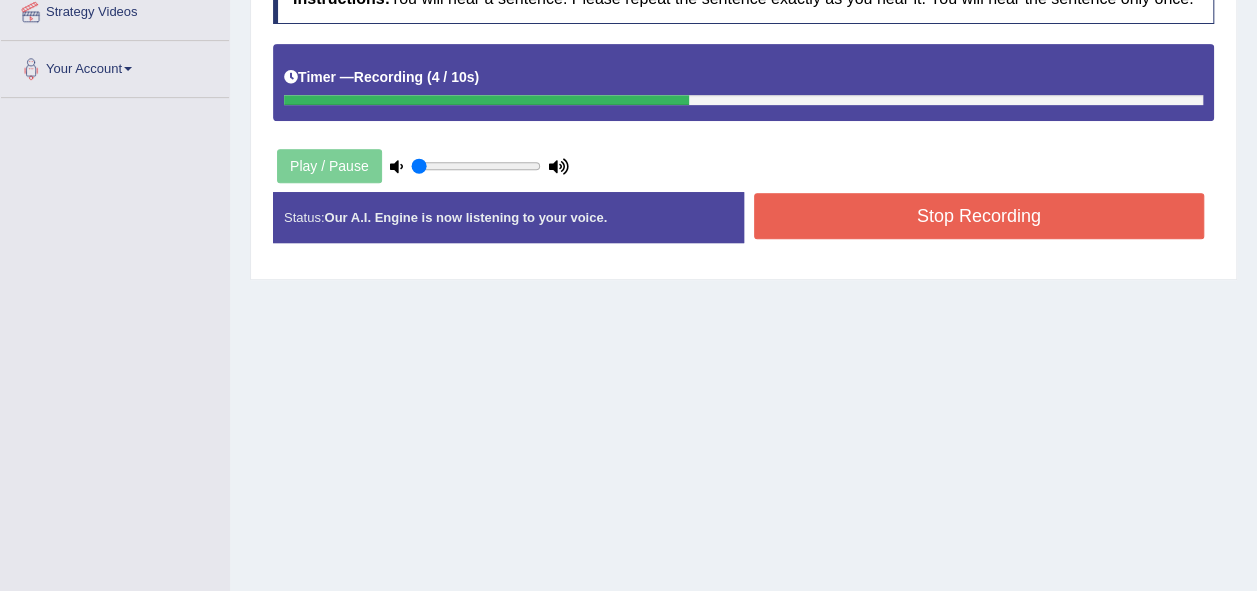 click on "Stop Recording" at bounding box center (979, 216) 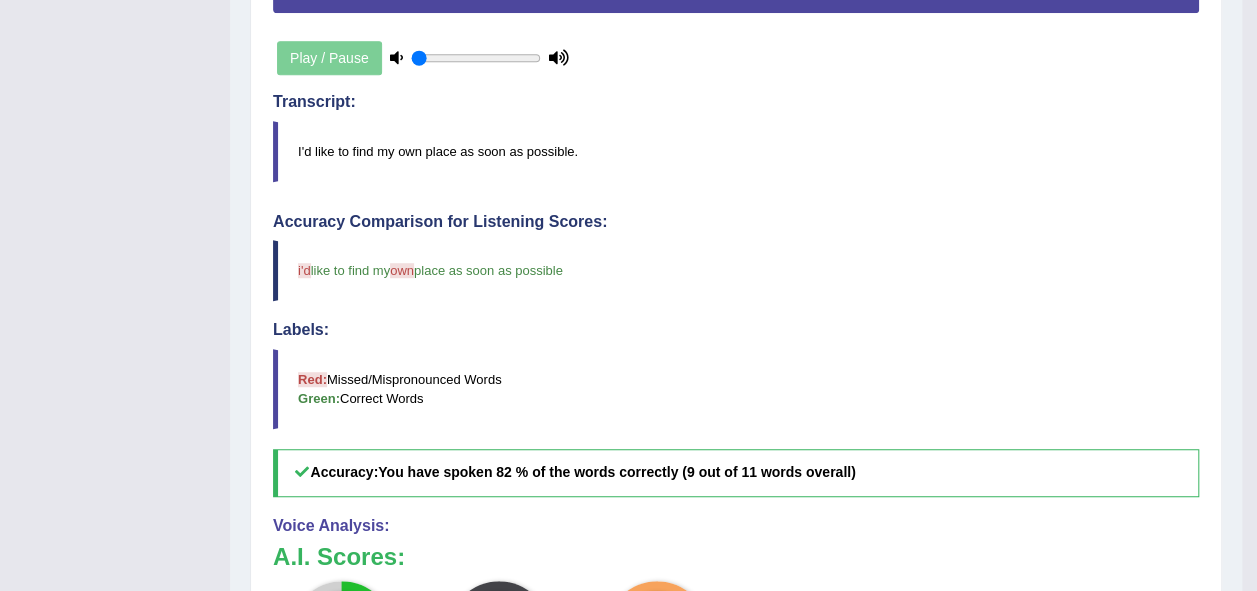 scroll, scrollTop: 500, scrollLeft: 0, axis: vertical 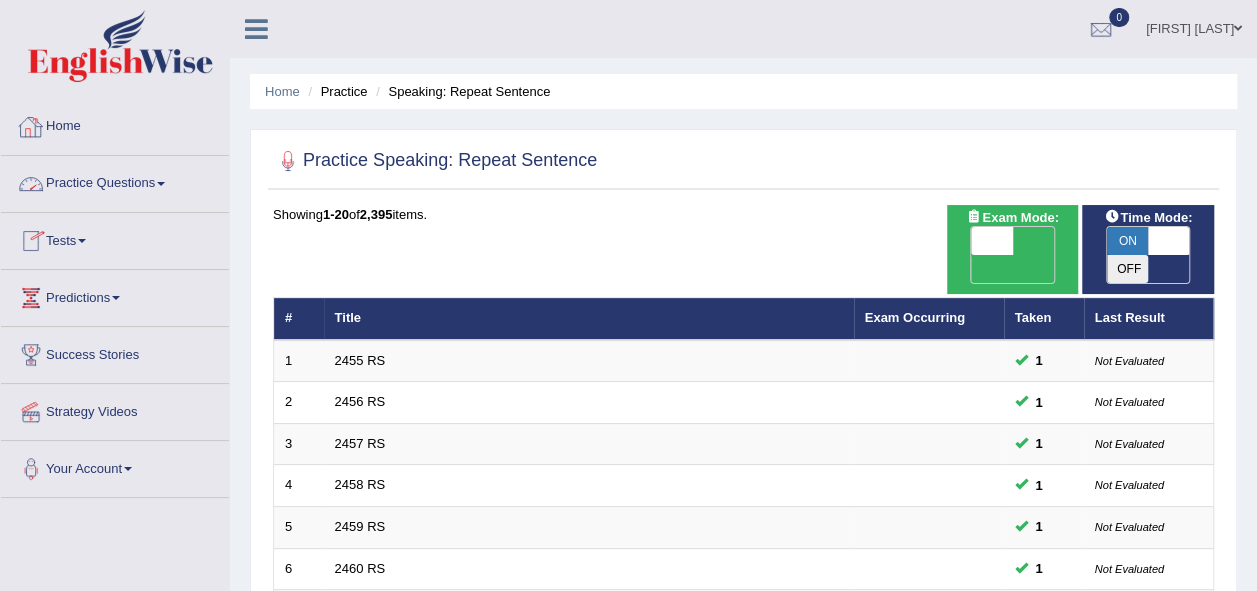 click on "Practice Questions" at bounding box center (115, 181) 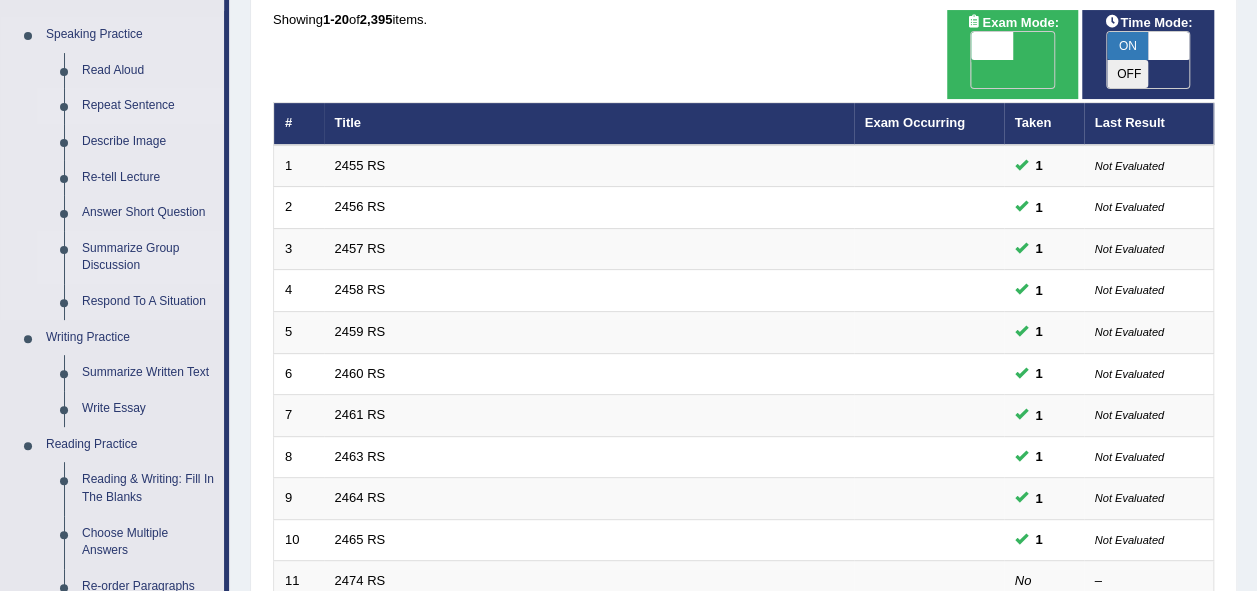 scroll, scrollTop: 200, scrollLeft: 0, axis: vertical 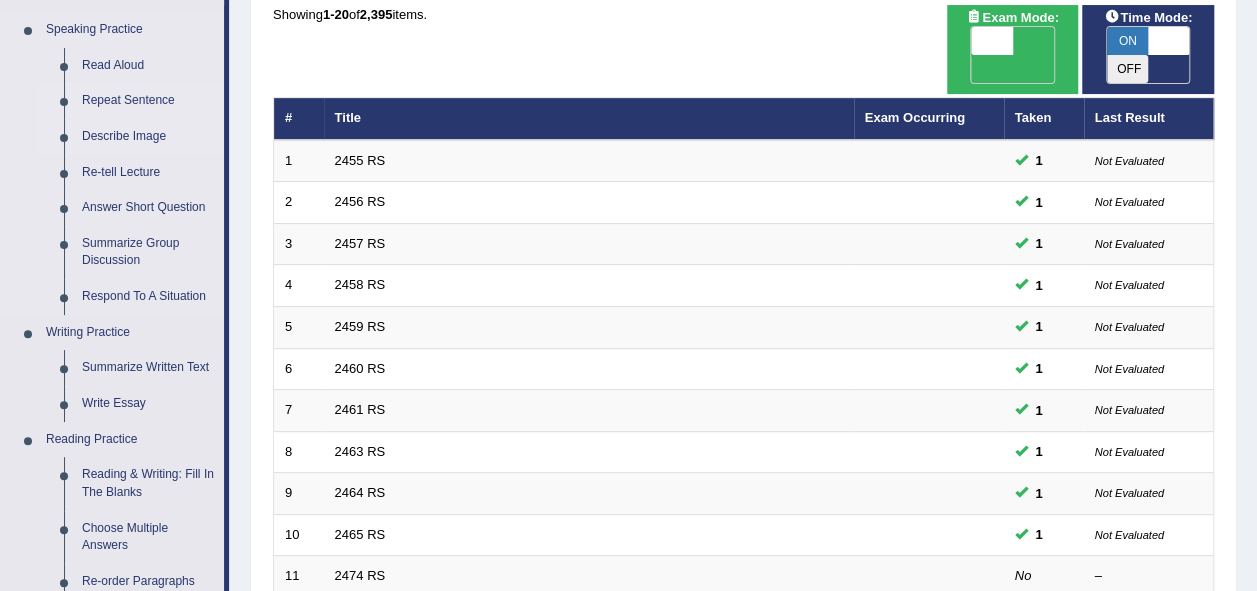 click on "Describe Image" at bounding box center (148, 137) 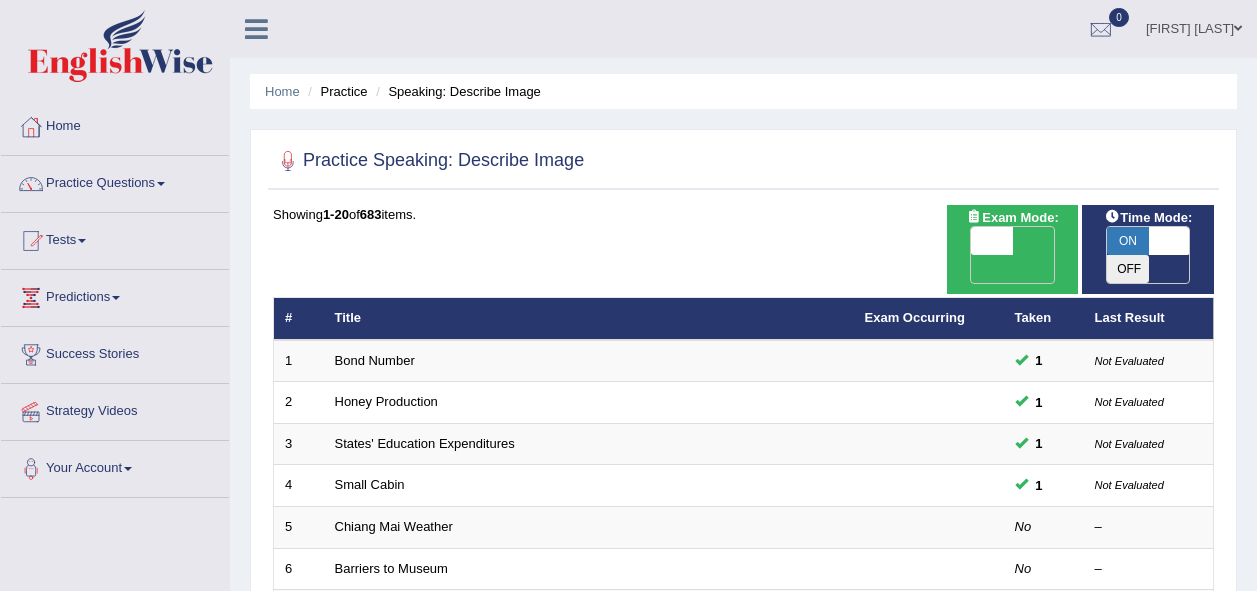 scroll, scrollTop: 0, scrollLeft: 0, axis: both 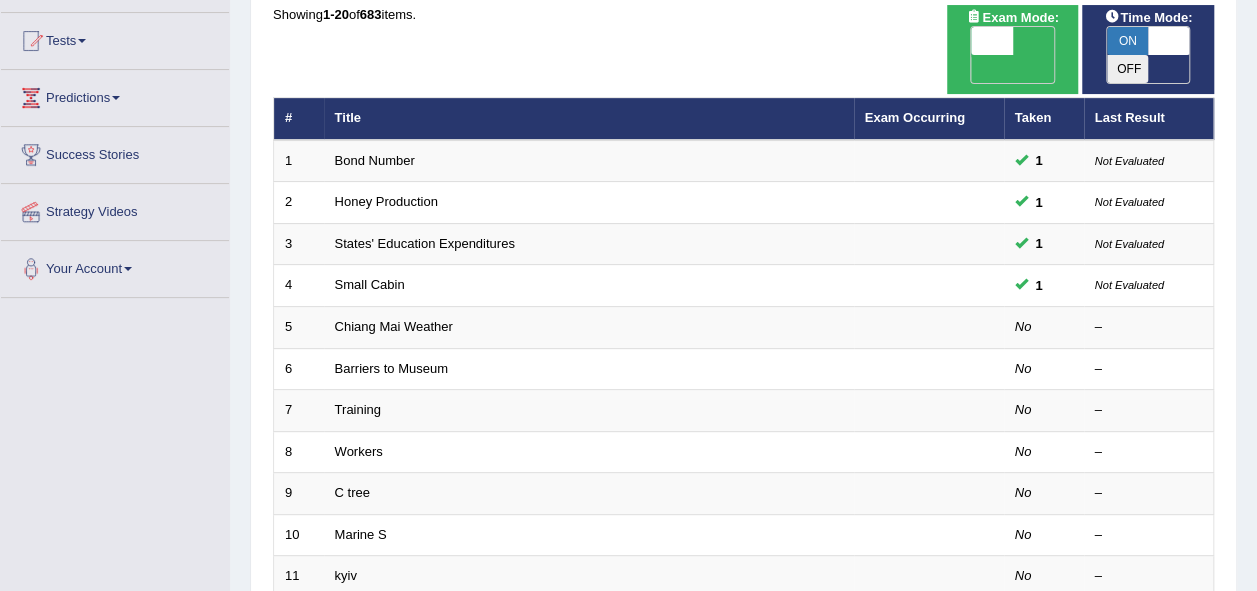 click at bounding box center (1169, 41) 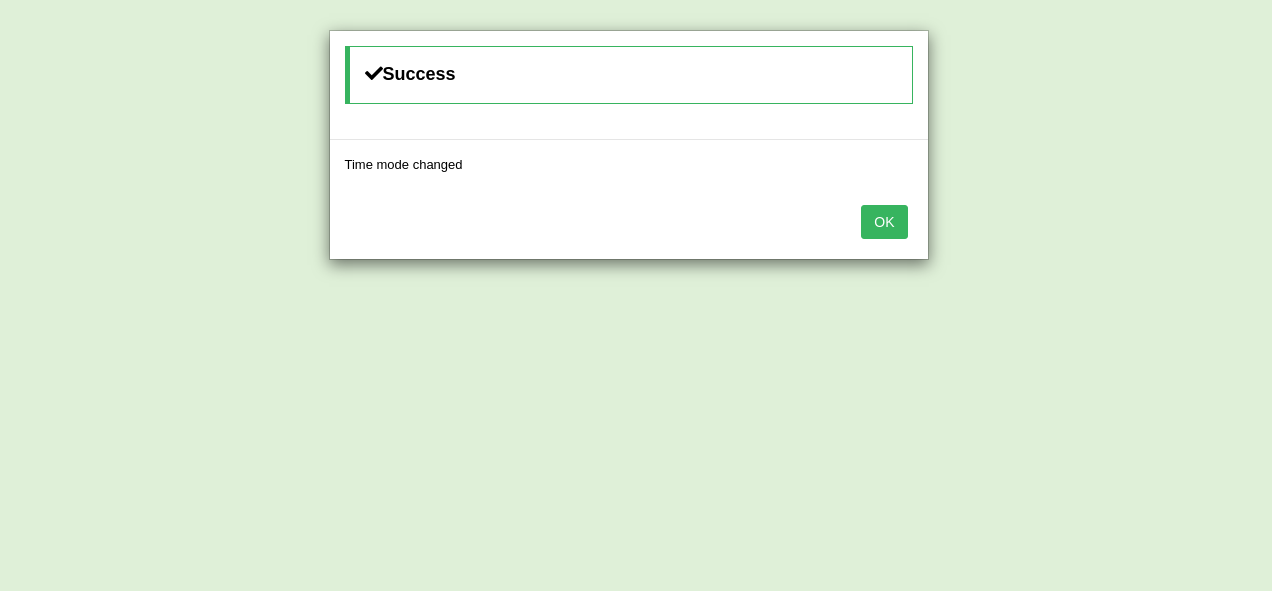 click on "OK" at bounding box center (884, 222) 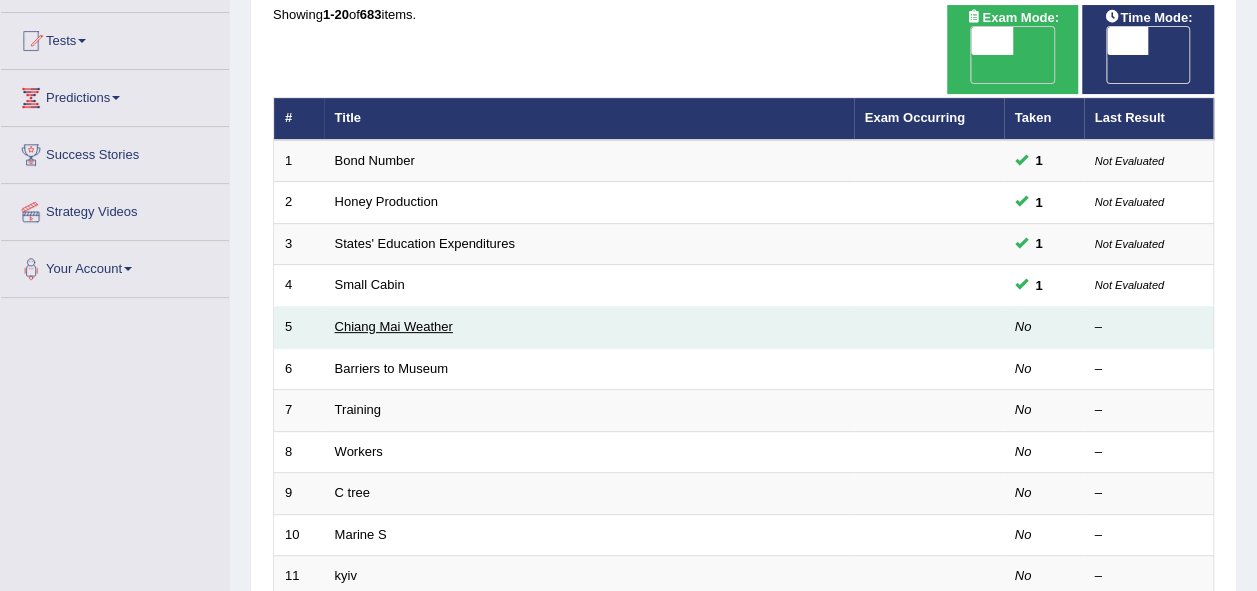 click on "Chiang Mai Weather" at bounding box center (394, 326) 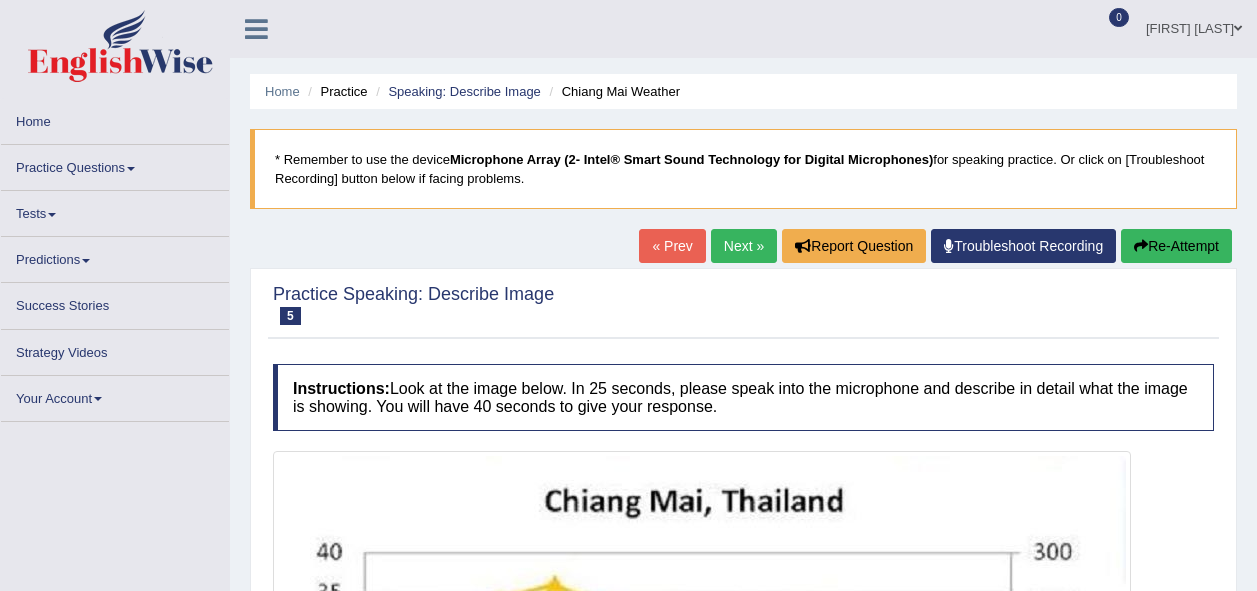 scroll, scrollTop: 0, scrollLeft: 0, axis: both 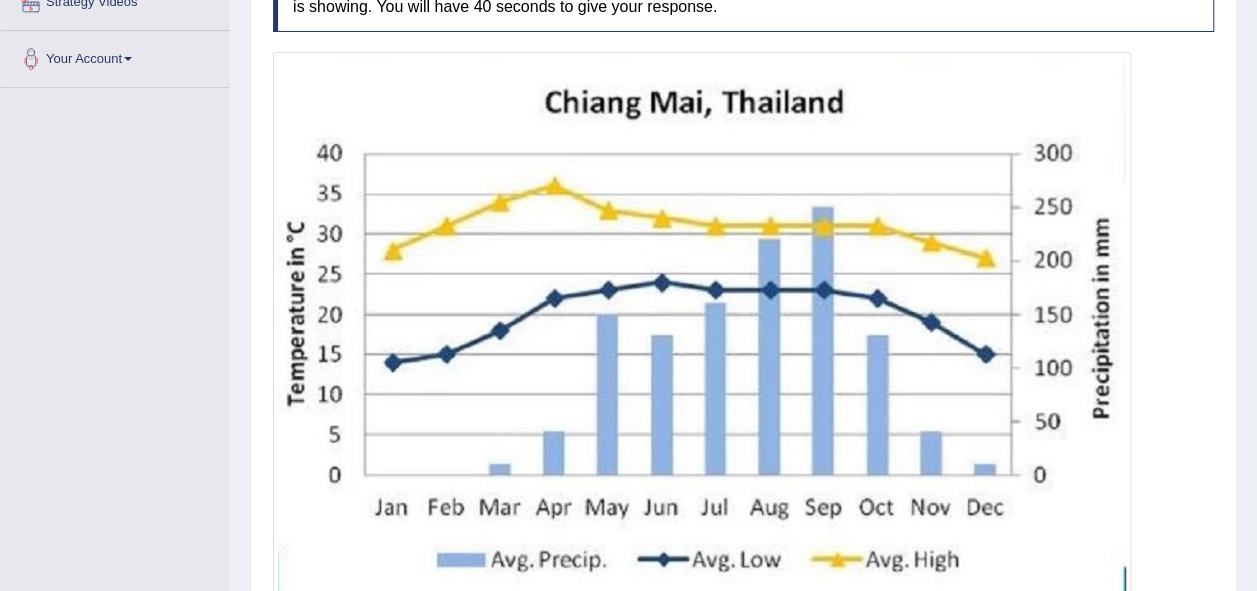 click at bounding box center (743, 325) 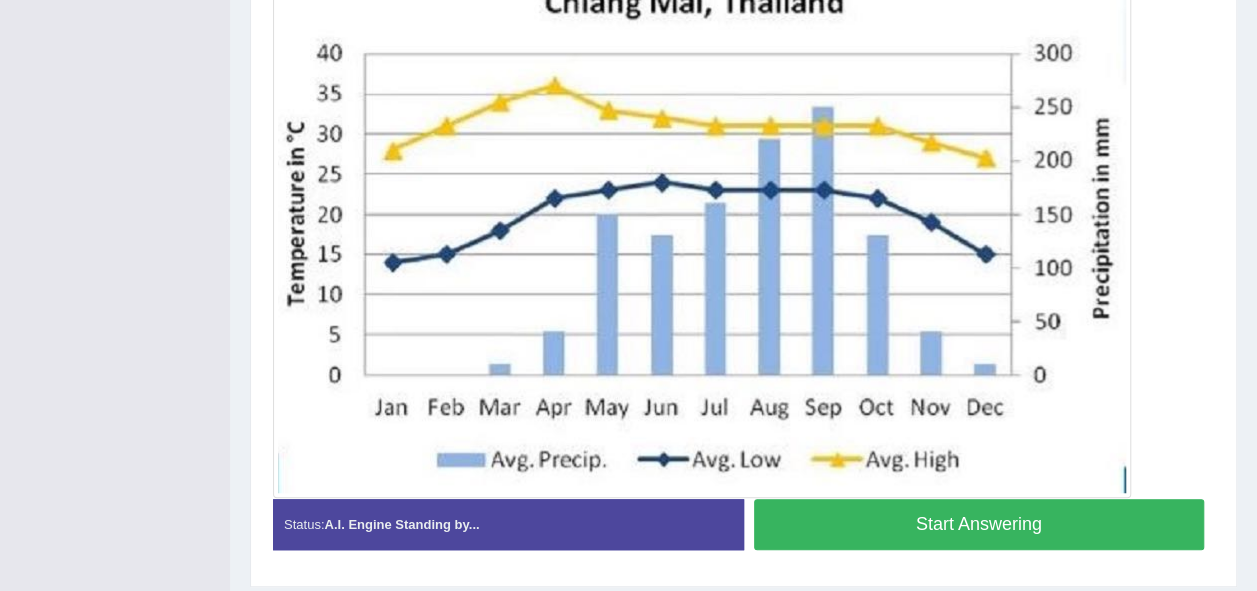 scroll, scrollTop: 410, scrollLeft: 0, axis: vertical 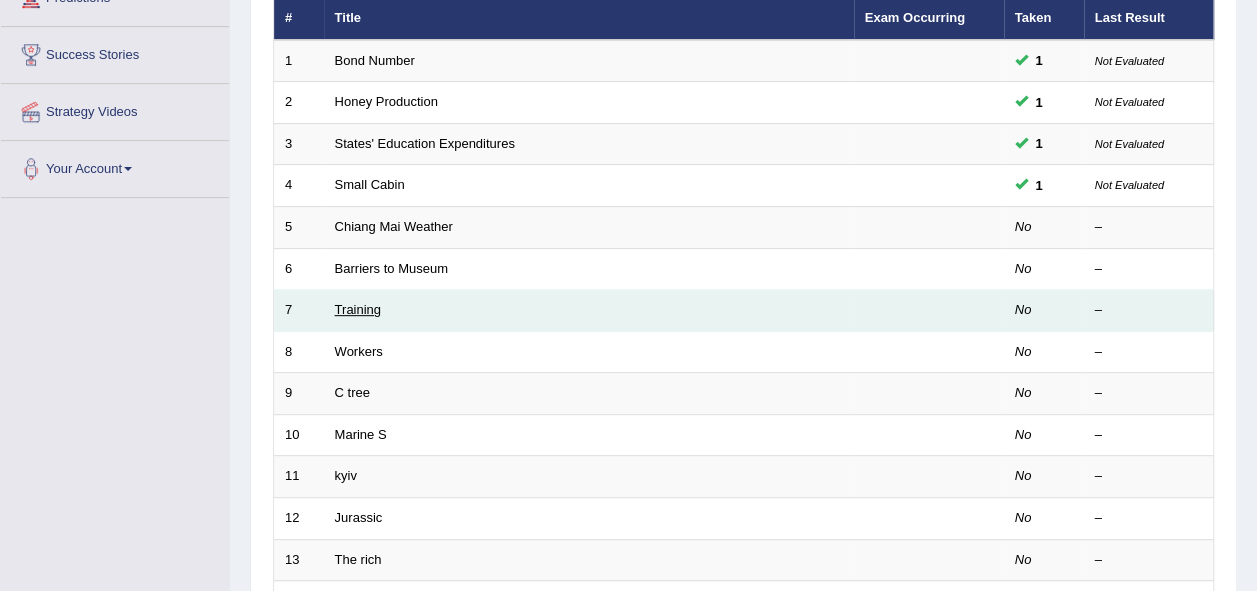 click on "Training" at bounding box center [358, 309] 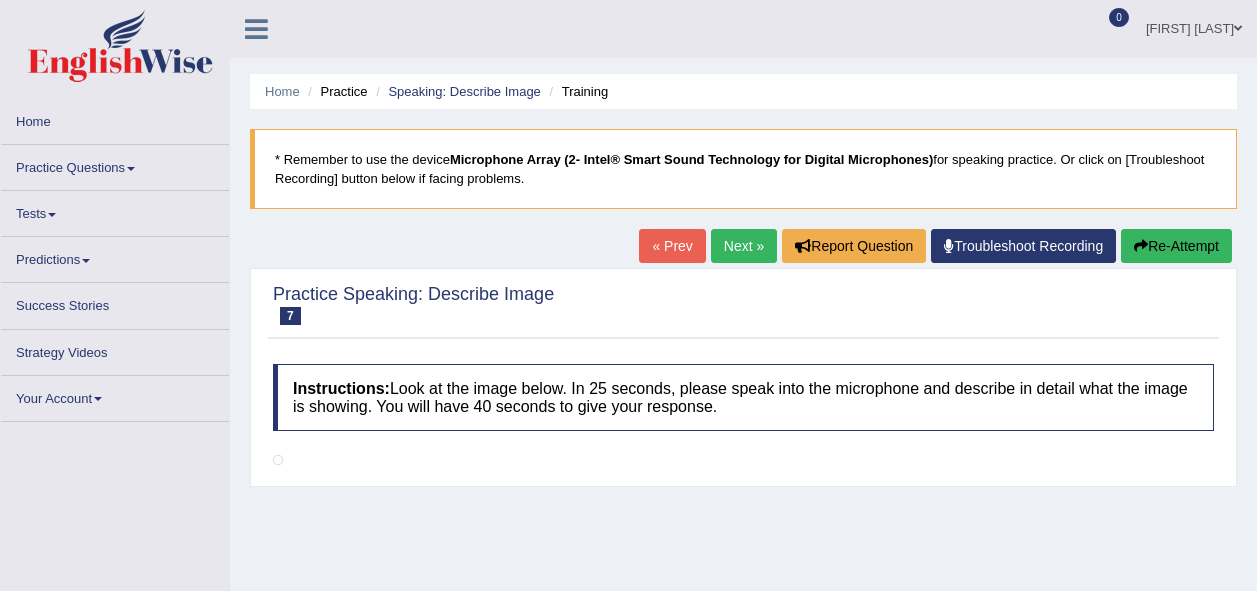scroll, scrollTop: 69, scrollLeft: 0, axis: vertical 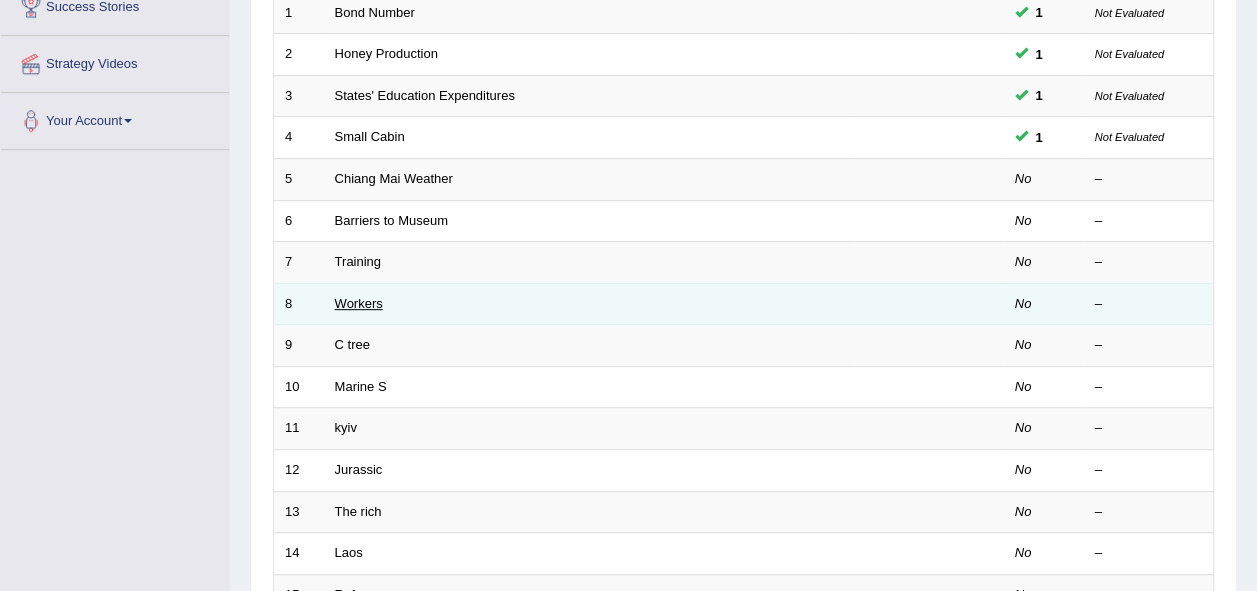 click on "Workers" at bounding box center [359, 303] 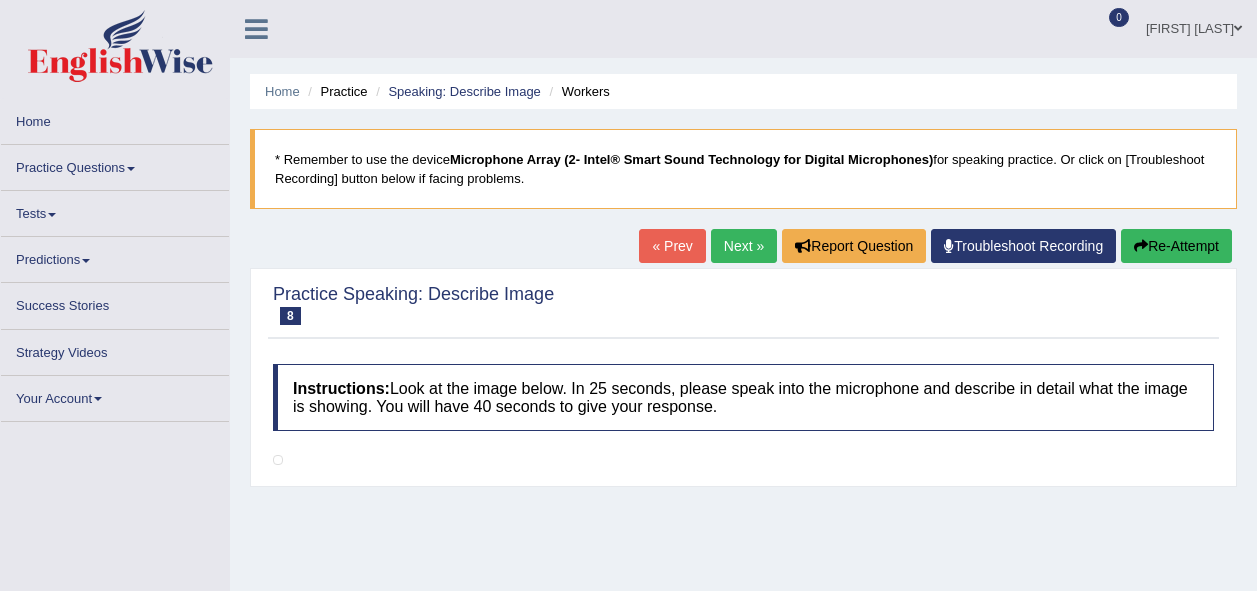 scroll, scrollTop: 0, scrollLeft: 0, axis: both 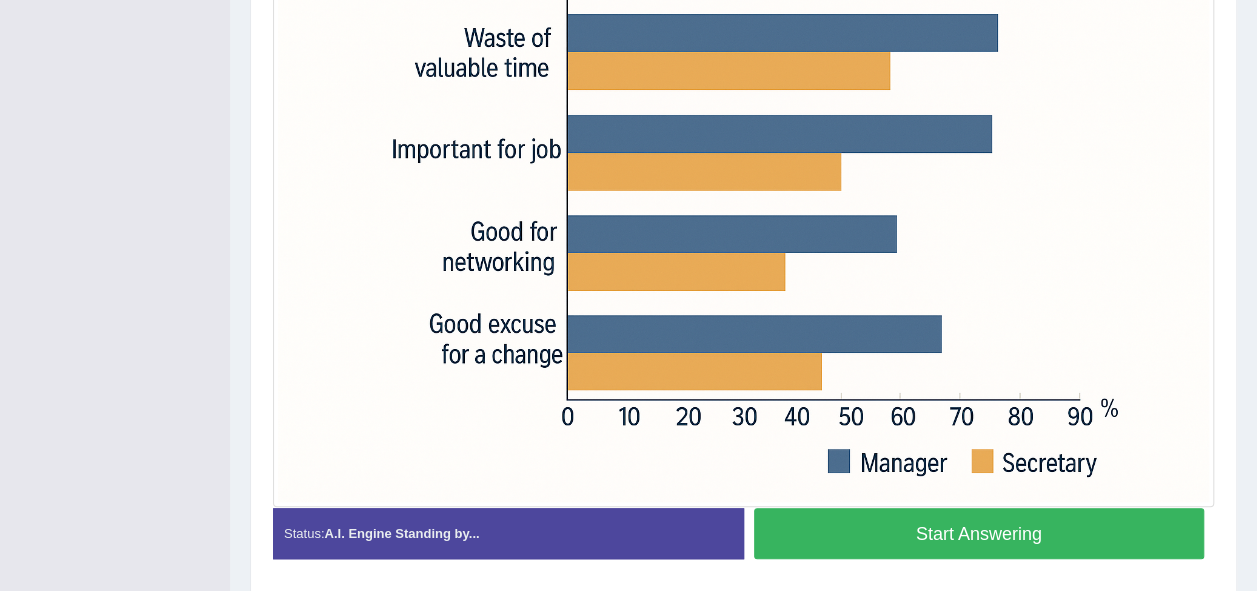 click on "Start Answering" at bounding box center [979, 533] 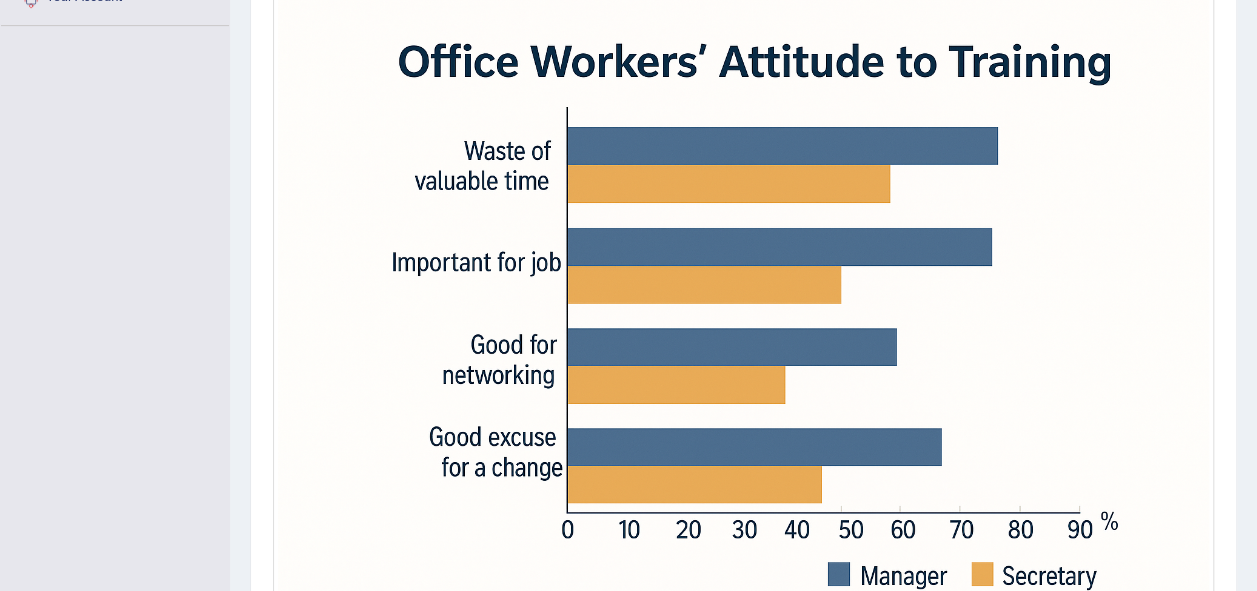scroll, scrollTop: 572, scrollLeft: 0, axis: vertical 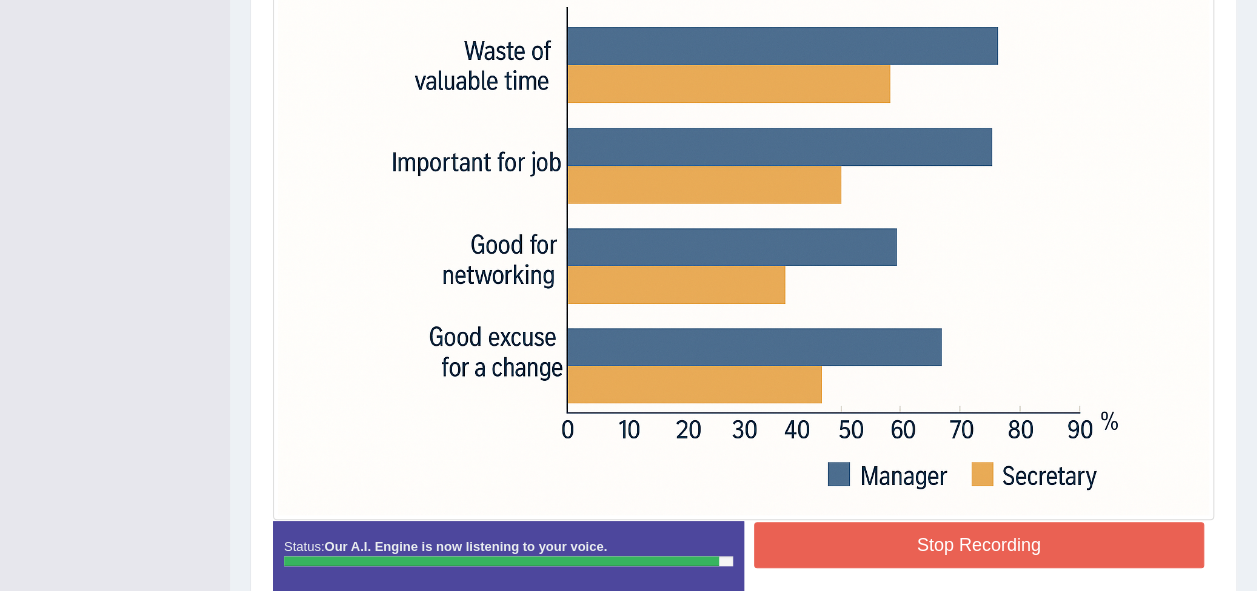click on "Stop Recording" at bounding box center [979, 545] 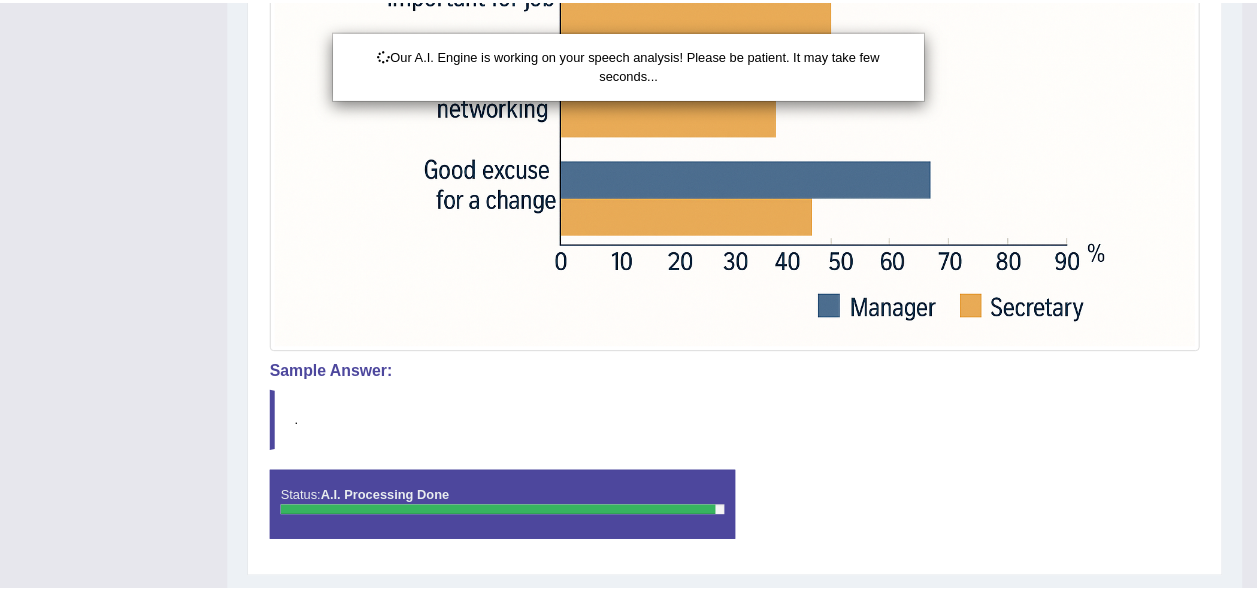 scroll, scrollTop: 772, scrollLeft: 0, axis: vertical 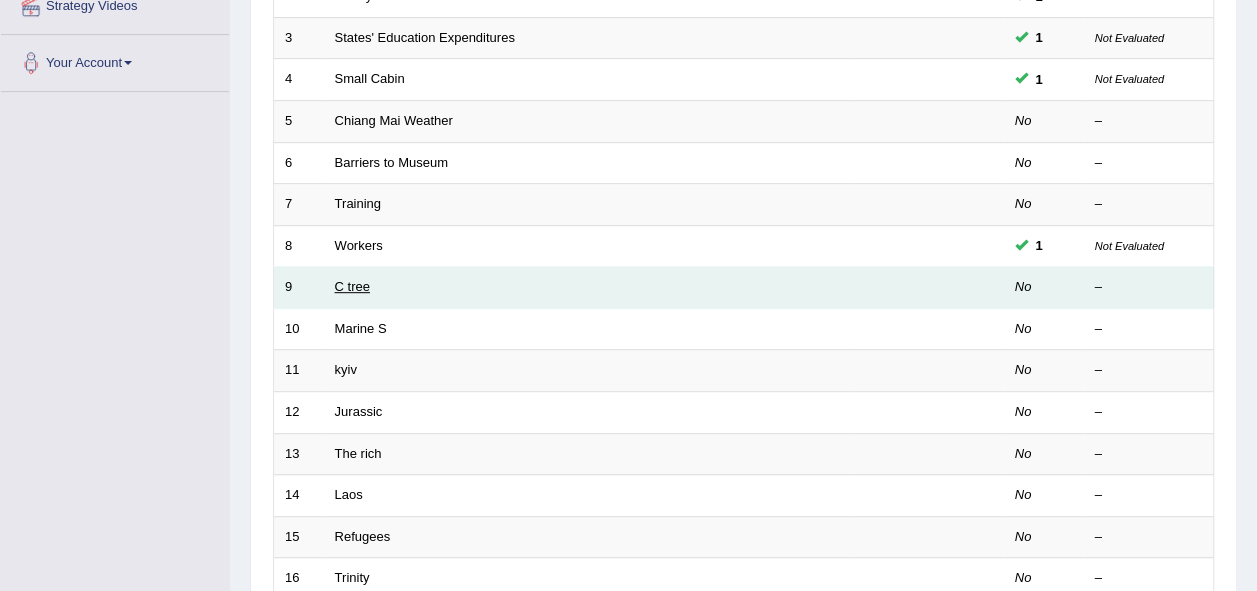 click on "C tree" at bounding box center (352, 286) 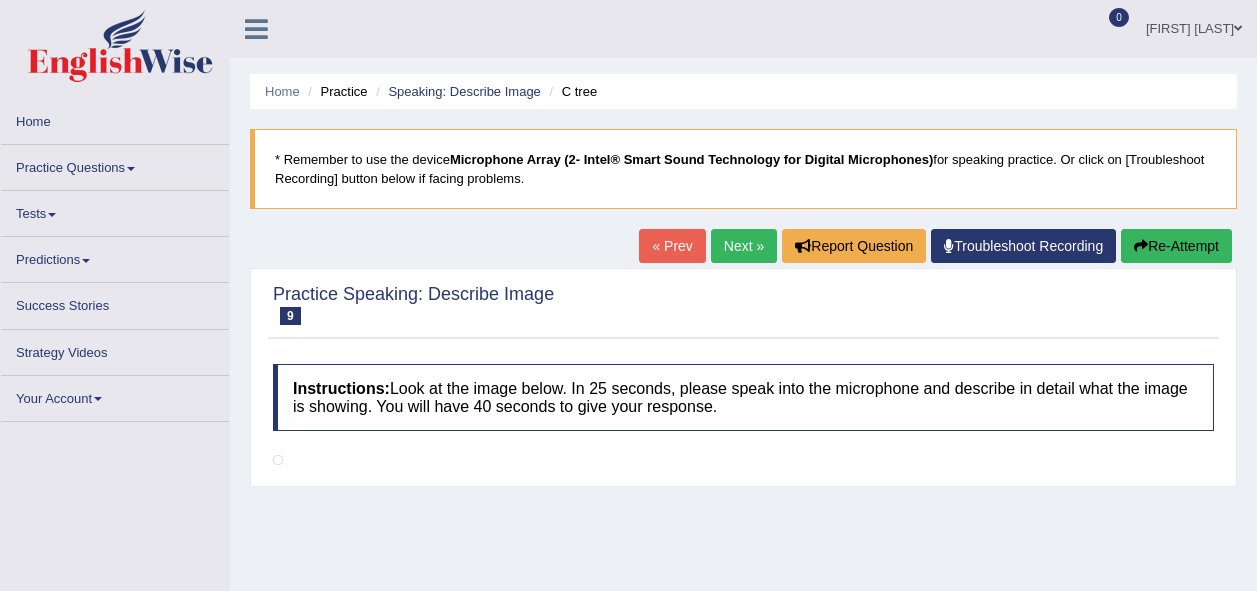 scroll, scrollTop: 0, scrollLeft: 0, axis: both 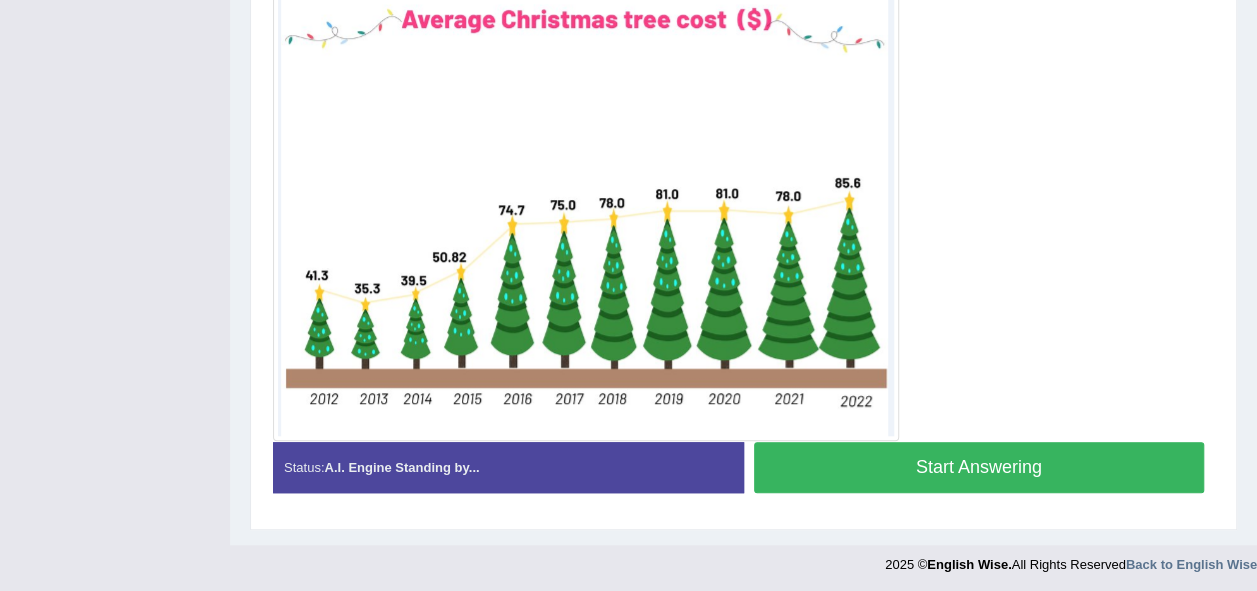 click on "Start Answering" at bounding box center (979, 467) 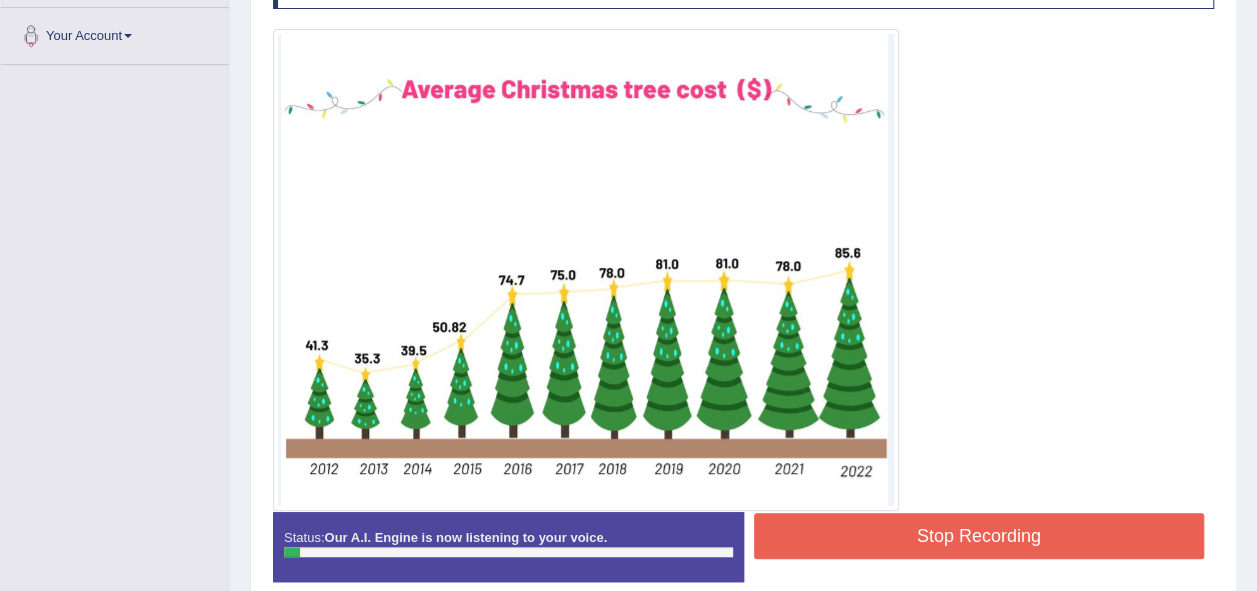scroll, scrollTop: 403, scrollLeft: 0, axis: vertical 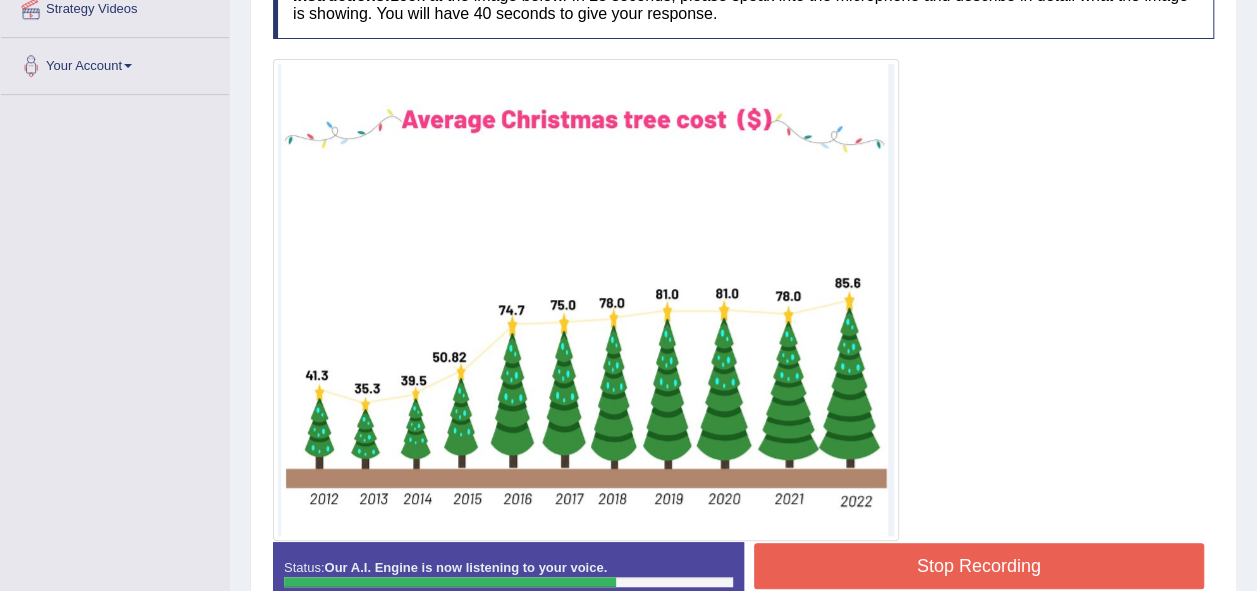 click on "Stop Recording" at bounding box center (979, 566) 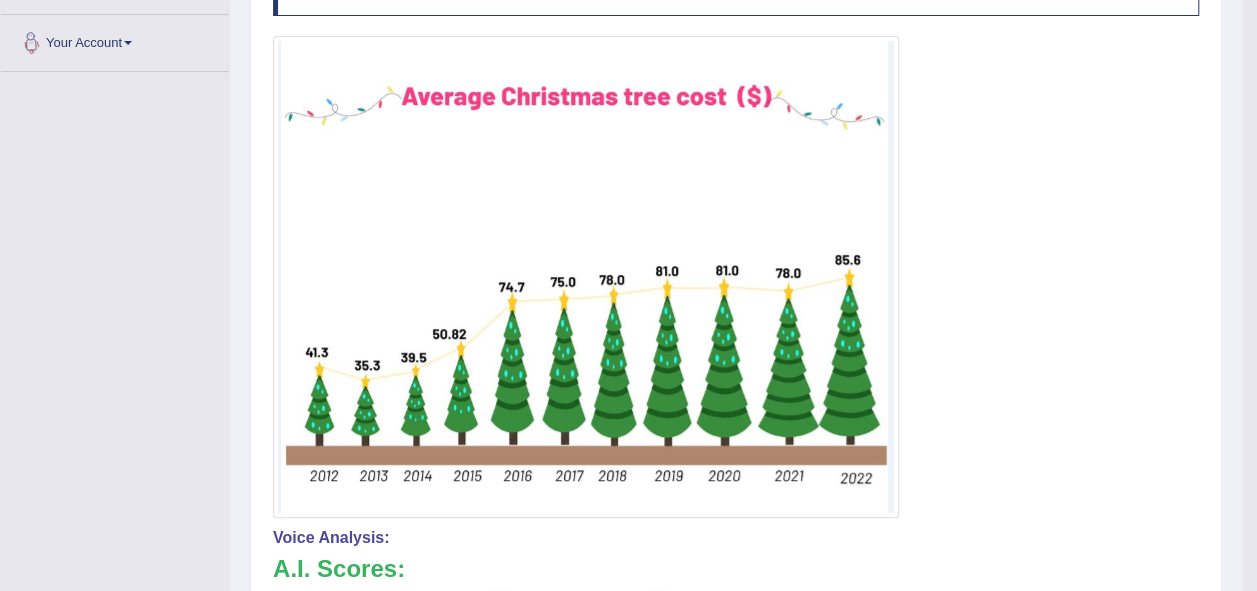 scroll, scrollTop: 0, scrollLeft: 0, axis: both 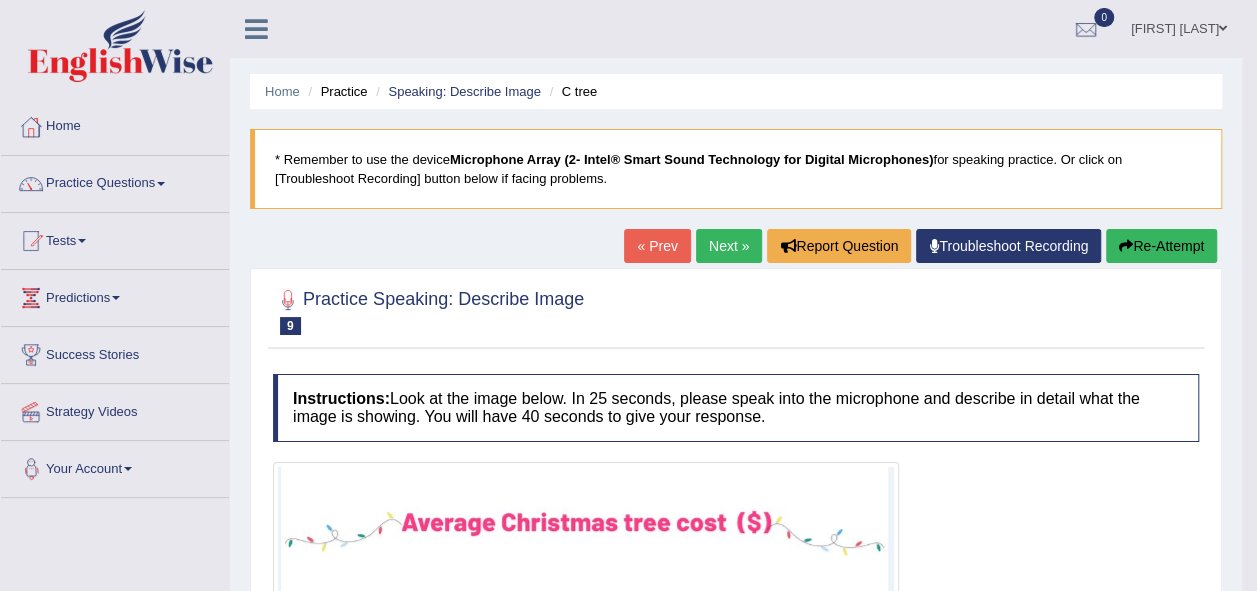 click on "Re-Attempt" at bounding box center [1161, 246] 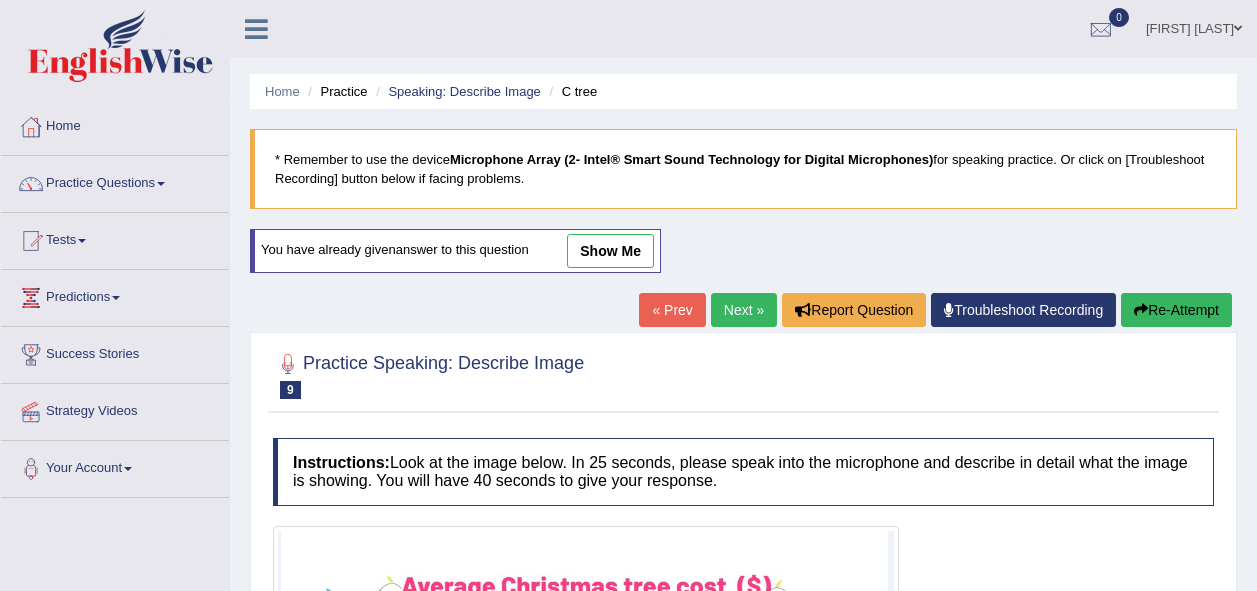 scroll, scrollTop: 310, scrollLeft: 0, axis: vertical 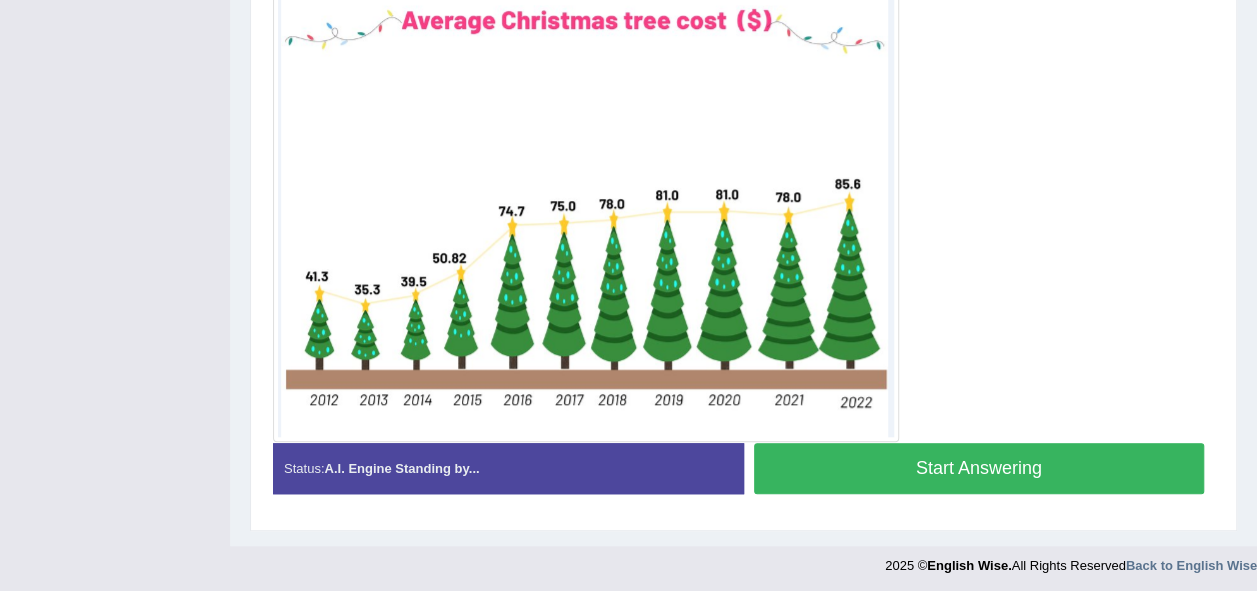click on "Start Answering" at bounding box center (979, 468) 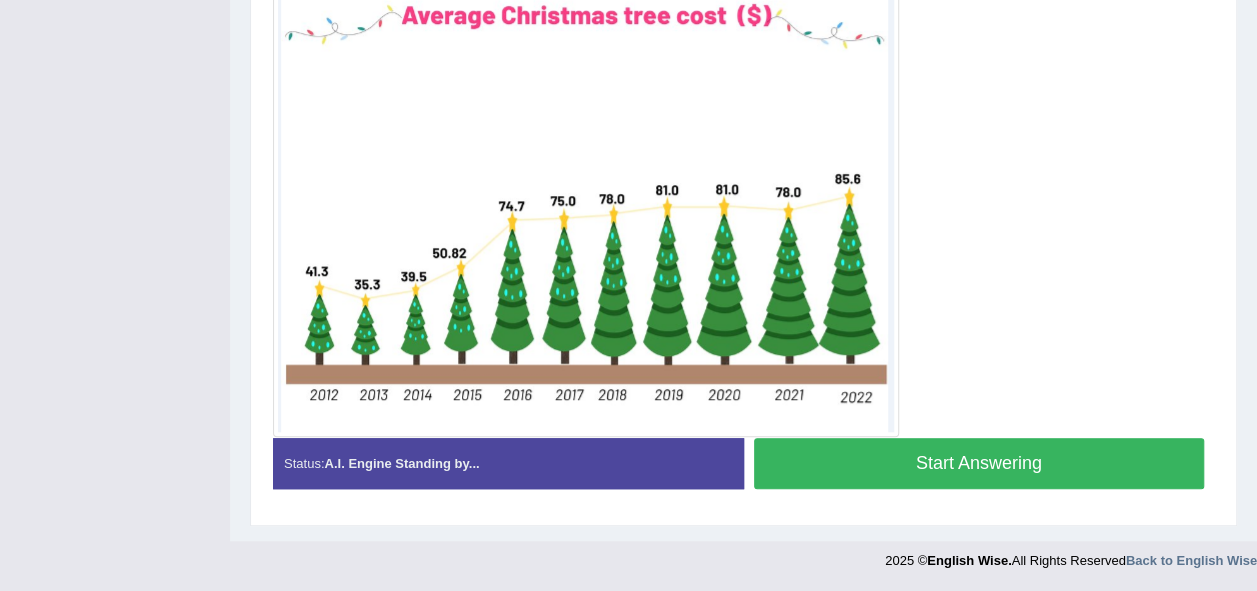 scroll, scrollTop: 513, scrollLeft: 0, axis: vertical 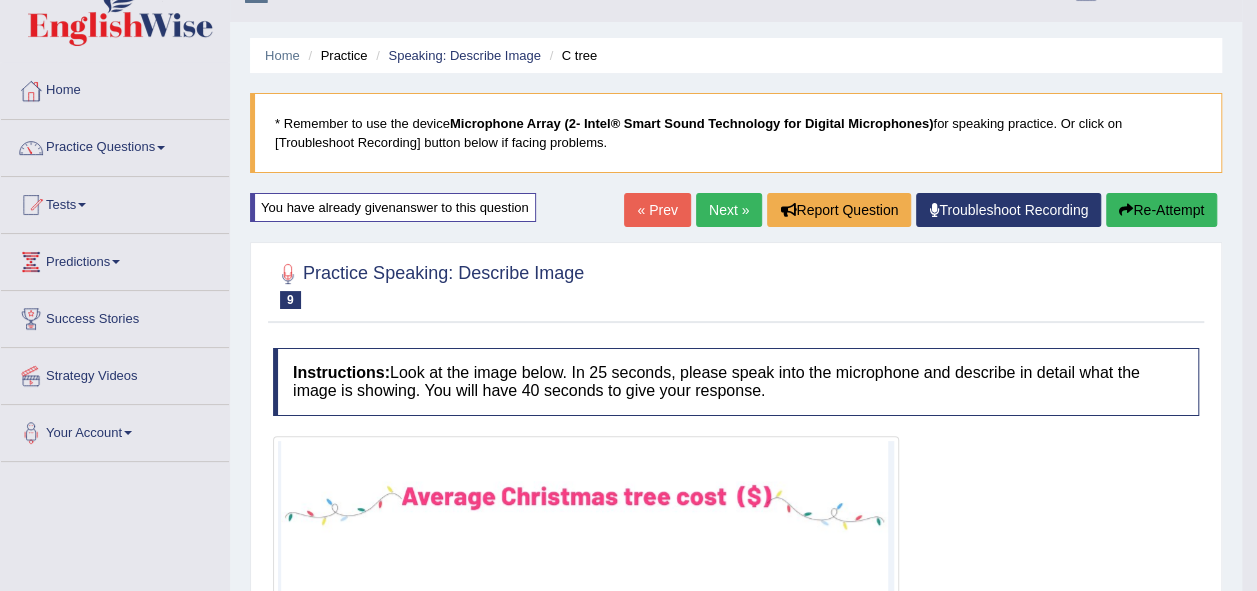 click on "Re-Attempt" at bounding box center [1161, 210] 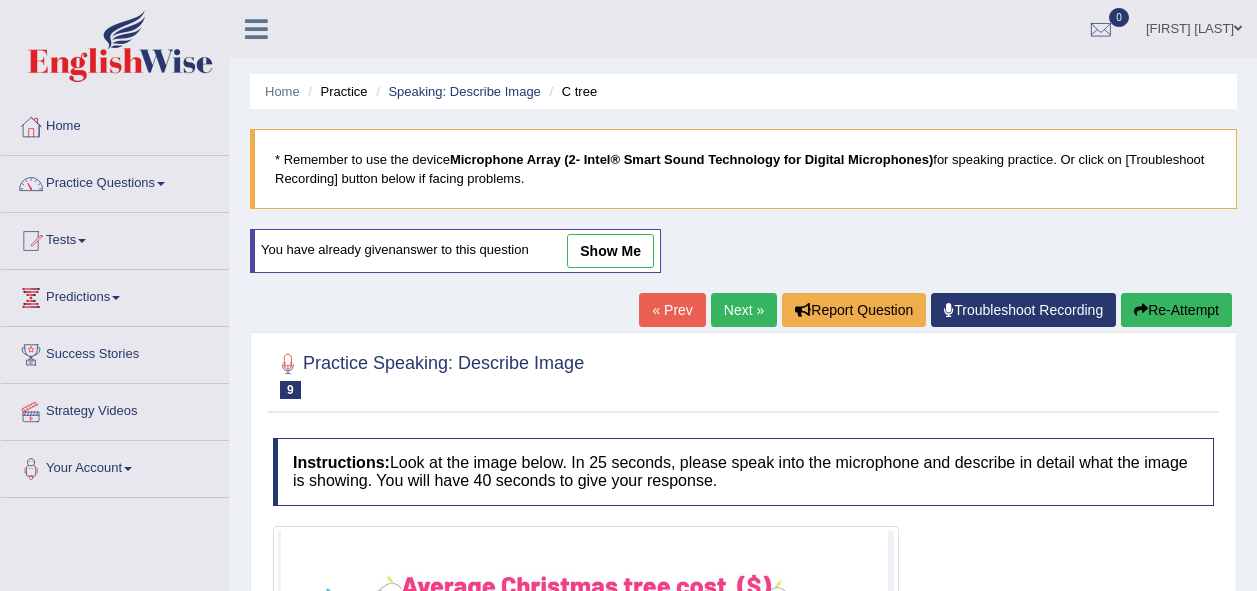 scroll, scrollTop: 336, scrollLeft: 0, axis: vertical 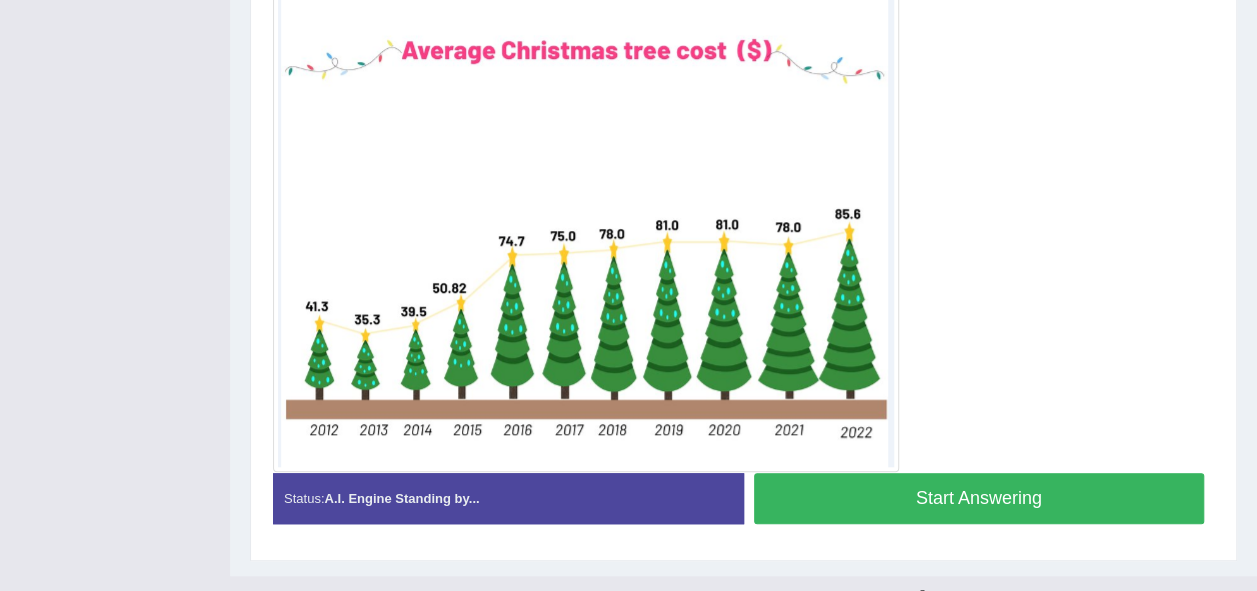 click on "Start Answering" at bounding box center (979, 498) 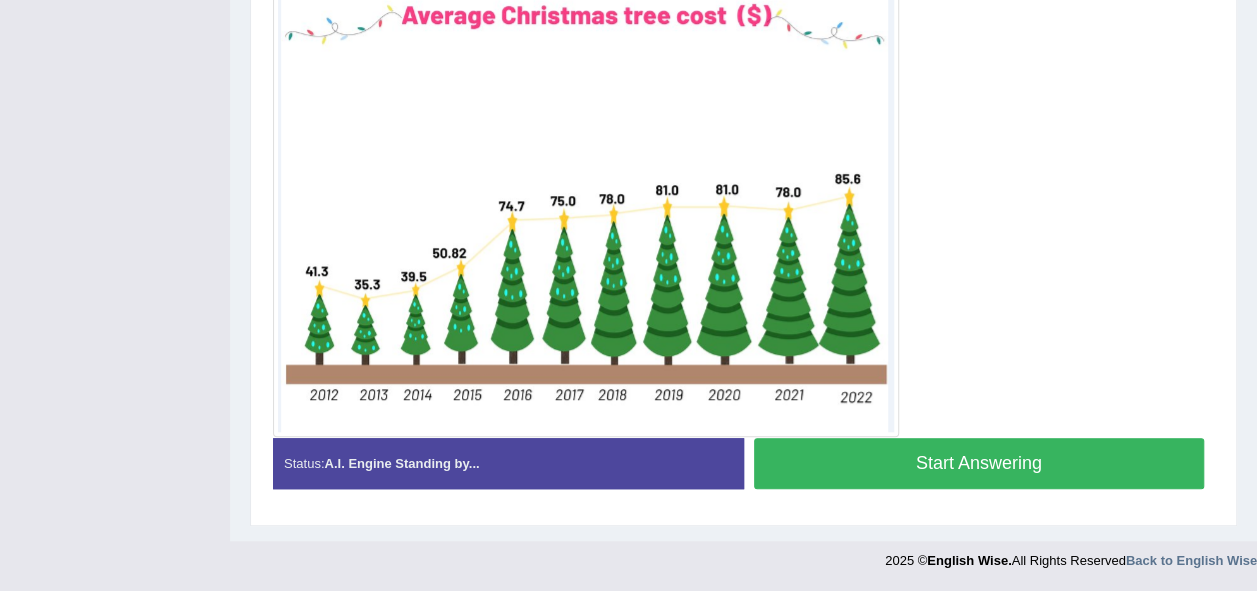 scroll, scrollTop: 484, scrollLeft: 0, axis: vertical 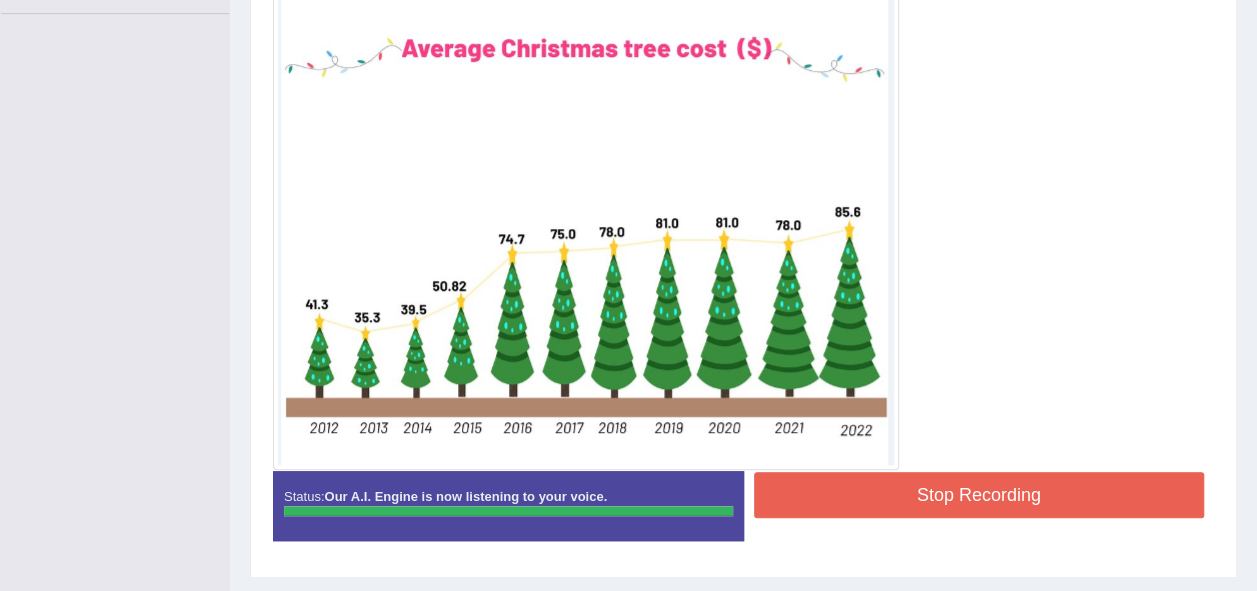 click on "Stop Recording" at bounding box center [979, 495] 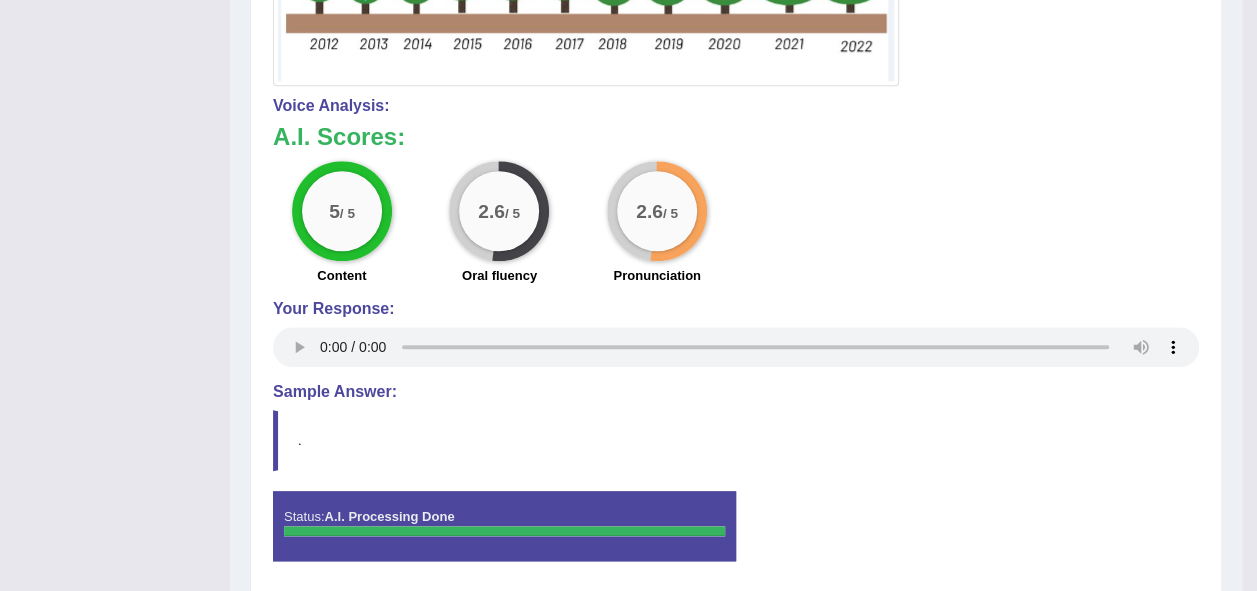 scroll, scrollTop: 936, scrollLeft: 0, axis: vertical 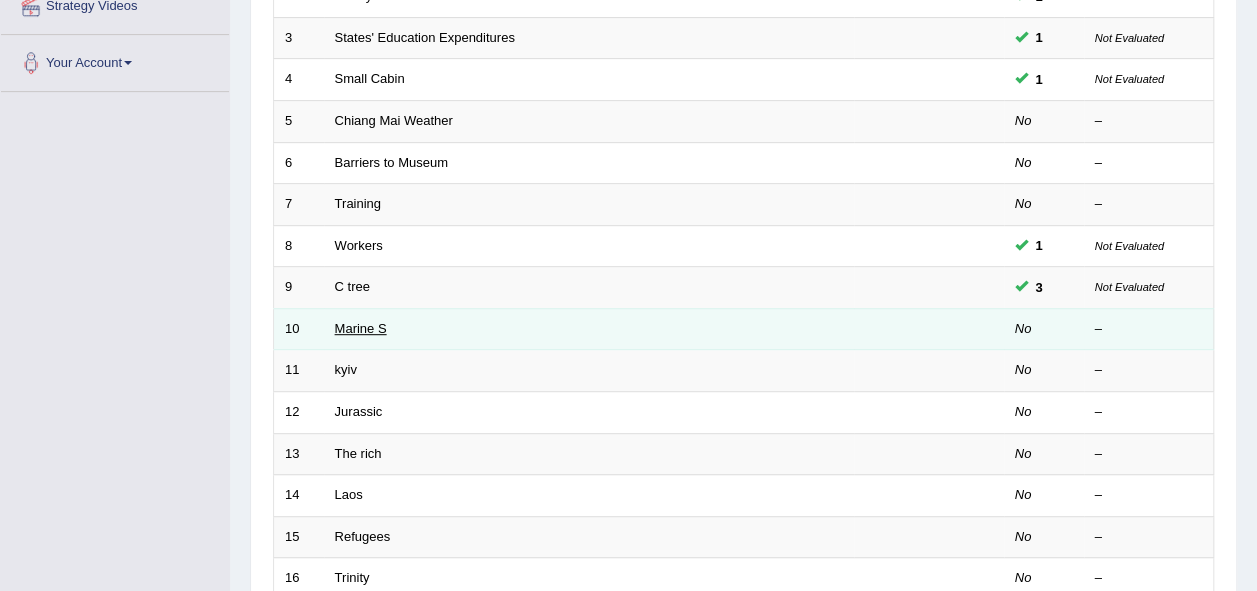click on "Marine S" at bounding box center (361, 328) 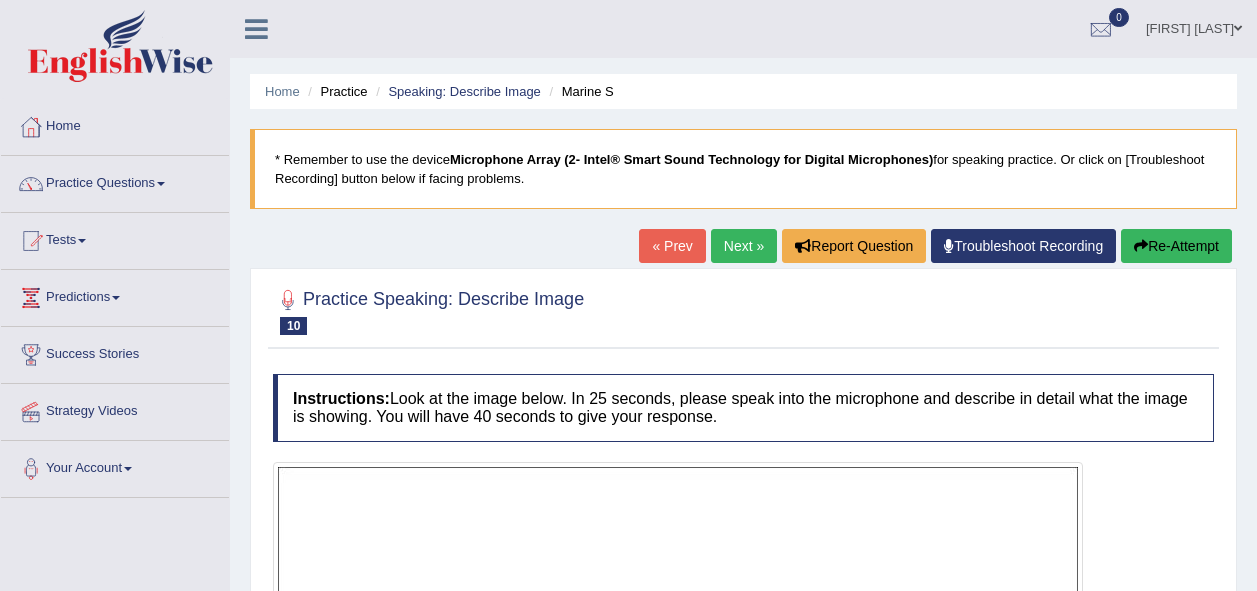 scroll, scrollTop: 0, scrollLeft: 0, axis: both 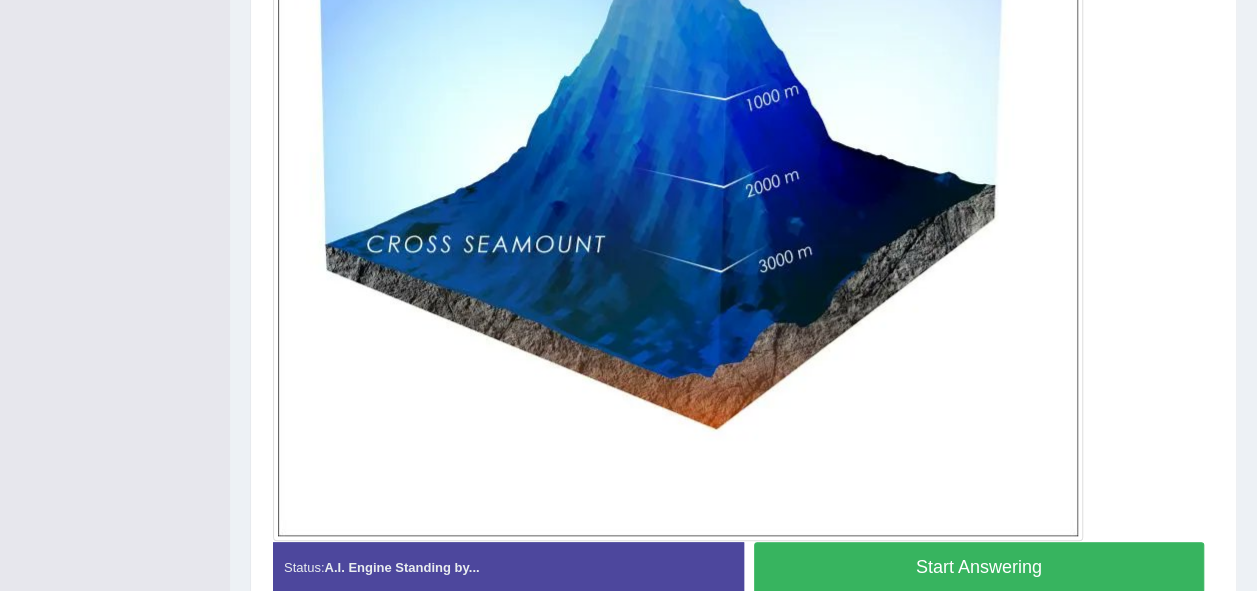 click on "Start Answering" at bounding box center [979, 567] 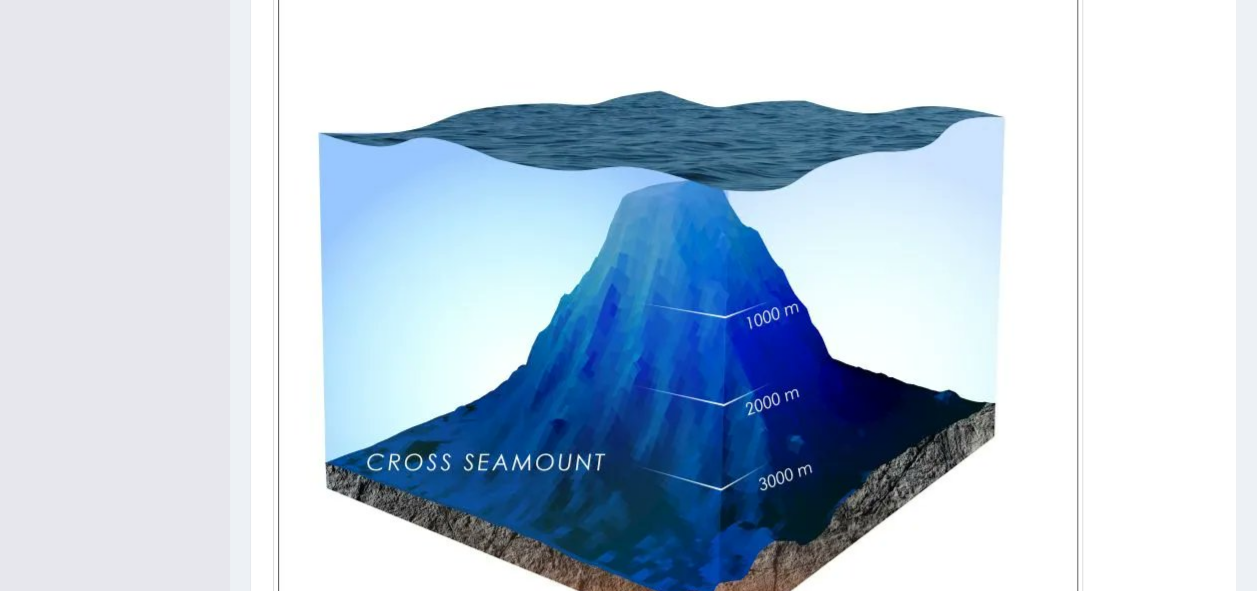 scroll, scrollTop: 731, scrollLeft: 0, axis: vertical 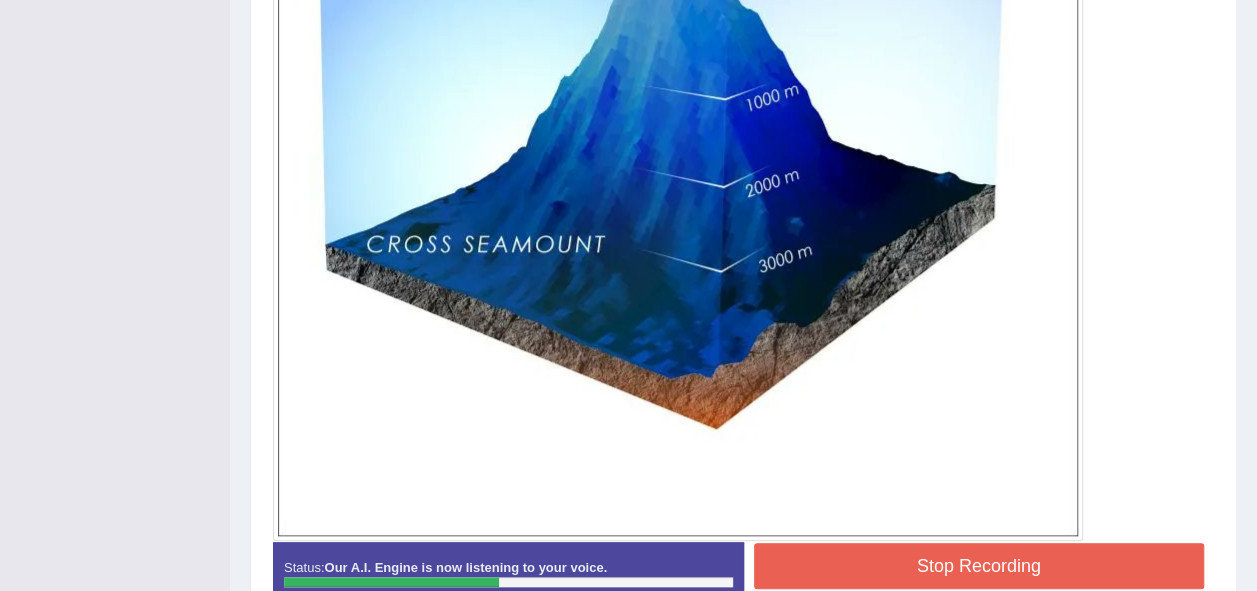 click on "Stop Recording" at bounding box center (979, 566) 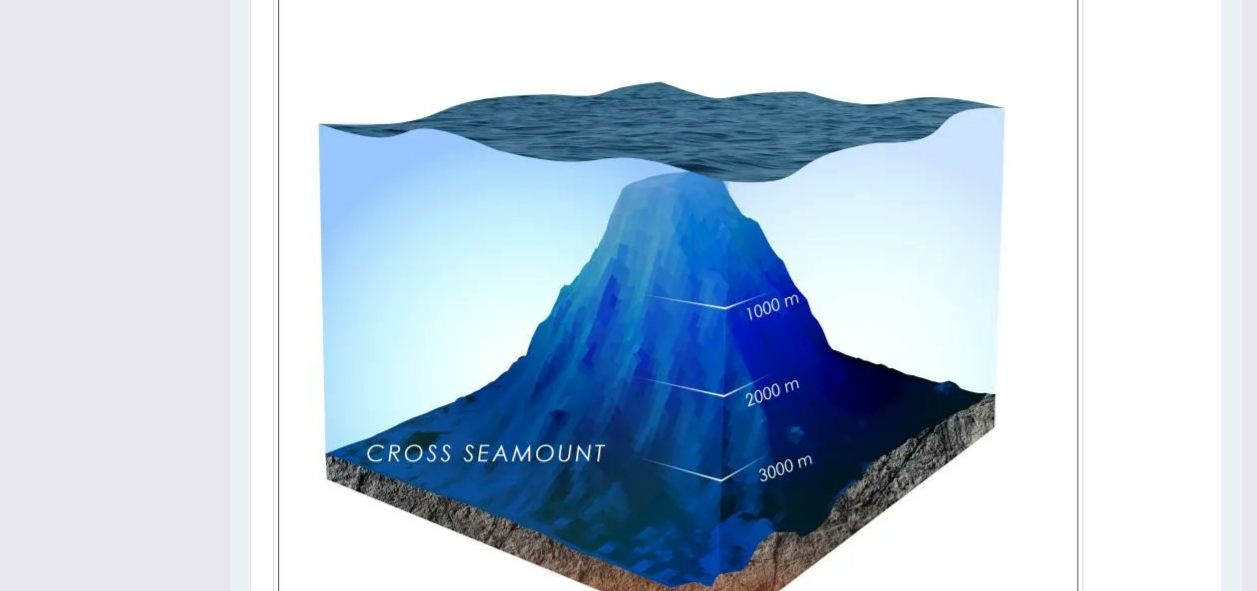 scroll, scrollTop: 568, scrollLeft: 0, axis: vertical 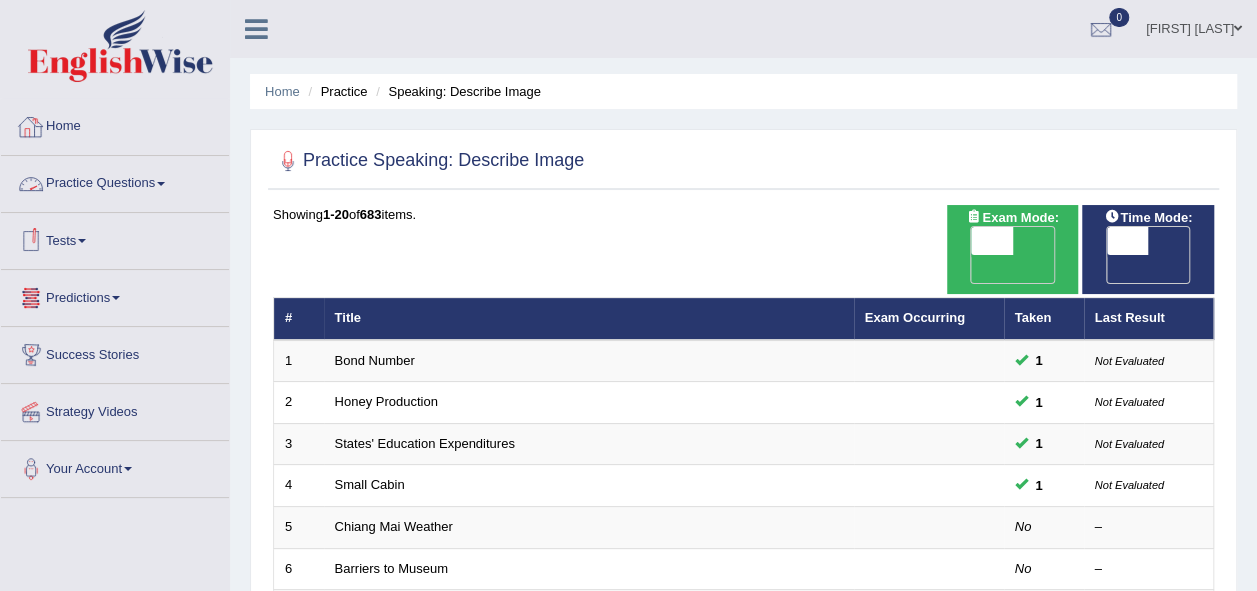 click at bounding box center [161, 184] 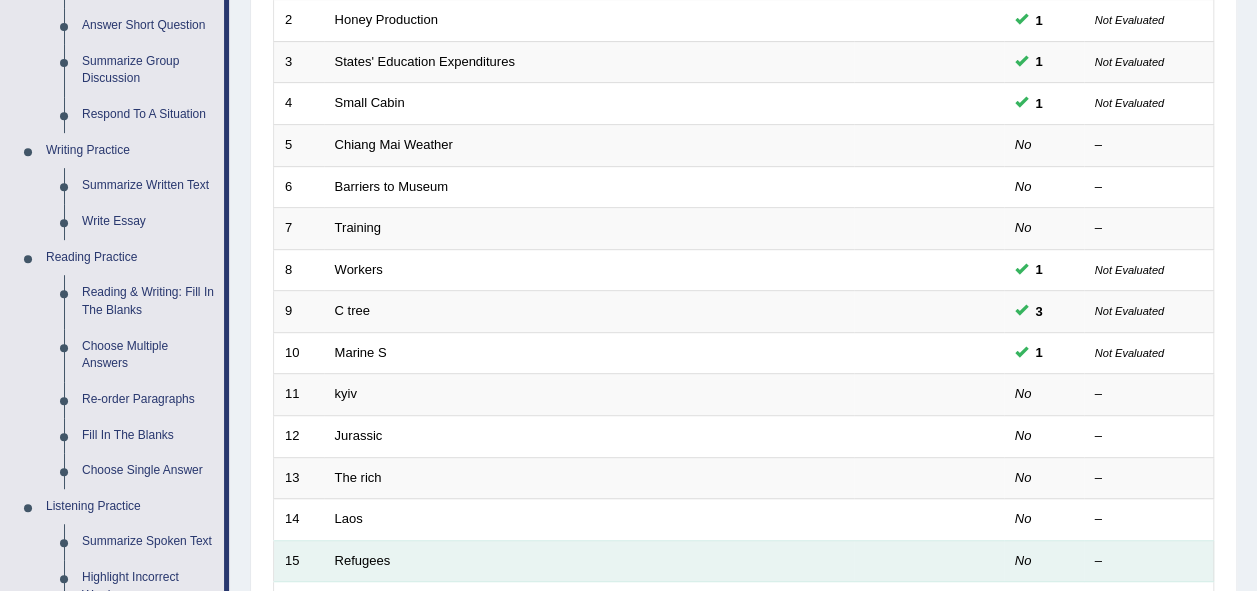 scroll, scrollTop: 400, scrollLeft: 0, axis: vertical 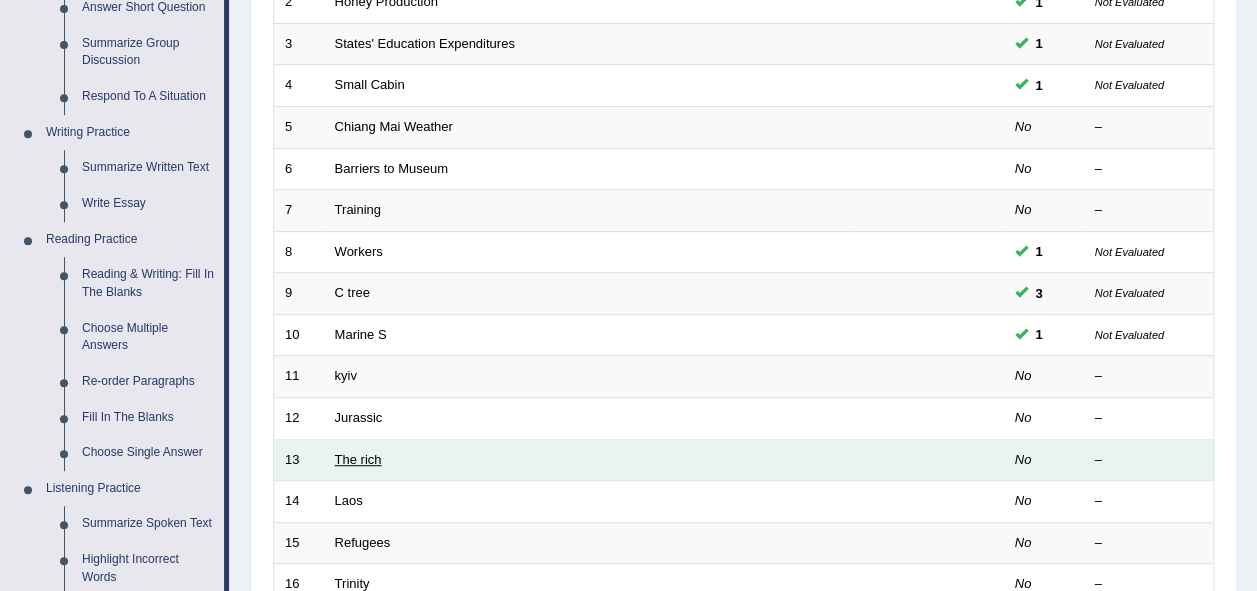 click on "The rich" at bounding box center [358, 459] 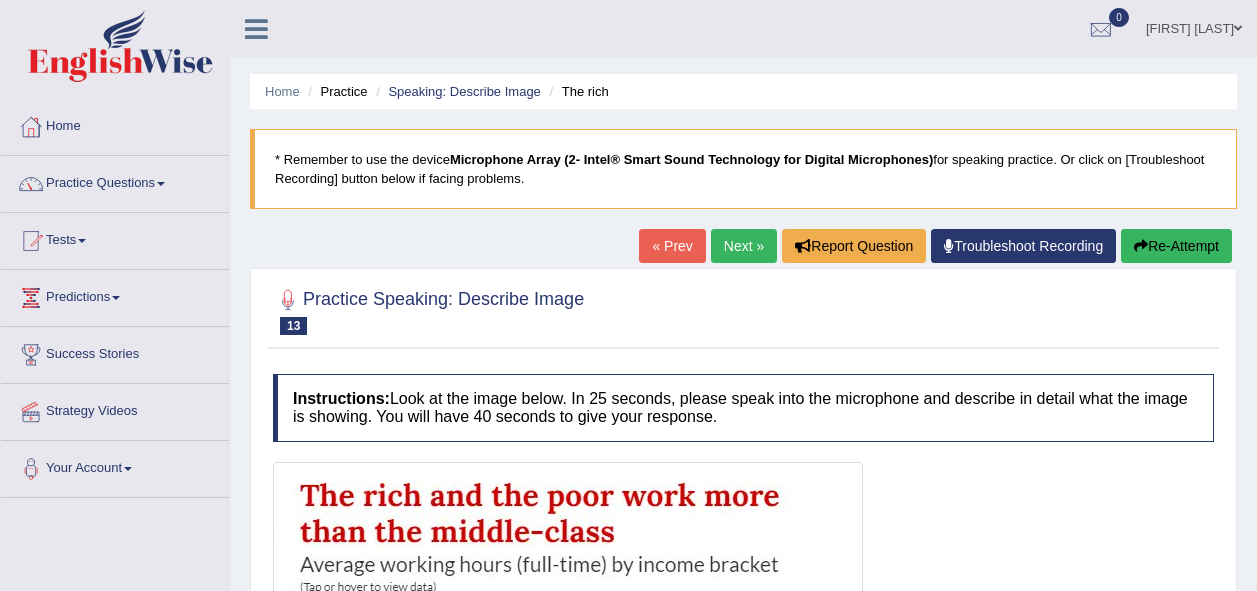 scroll, scrollTop: 0, scrollLeft: 0, axis: both 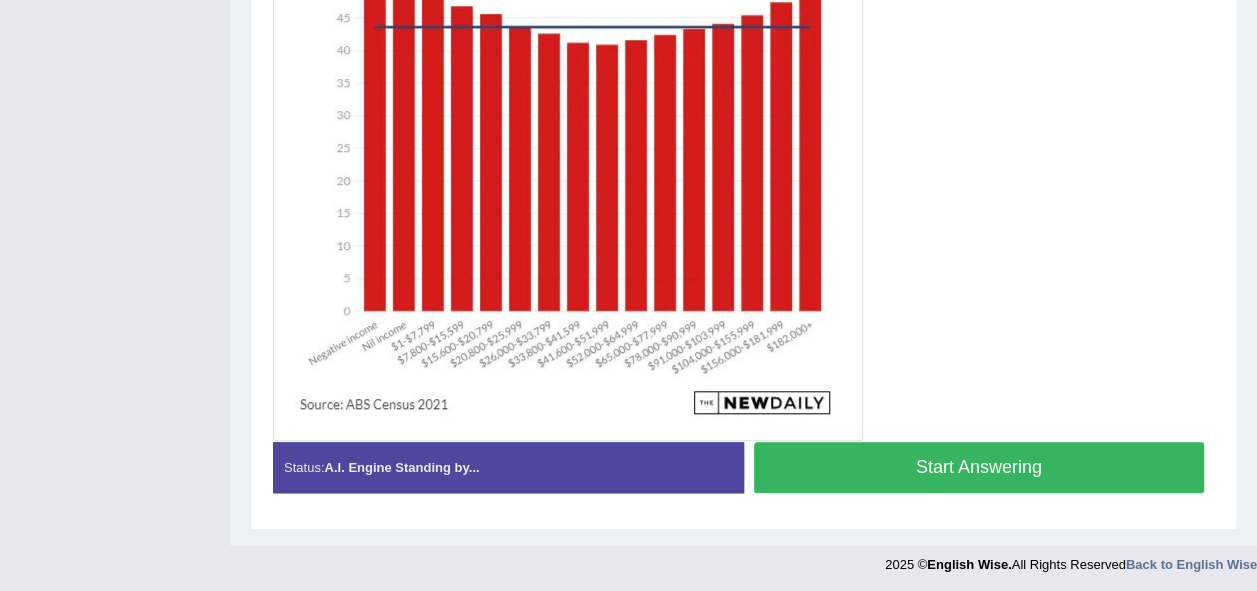 click on "Start Answering" at bounding box center [979, 467] 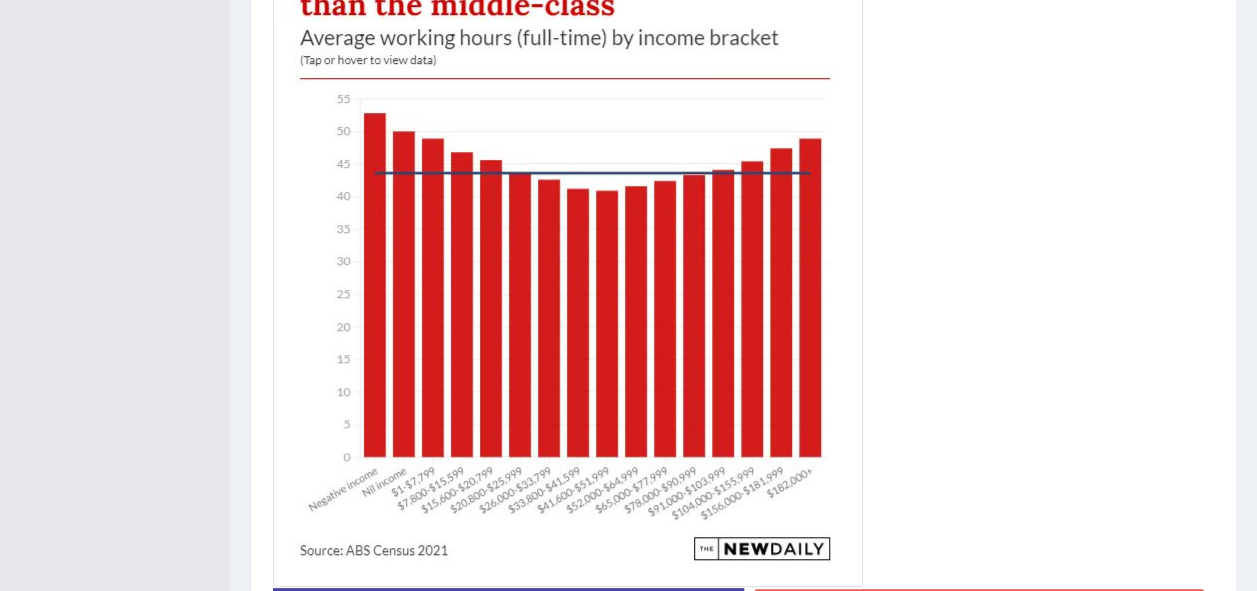 scroll, scrollTop: 573, scrollLeft: 0, axis: vertical 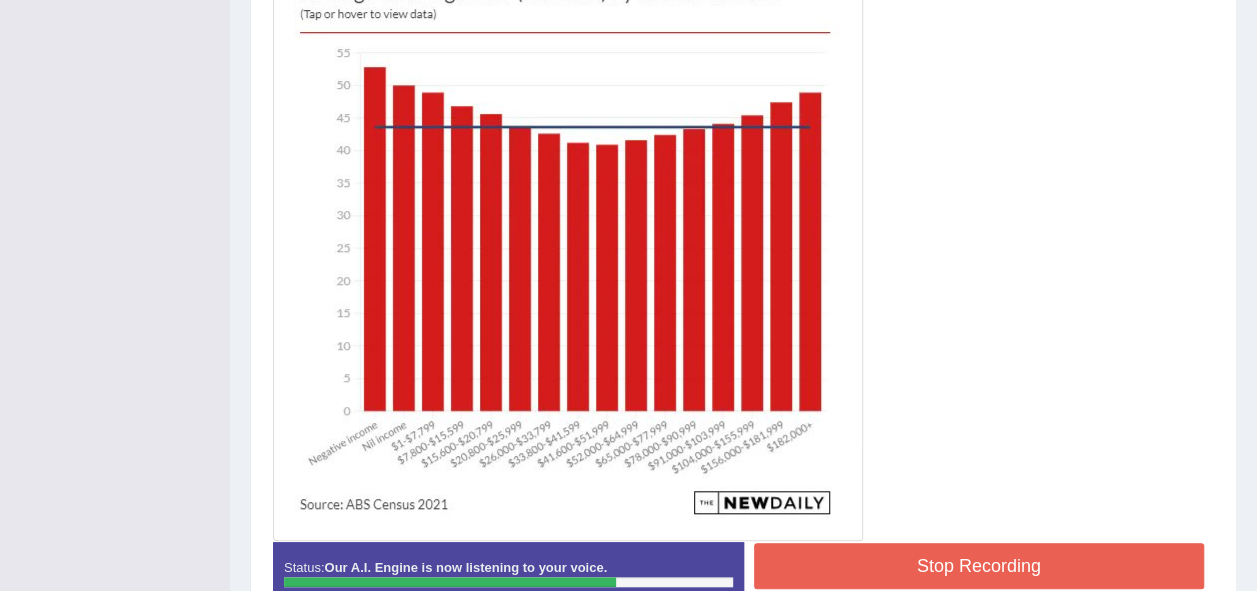 click on "Stop Recording" at bounding box center [979, 566] 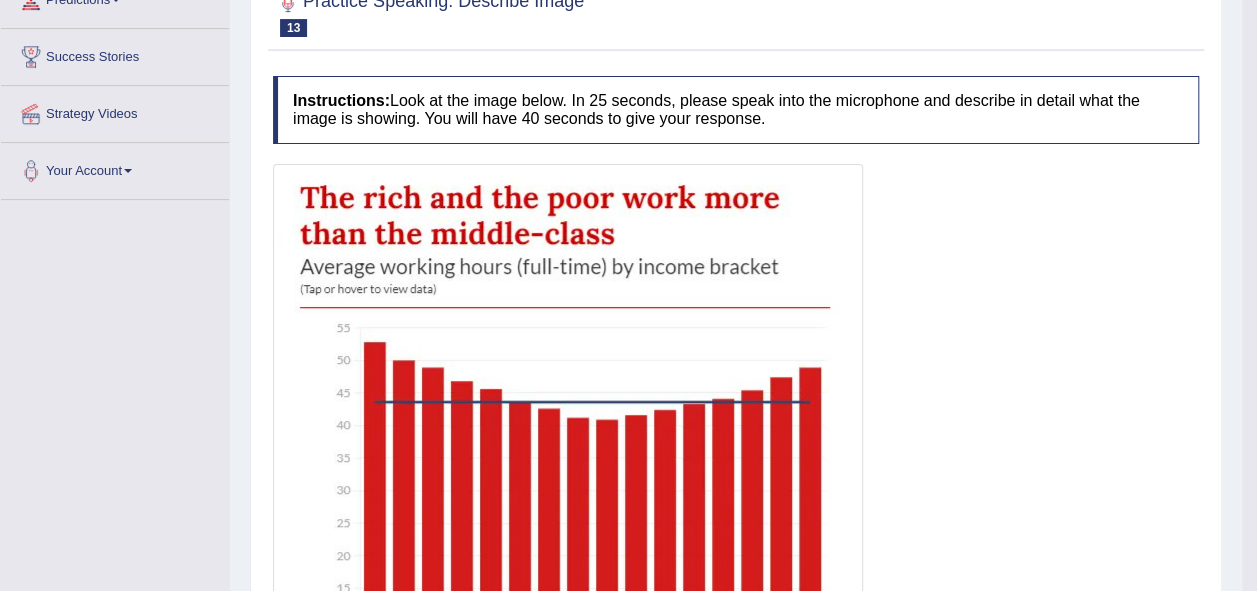 scroll, scrollTop: 173, scrollLeft: 0, axis: vertical 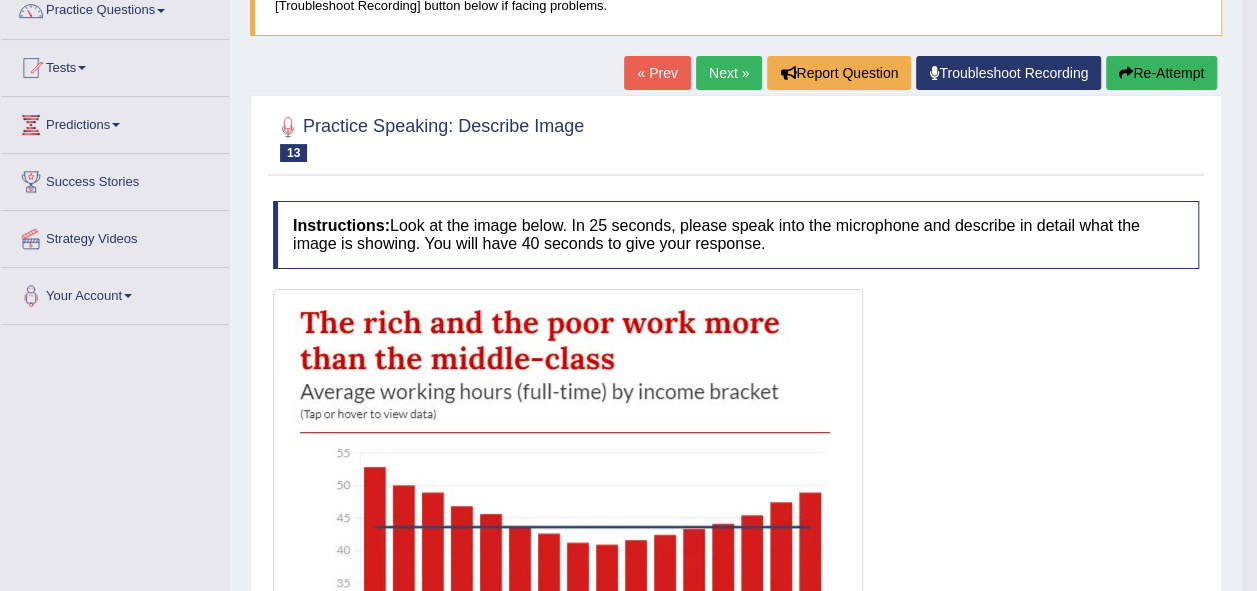 click on "Re-Attempt" at bounding box center [1161, 73] 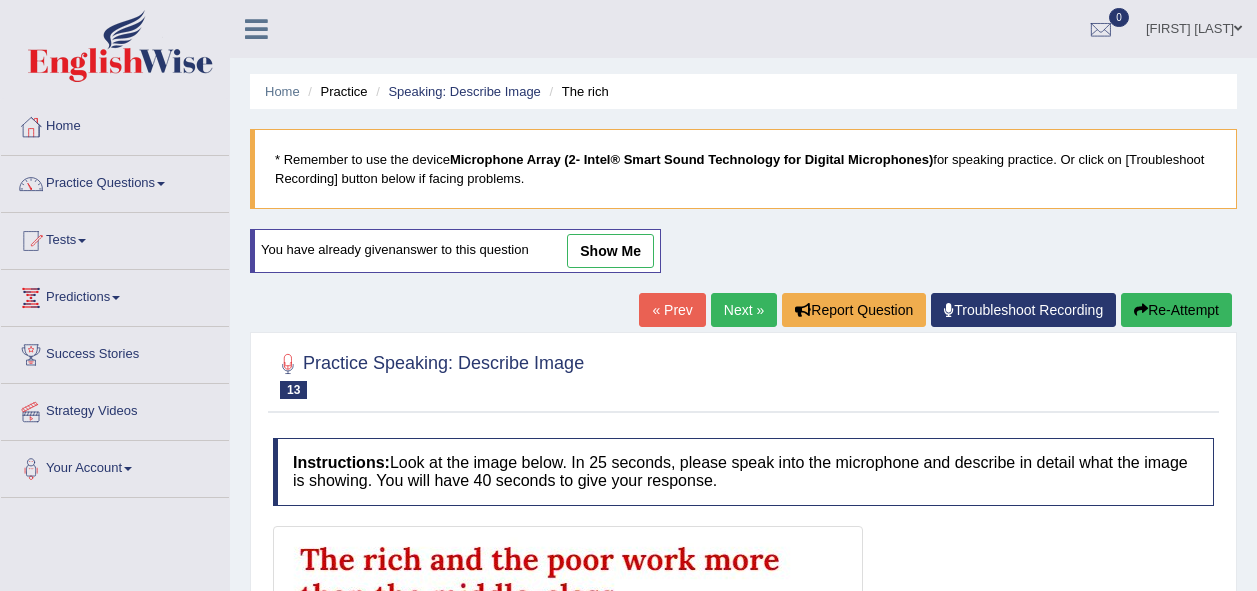 scroll, scrollTop: 388, scrollLeft: 0, axis: vertical 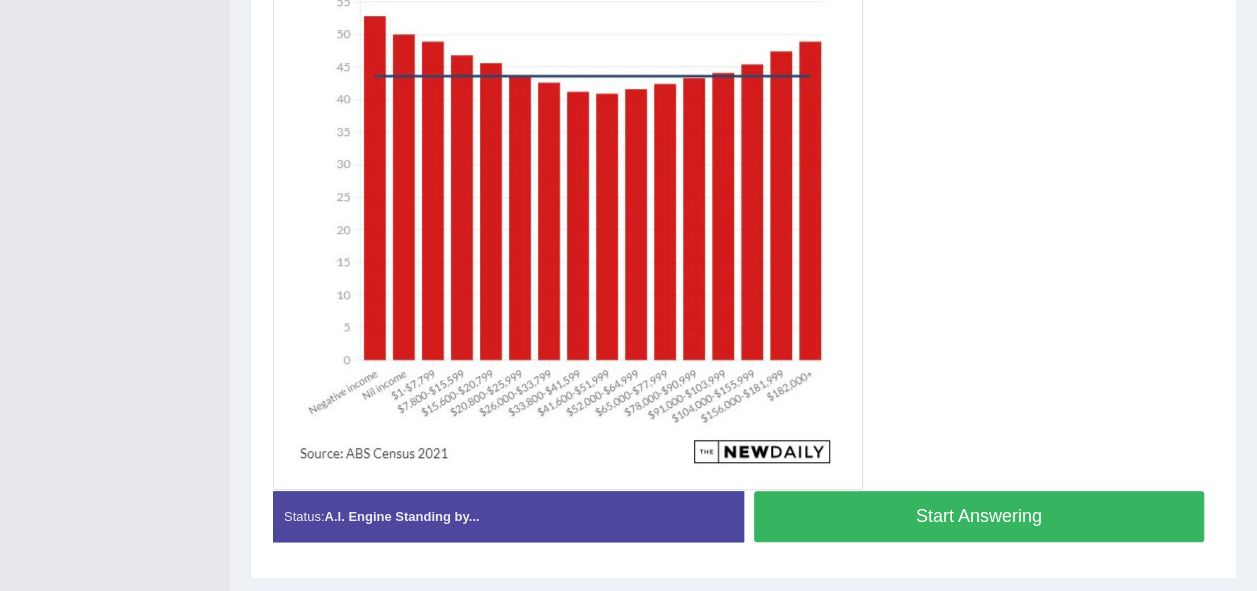 click on "Start Answering" at bounding box center (979, 516) 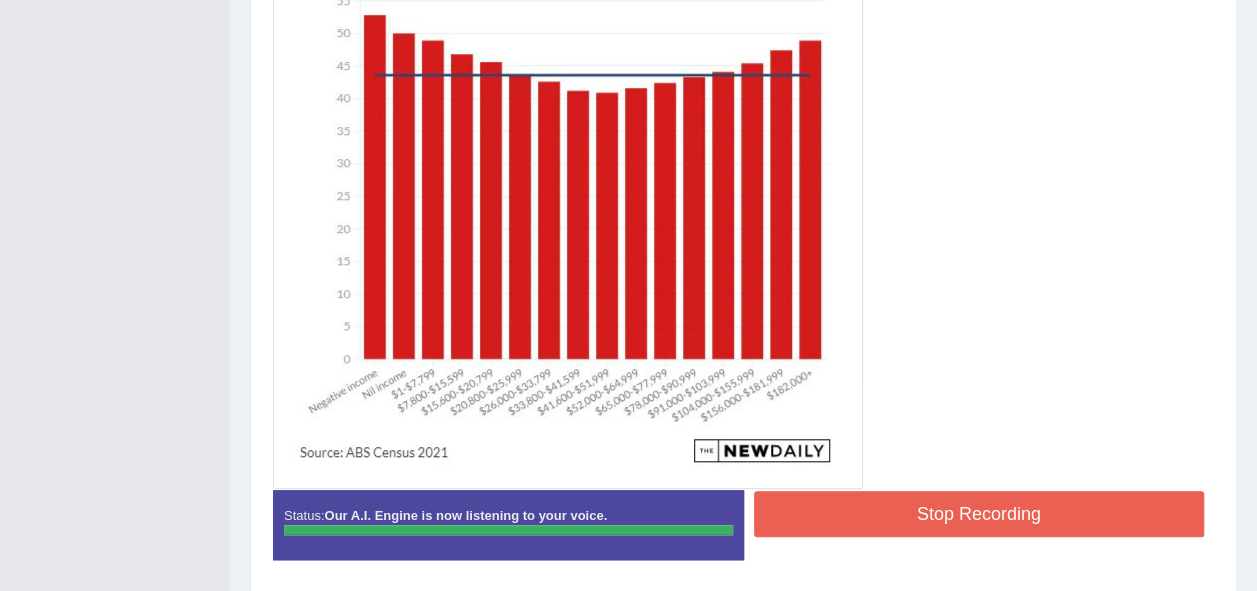 scroll, scrollTop: 636, scrollLeft: 0, axis: vertical 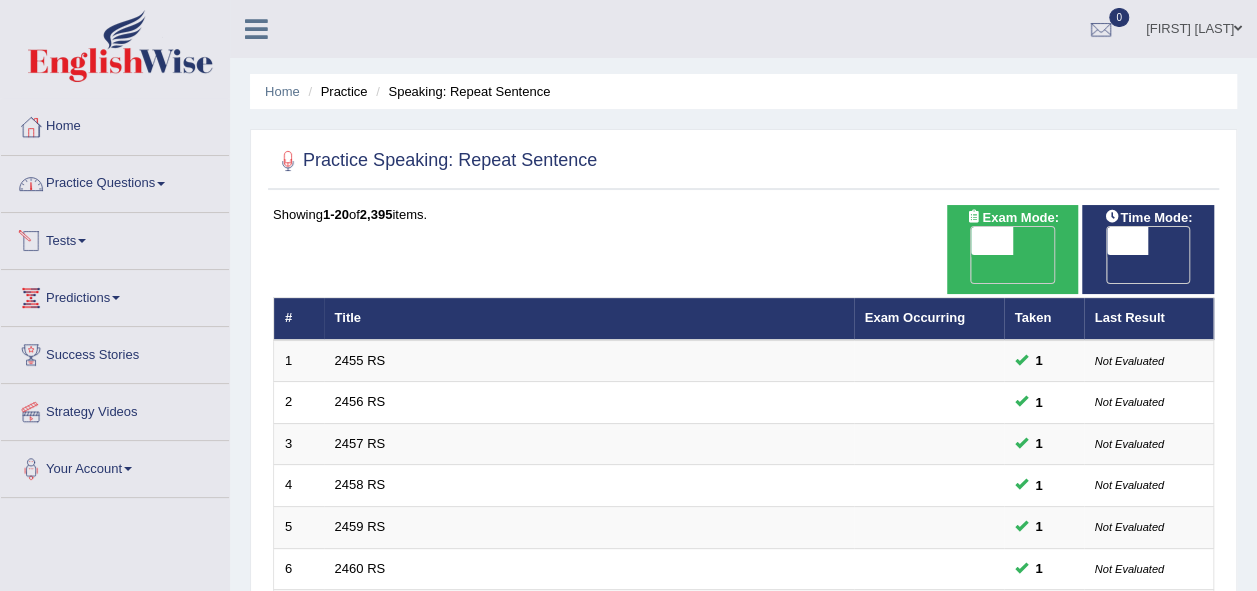 click on "Practice Questions" at bounding box center [115, 181] 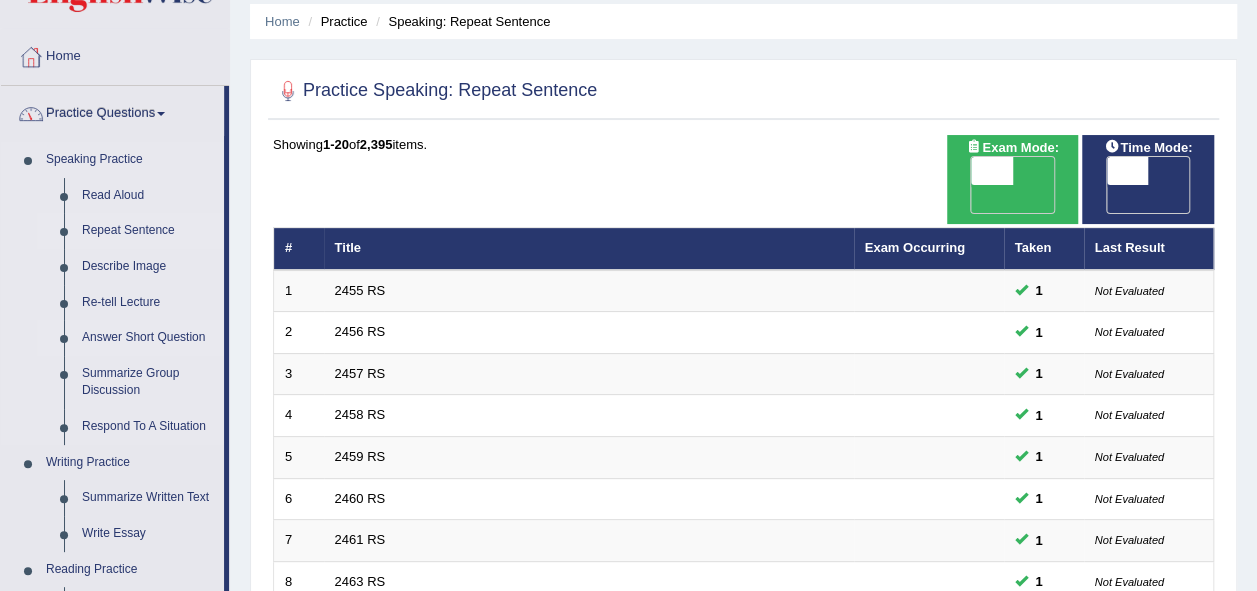 scroll, scrollTop: 100, scrollLeft: 0, axis: vertical 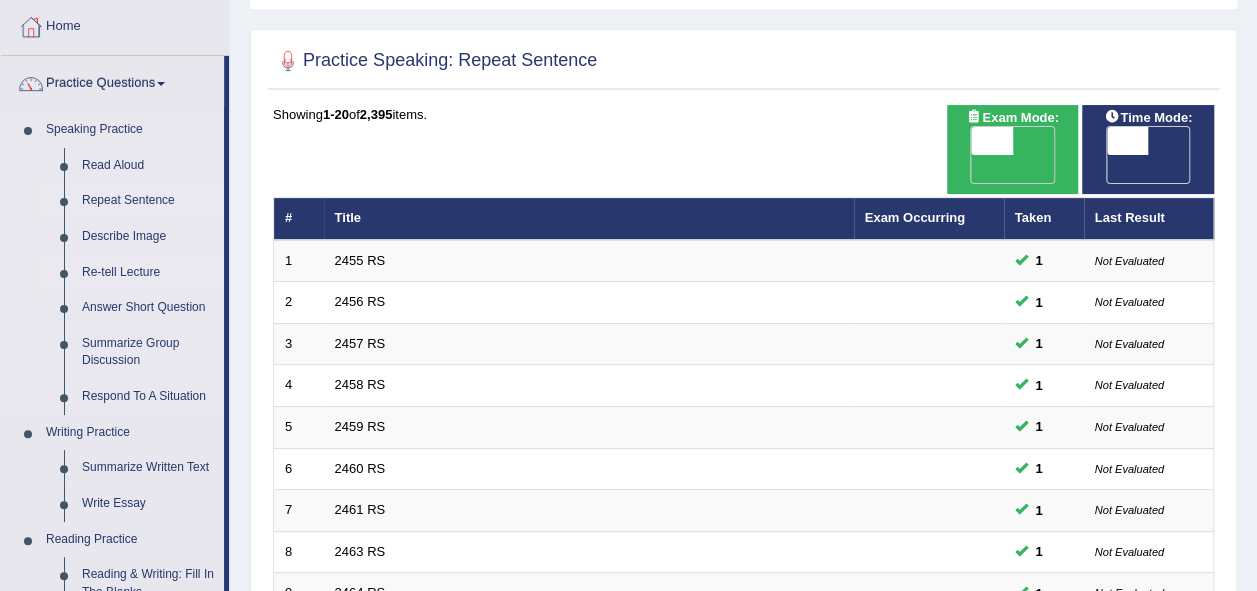 click on "Re-tell Lecture" at bounding box center (148, 273) 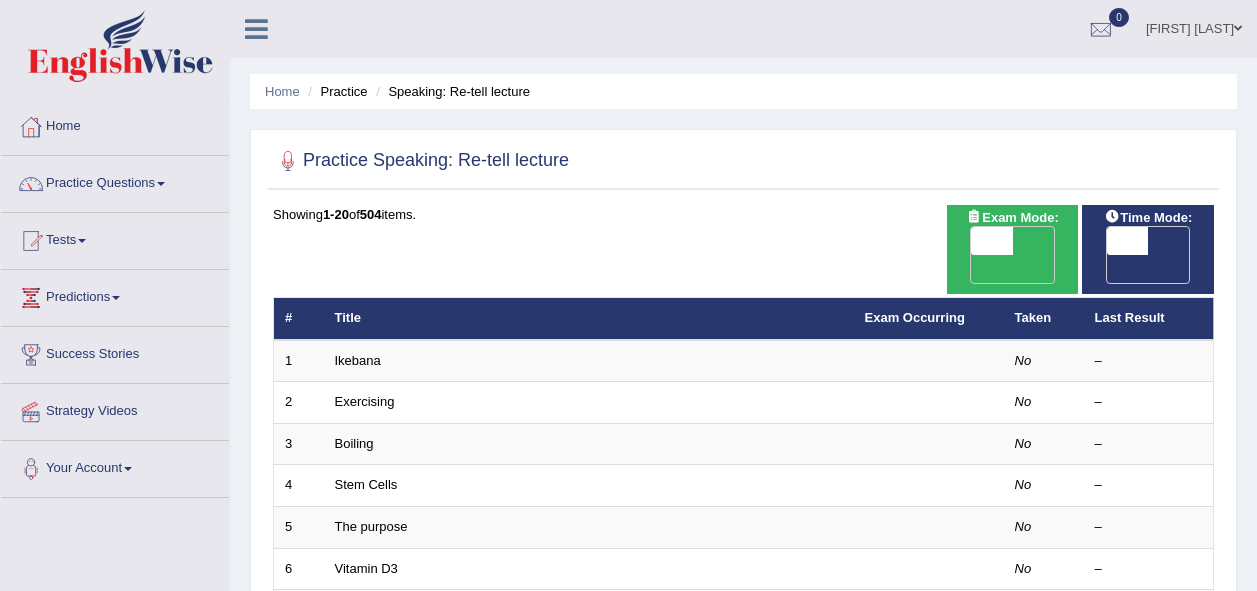 scroll, scrollTop: 0, scrollLeft: 0, axis: both 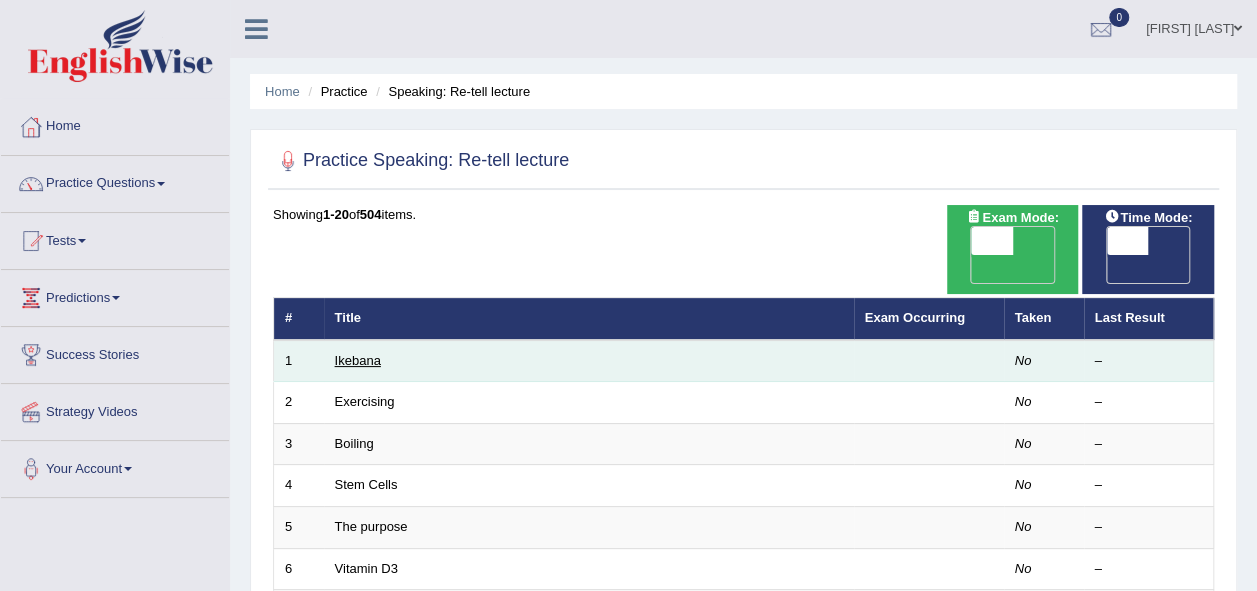 click on "Ikebana" at bounding box center [358, 360] 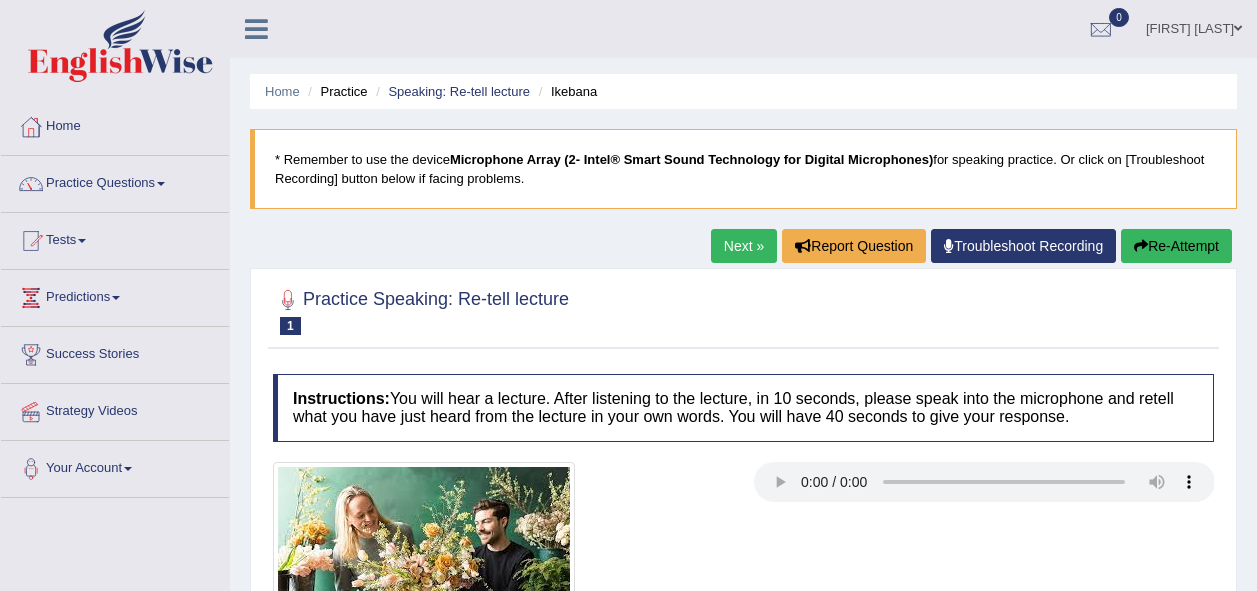 scroll, scrollTop: 108, scrollLeft: 0, axis: vertical 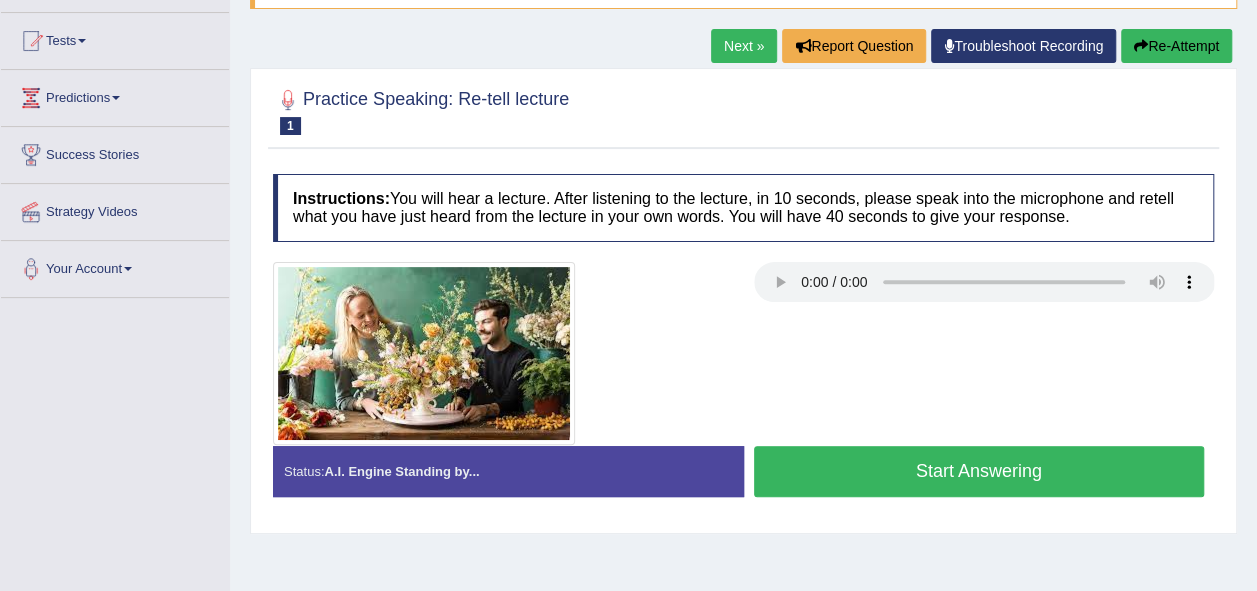 type 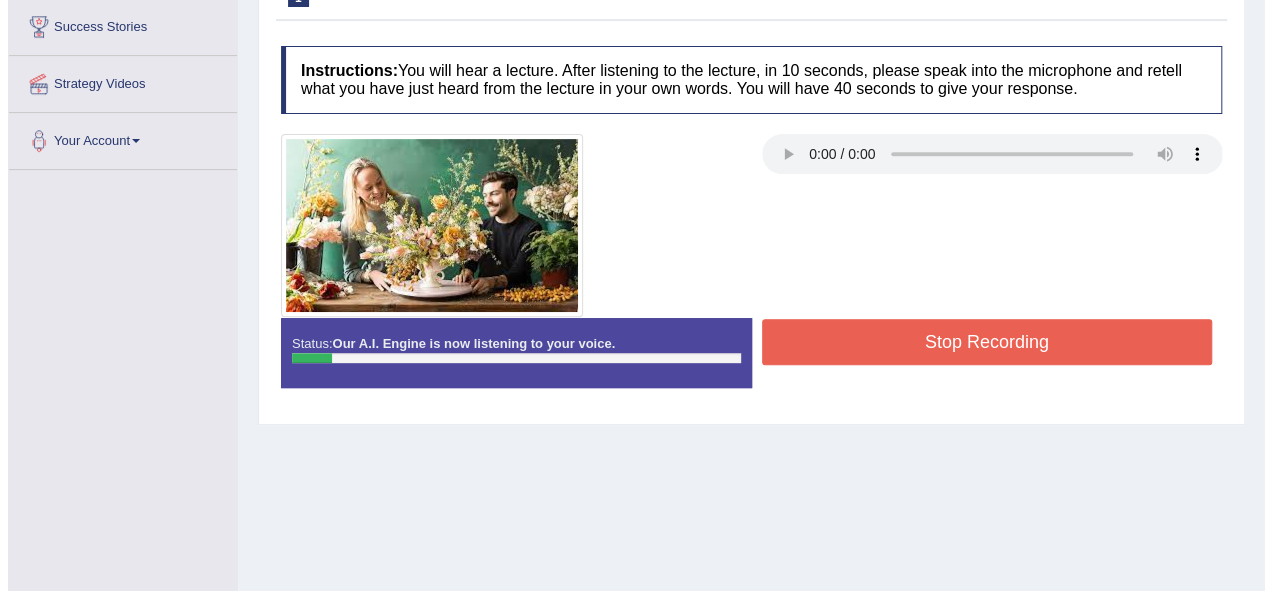 scroll, scrollTop: 300, scrollLeft: 0, axis: vertical 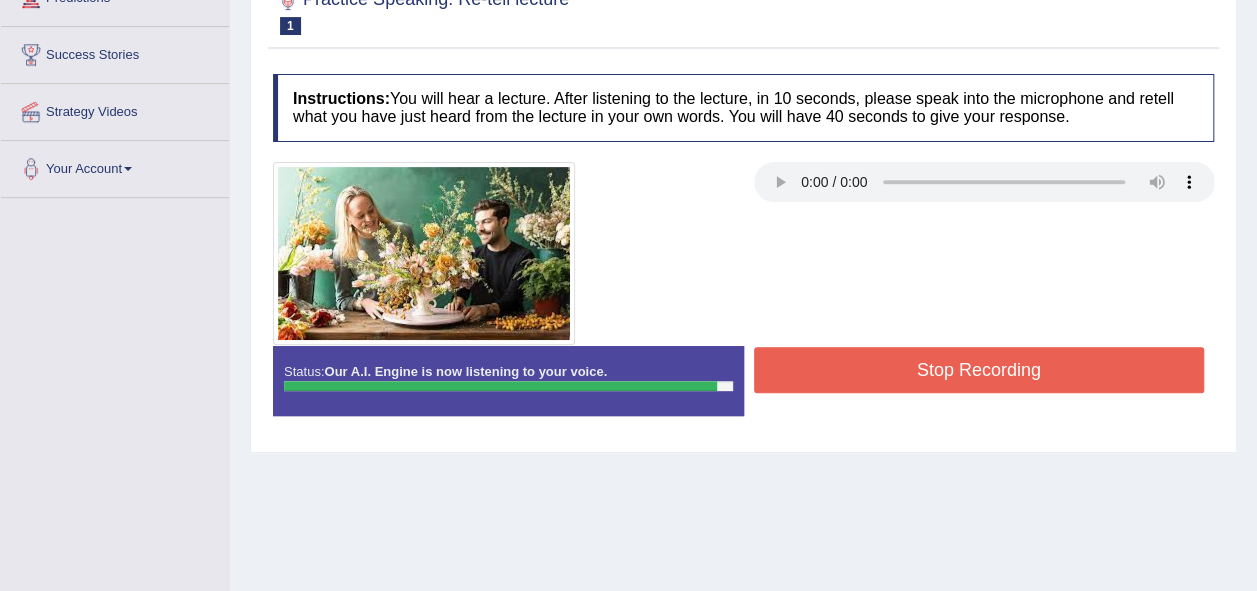 click on "Stop Recording" at bounding box center (979, 370) 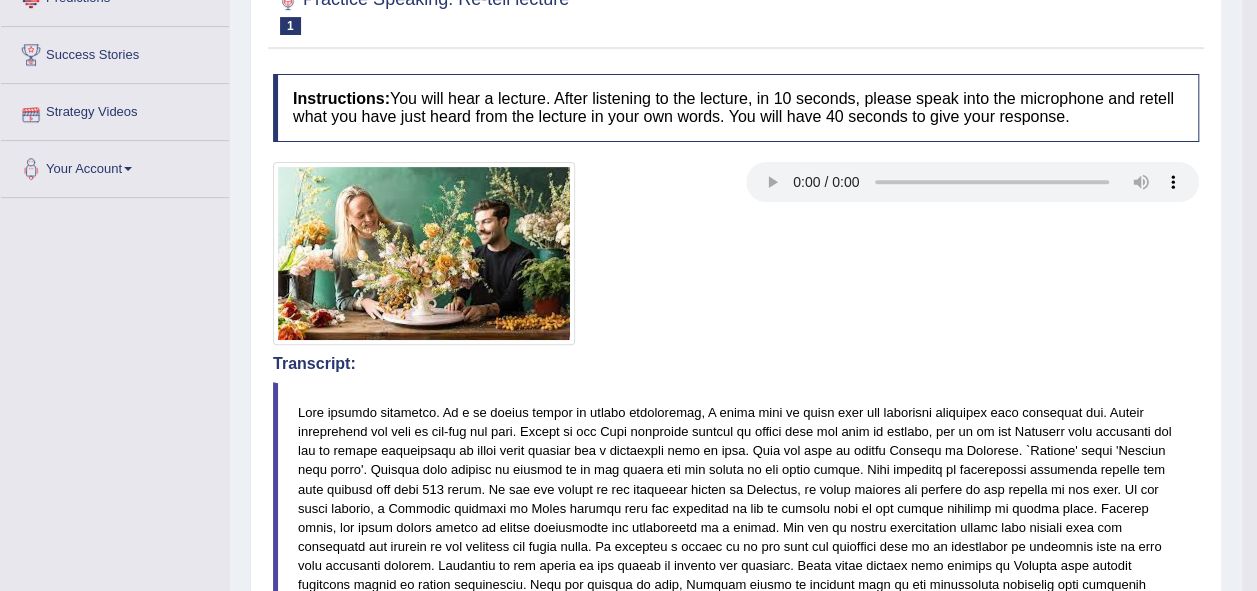 scroll, scrollTop: 100, scrollLeft: 0, axis: vertical 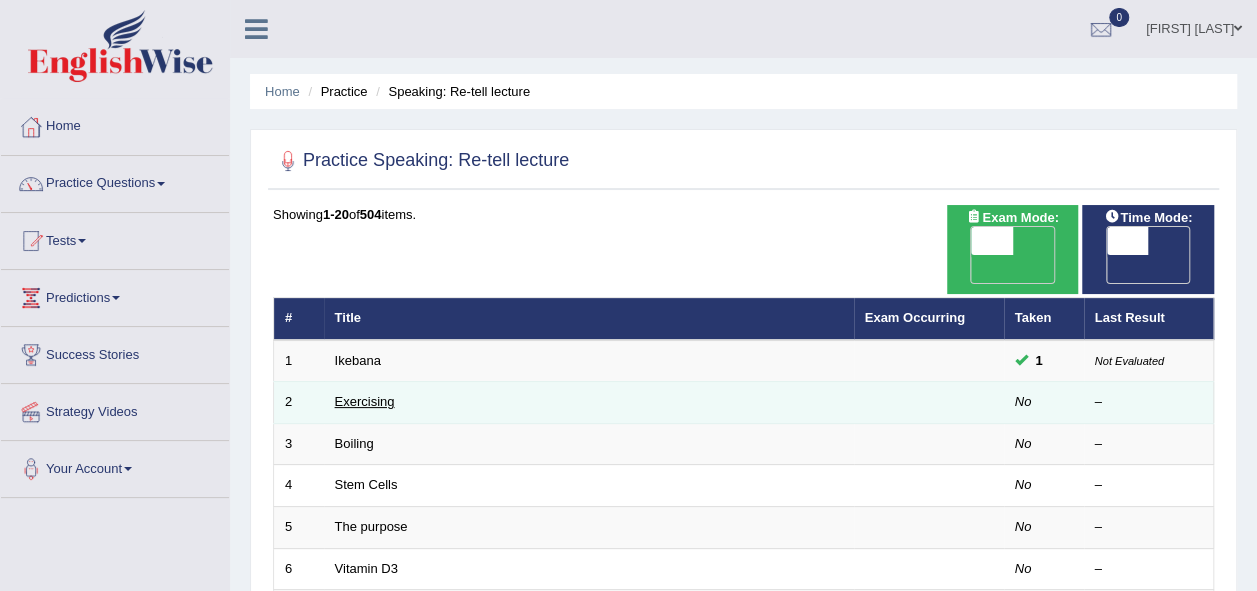 click on "Exercising" at bounding box center (365, 401) 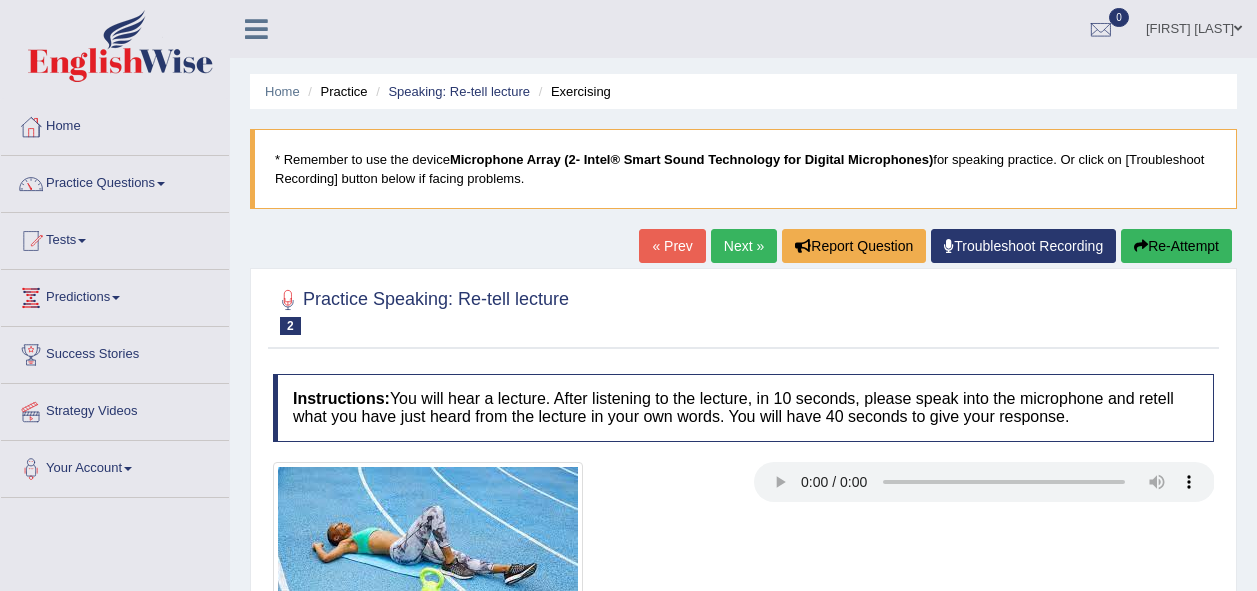 scroll, scrollTop: 0, scrollLeft: 0, axis: both 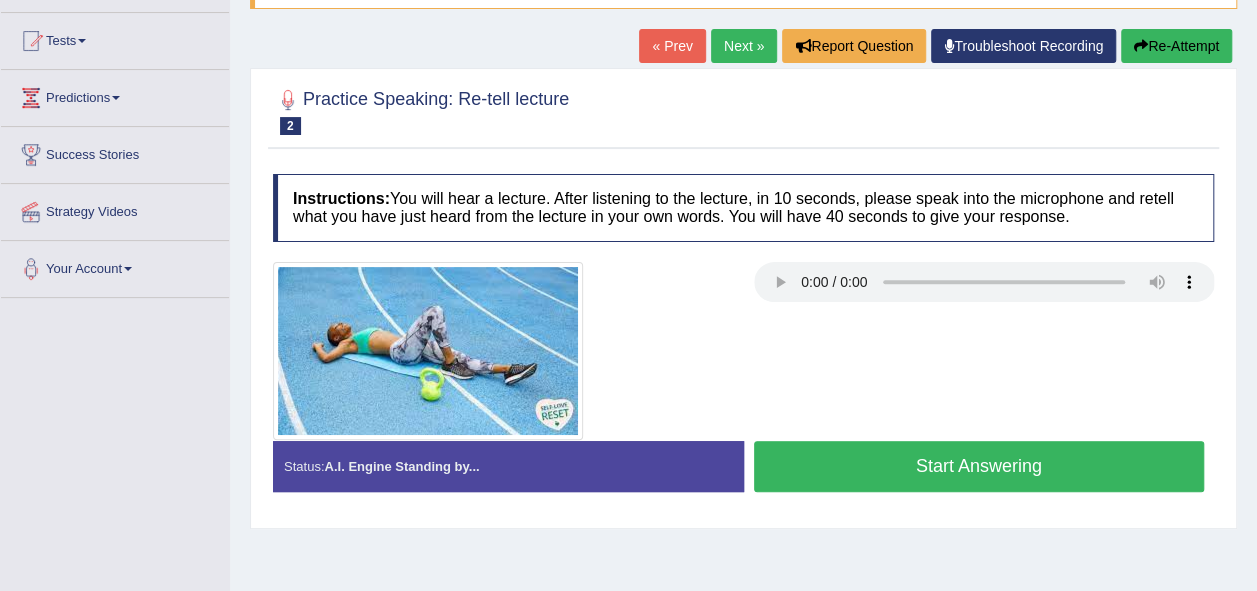 click on "Start Answering" at bounding box center (979, 466) 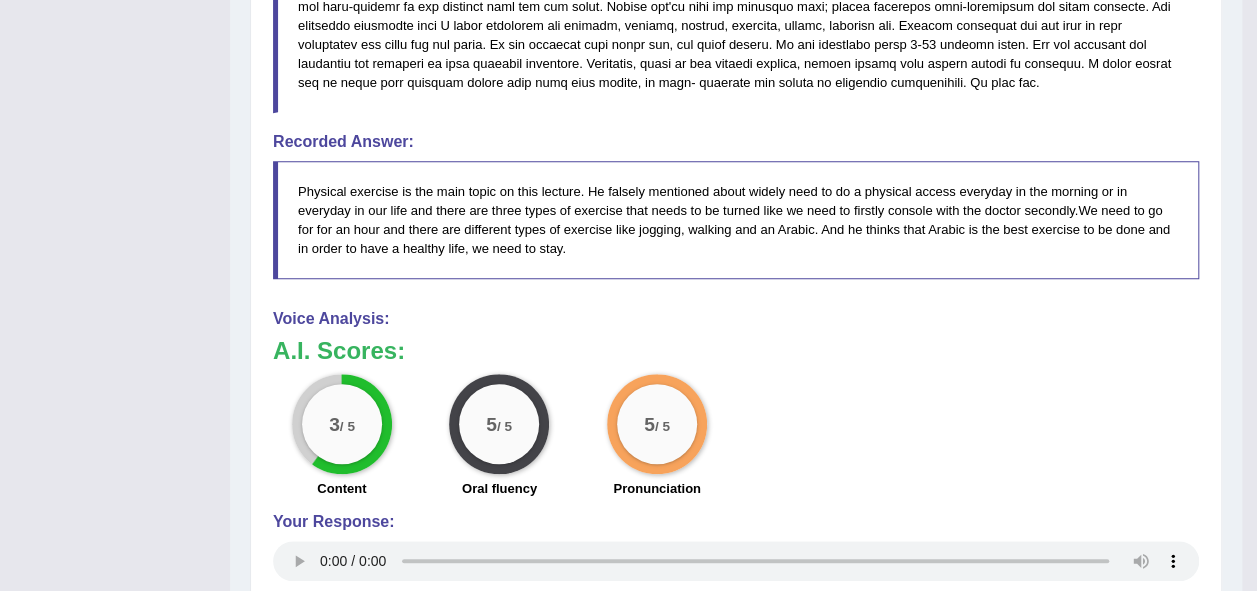 scroll, scrollTop: 800, scrollLeft: 0, axis: vertical 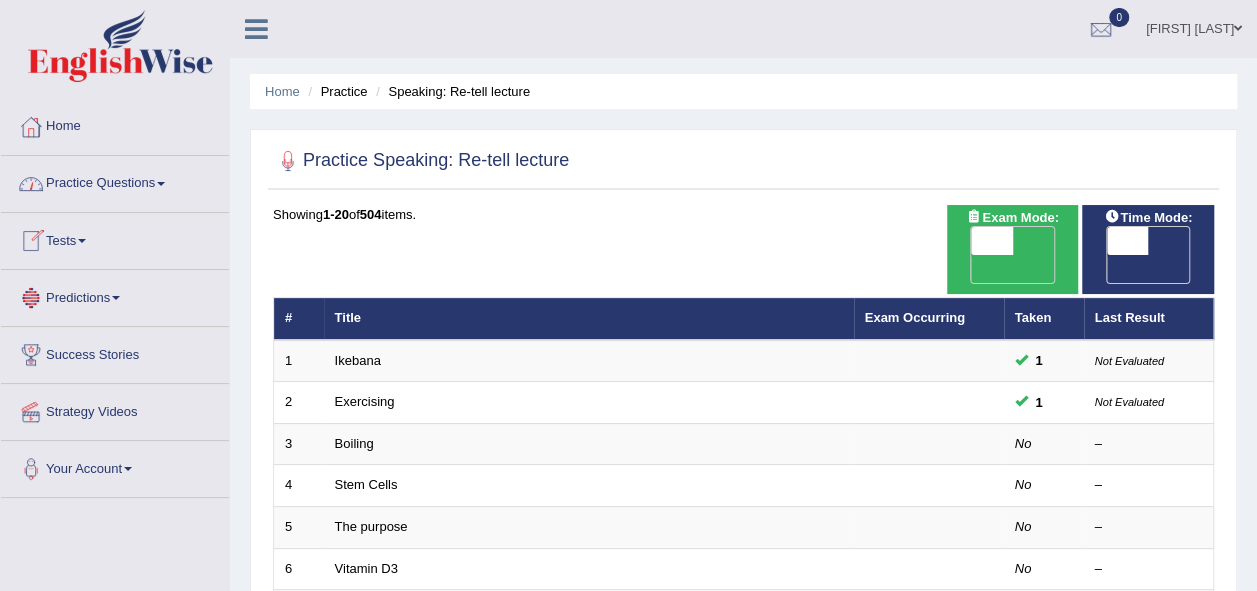 click on "Practice Questions" at bounding box center (115, 181) 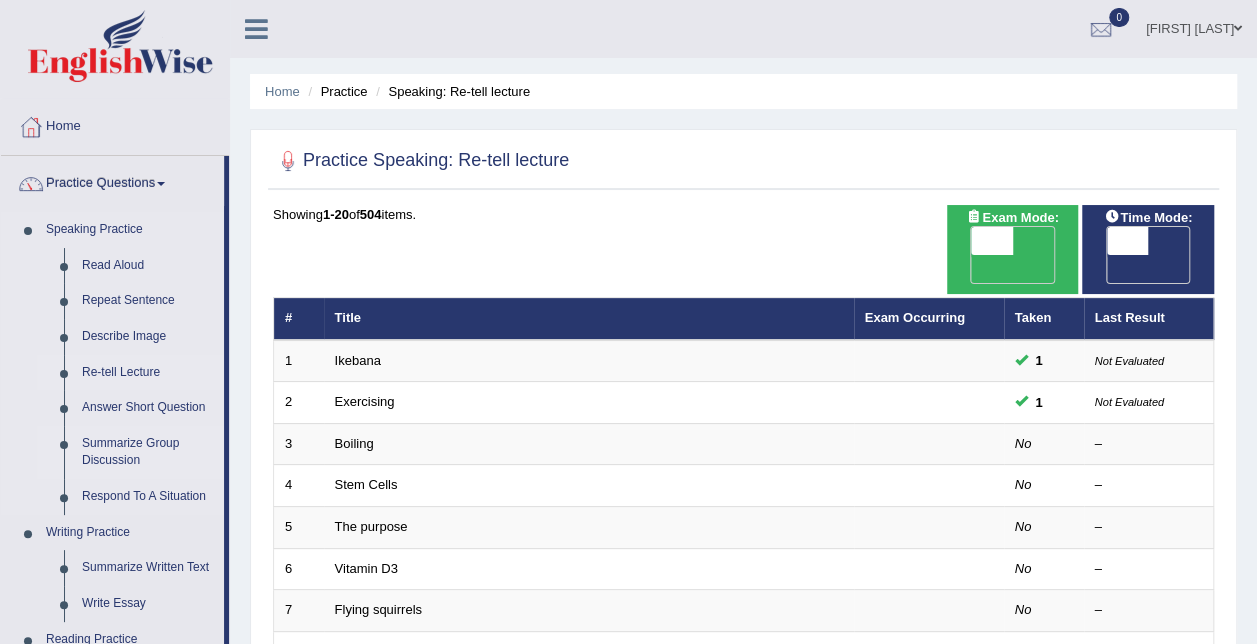 click on "Summarize Group Discussion" at bounding box center [148, 452] 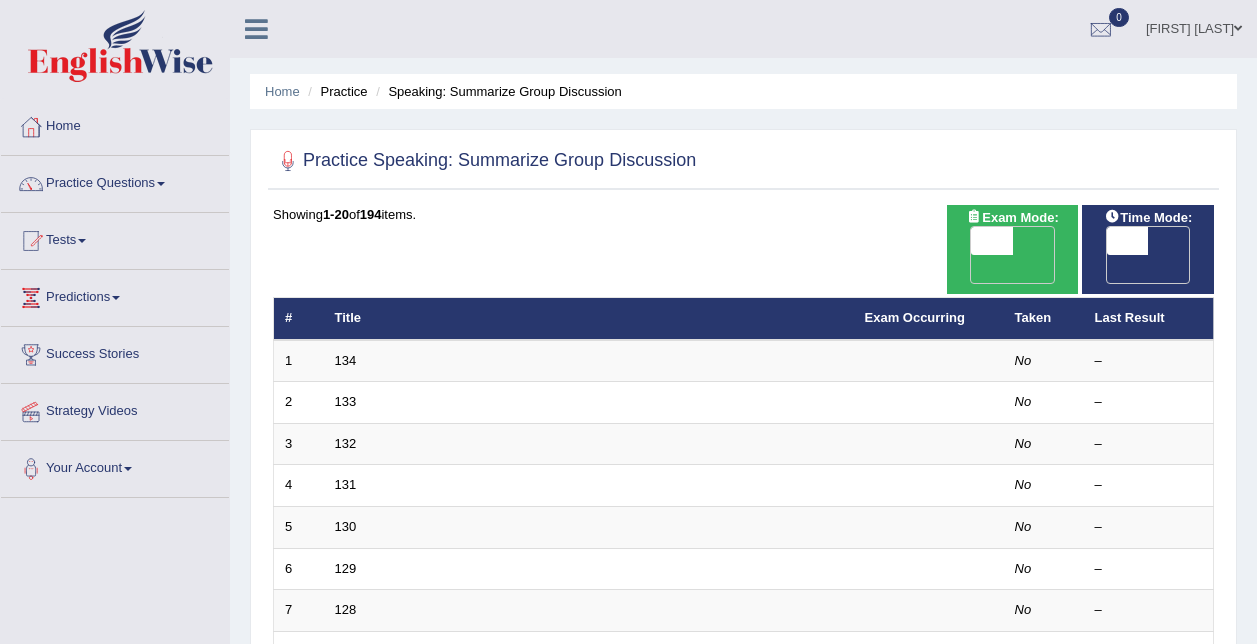 scroll, scrollTop: 0, scrollLeft: 0, axis: both 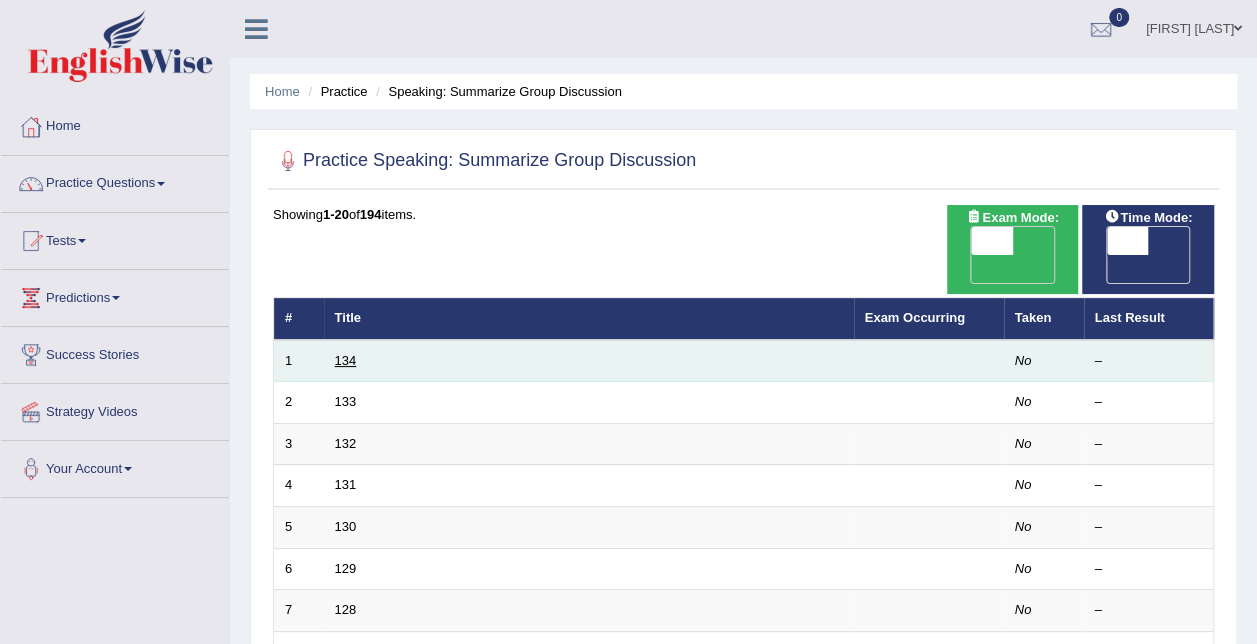 drag, startPoint x: 0, startPoint y: 0, endPoint x: 348, endPoint y: 332, distance: 480.9657 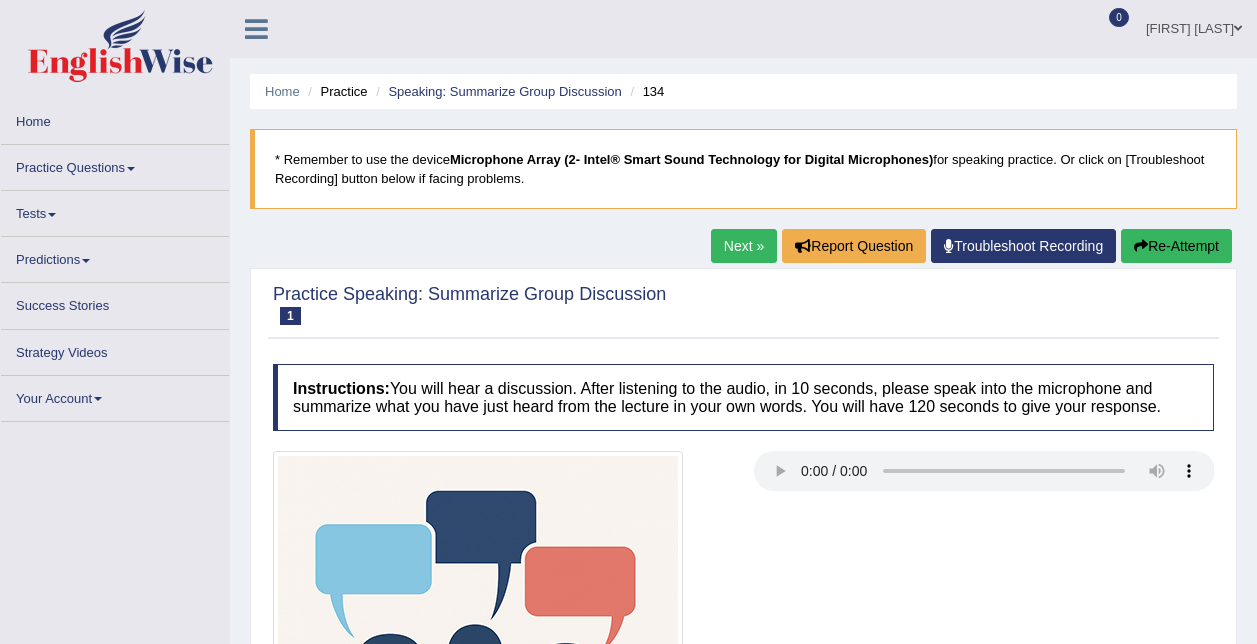 scroll, scrollTop: 0, scrollLeft: 0, axis: both 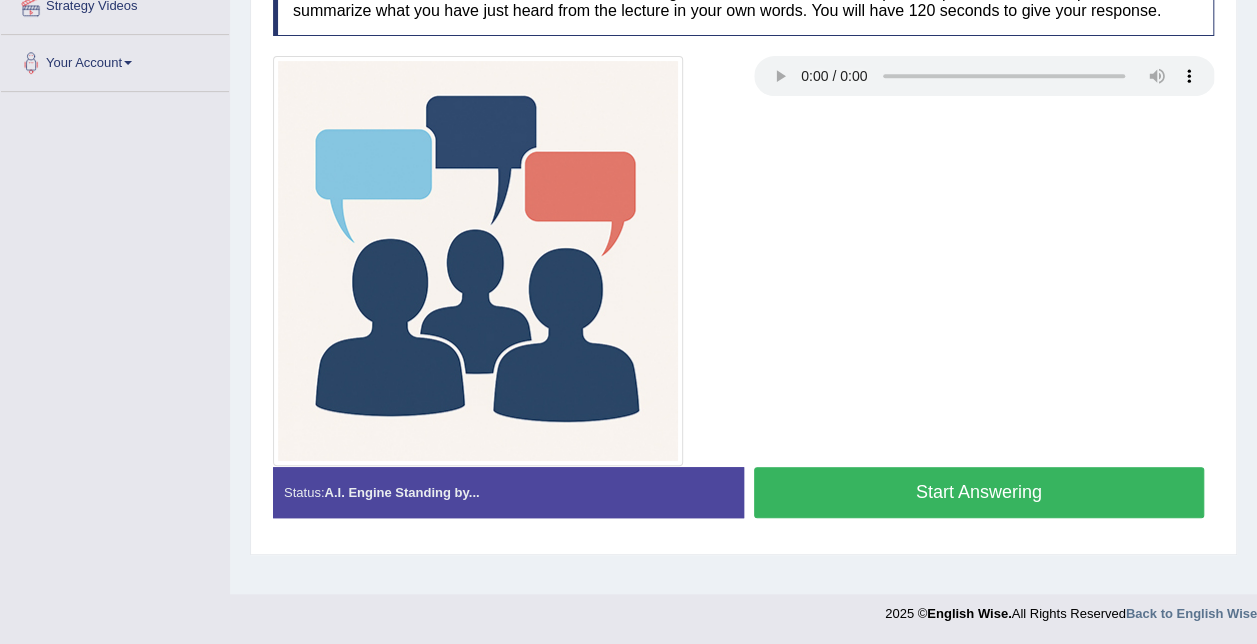 click on "Start Answering" at bounding box center [979, 492] 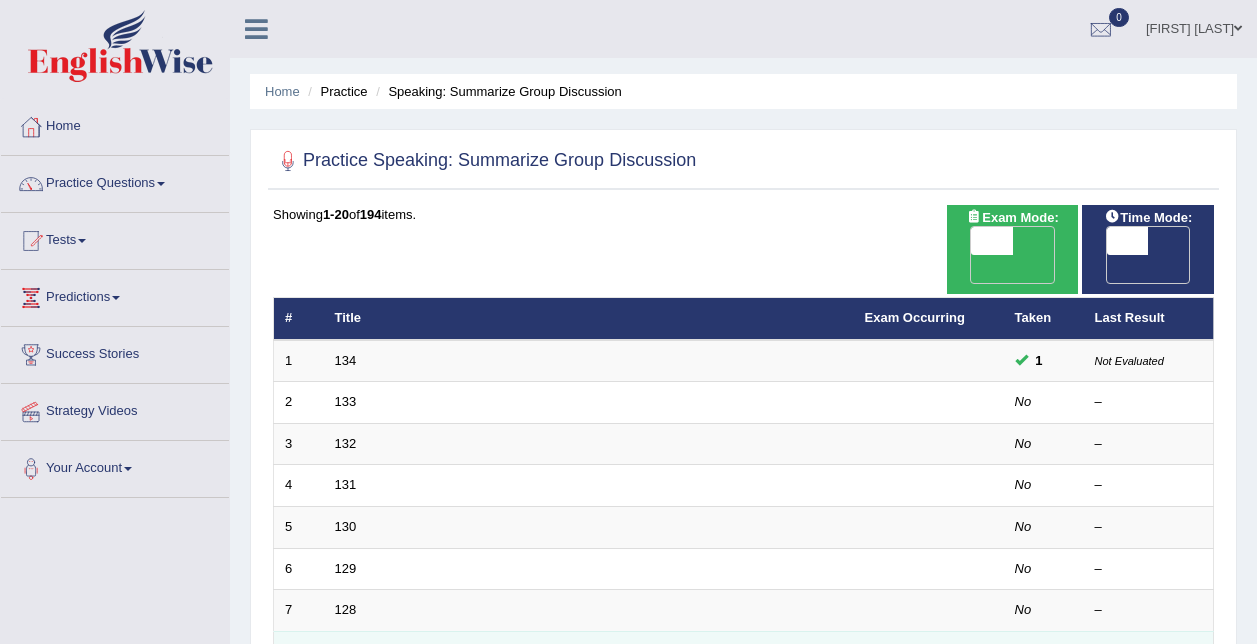 scroll, scrollTop: 200, scrollLeft: 0, axis: vertical 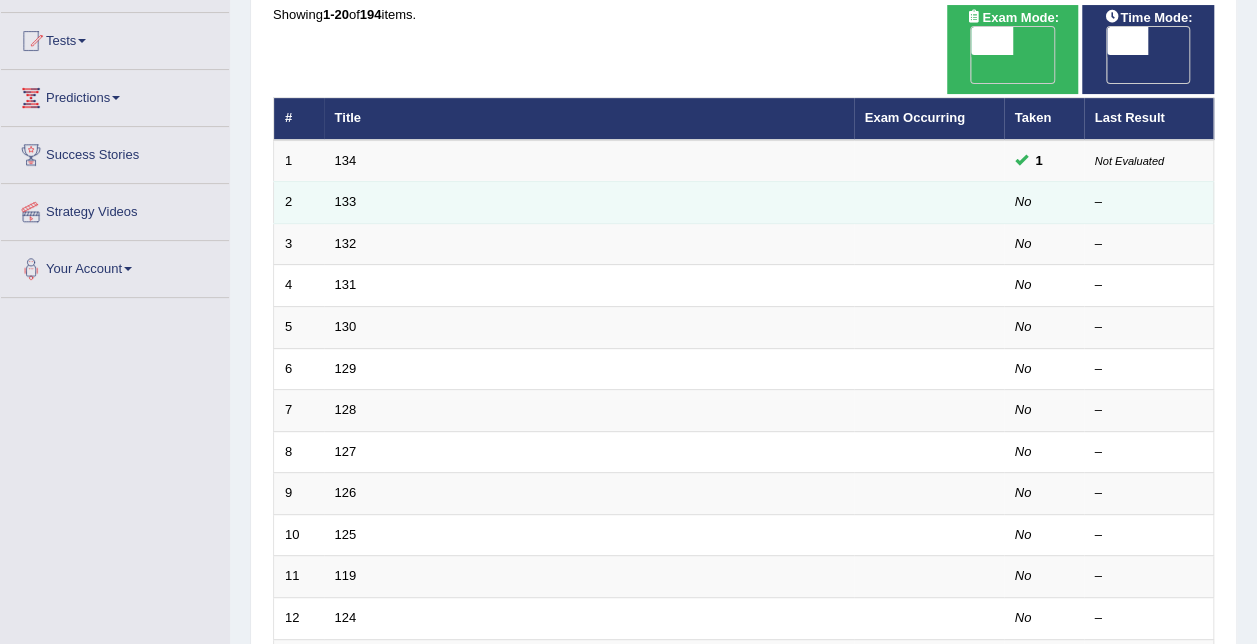 click on "133" at bounding box center [589, 203] 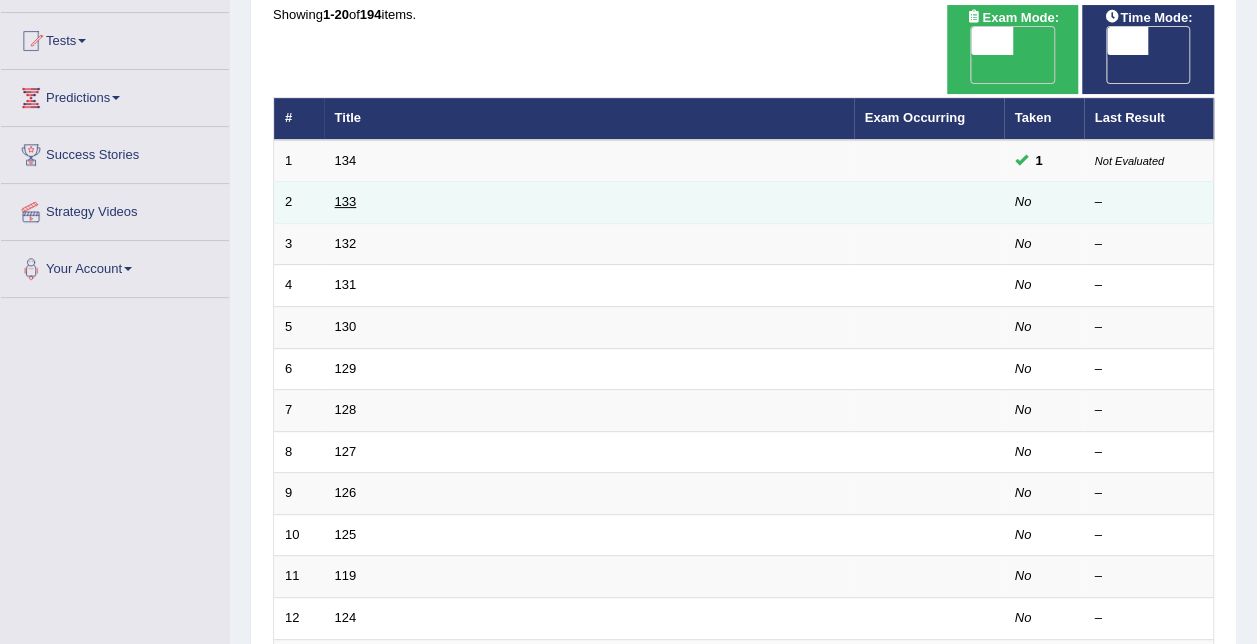 click on "133" at bounding box center [346, 201] 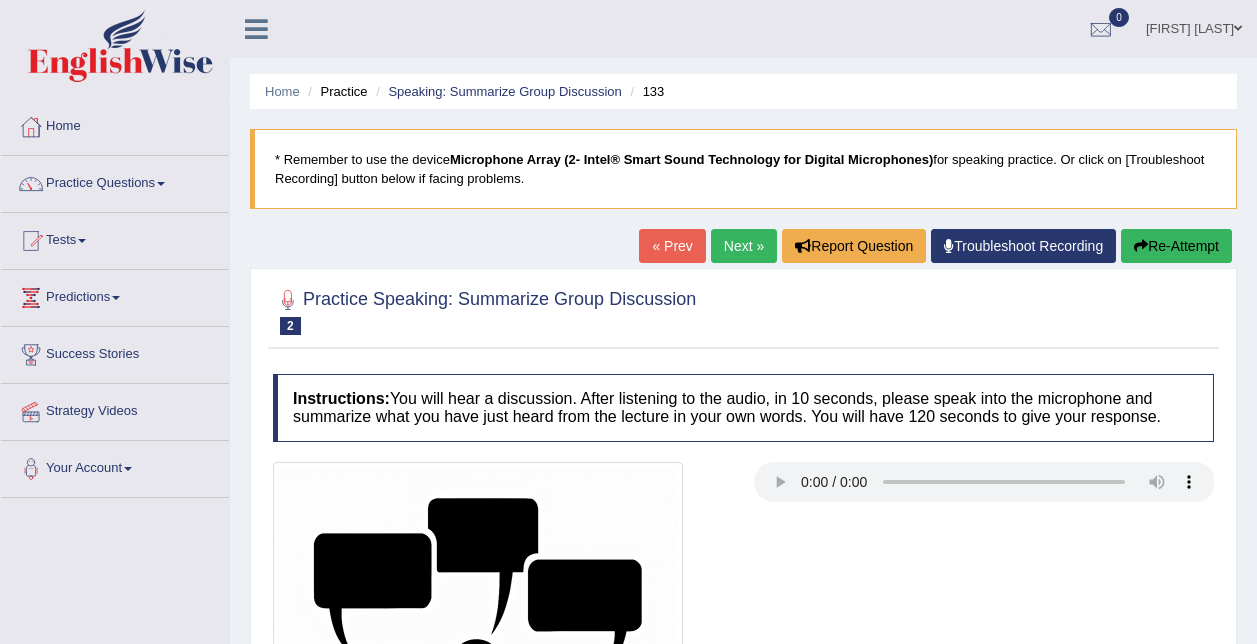 scroll, scrollTop: 0, scrollLeft: 0, axis: both 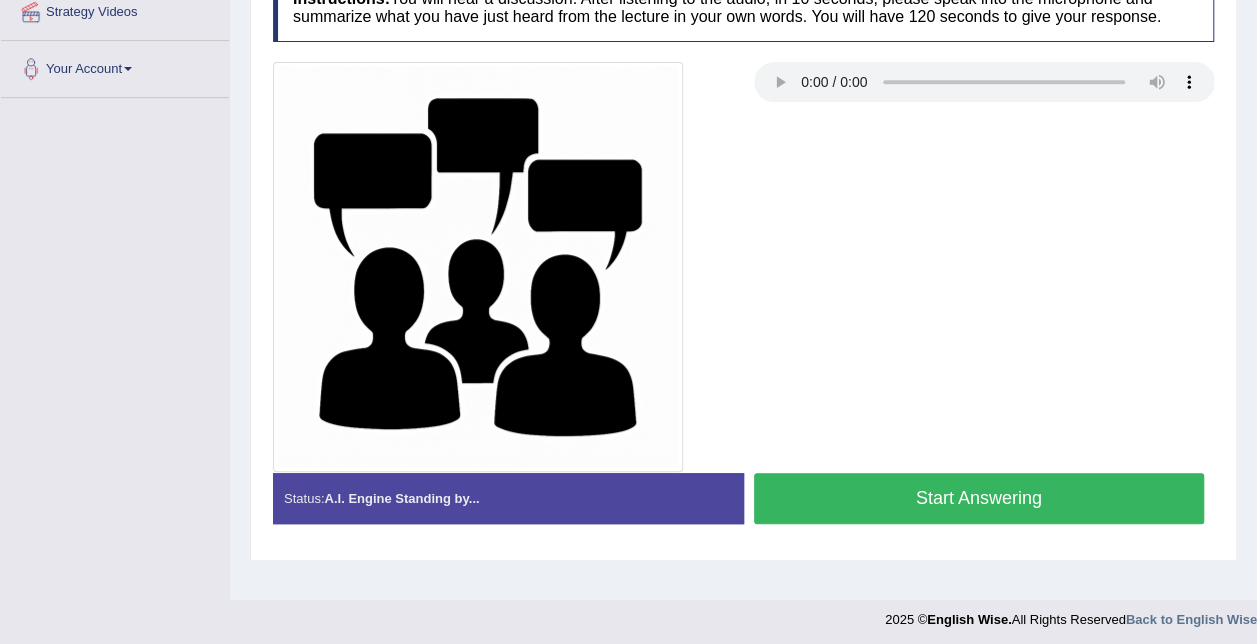 click on "Start Answering" at bounding box center [979, 498] 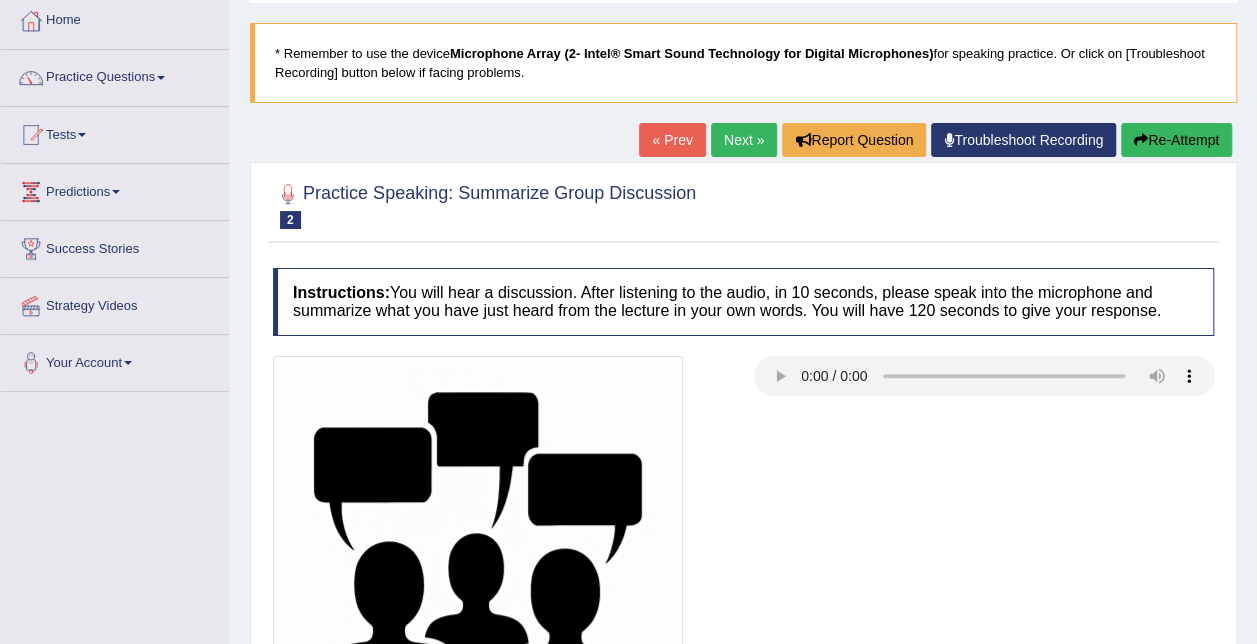 scroll, scrollTop: 97, scrollLeft: 0, axis: vertical 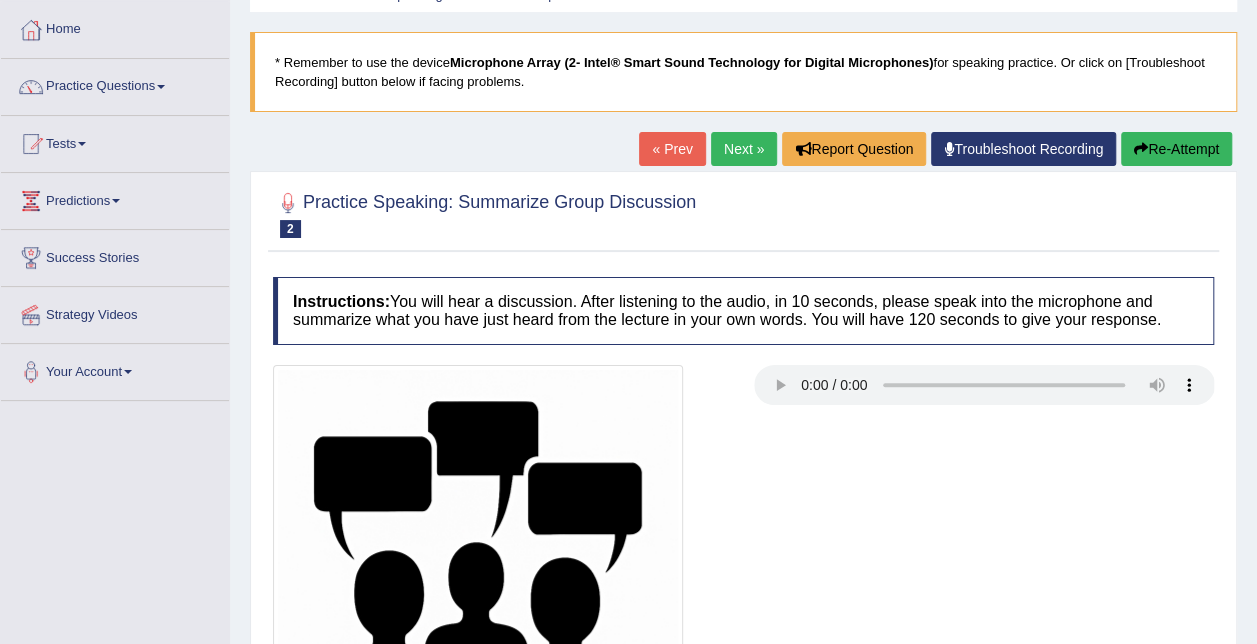 click at bounding box center [743, 570] 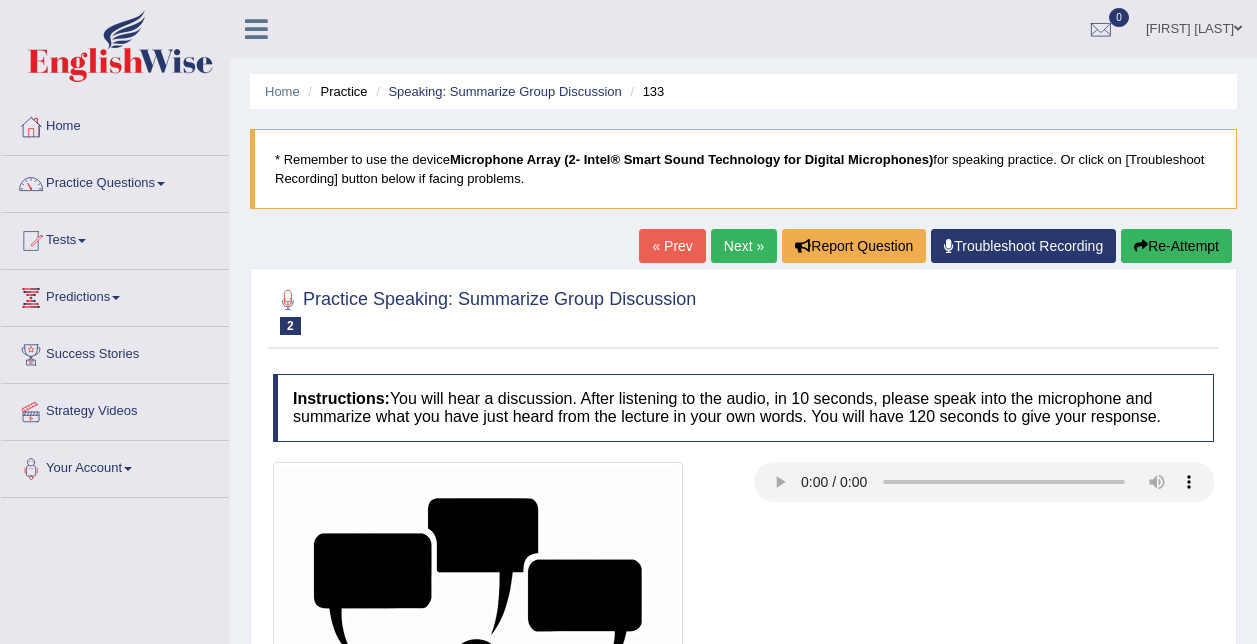 scroll, scrollTop: 97, scrollLeft: 0, axis: vertical 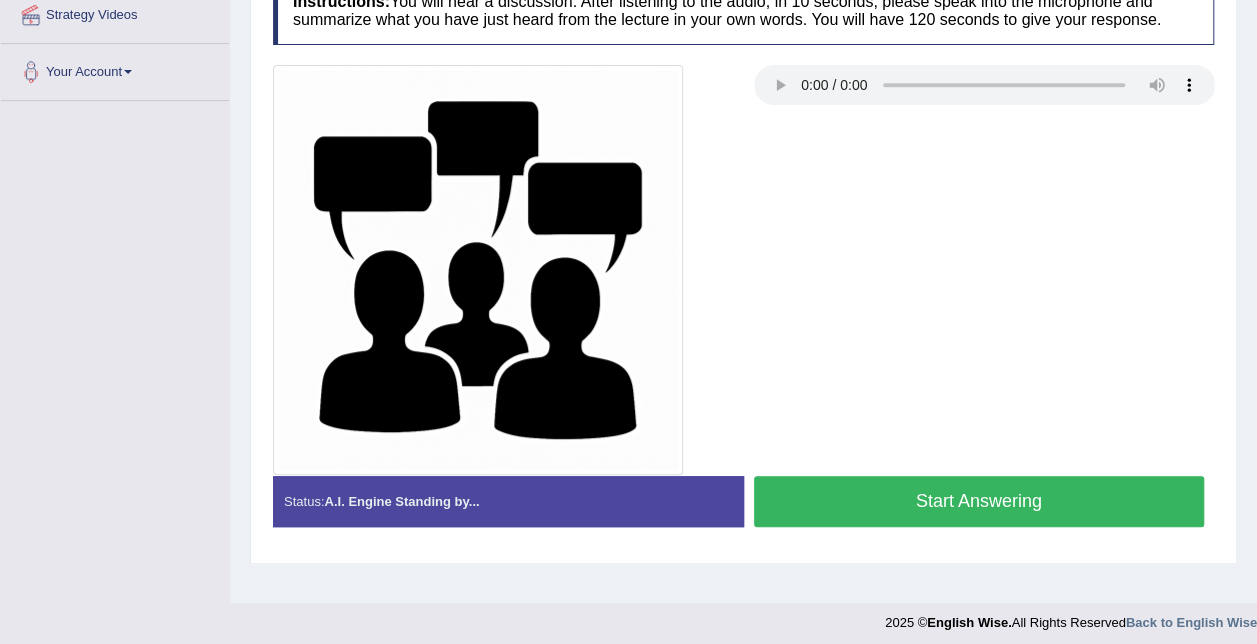 click on "Start Answering" at bounding box center [979, 501] 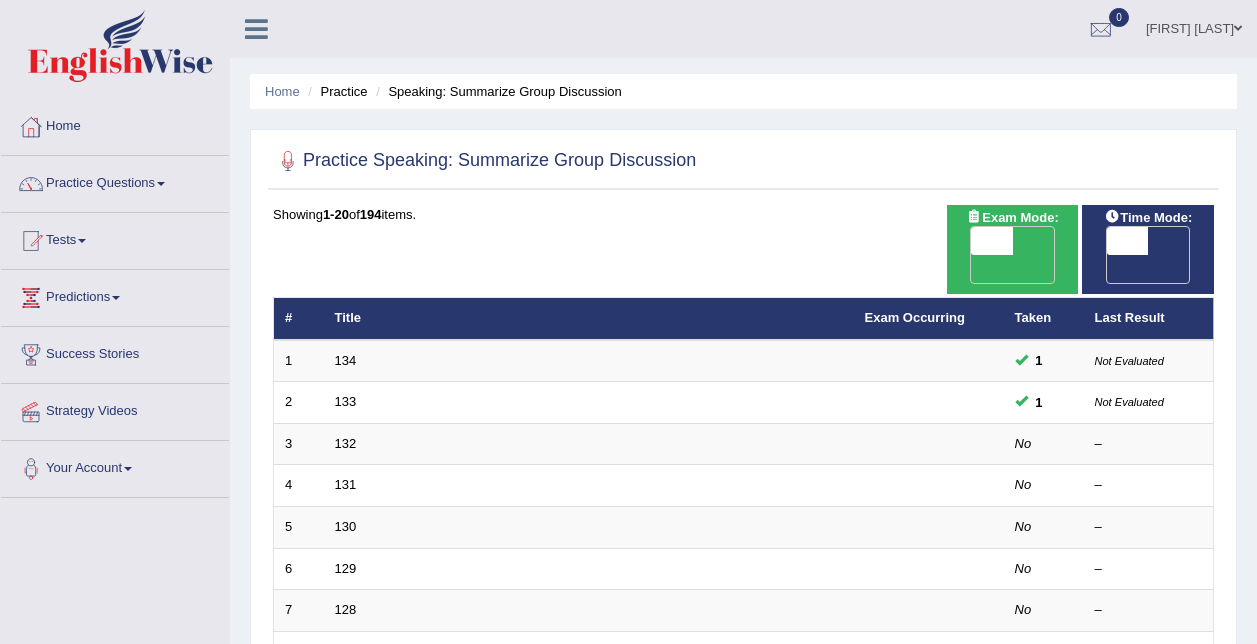 scroll, scrollTop: 126, scrollLeft: 0, axis: vertical 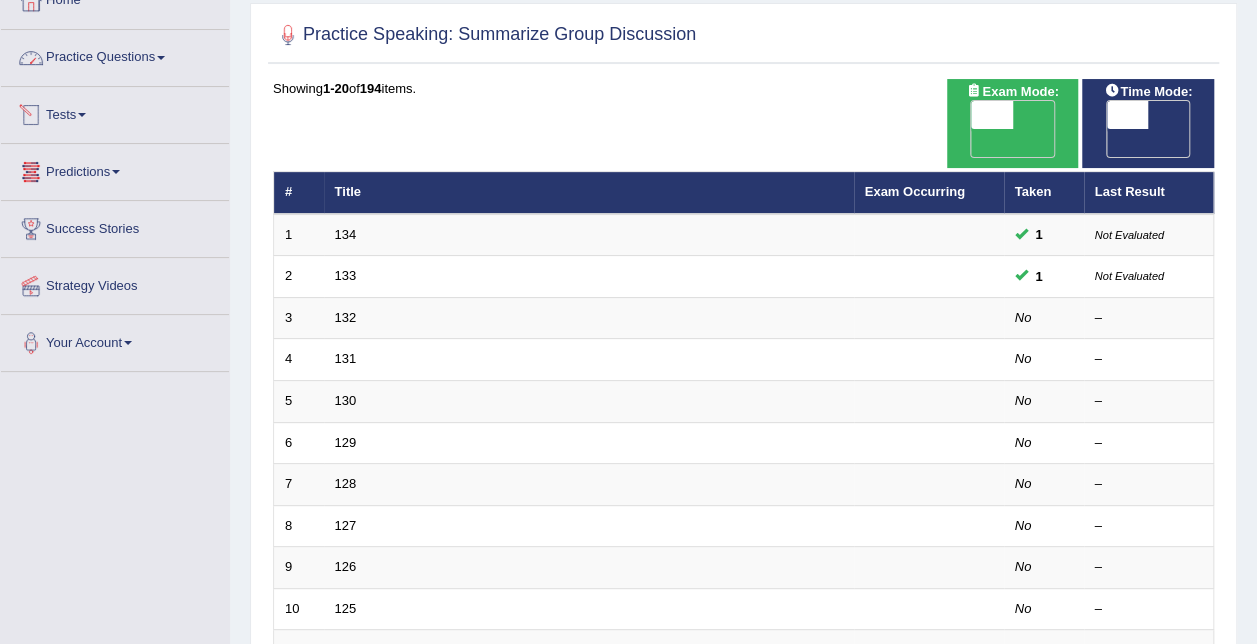 click on "Practice Questions" at bounding box center [115, 55] 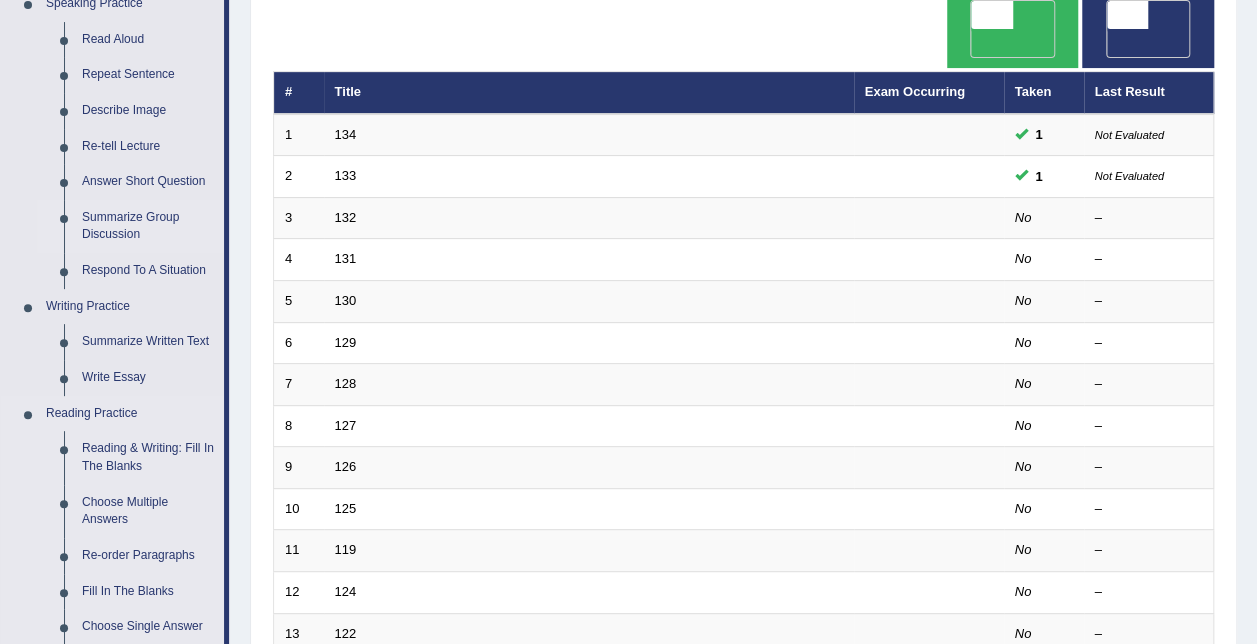 scroll, scrollTop: 26, scrollLeft: 0, axis: vertical 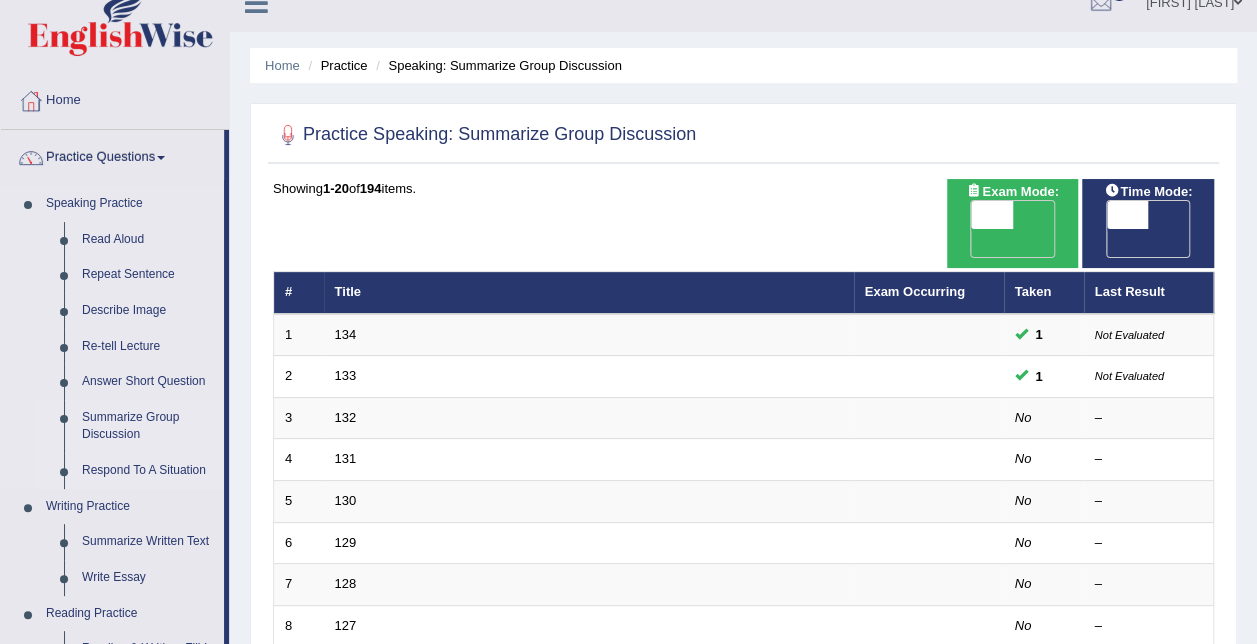 click on "Respond To A Situation" at bounding box center (148, 471) 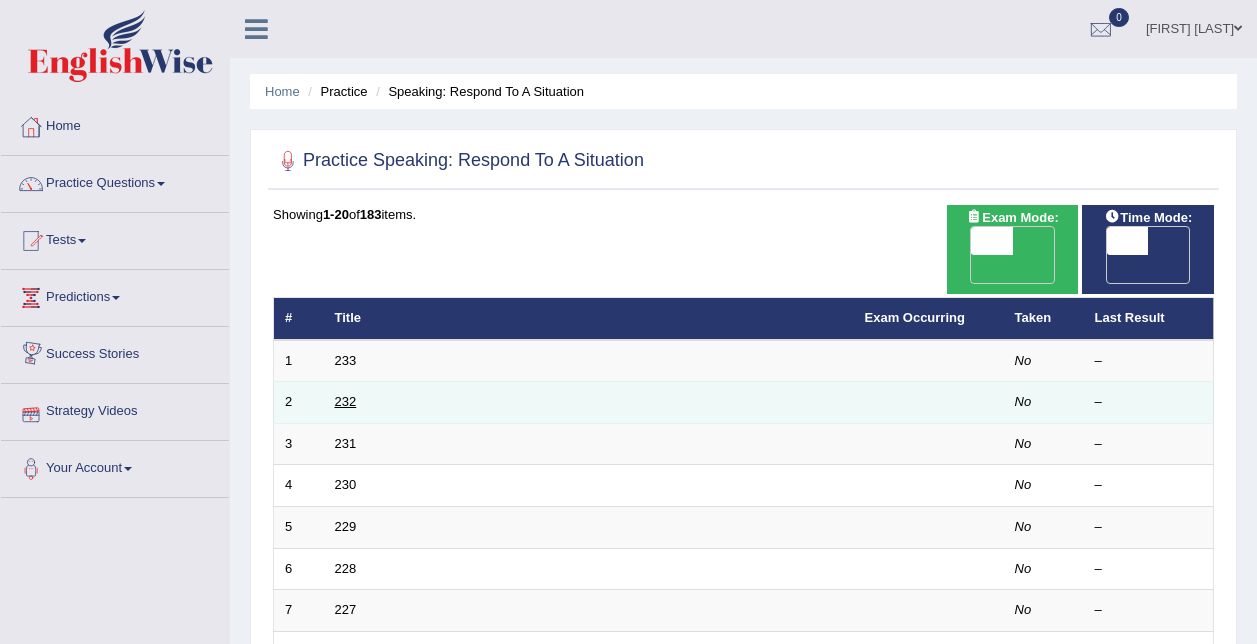 scroll, scrollTop: 0, scrollLeft: 0, axis: both 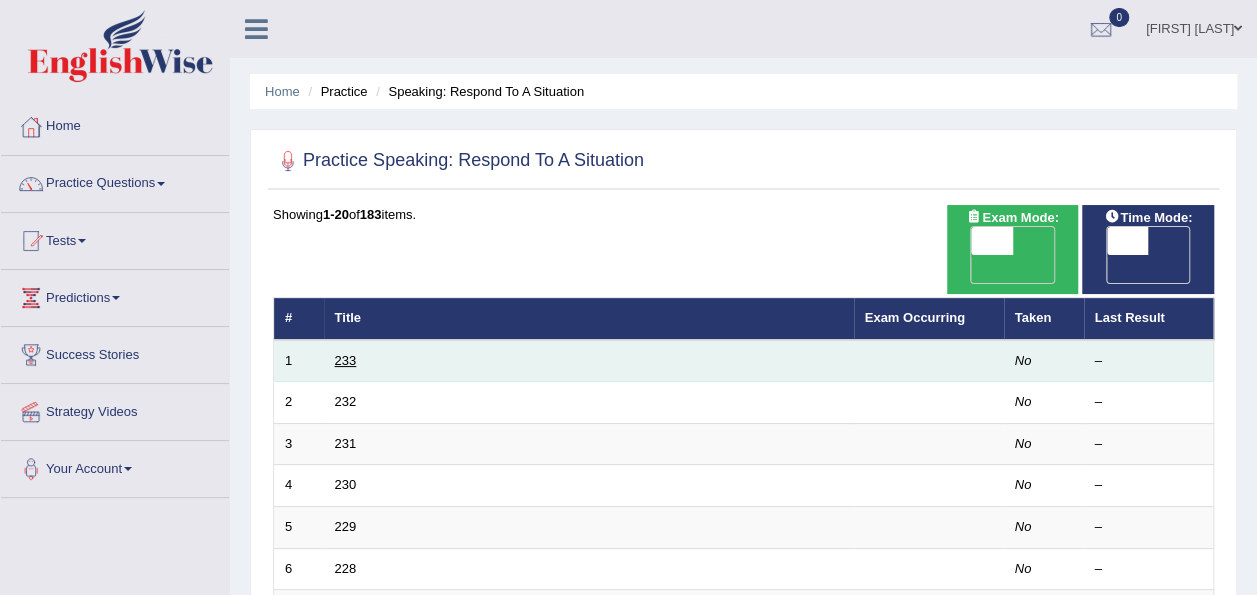 click on "233" at bounding box center [346, 360] 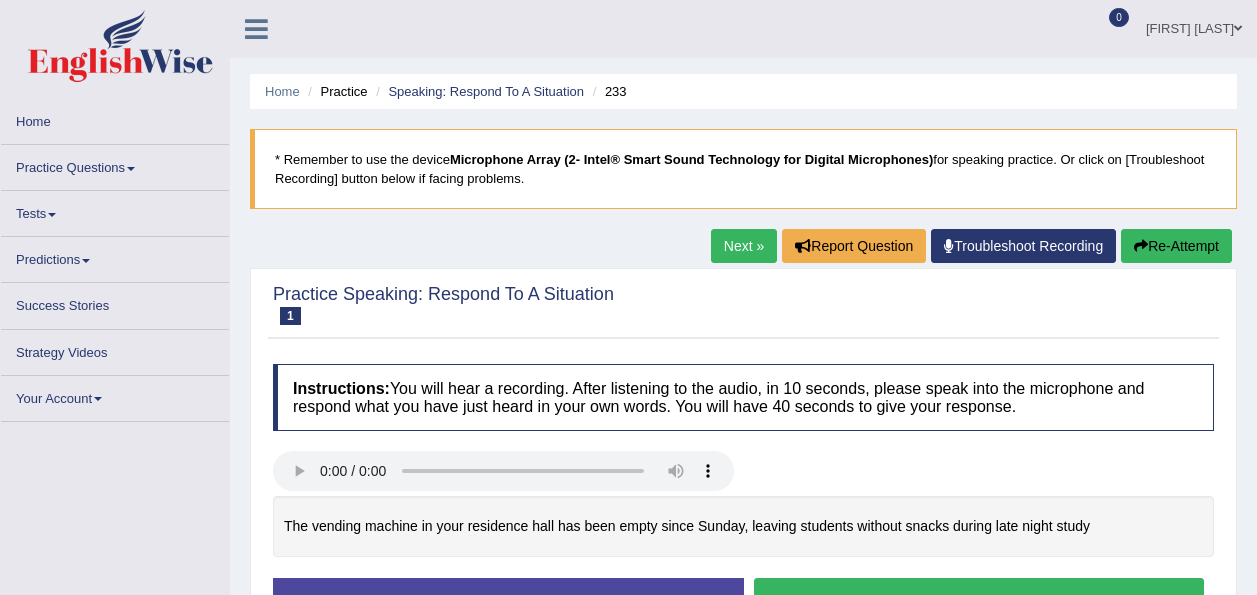 scroll, scrollTop: 0, scrollLeft: 0, axis: both 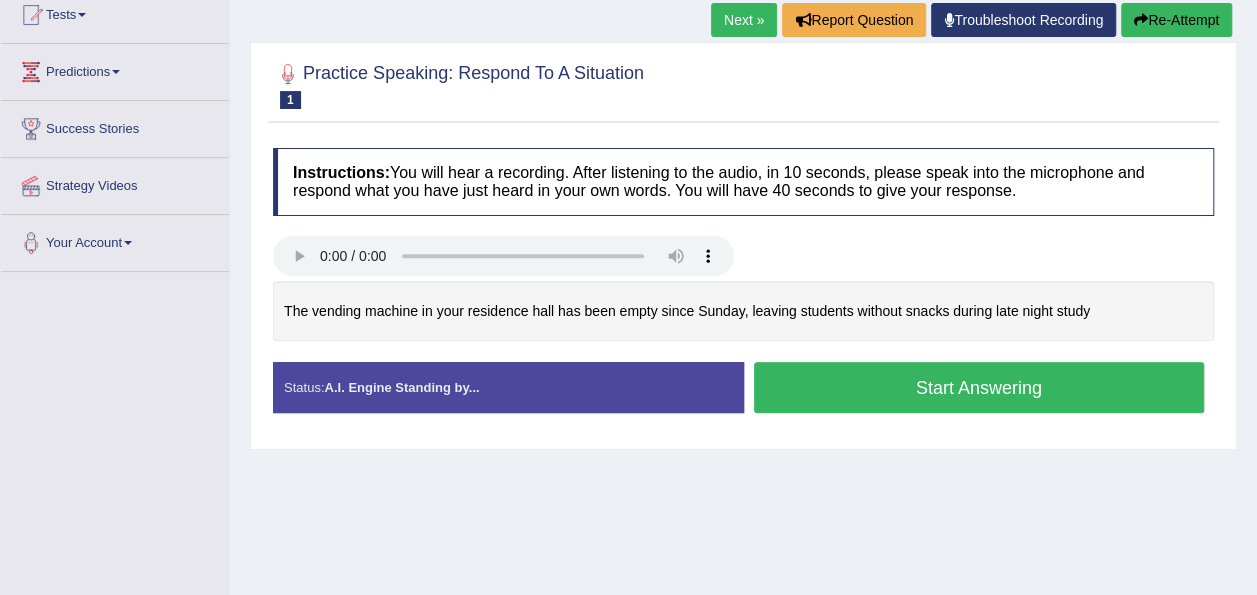 click on "Next »" at bounding box center (744, 20) 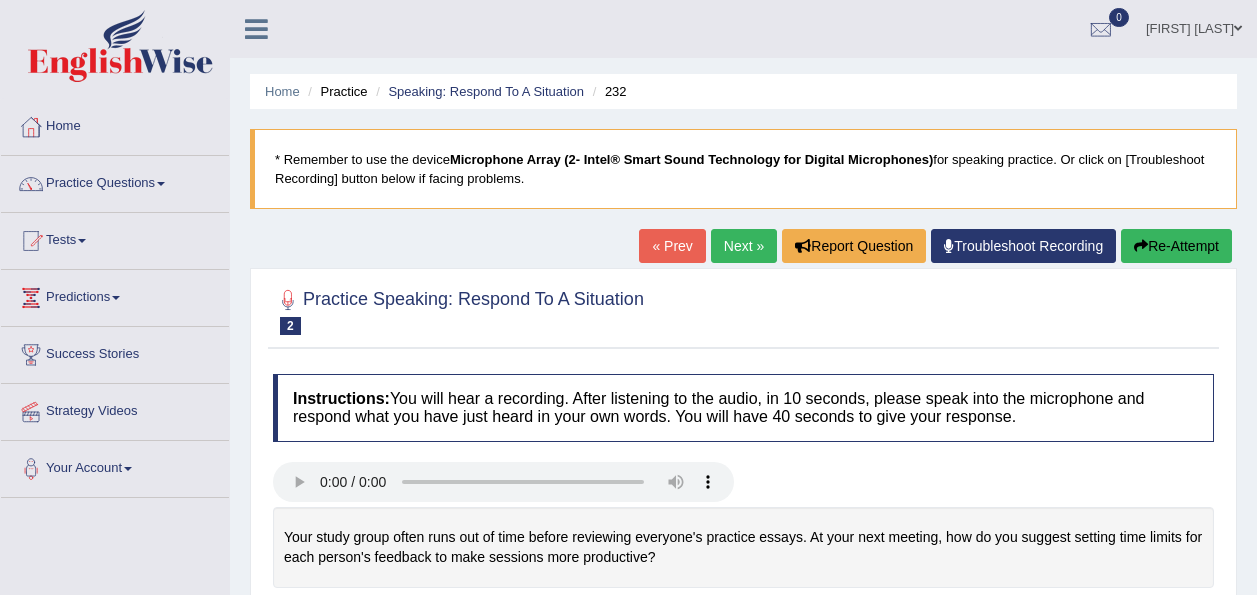 scroll, scrollTop: 166, scrollLeft: 0, axis: vertical 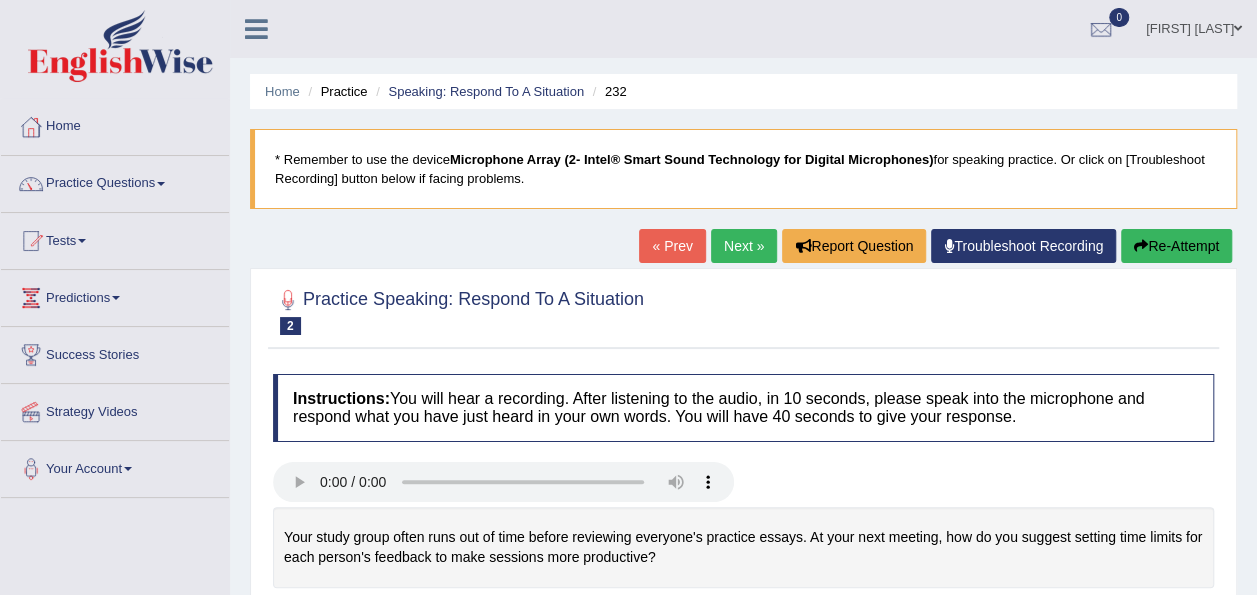 click on "Next »" at bounding box center (744, 246) 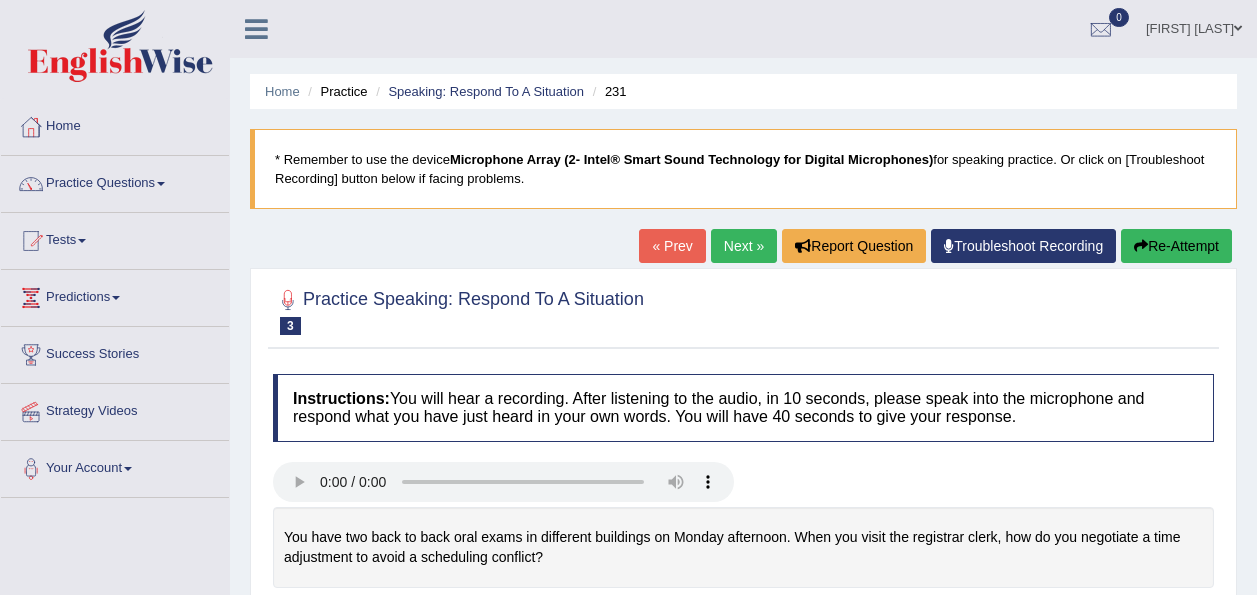 scroll, scrollTop: 0, scrollLeft: 0, axis: both 